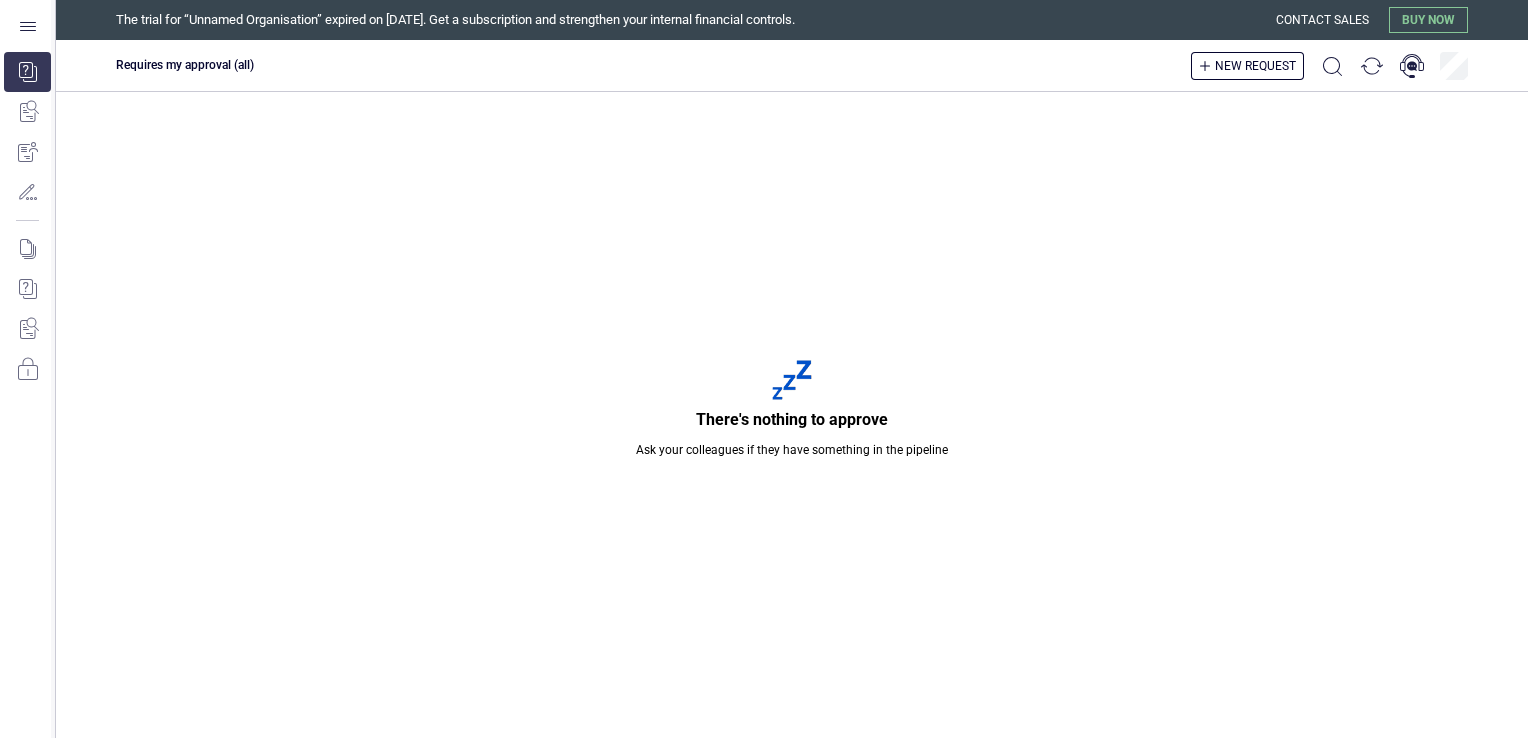 scroll, scrollTop: 0, scrollLeft: 0, axis: both 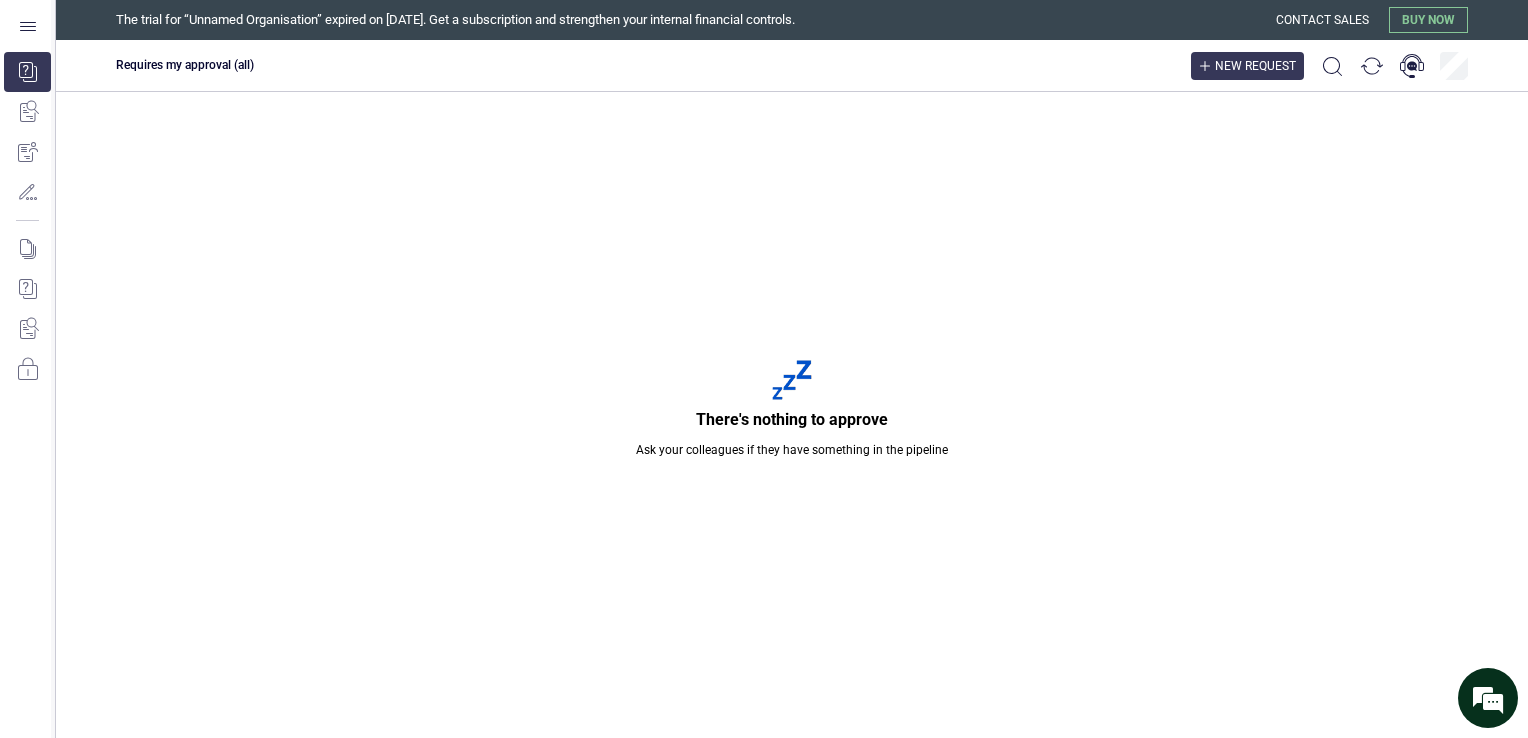 click on "New request" at bounding box center (1247, 66) 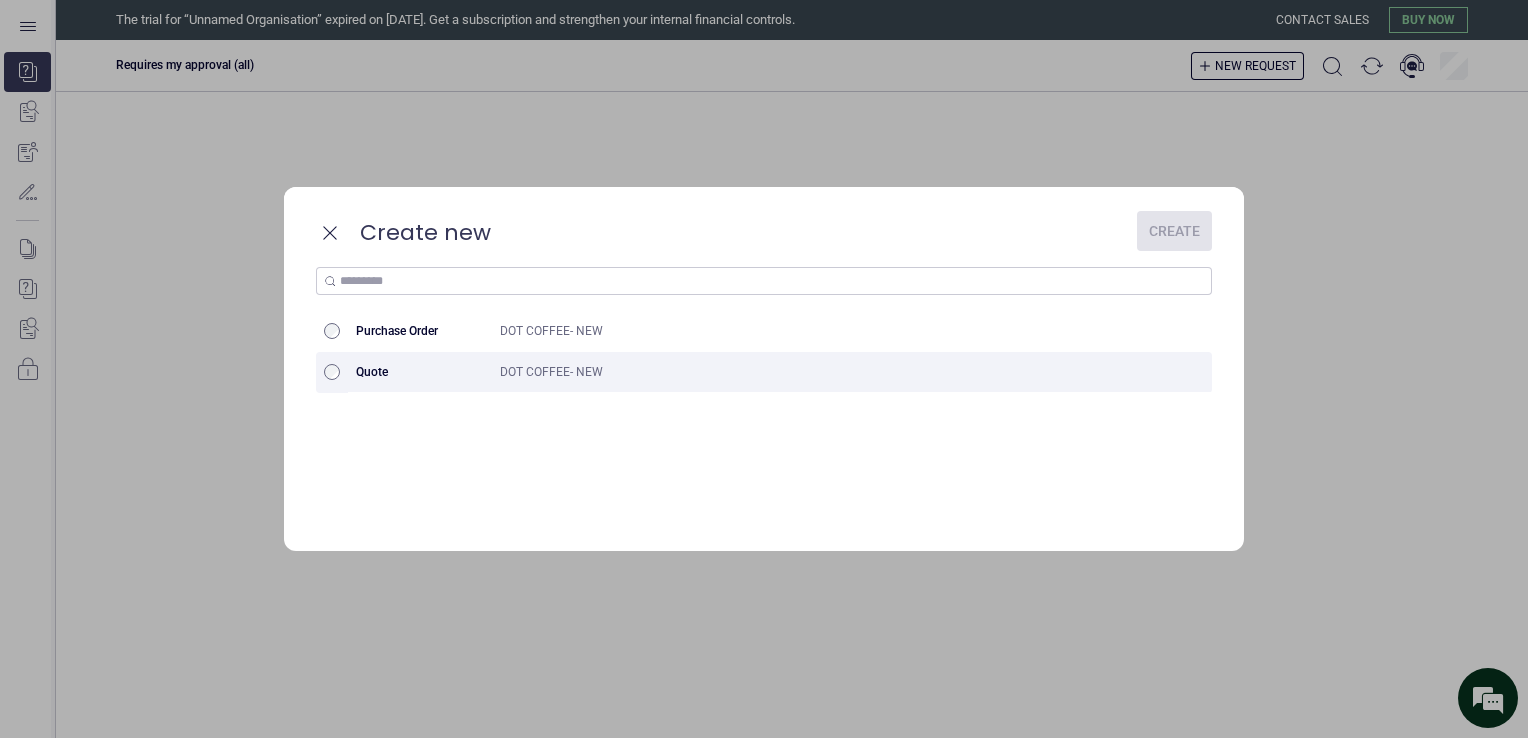 click at bounding box center (332, 372) 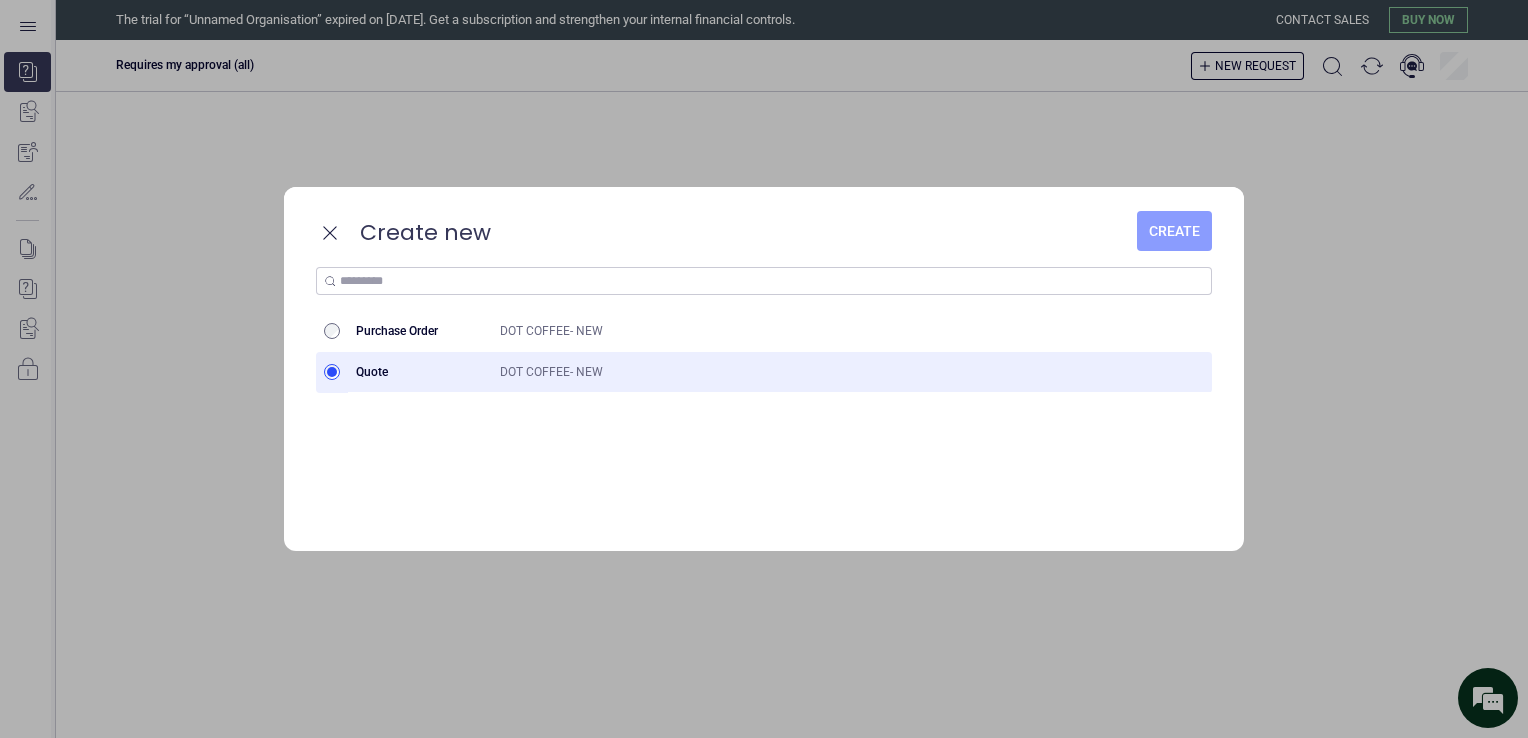 click on "Create" at bounding box center (1174, 231) 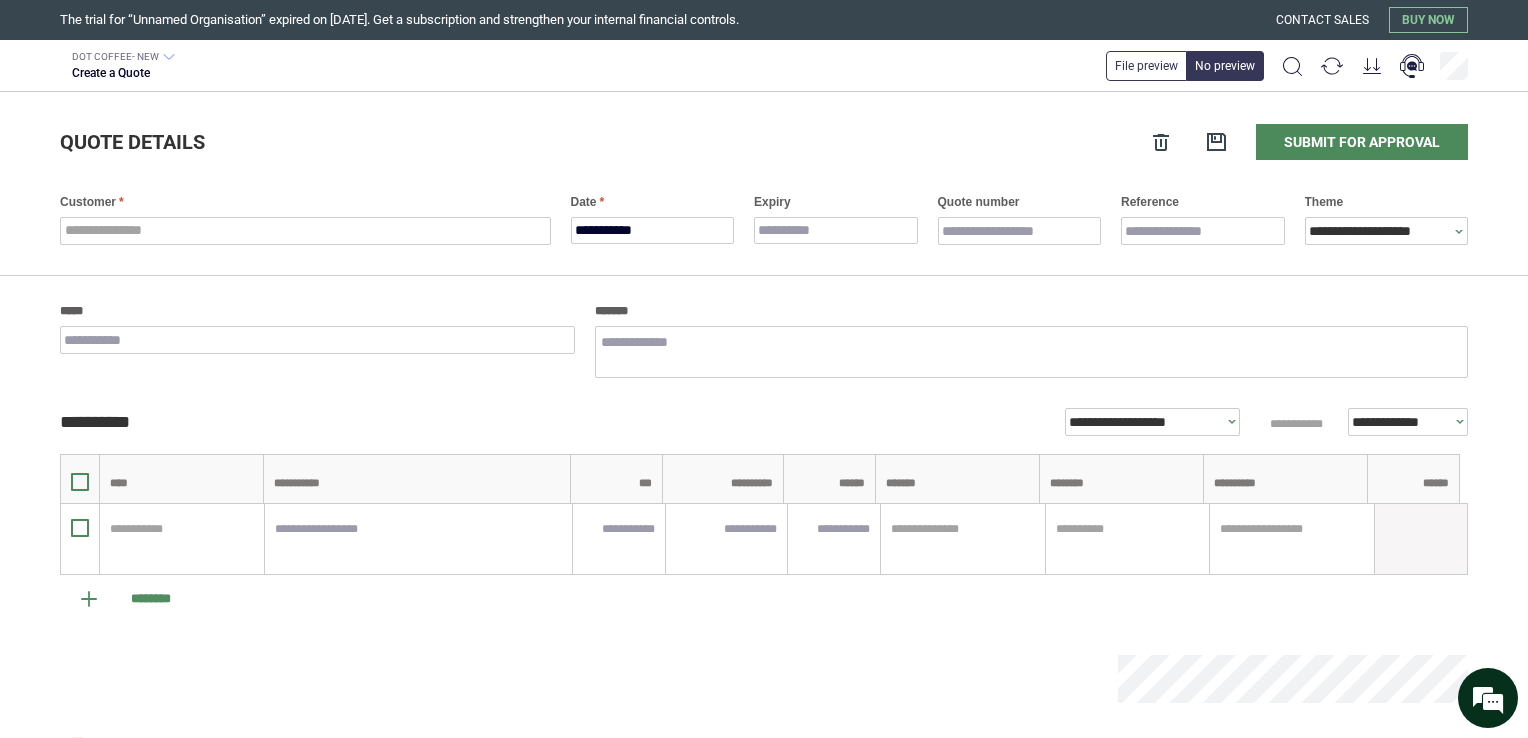 type on "*" 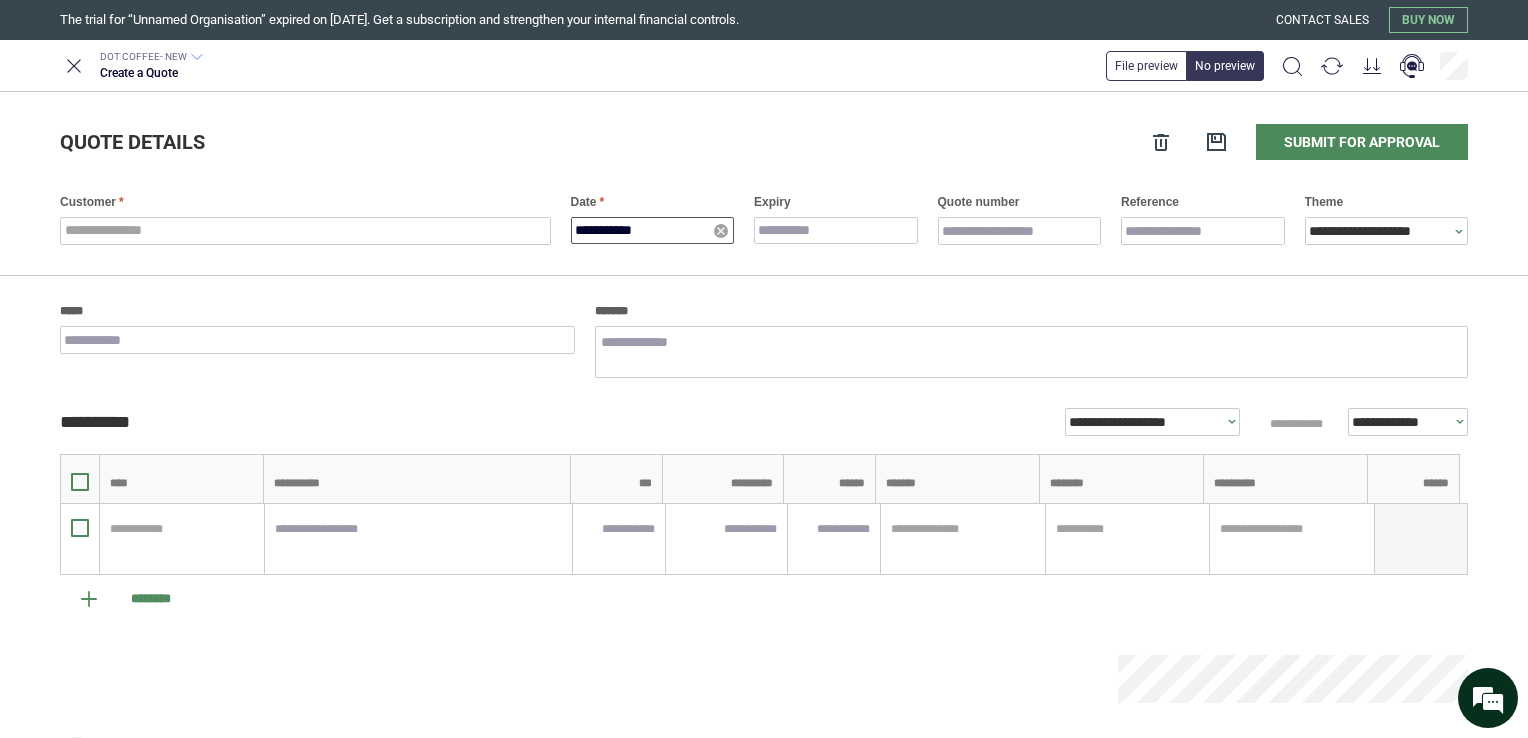 type on "**********" 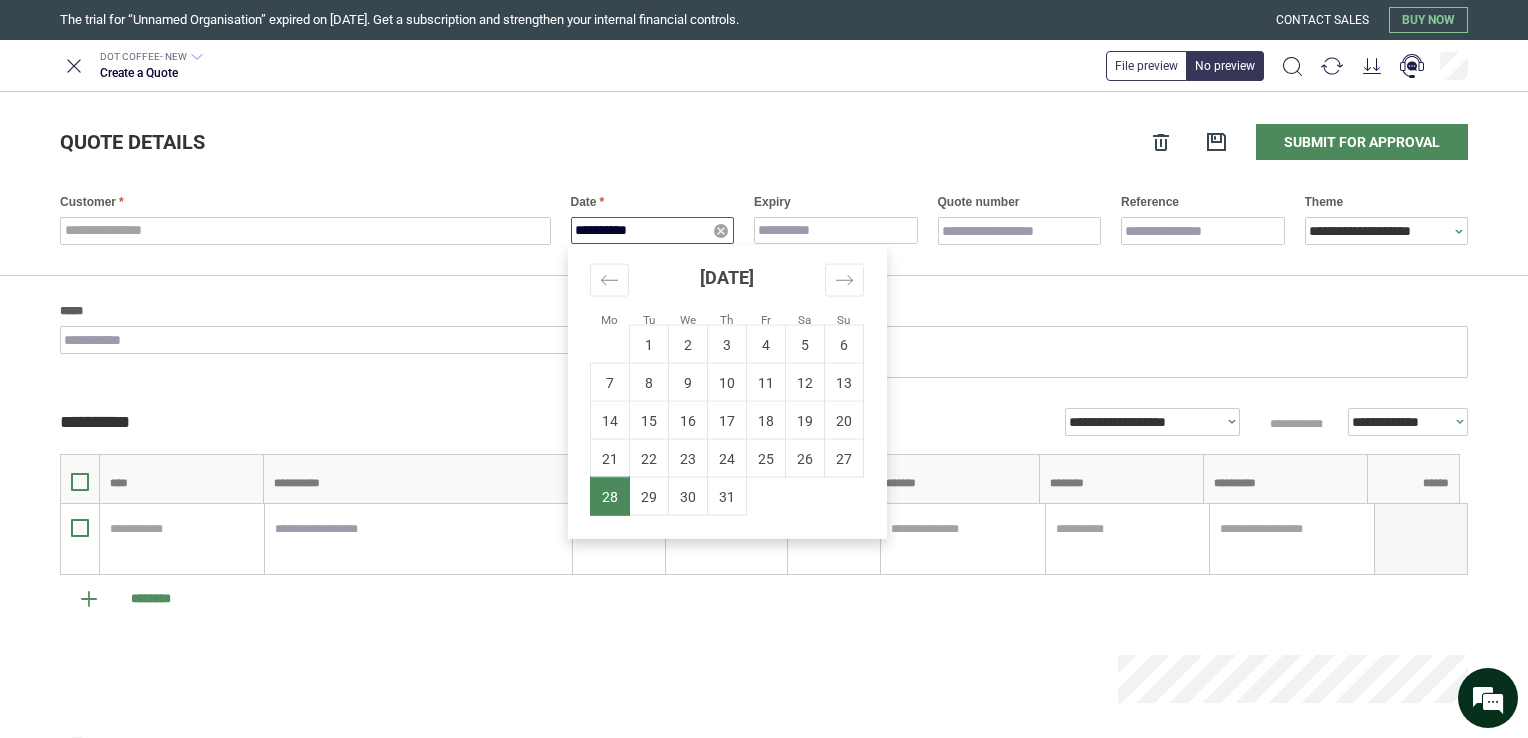 click on "**********" at bounding box center (653, 230) 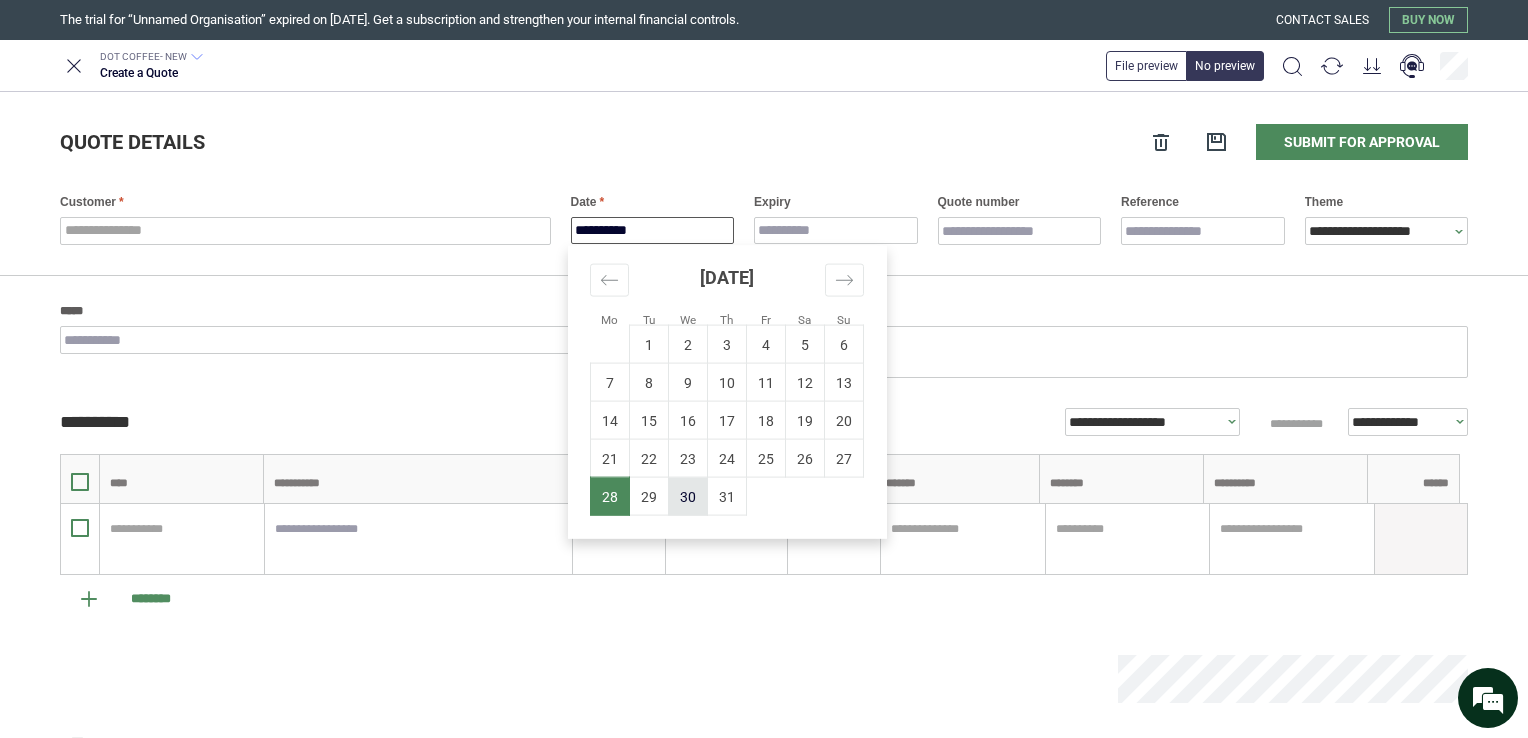 click on "30" at bounding box center [688, 496] 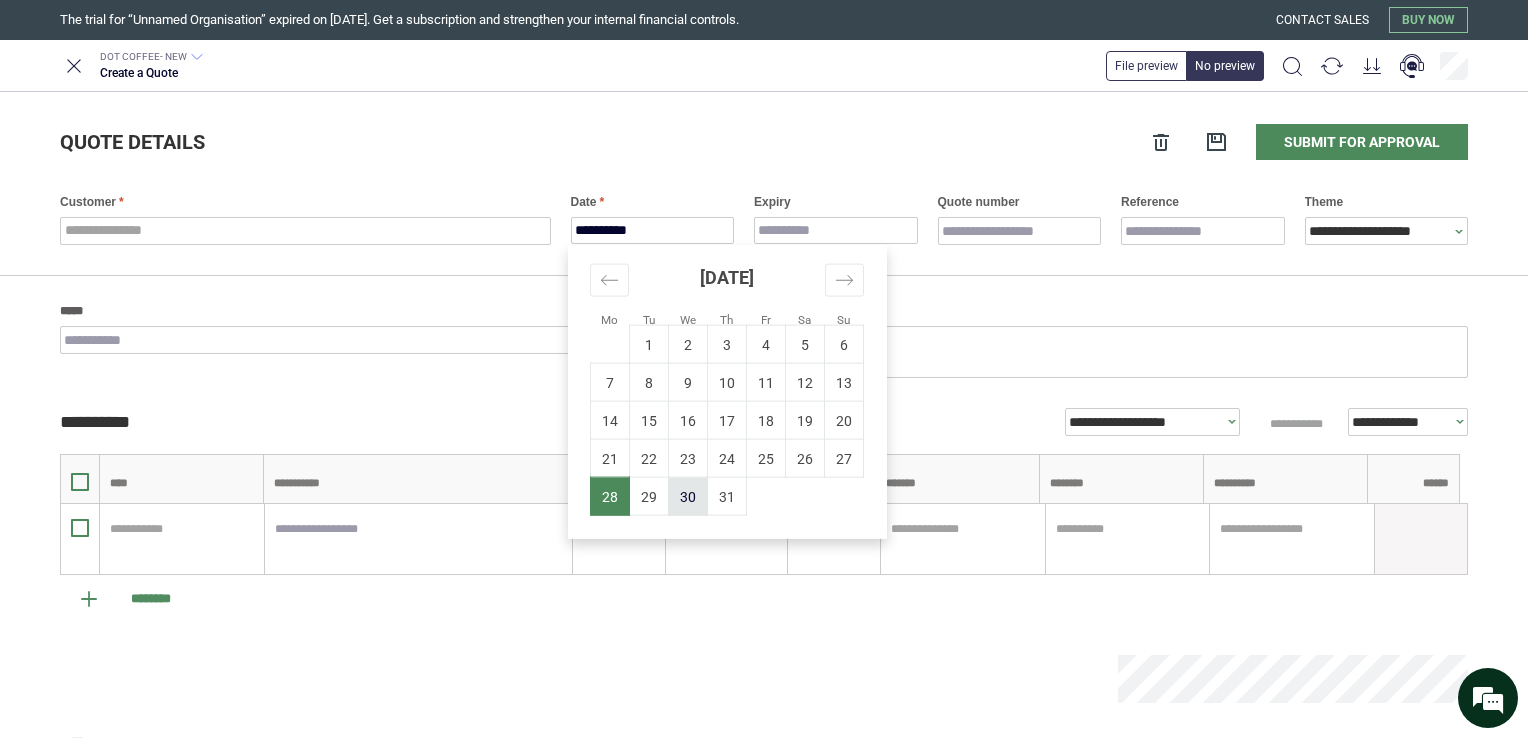 type on "*" 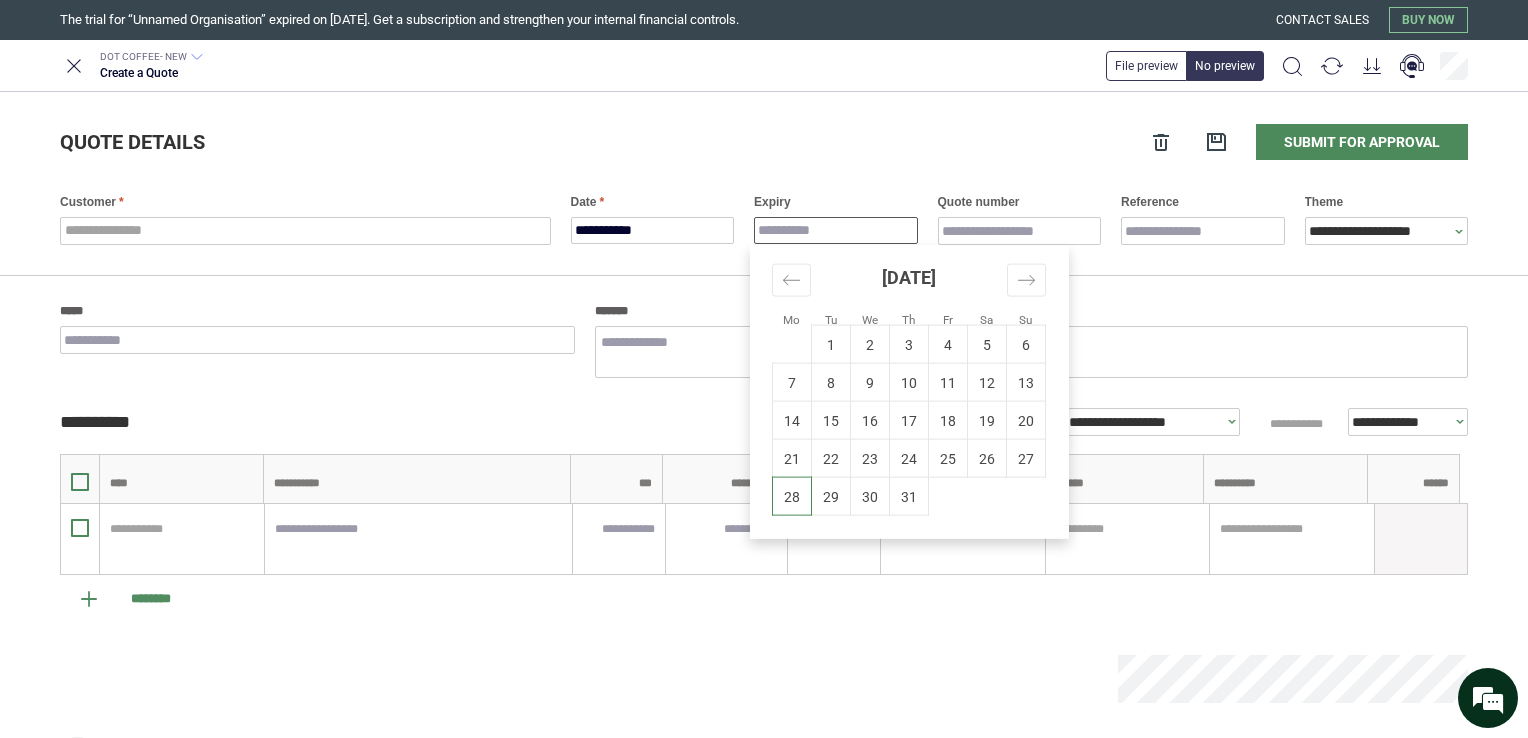 click on "Expiry" at bounding box center [836, 230] 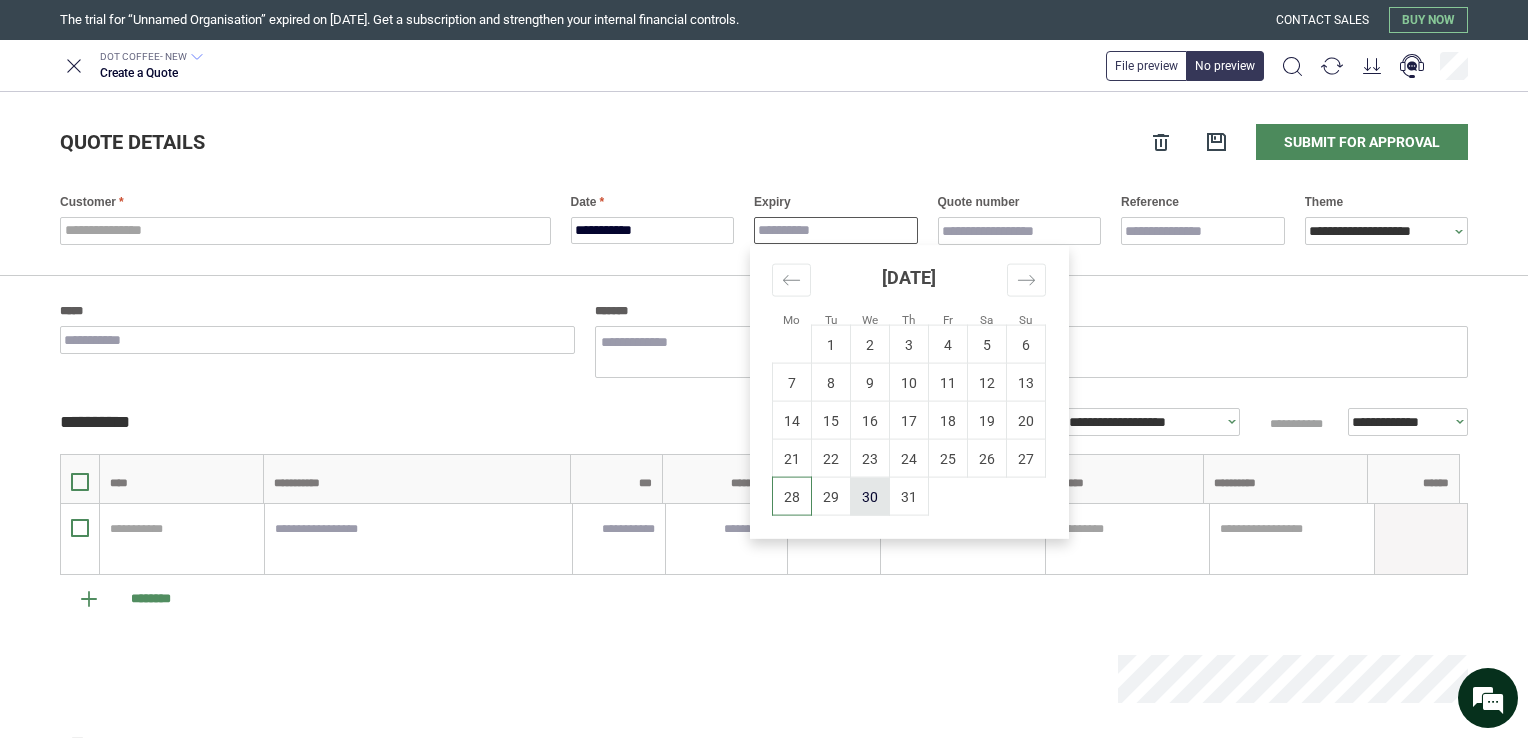 click on "30" at bounding box center [870, 496] 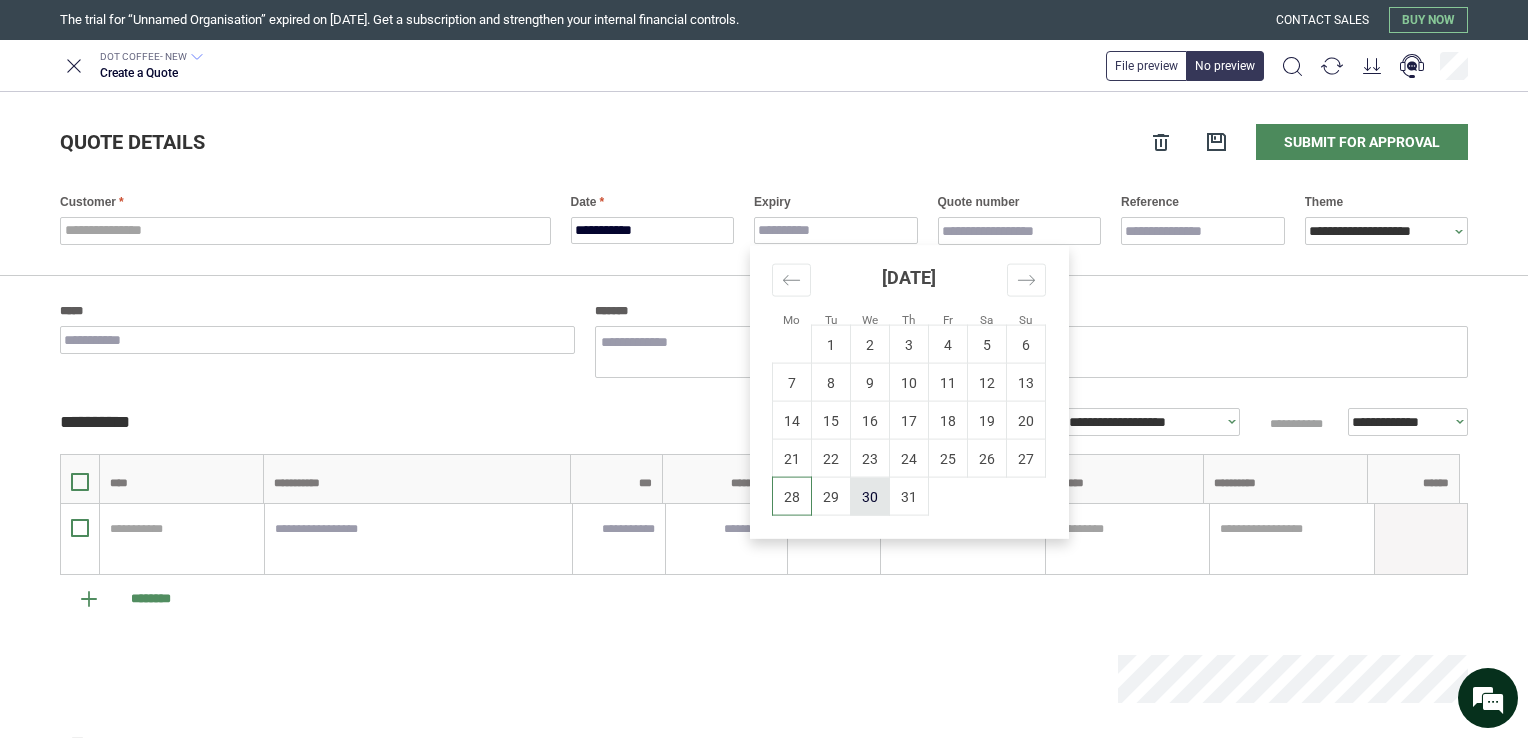 type on "*" 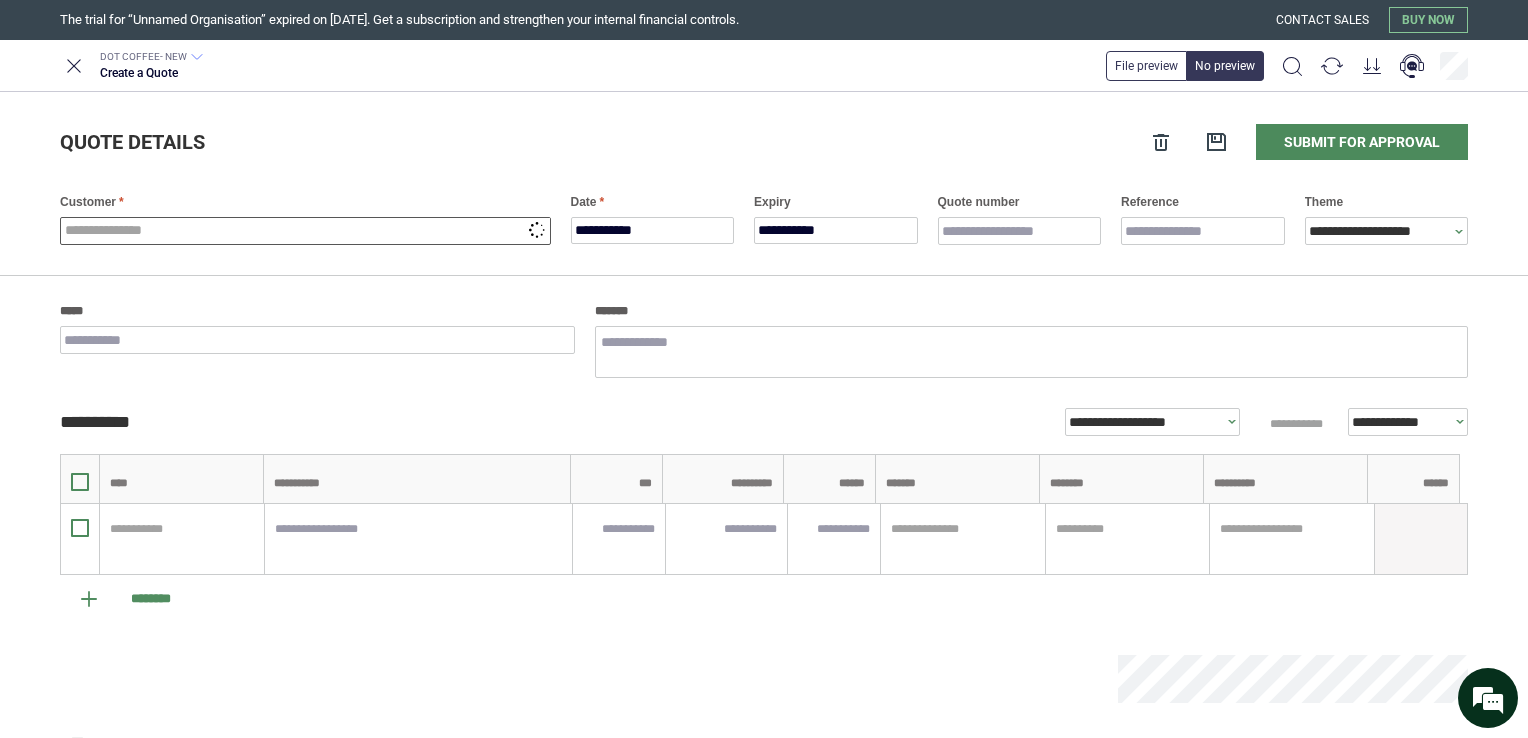 click at bounding box center [305, 231] 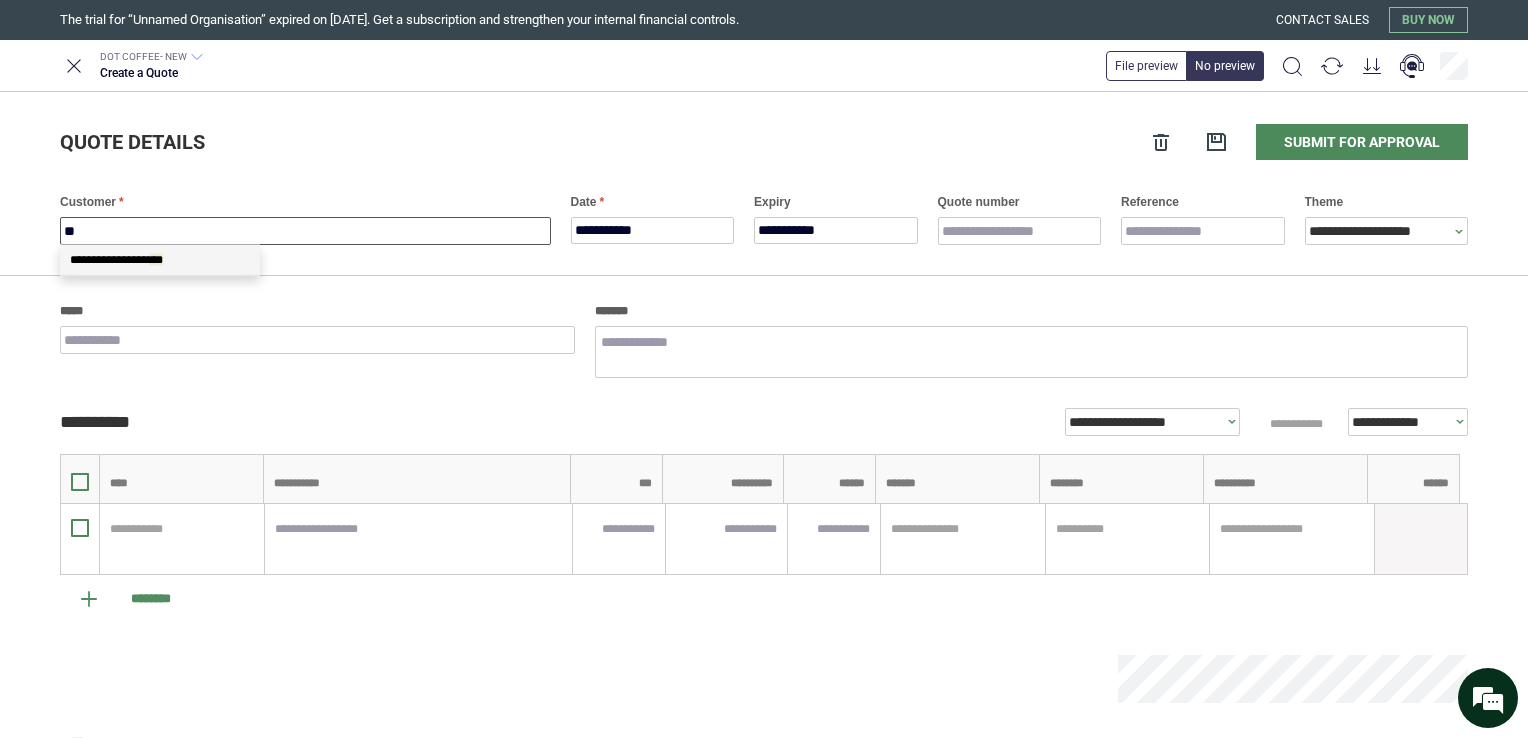 type on "***" 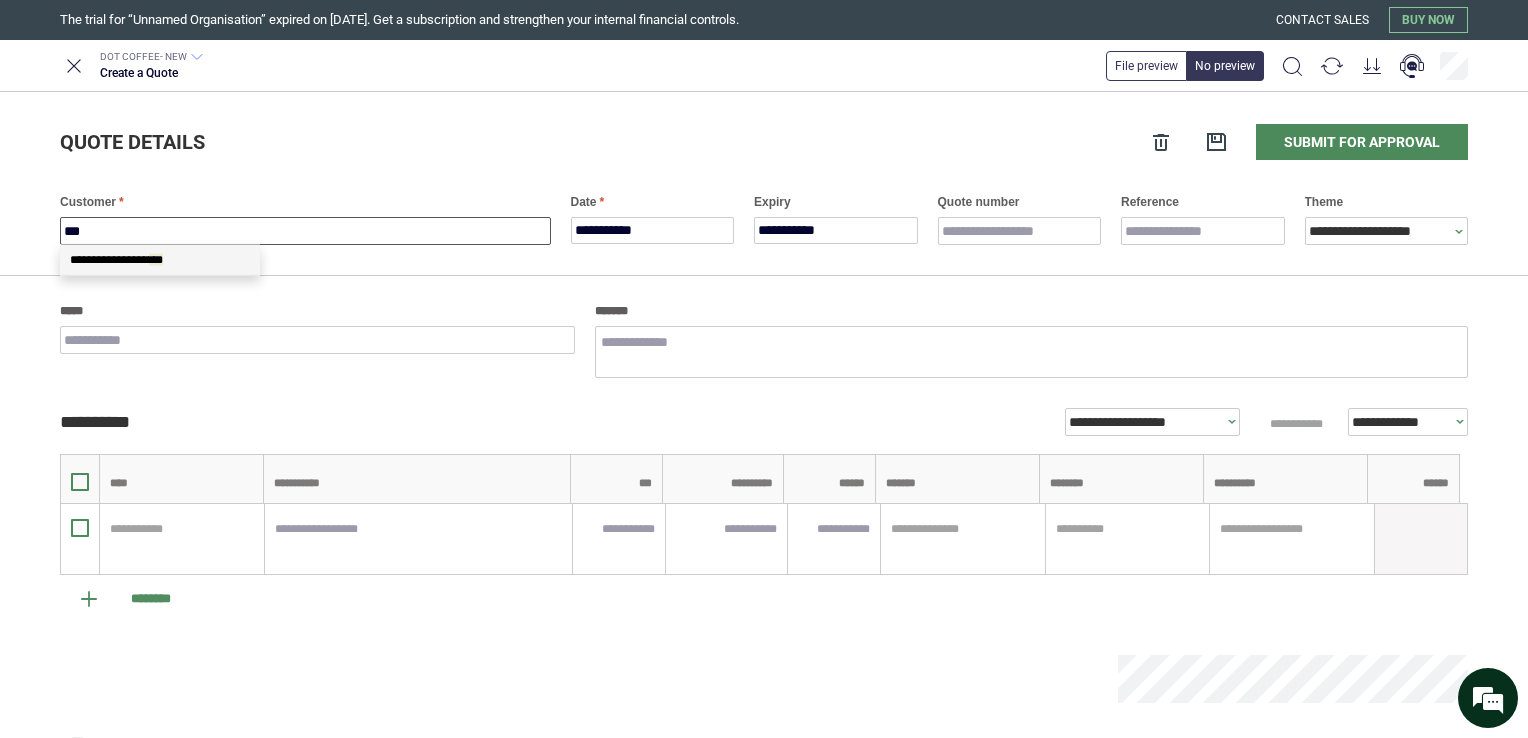 click on "***" at bounding box center [156, 260] 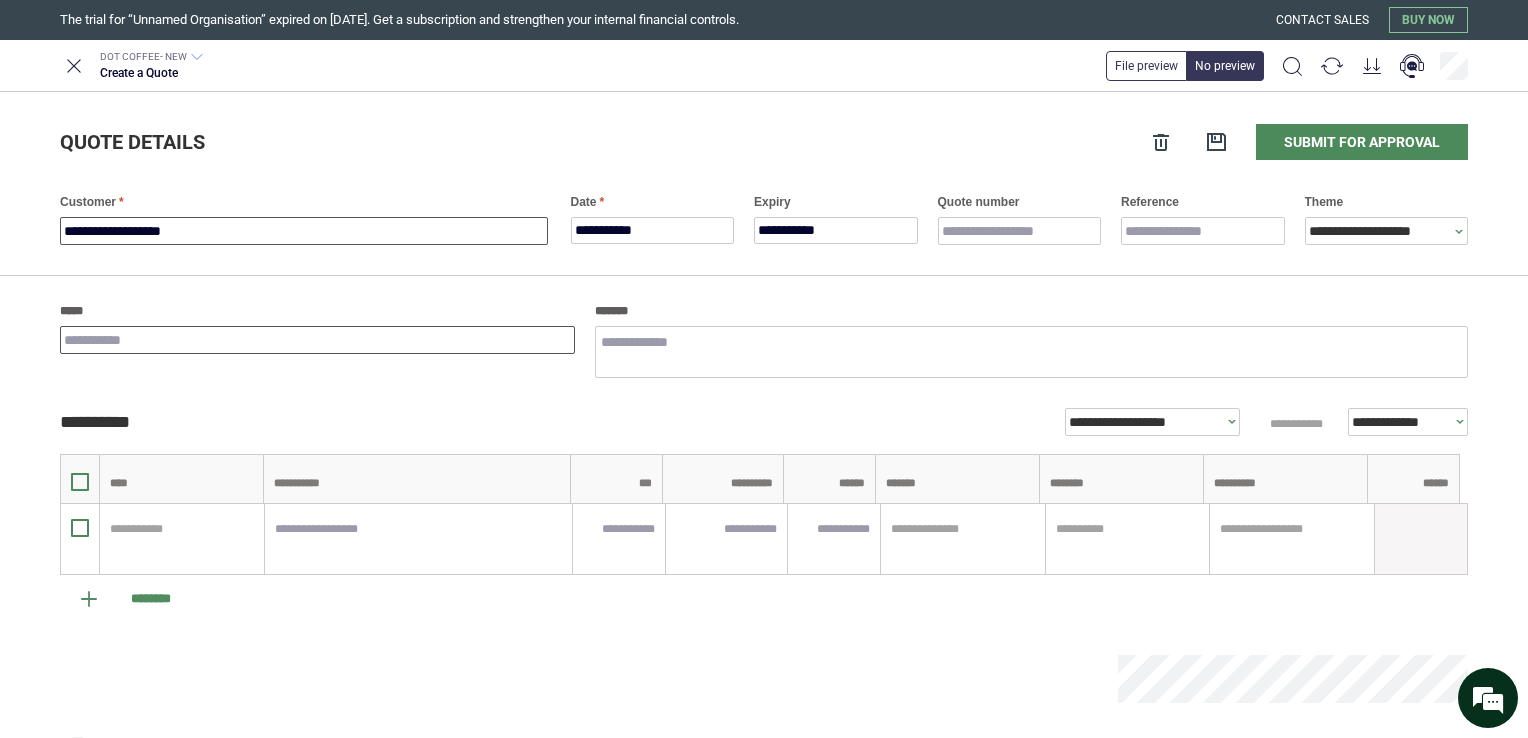 type on "**********" 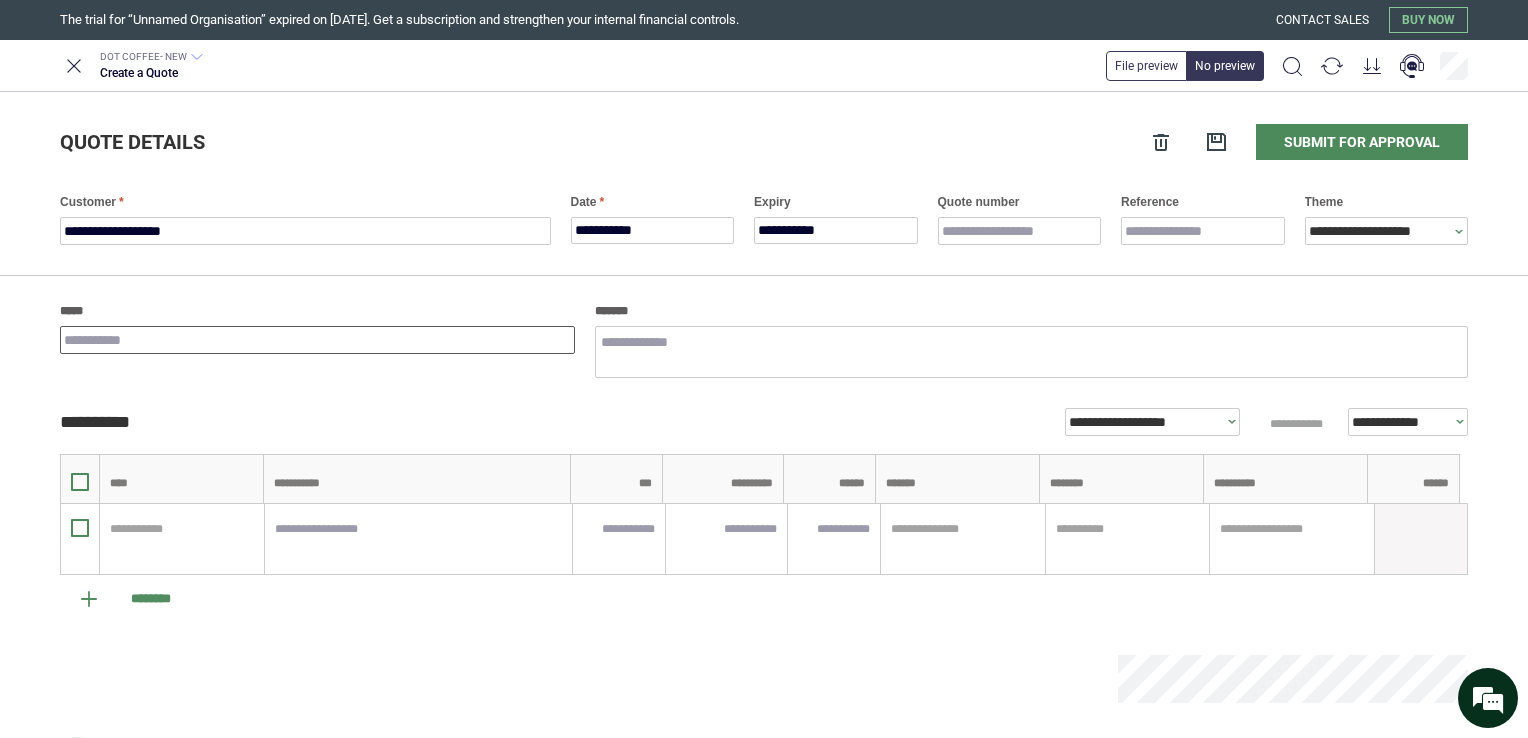 click on "*****" at bounding box center [317, 340] 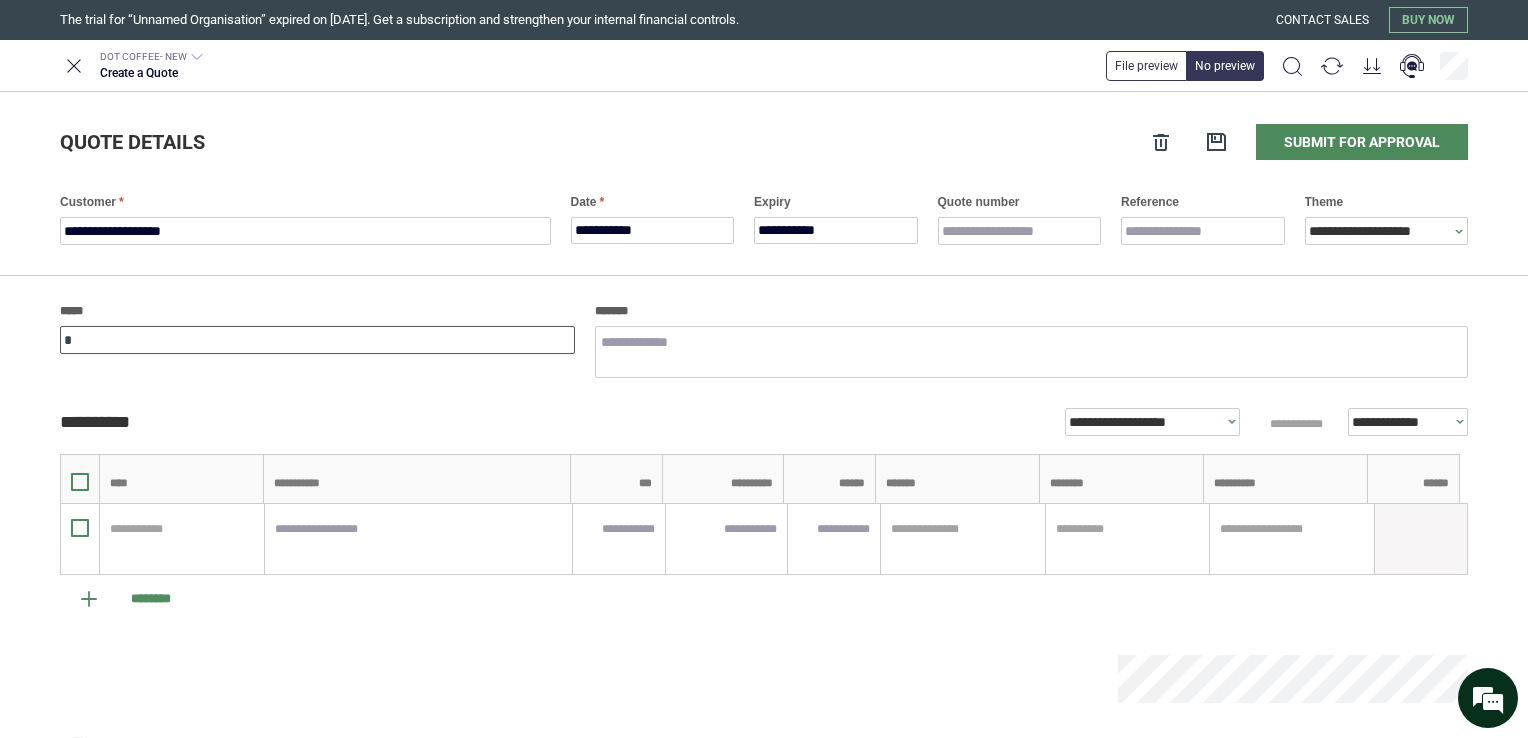 type on "*" 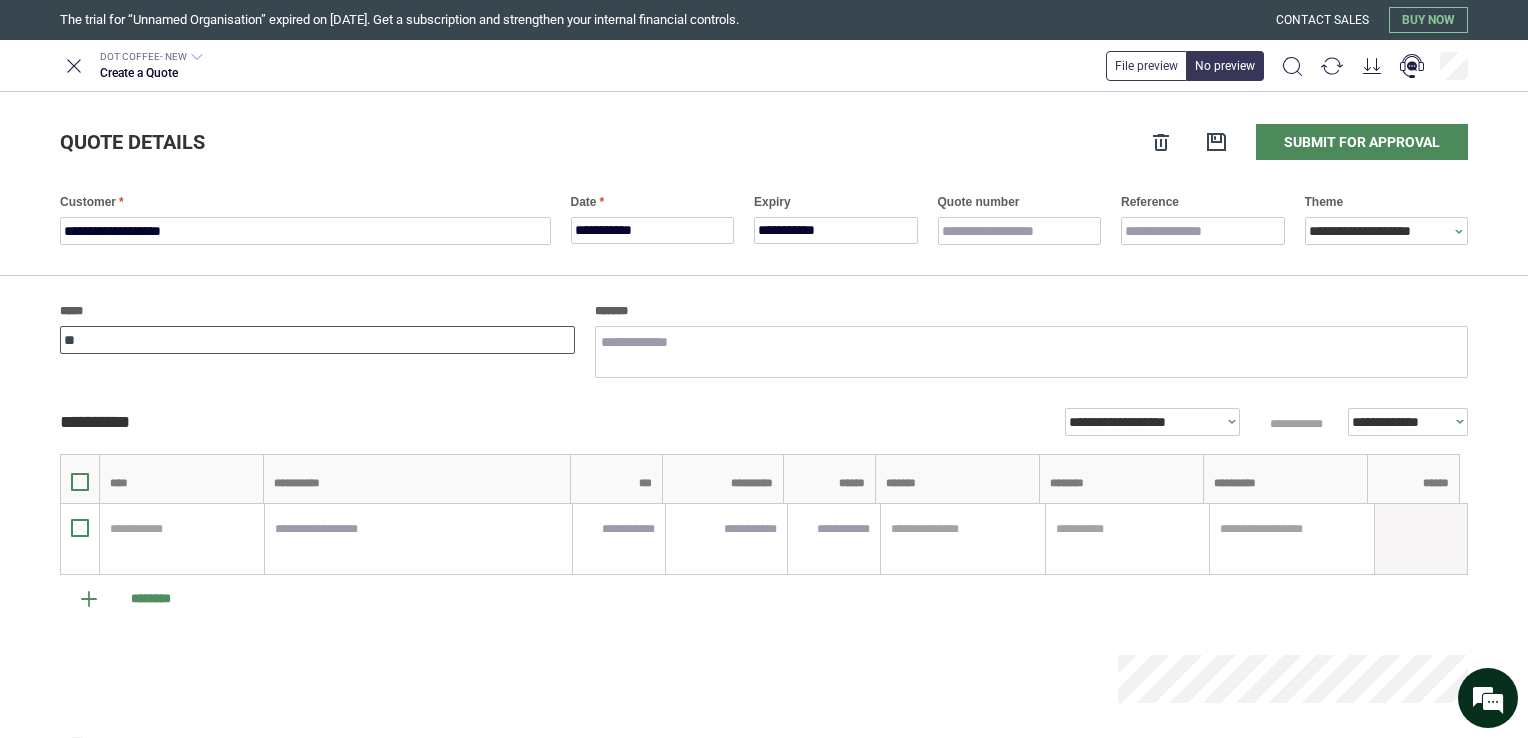 type on "***" 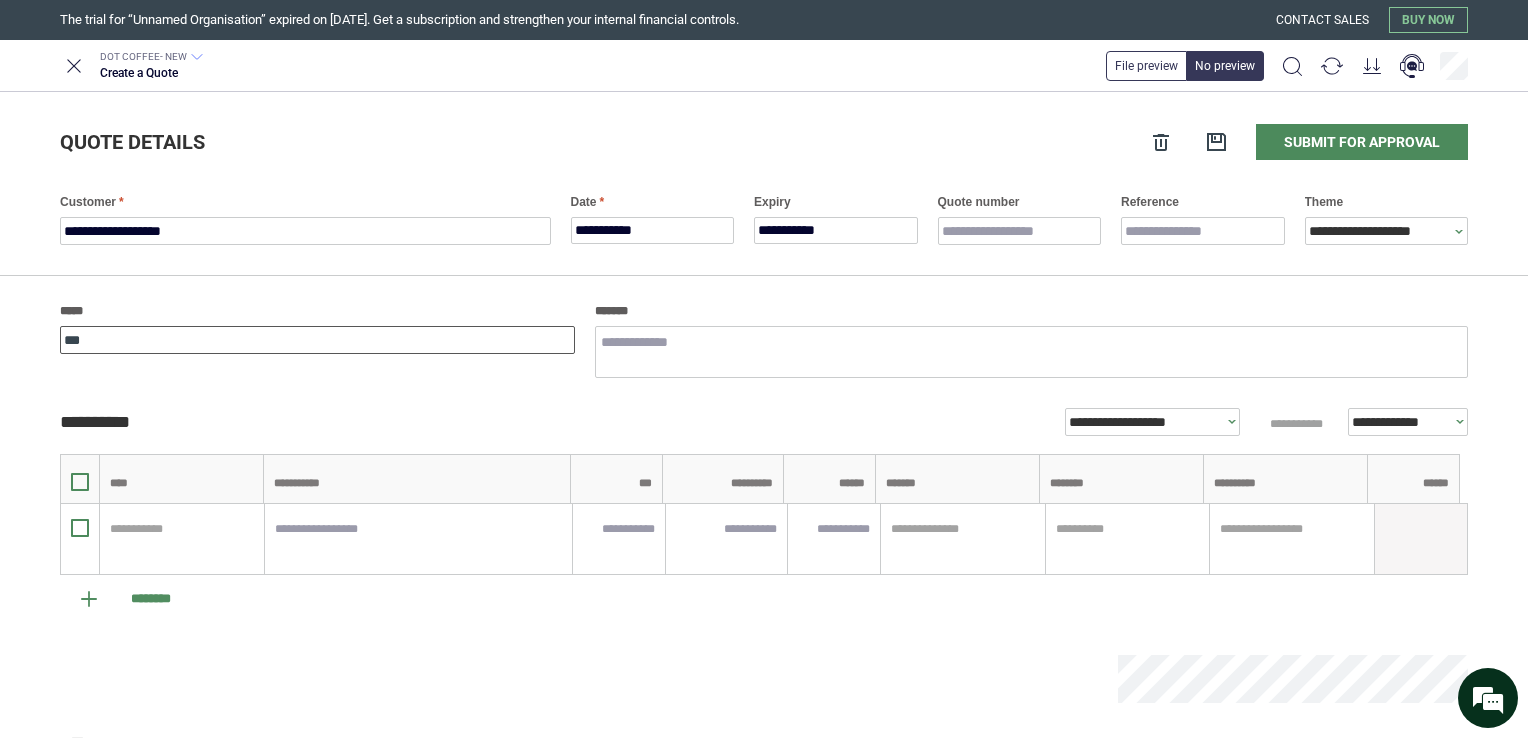 type on "*" 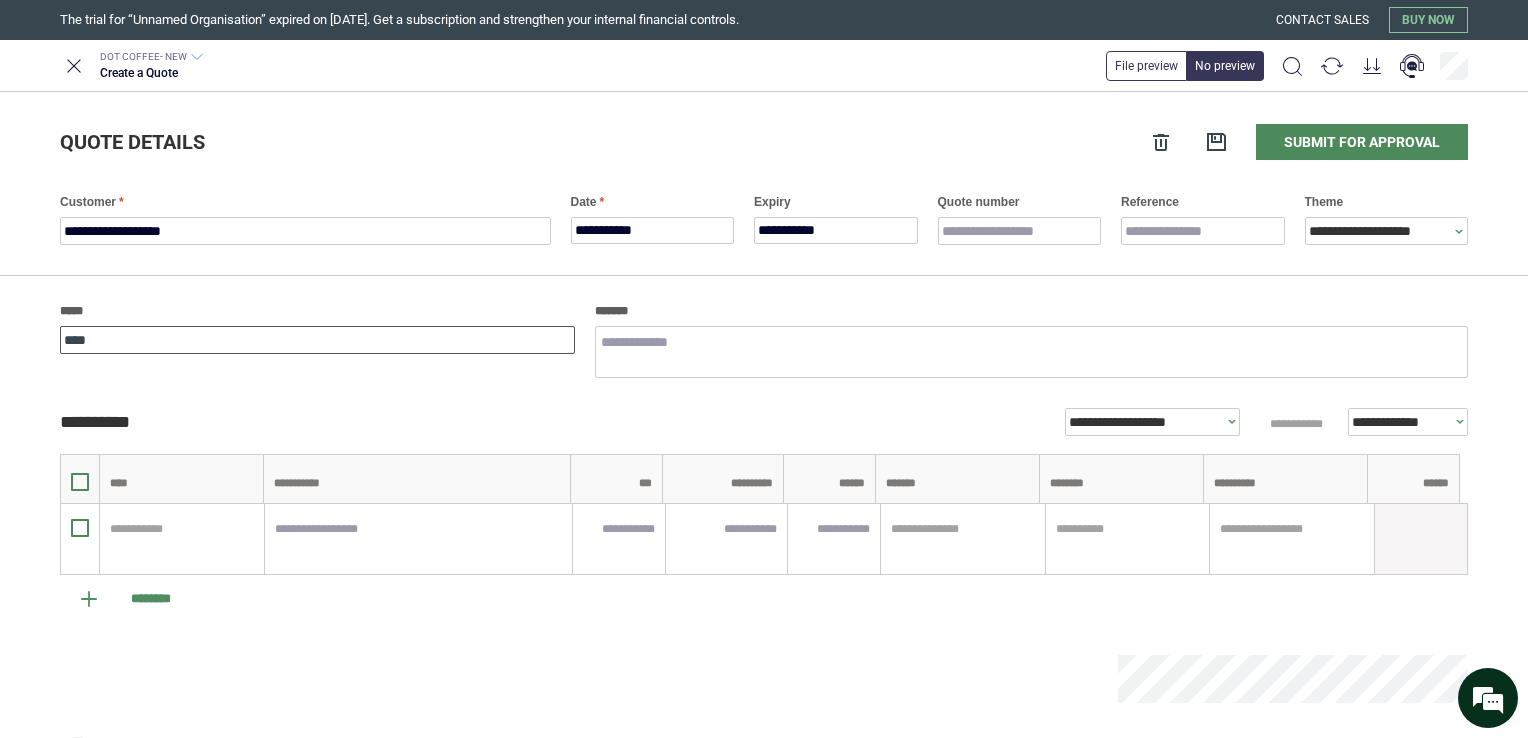 type on "*" 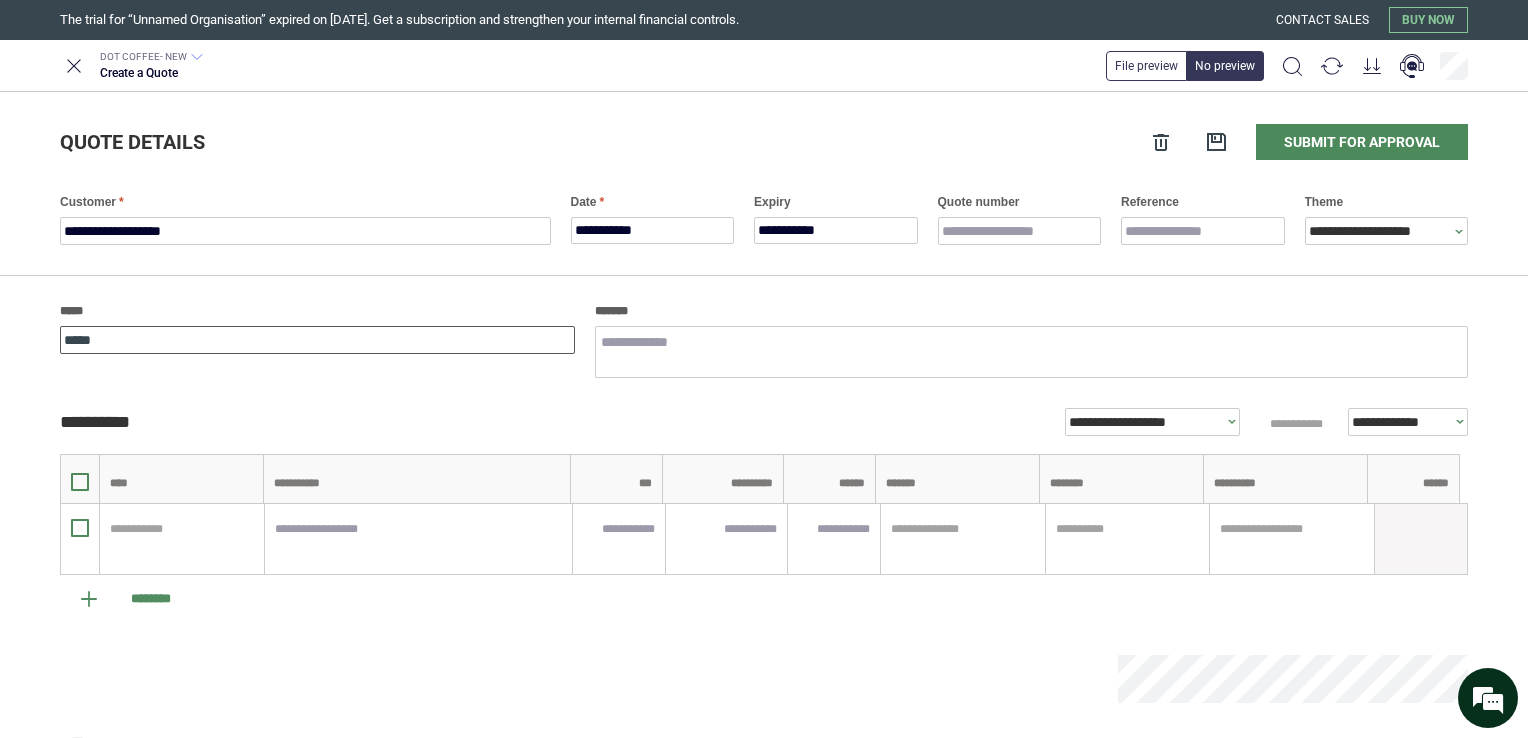type on "*" 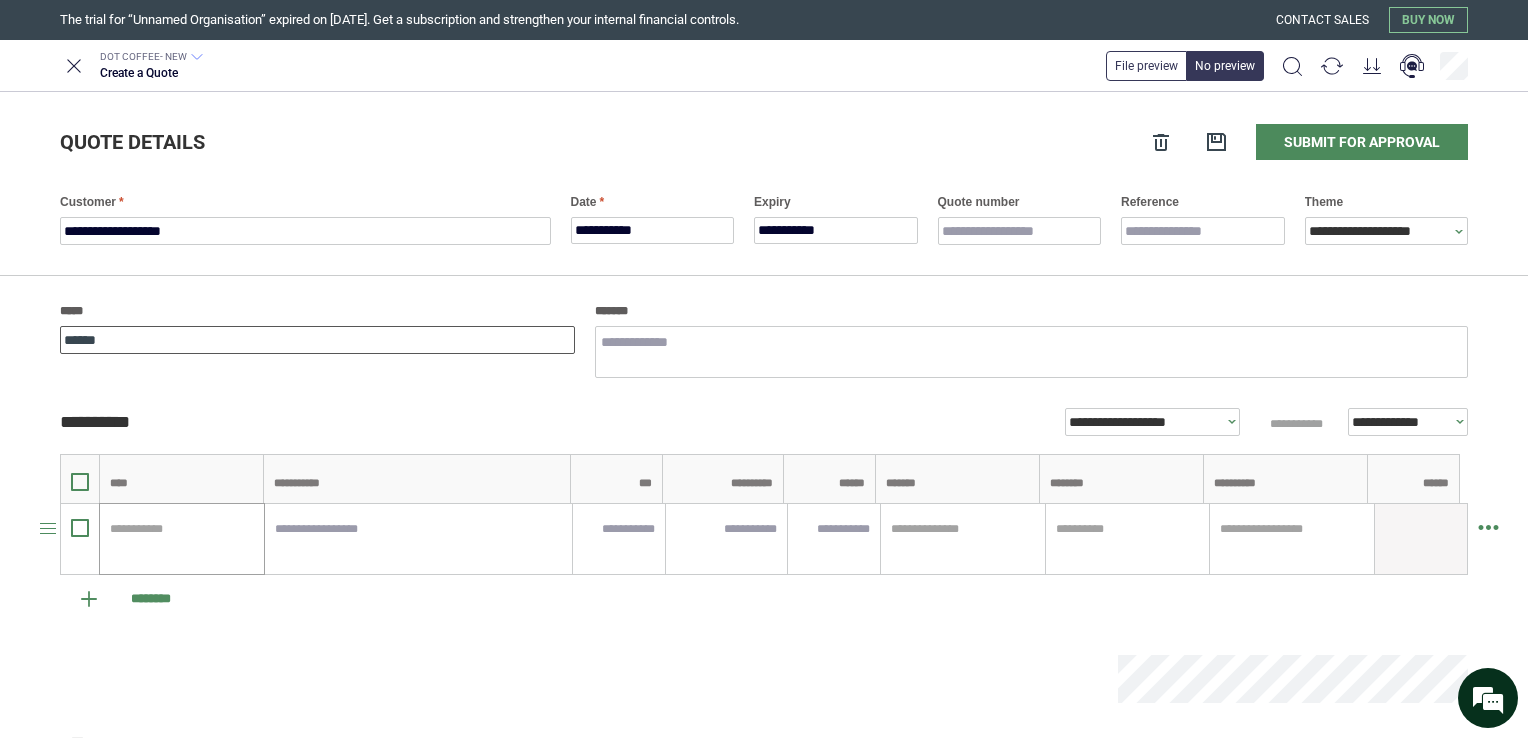 type on "******" 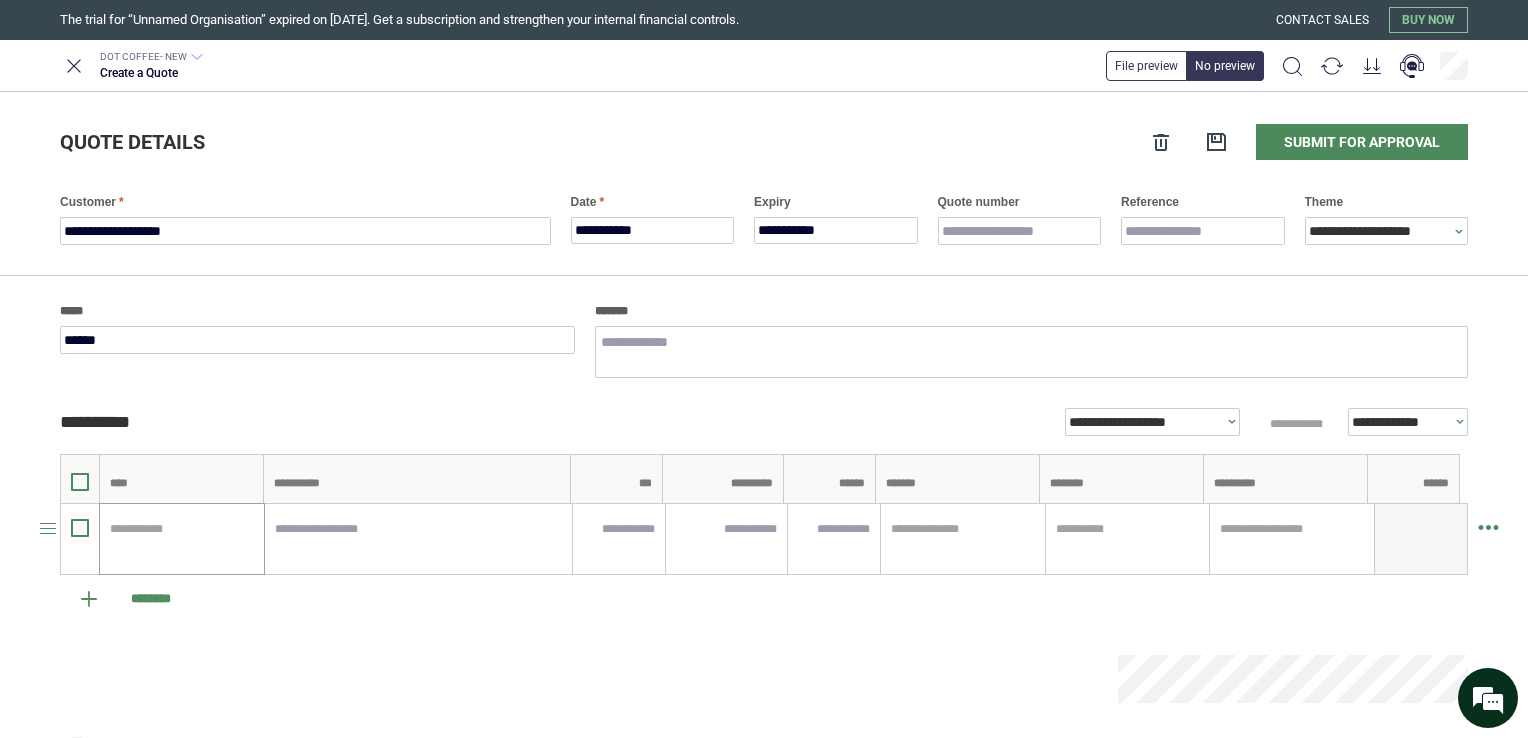 click on "**********" at bounding box center (182, 539) 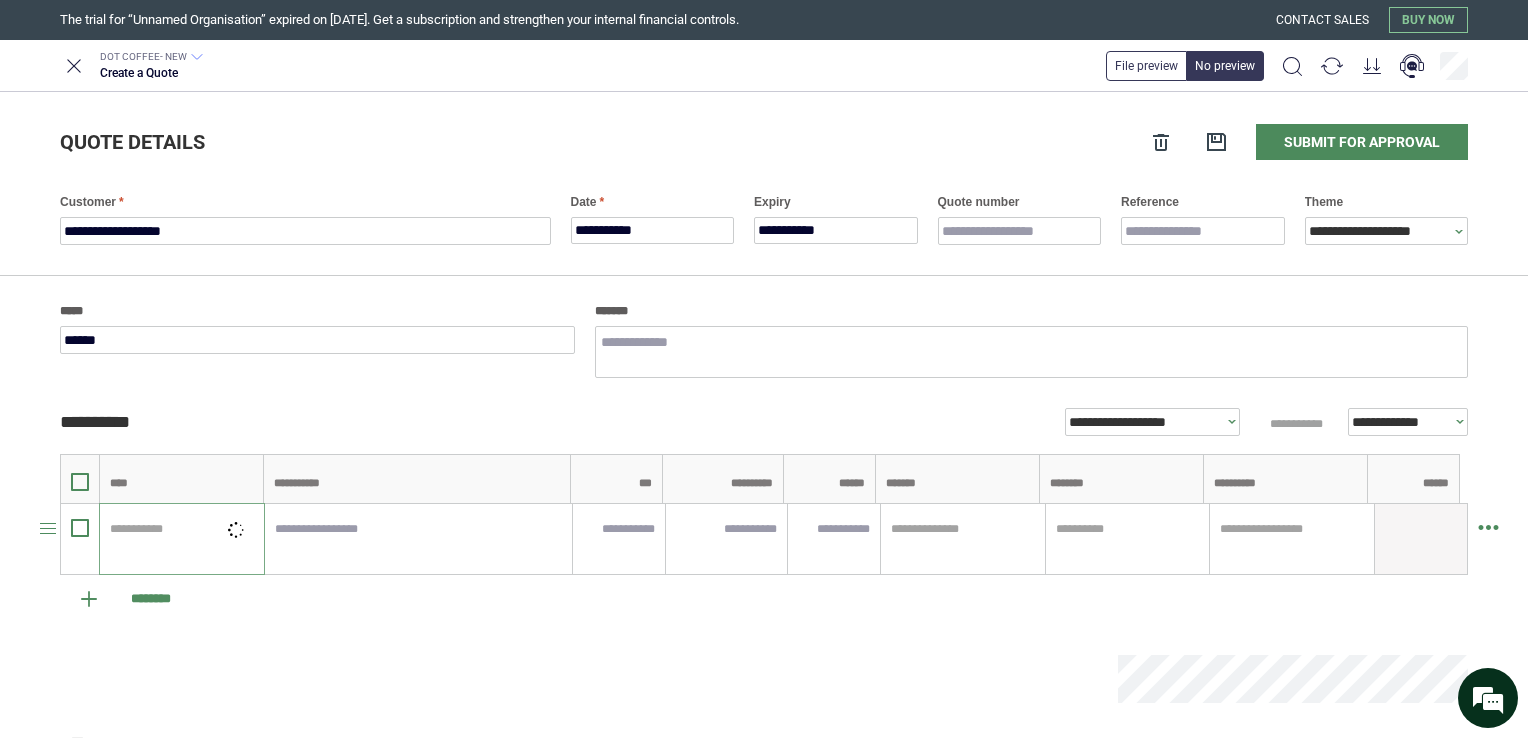 type on "*" 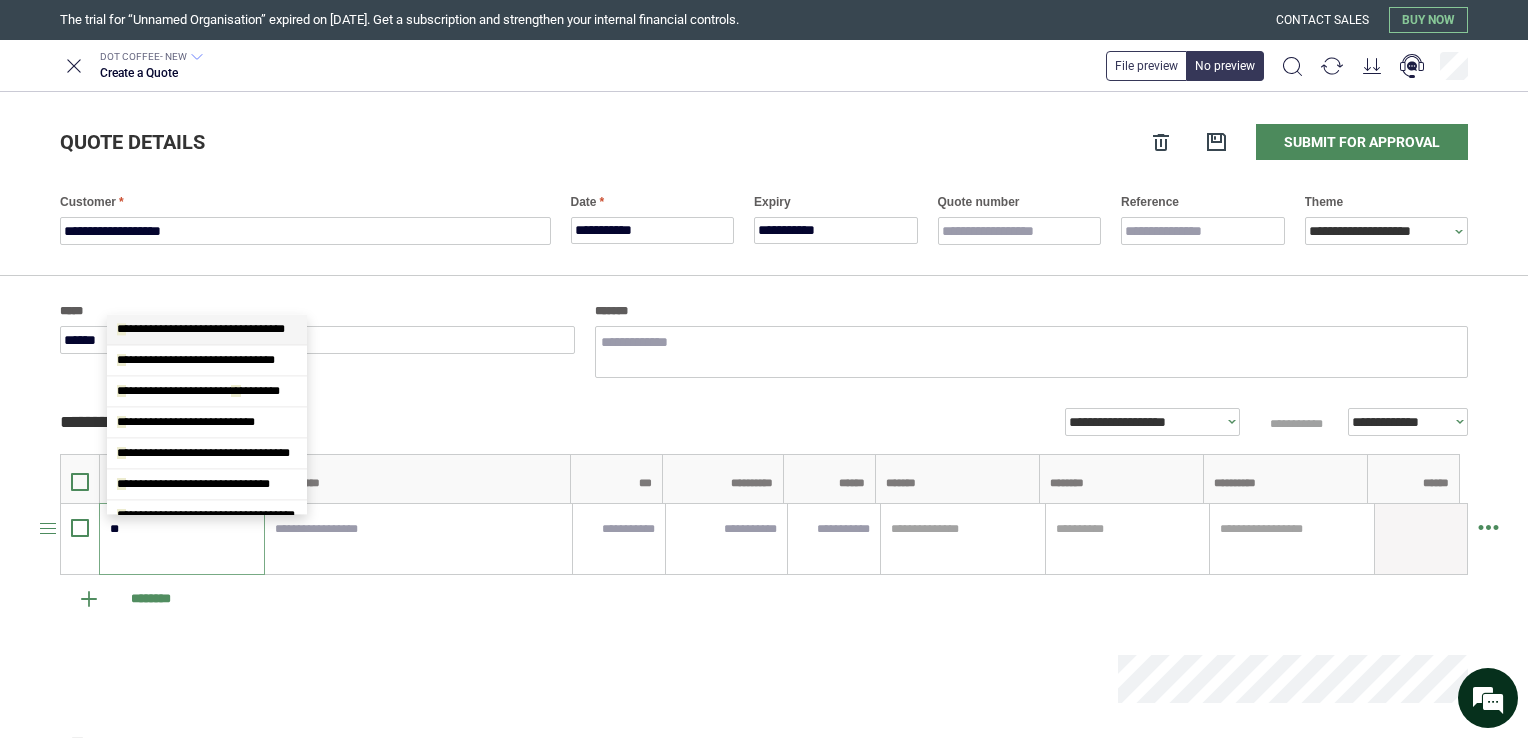 type on "***" 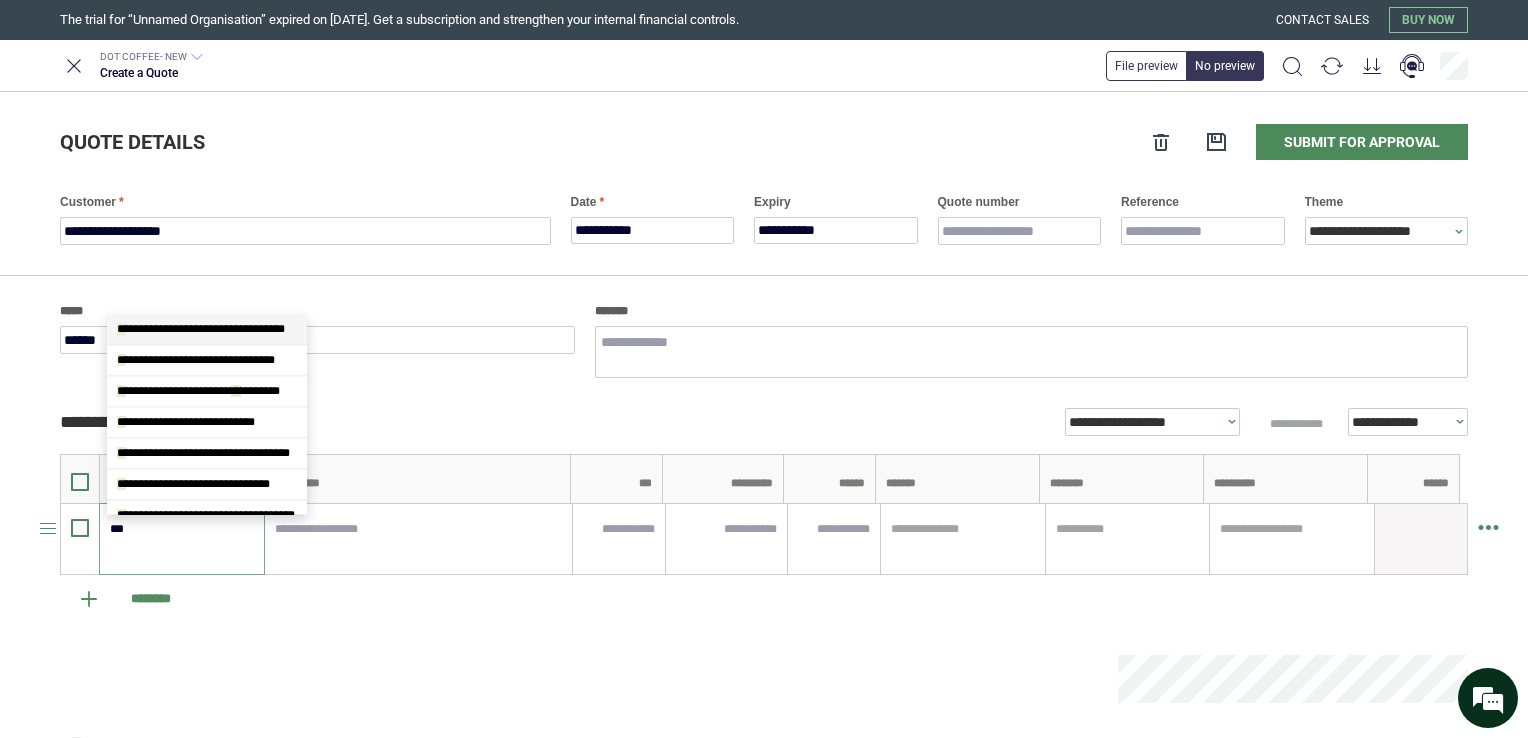 scroll, scrollTop: 519, scrollLeft: 0, axis: vertical 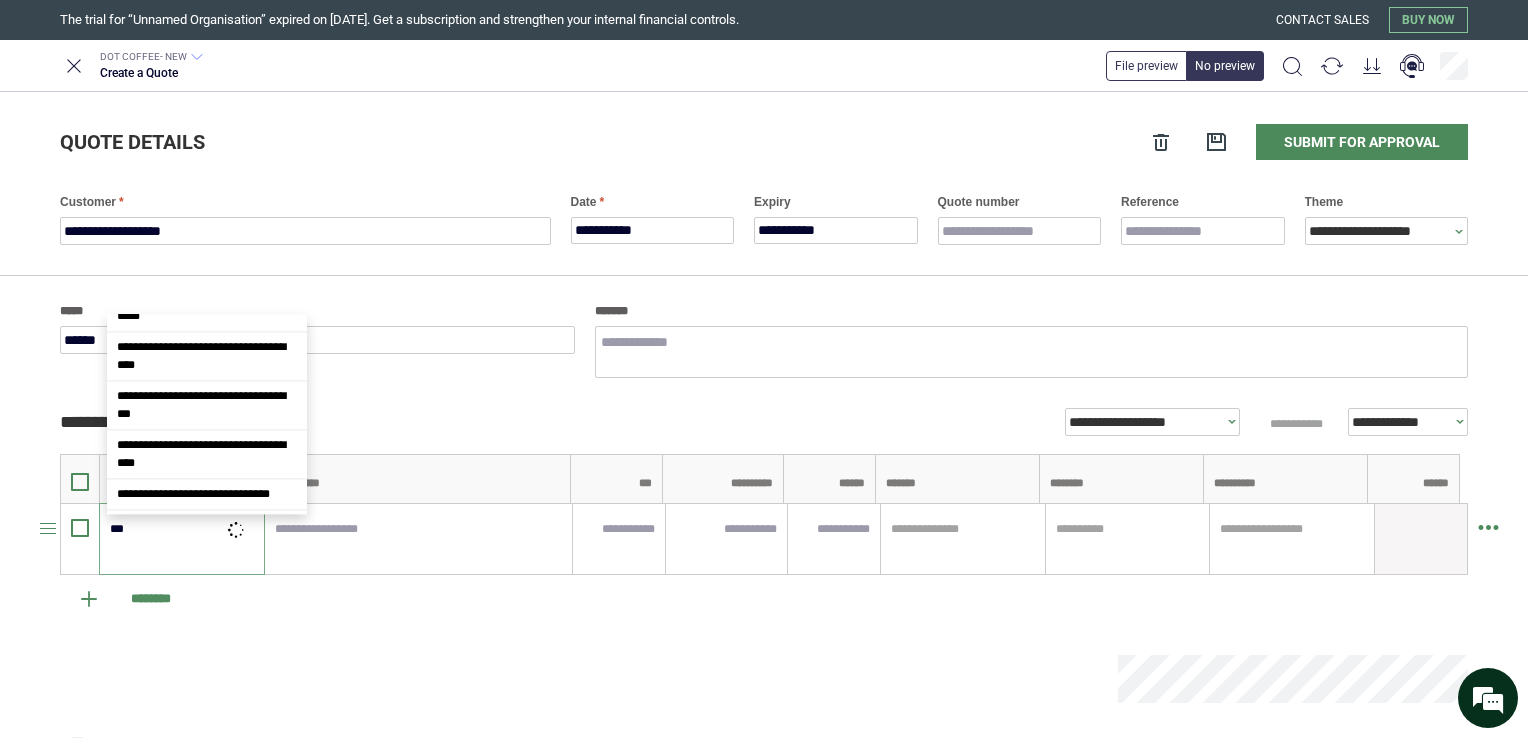 type on "*" 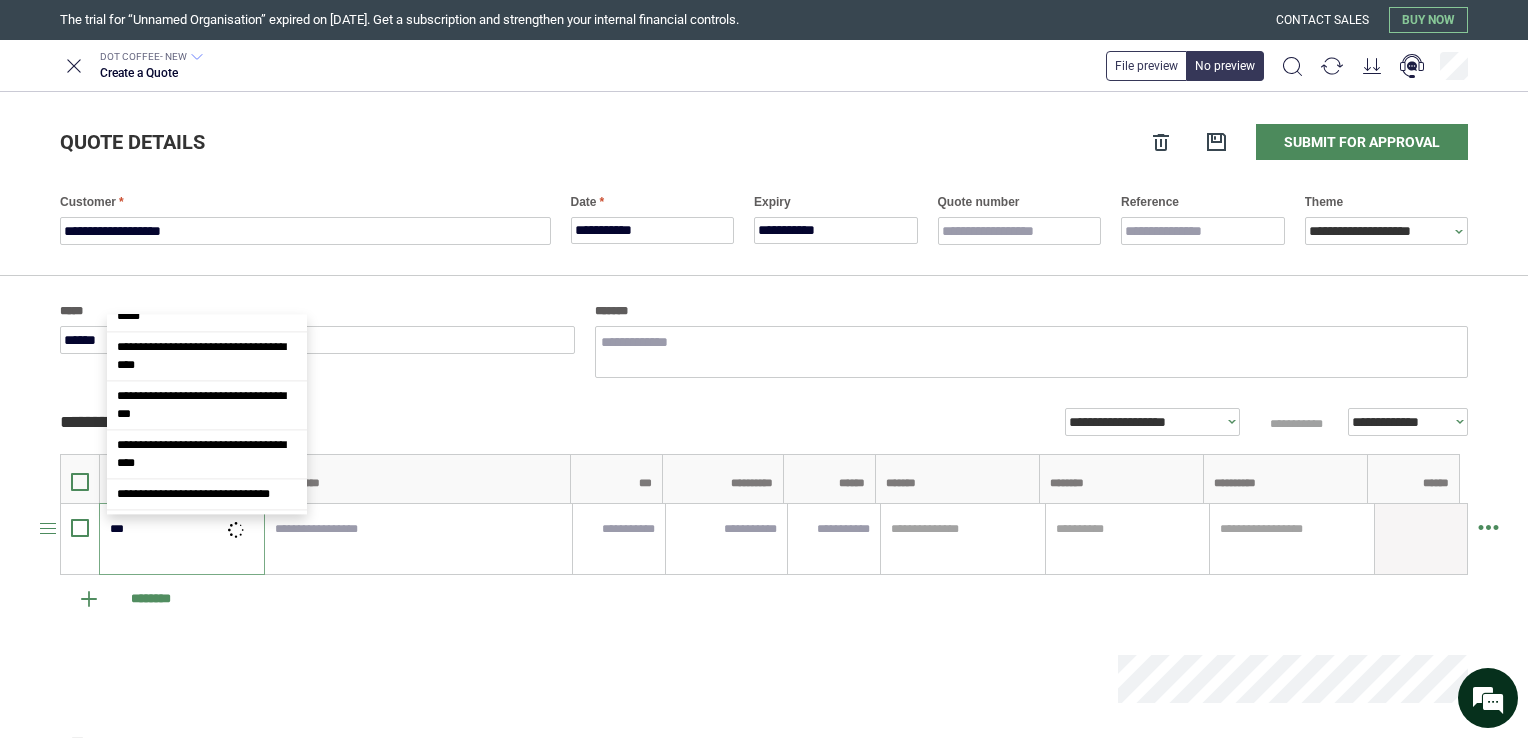 scroll, scrollTop: 0, scrollLeft: 0, axis: both 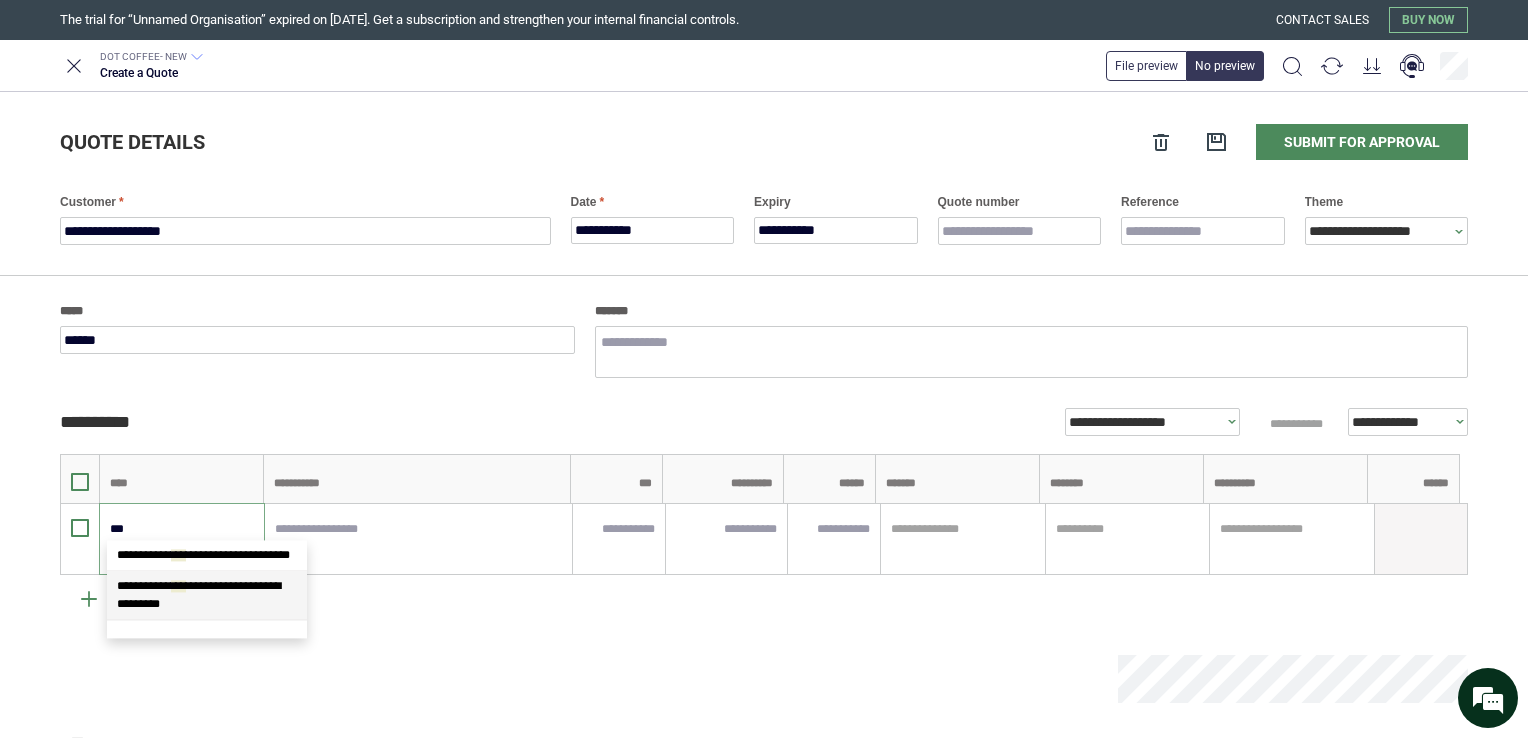 click on "**********" at bounding box center [199, 595] 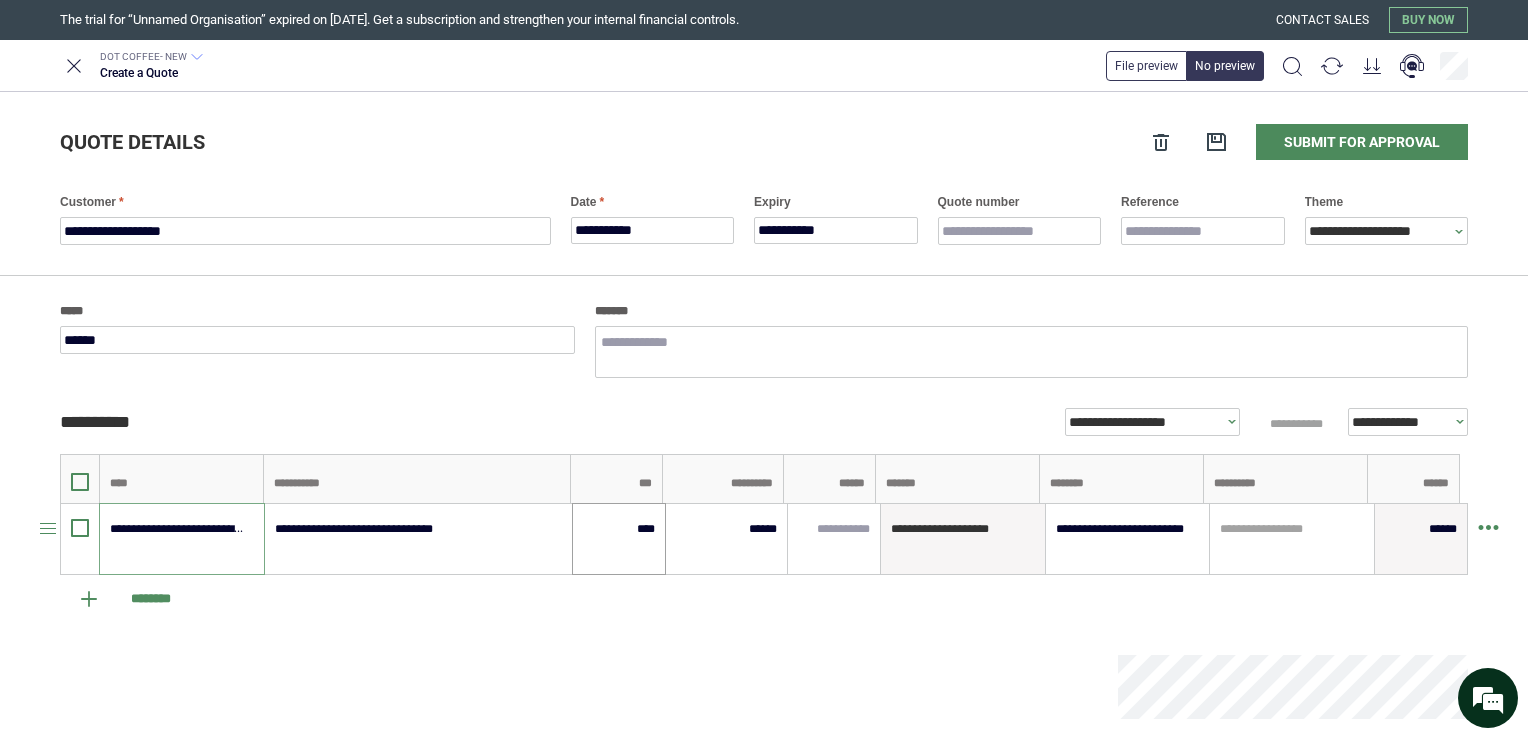 type on "**********" 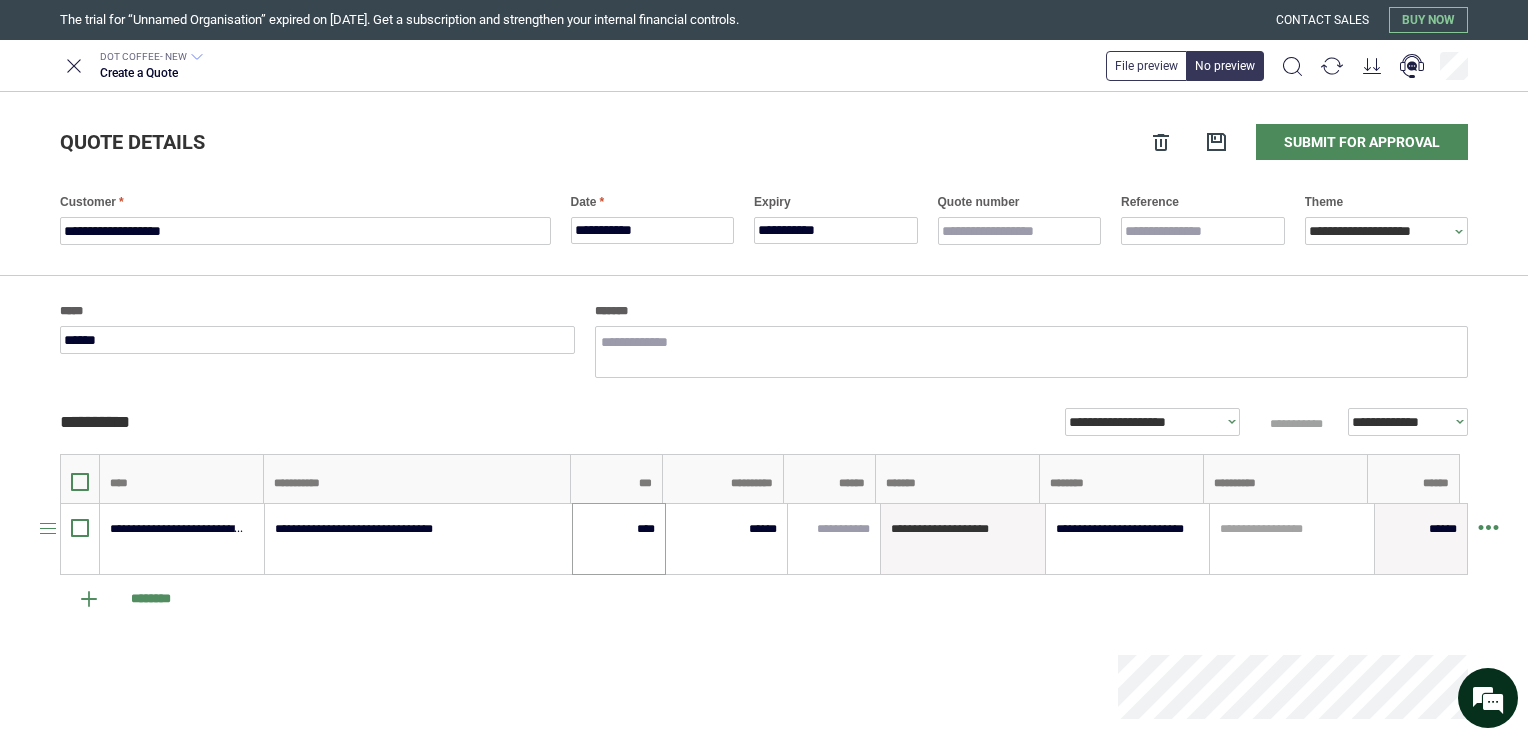 click on "****" at bounding box center (619, 539) 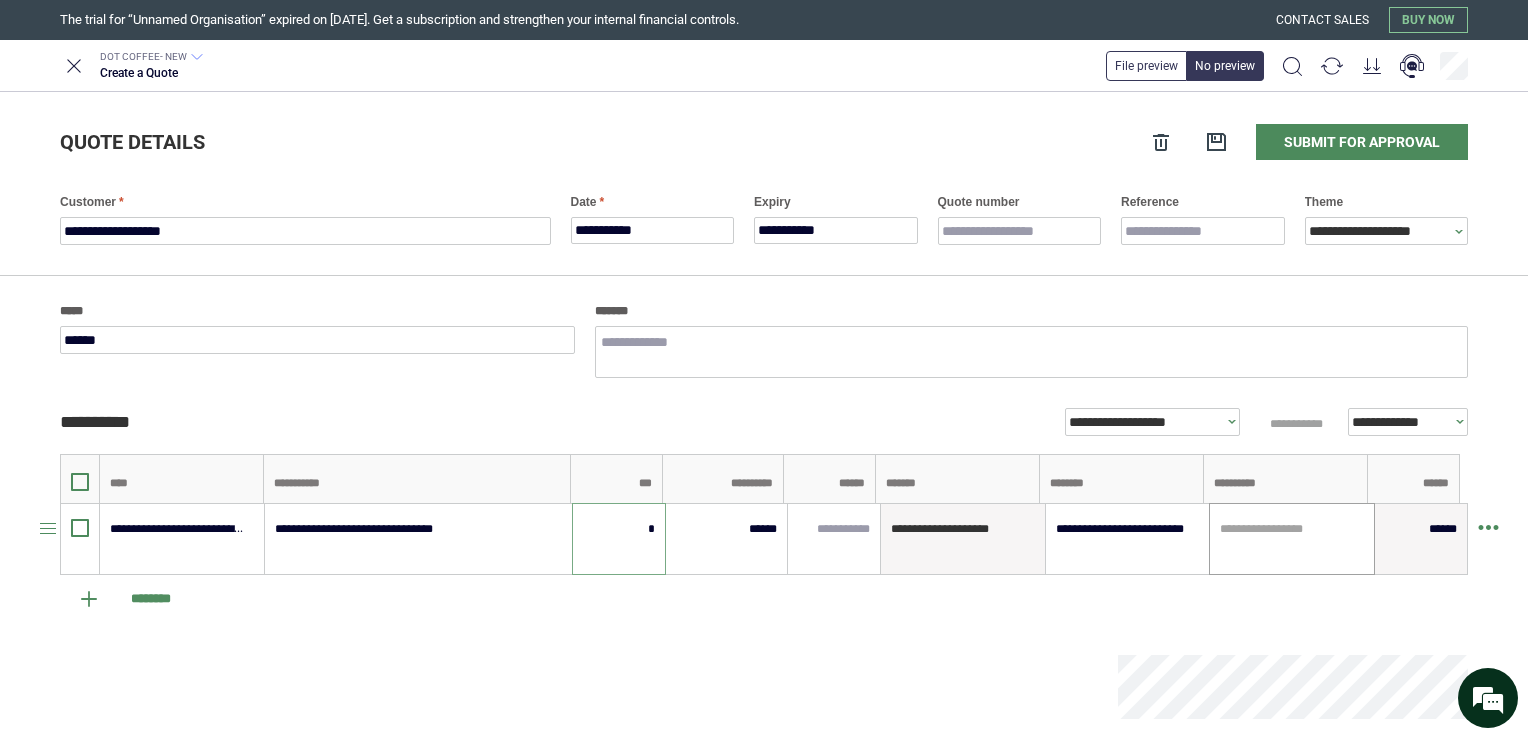 type on "*" 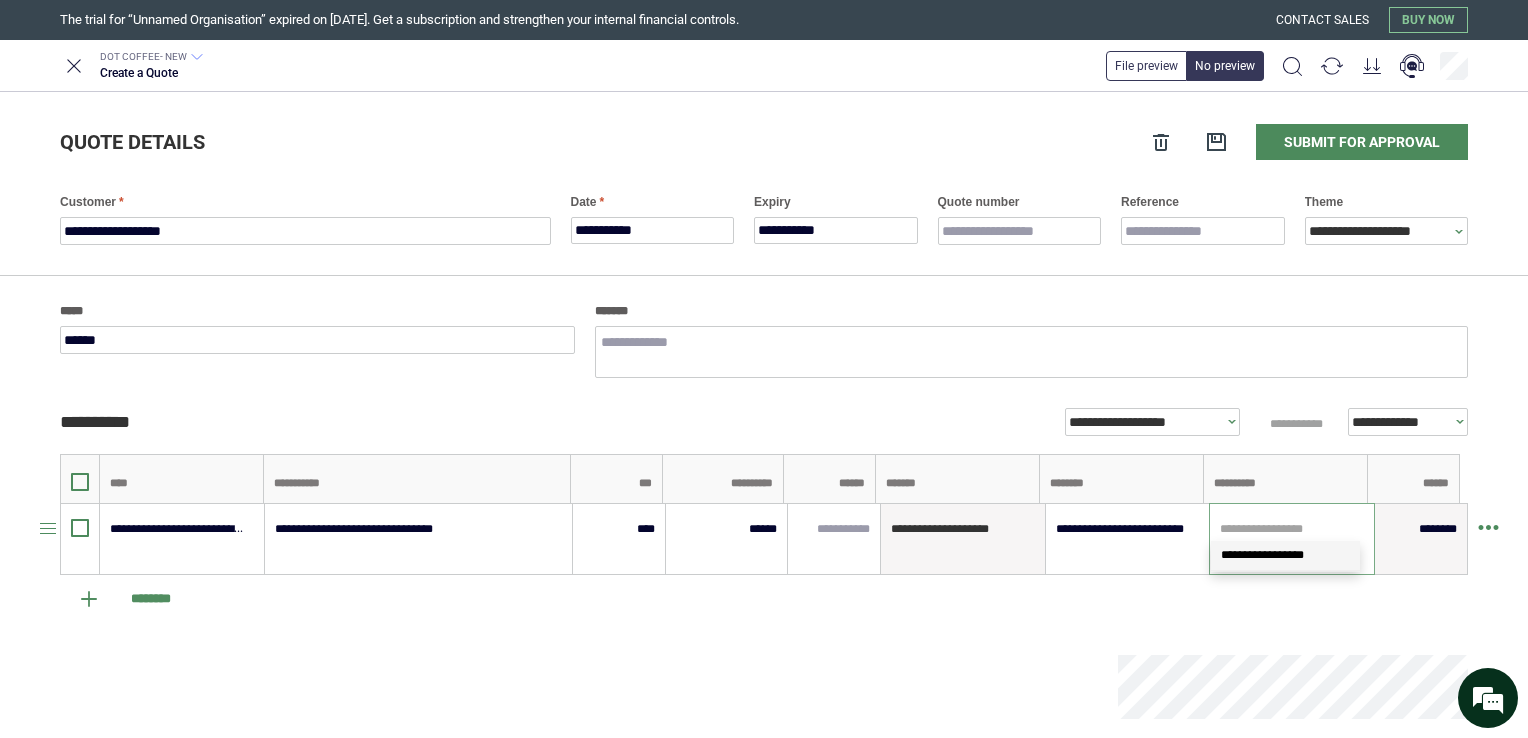 click at bounding box center [1292, 529] 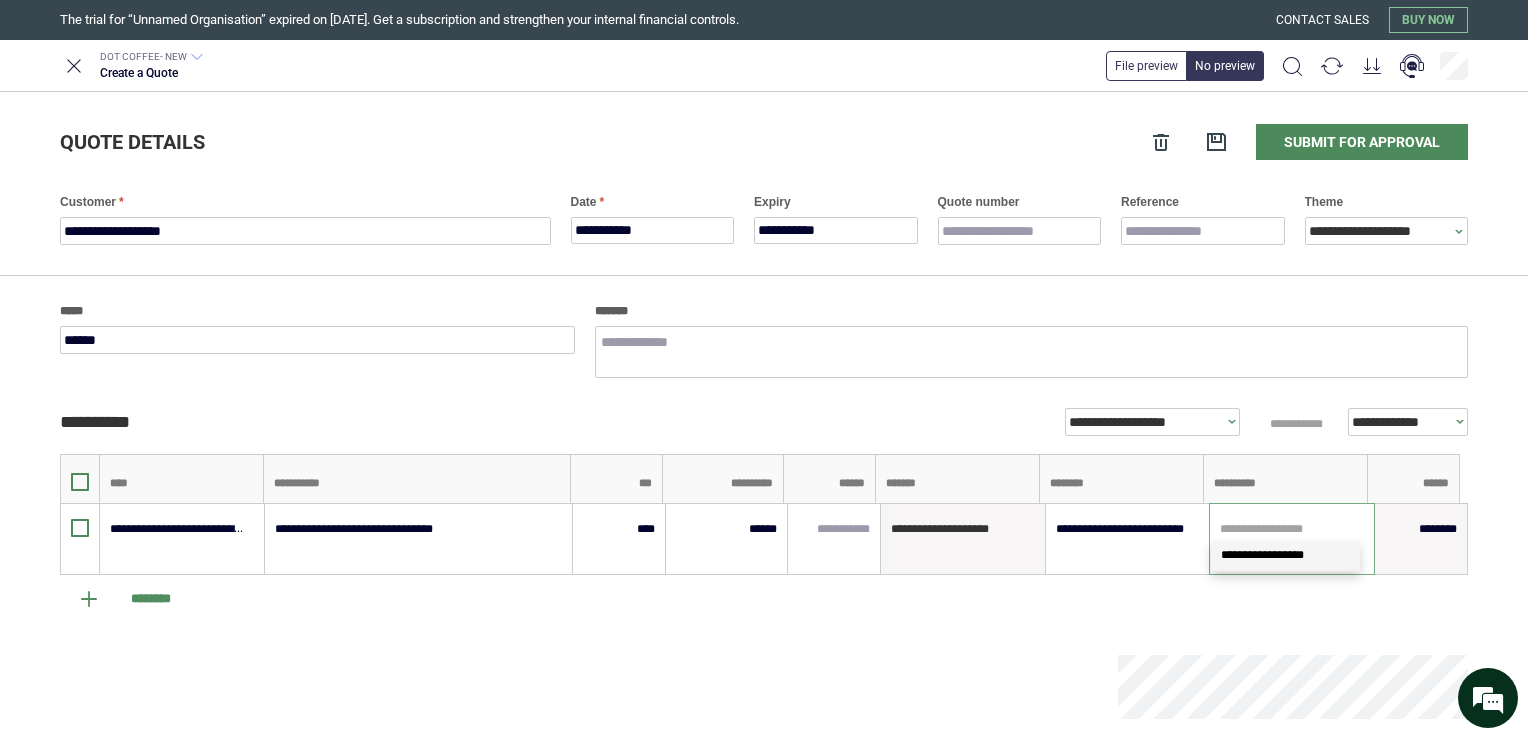 click on "**********" at bounding box center [1262, 555] 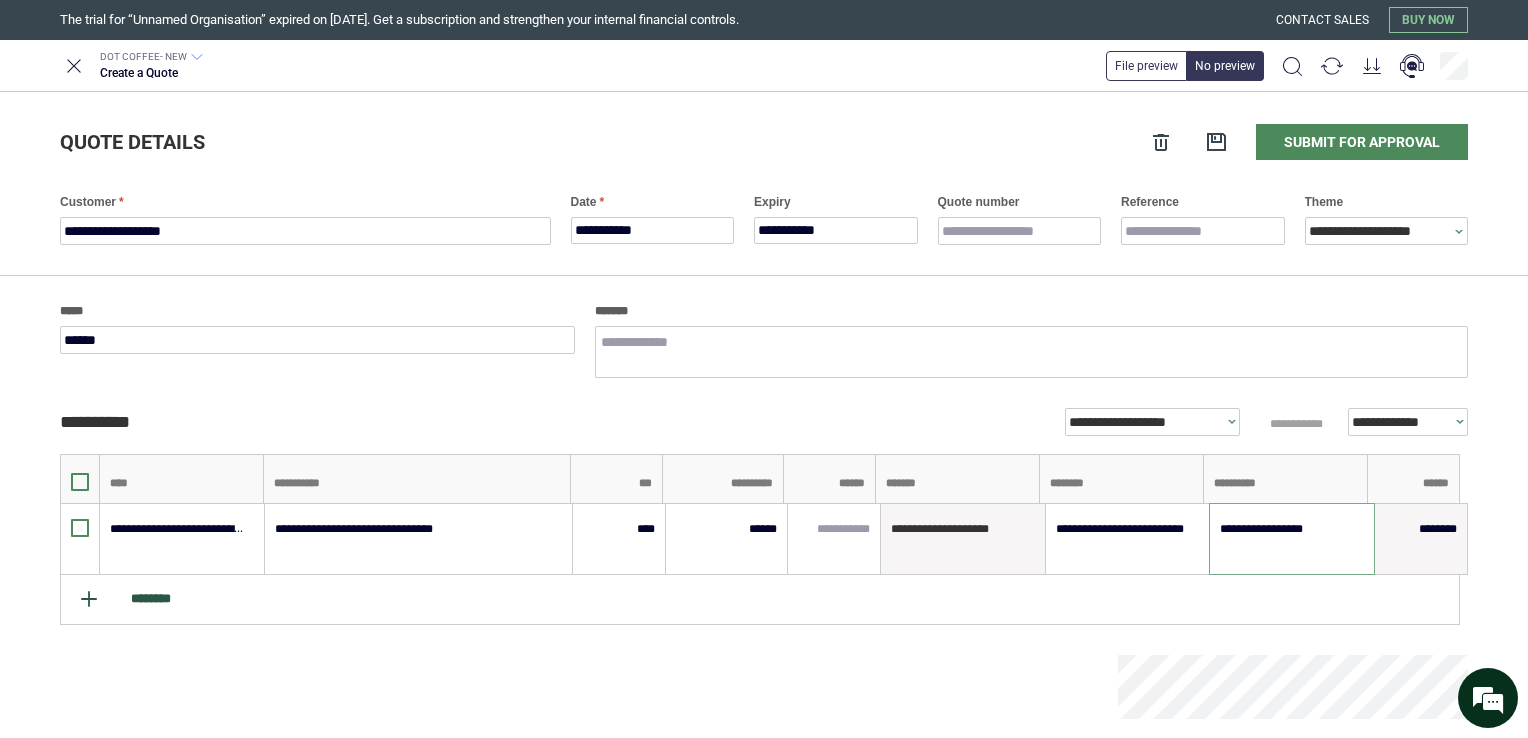 type on "**********" 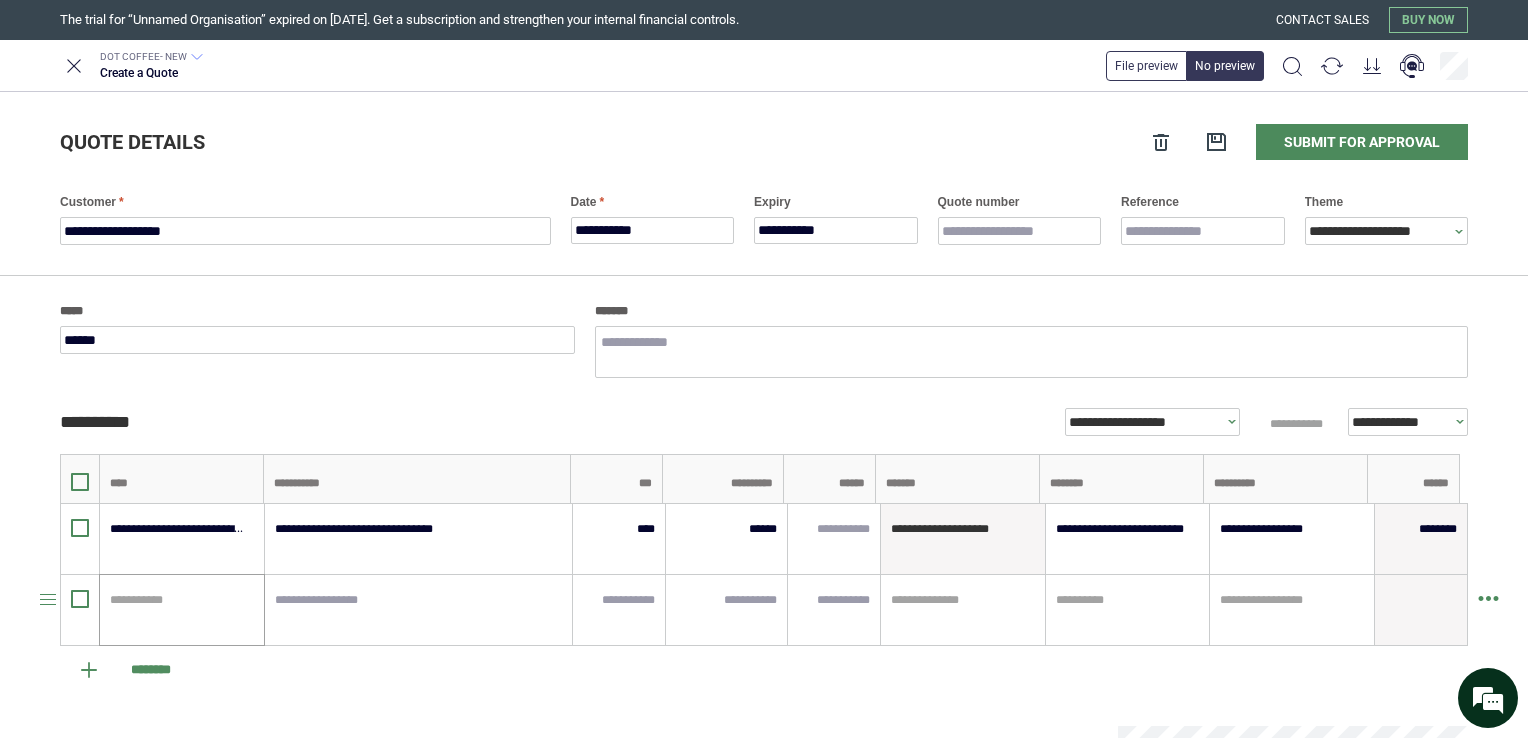 type on "*" 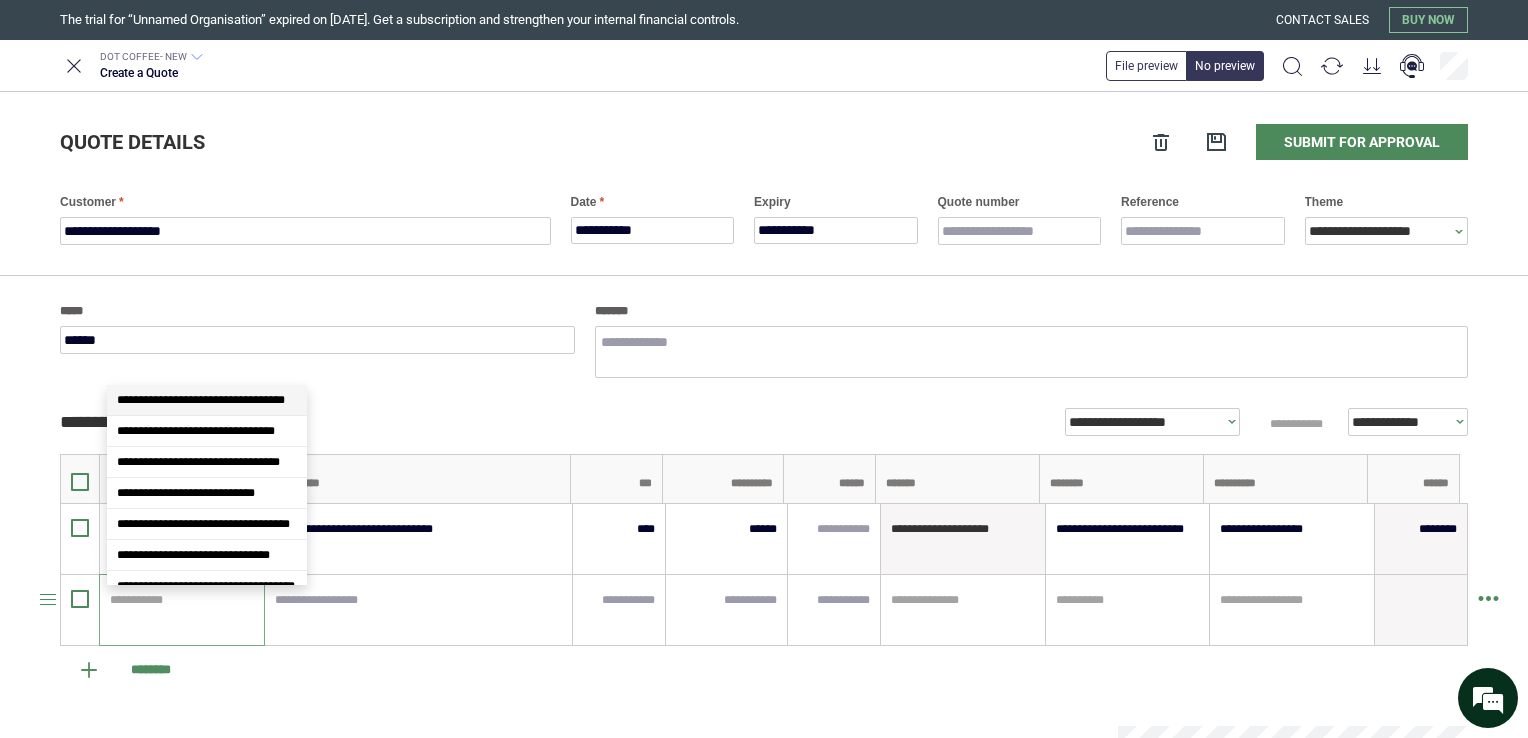 click at bounding box center [179, 600] 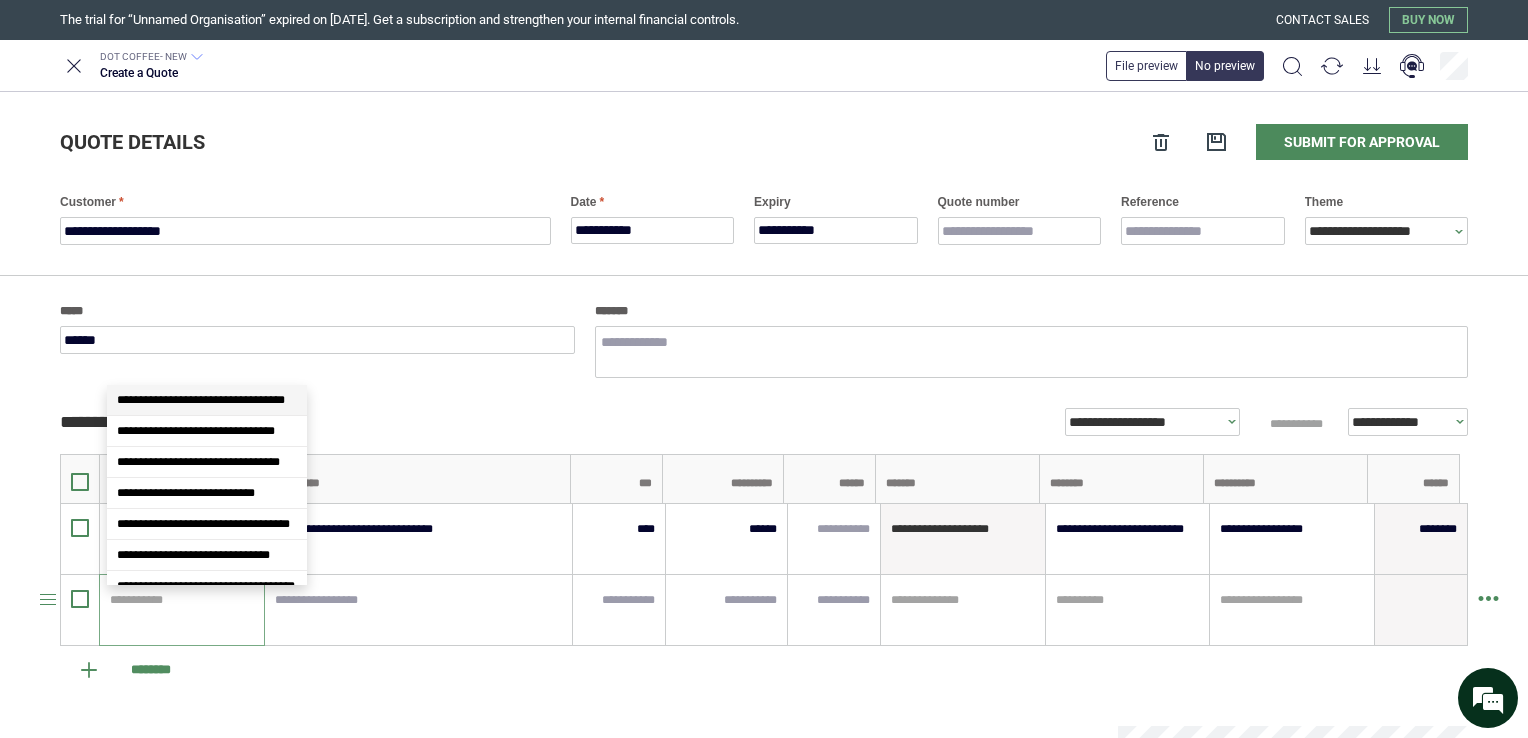 type on "*" 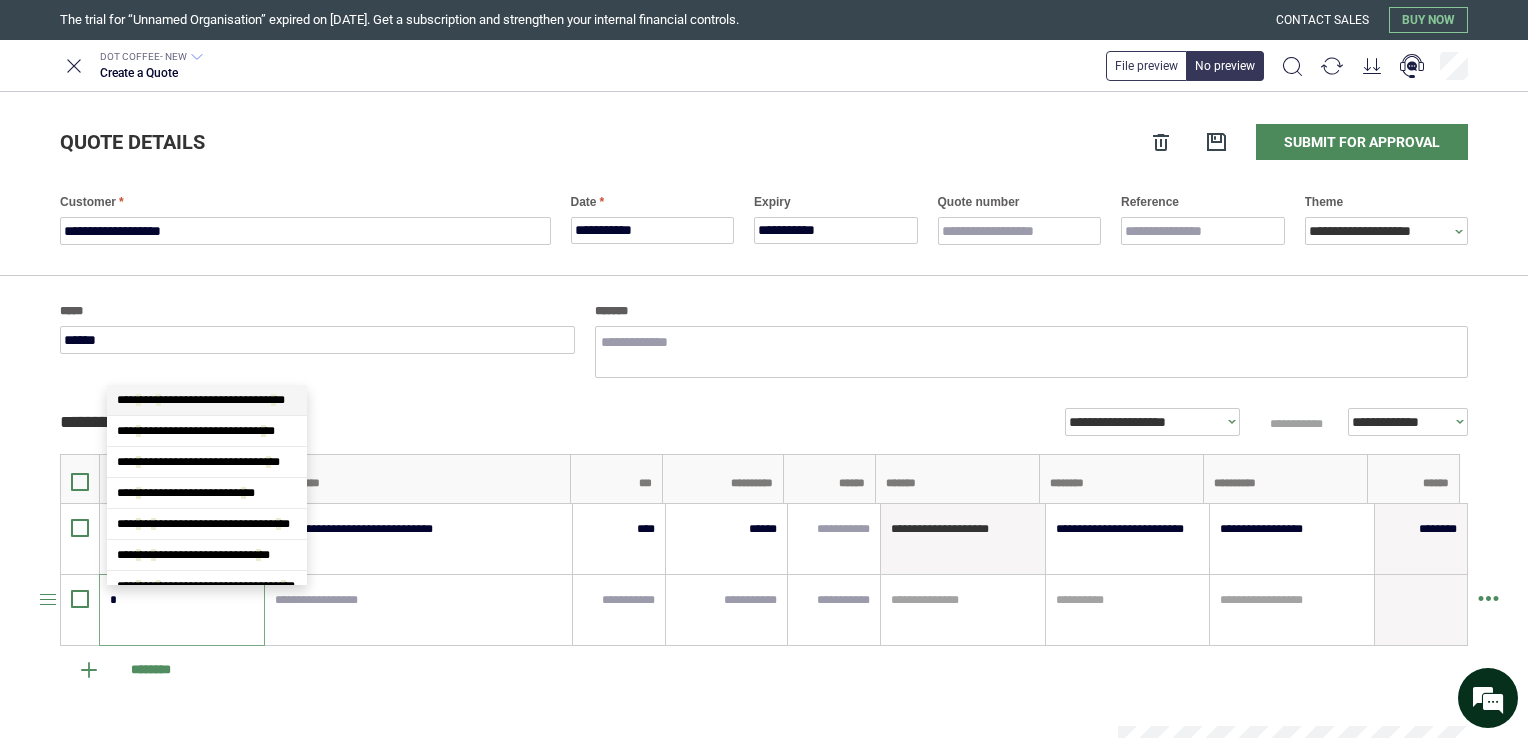 type on "*" 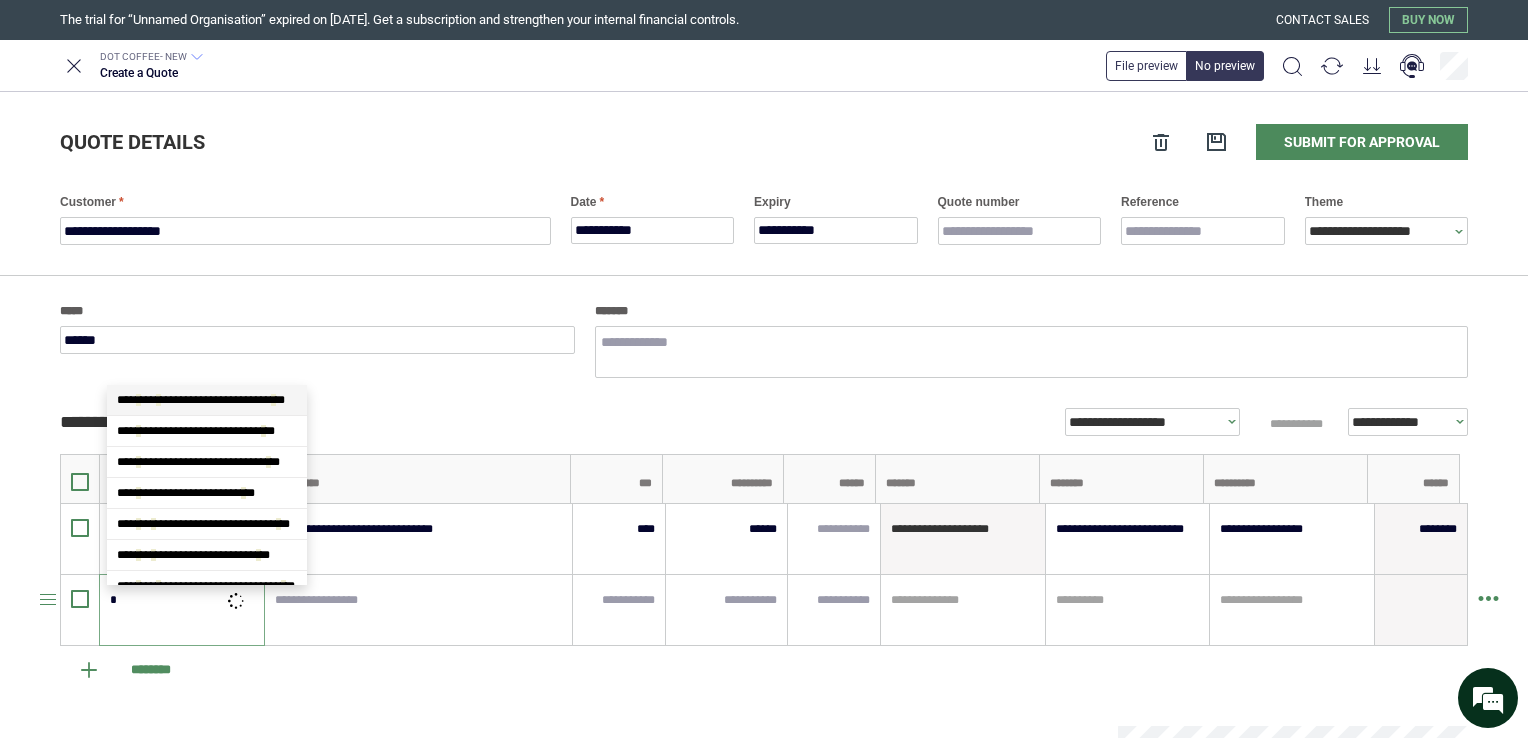 type on "**" 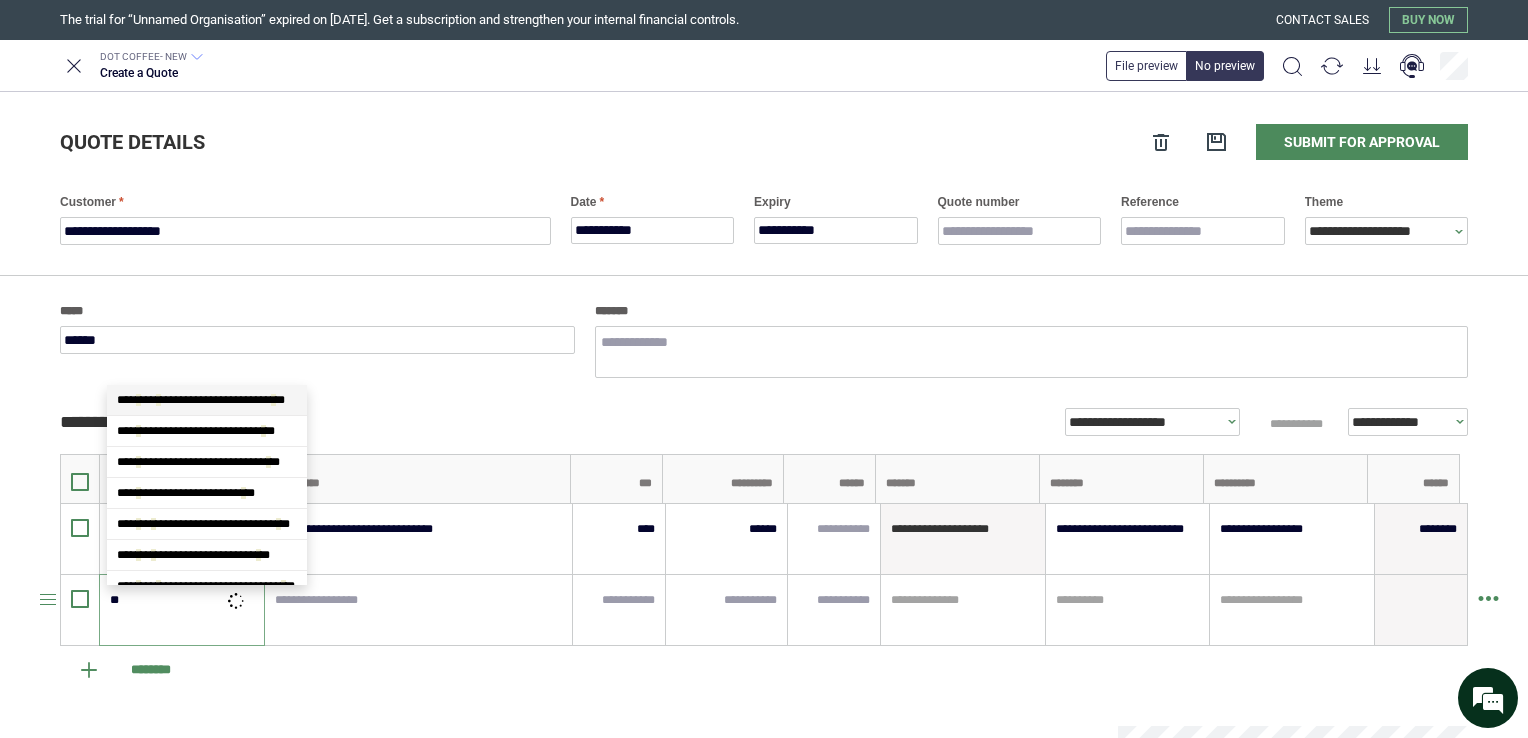 scroll, scrollTop: 2214, scrollLeft: 0, axis: vertical 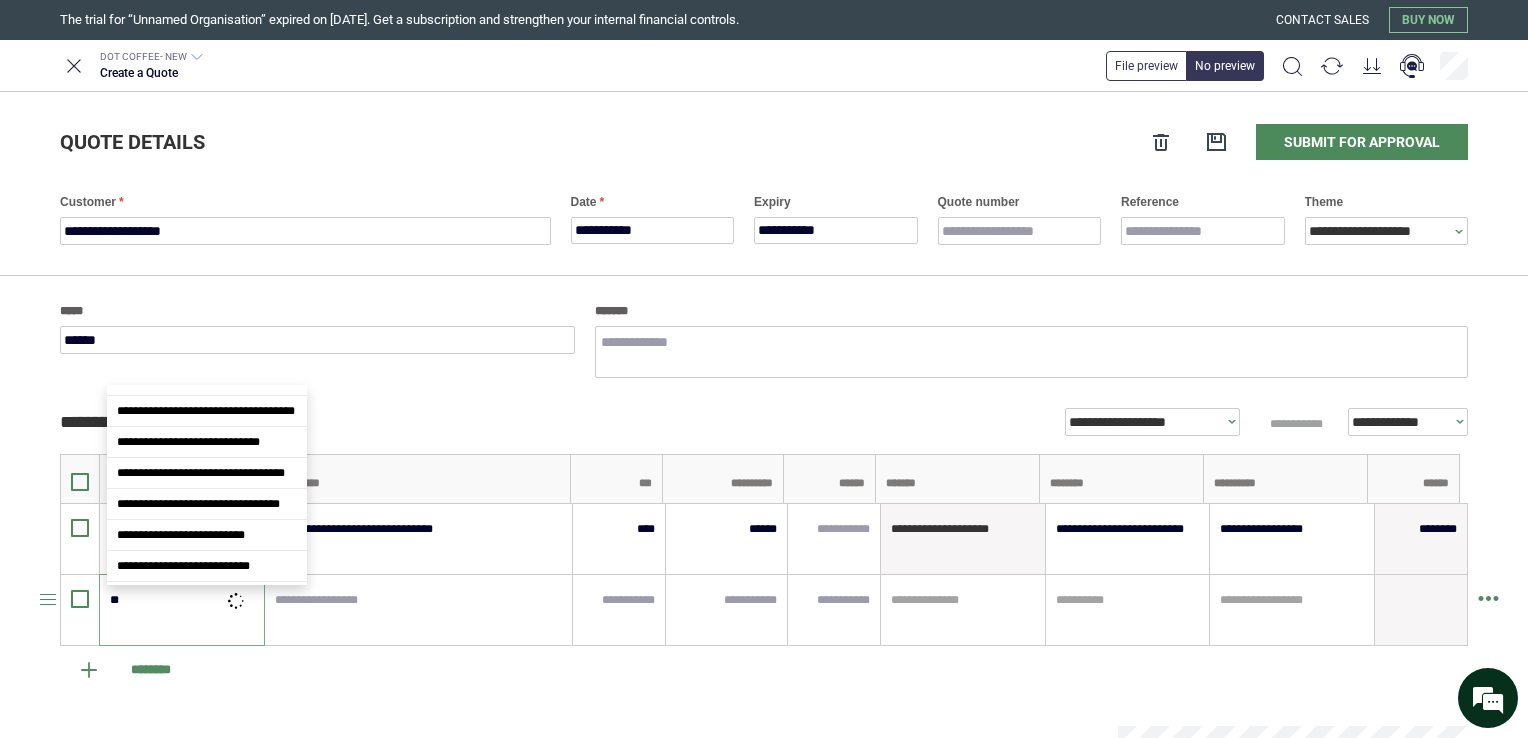type on "*" 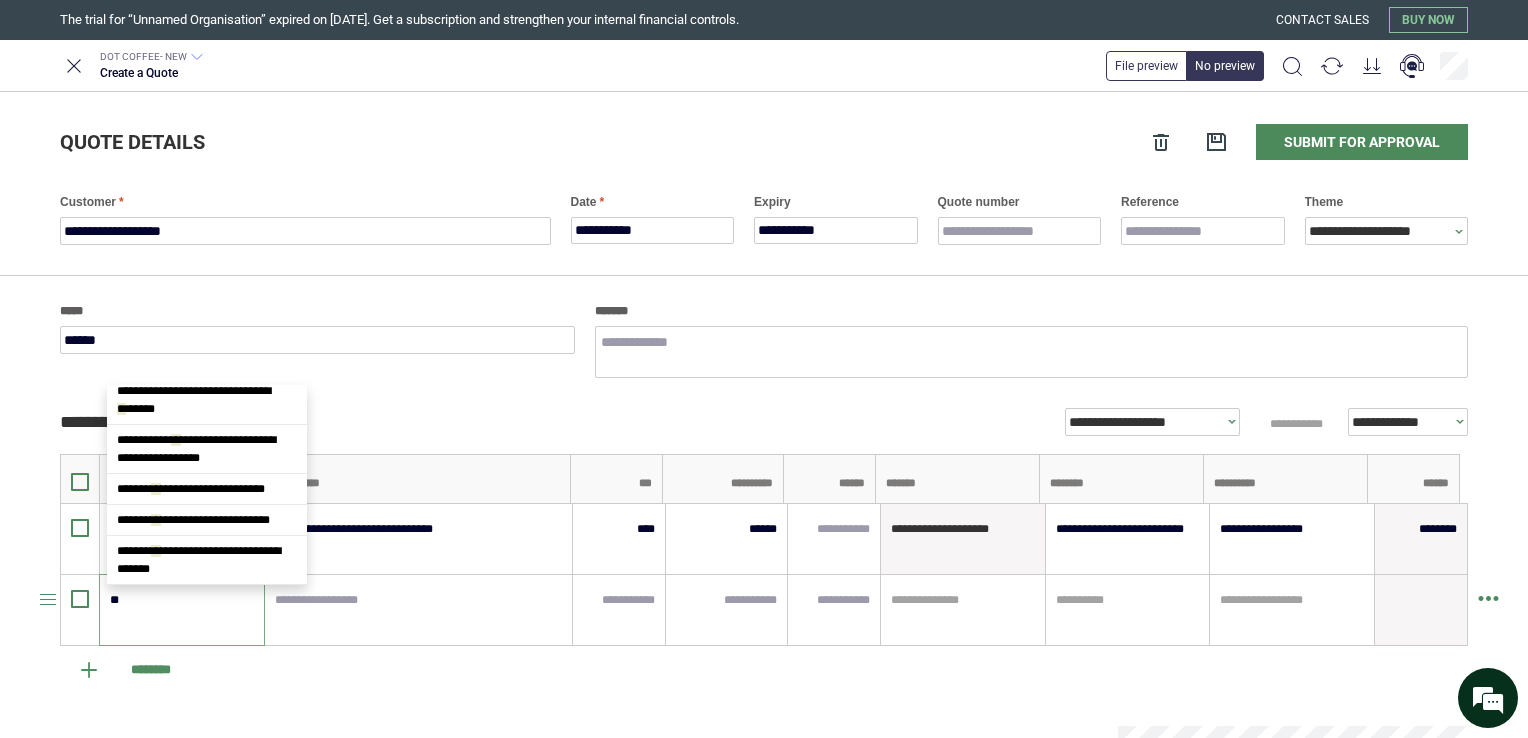 scroll, scrollTop: 0, scrollLeft: 0, axis: both 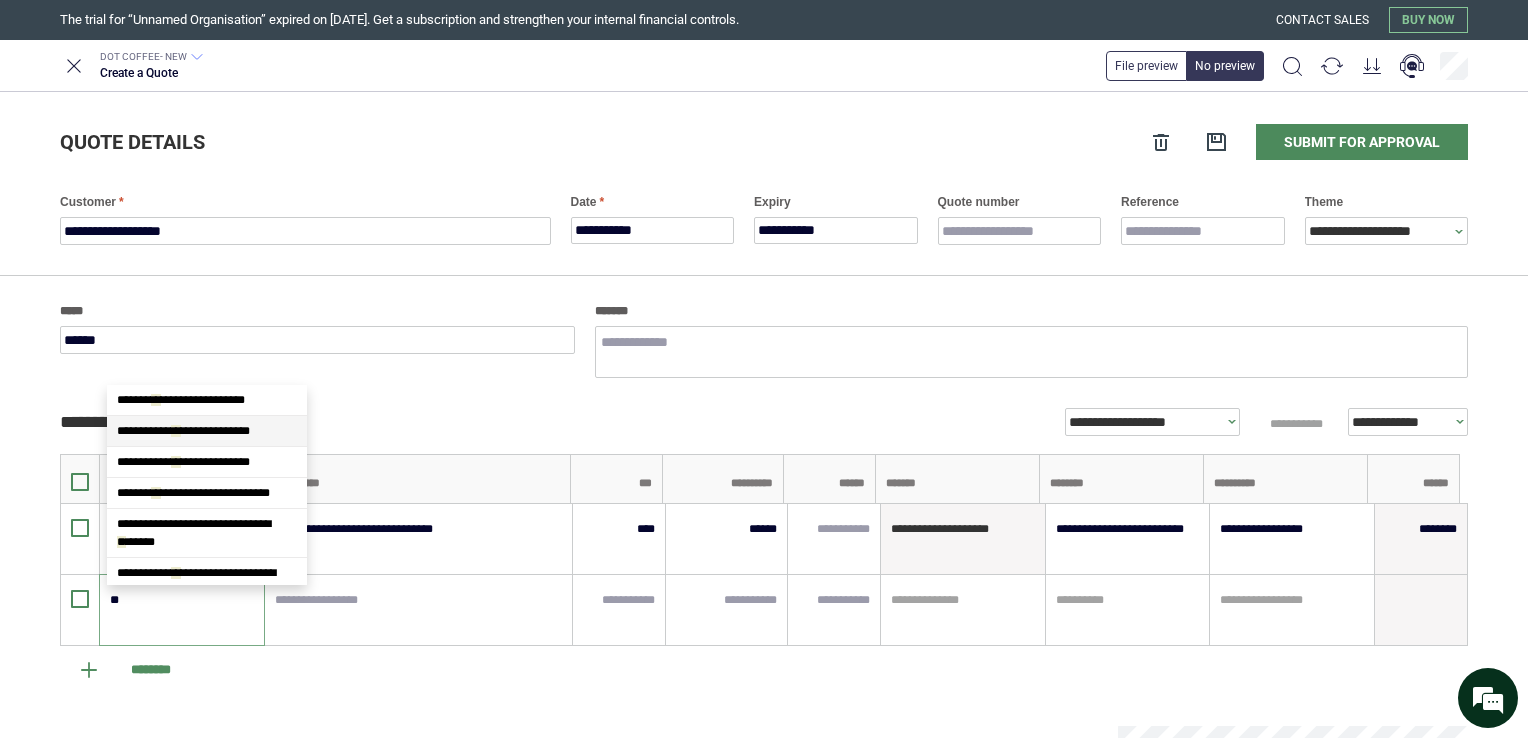 click on "**********" at bounding box center (207, 431) 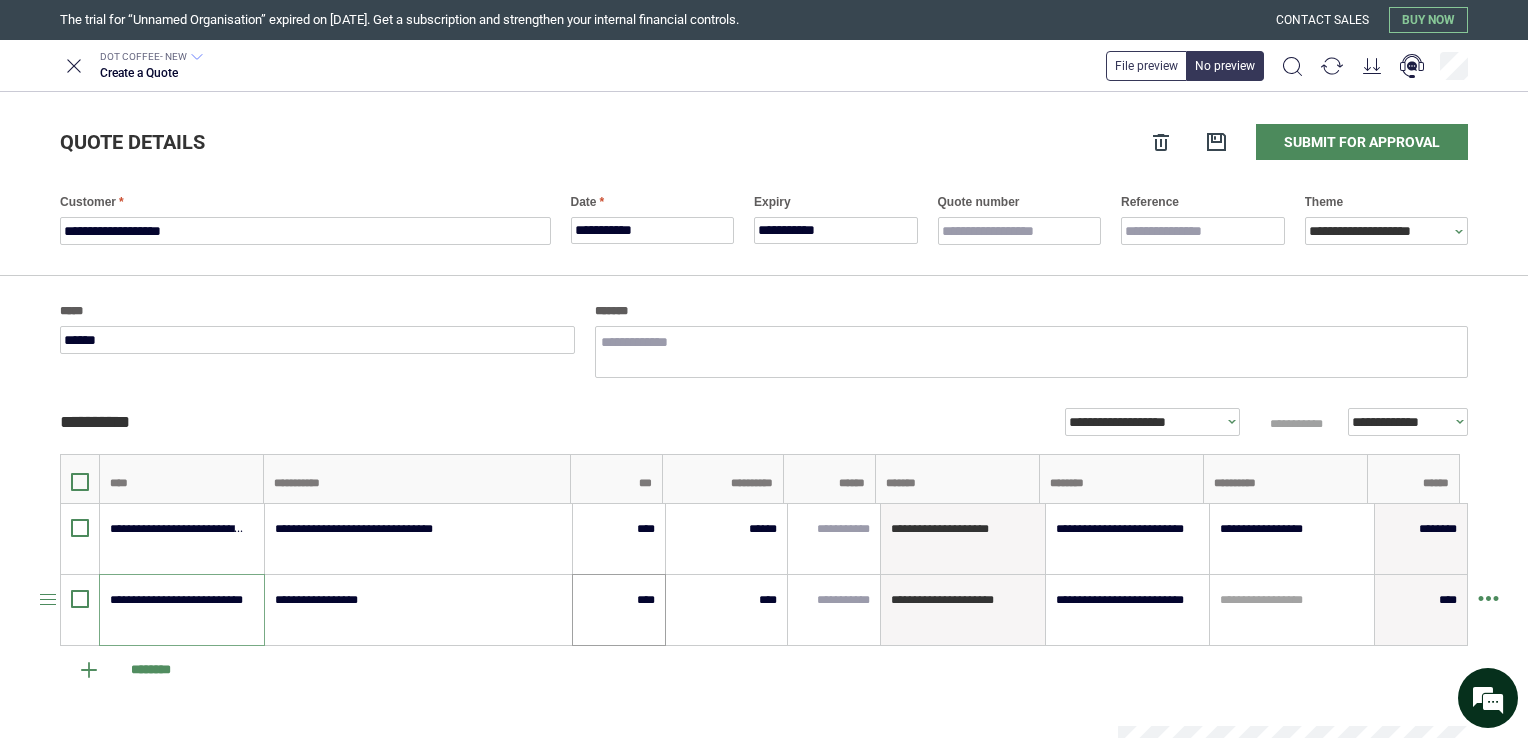 type on "**********" 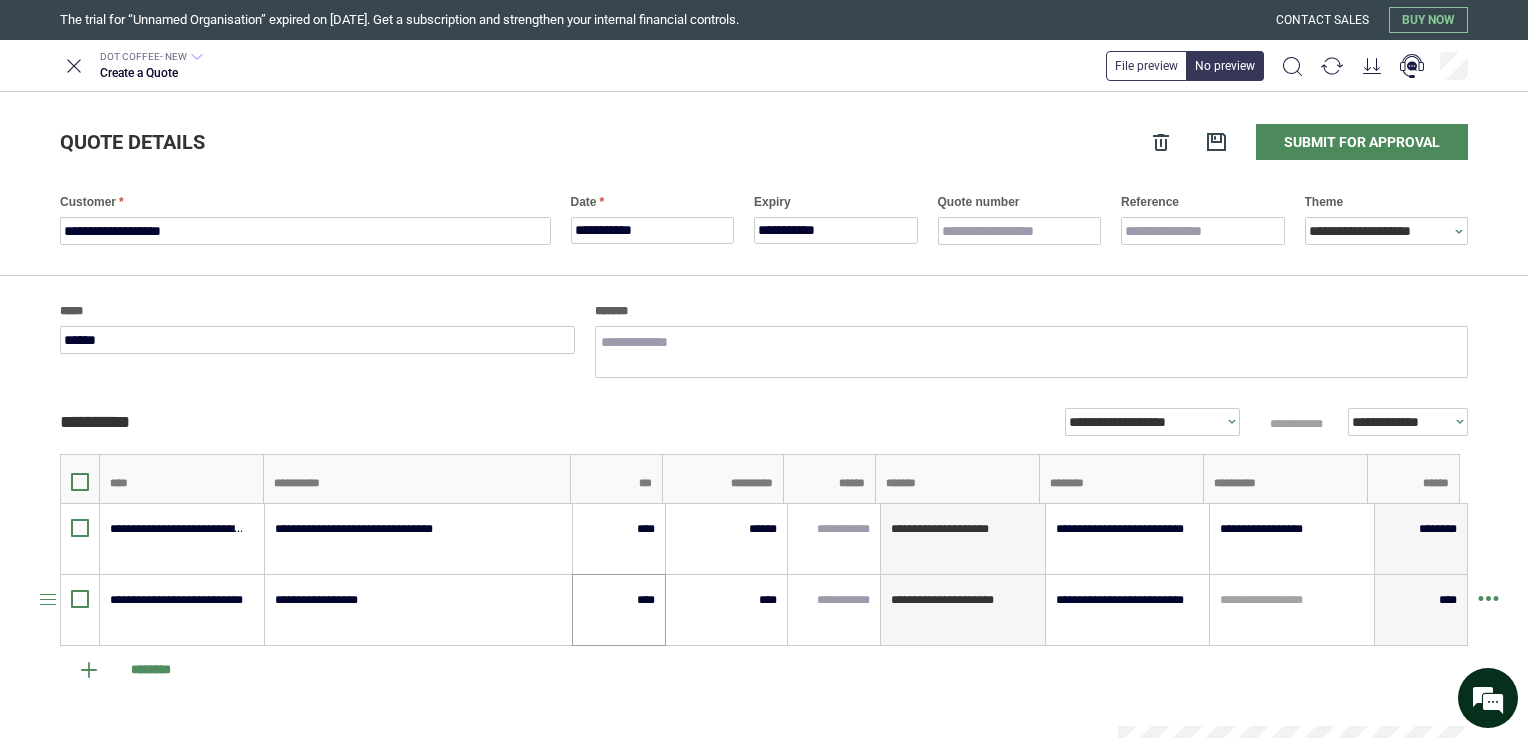 click on "****" at bounding box center (619, 610) 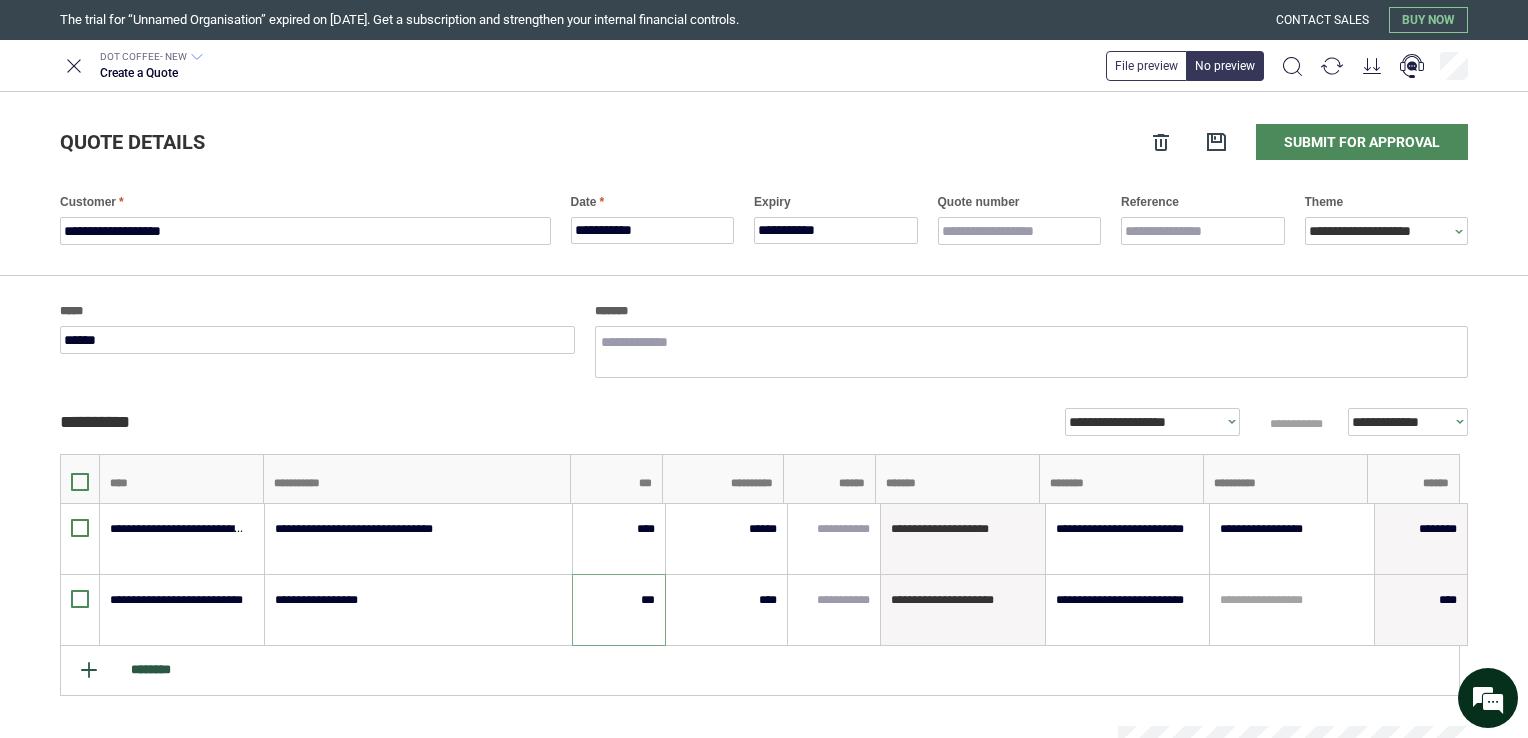 type on "***" 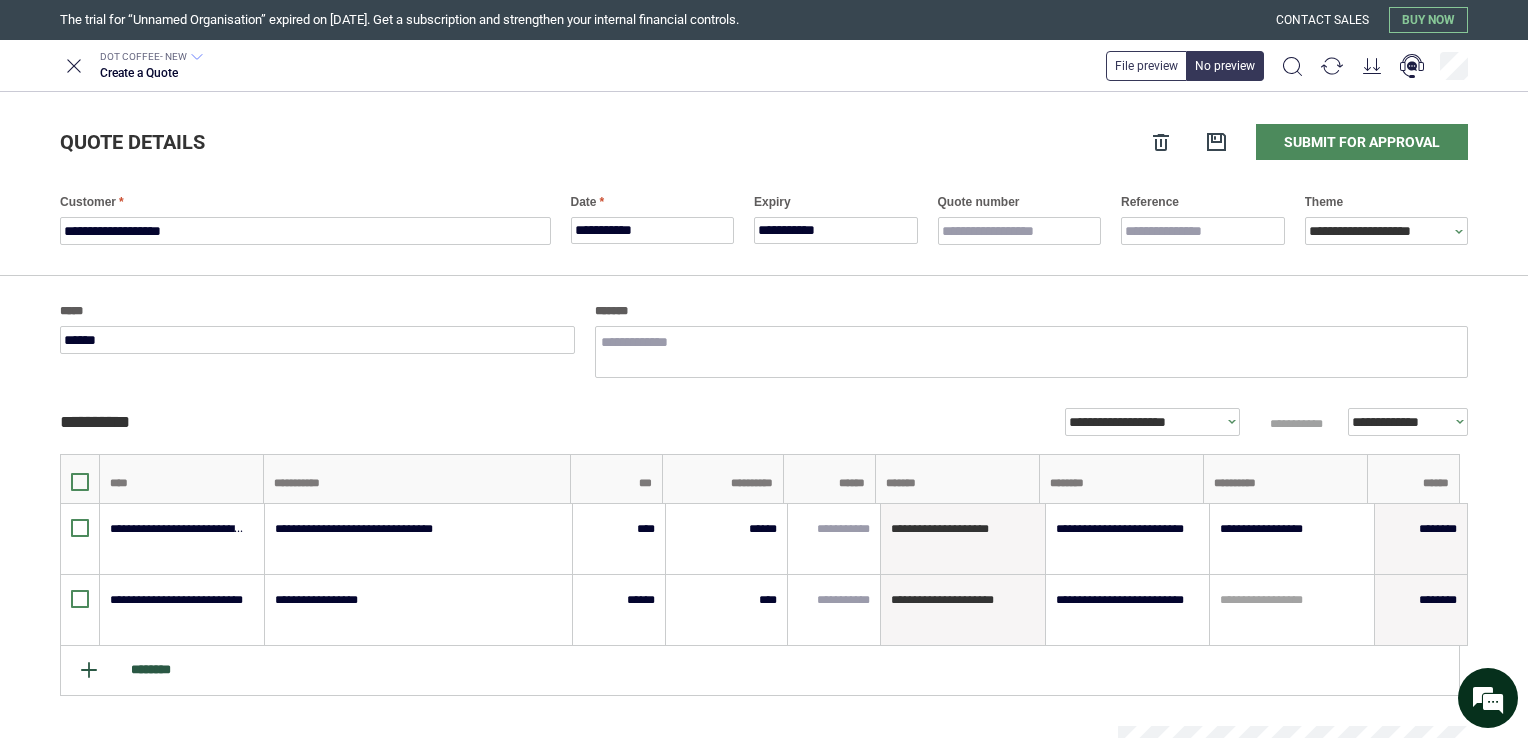 click on "********" at bounding box center (760, 671) 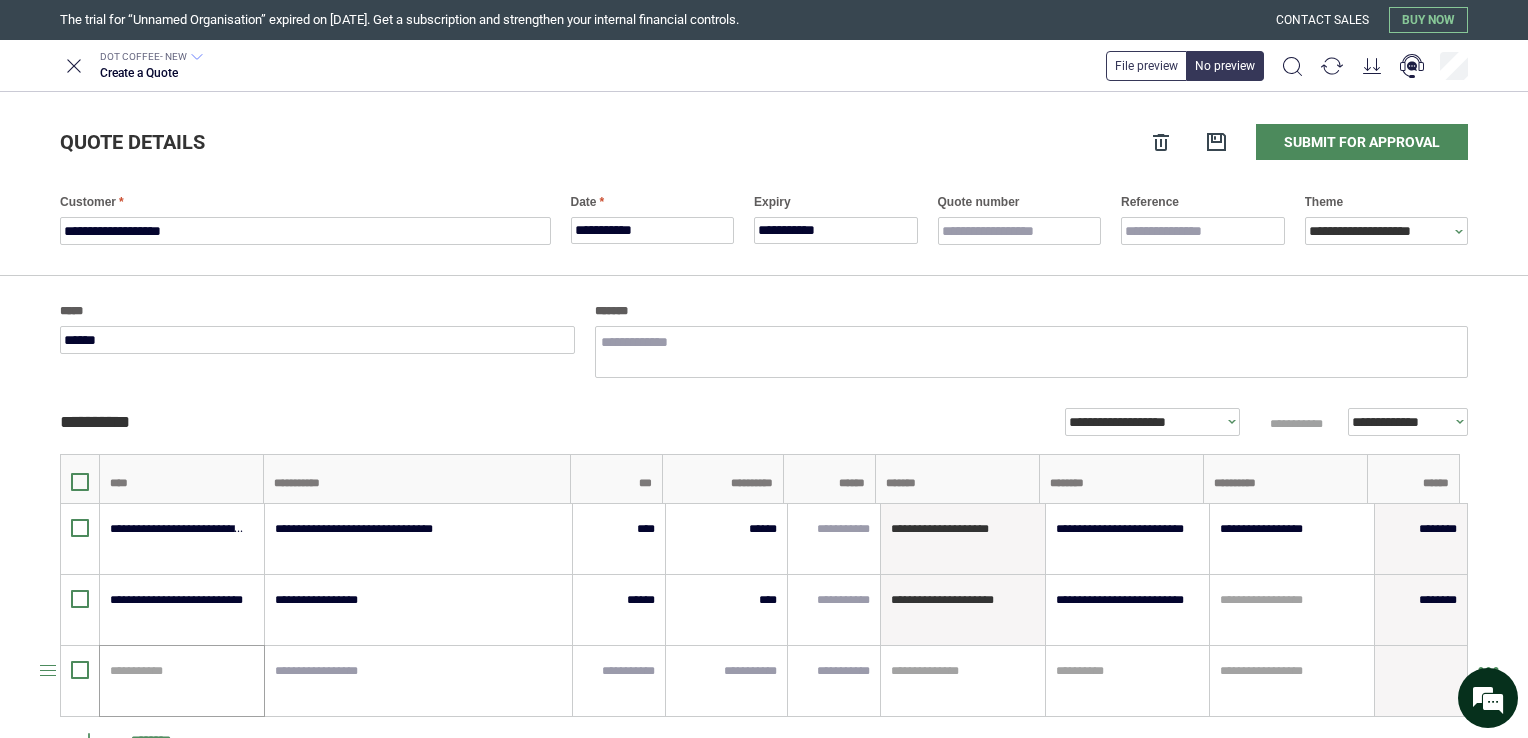 type on "*" 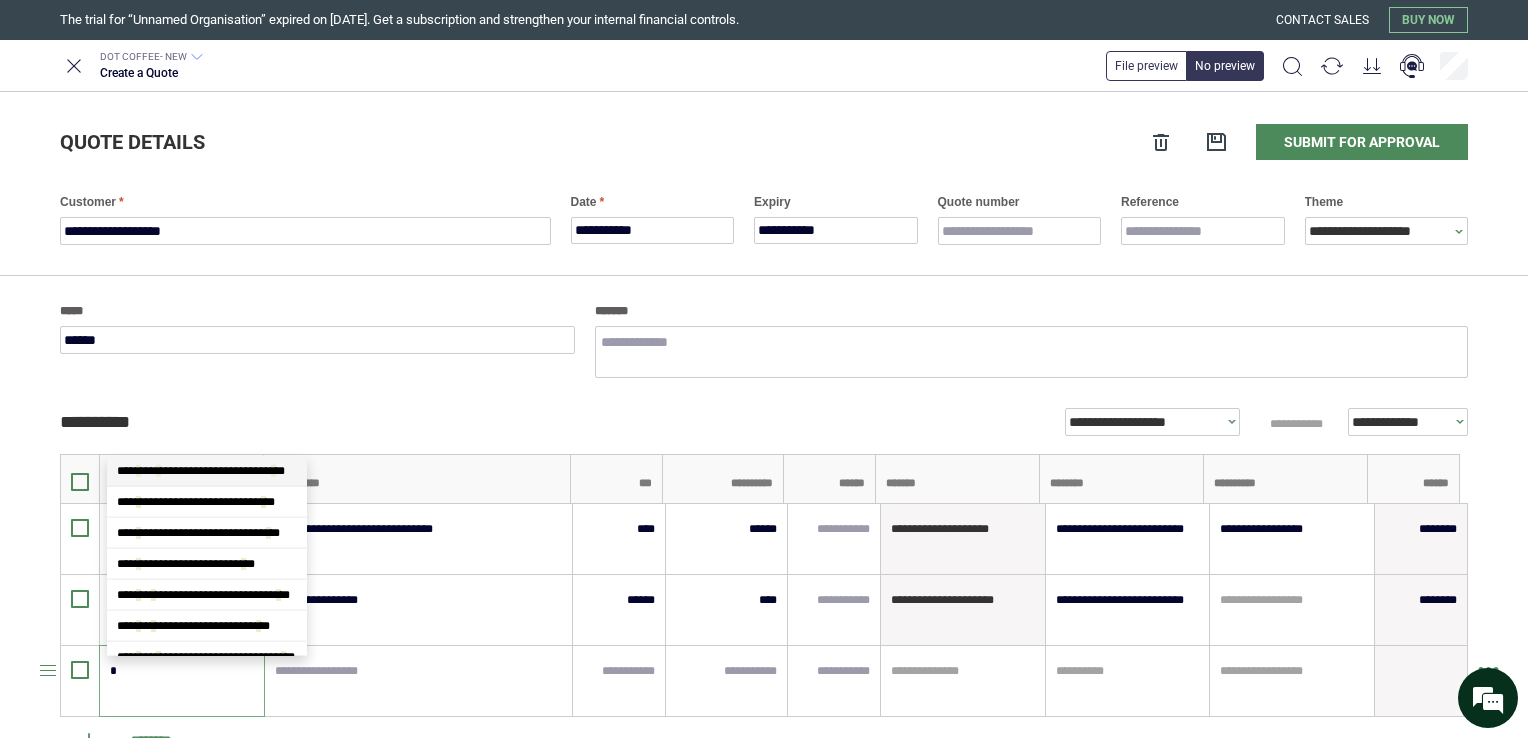 type on "**" 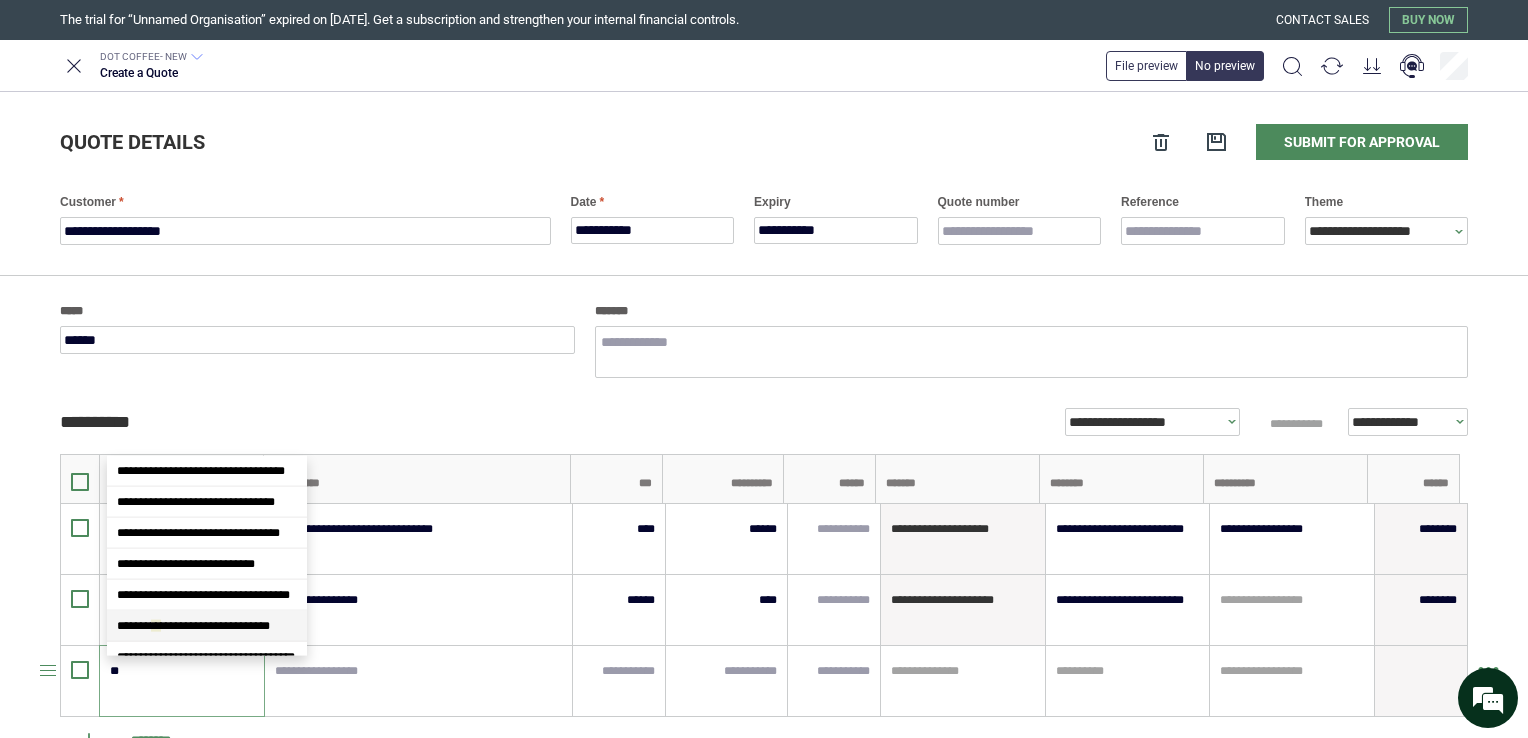 scroll, scrollTop: 110, scrollLeft: 0, axis: vertical 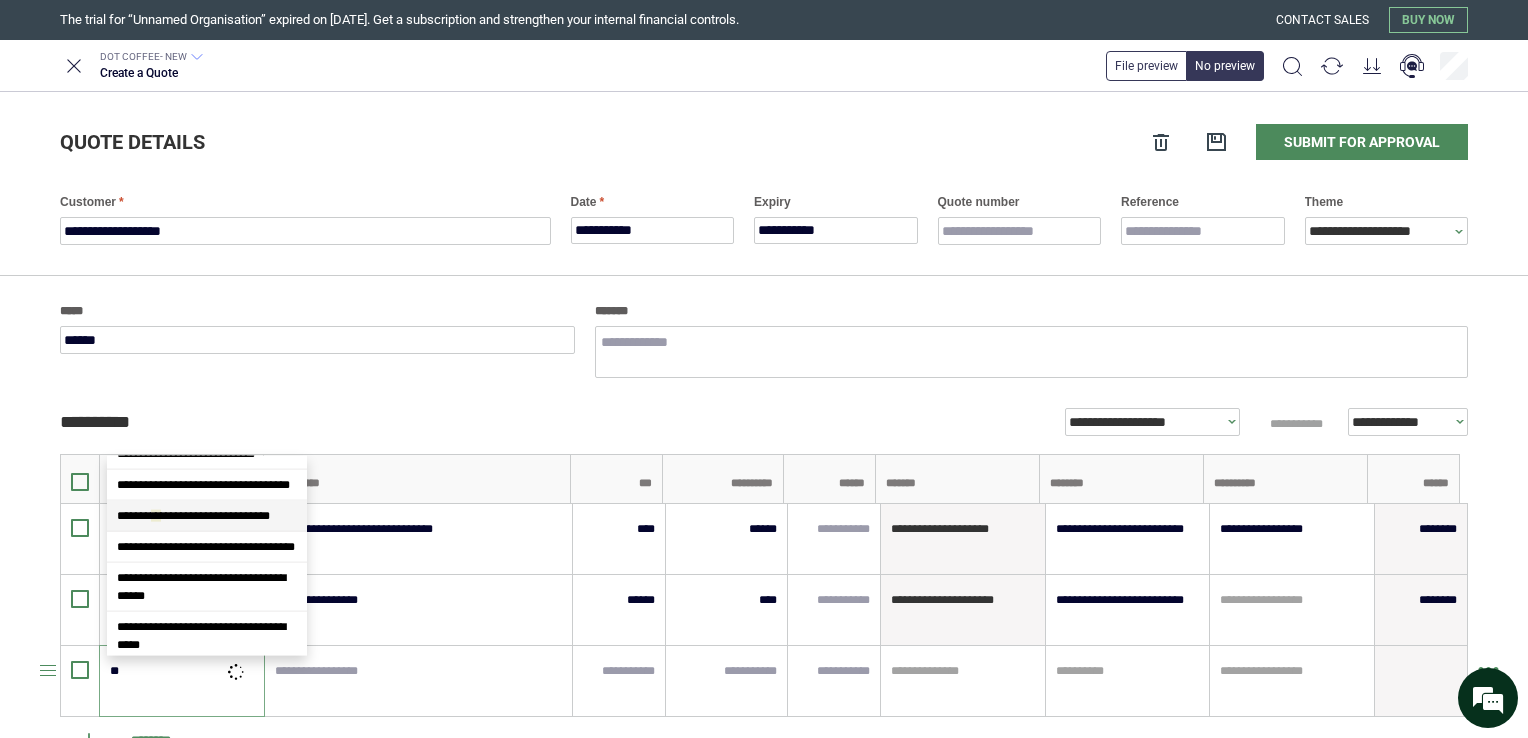 type on "*" 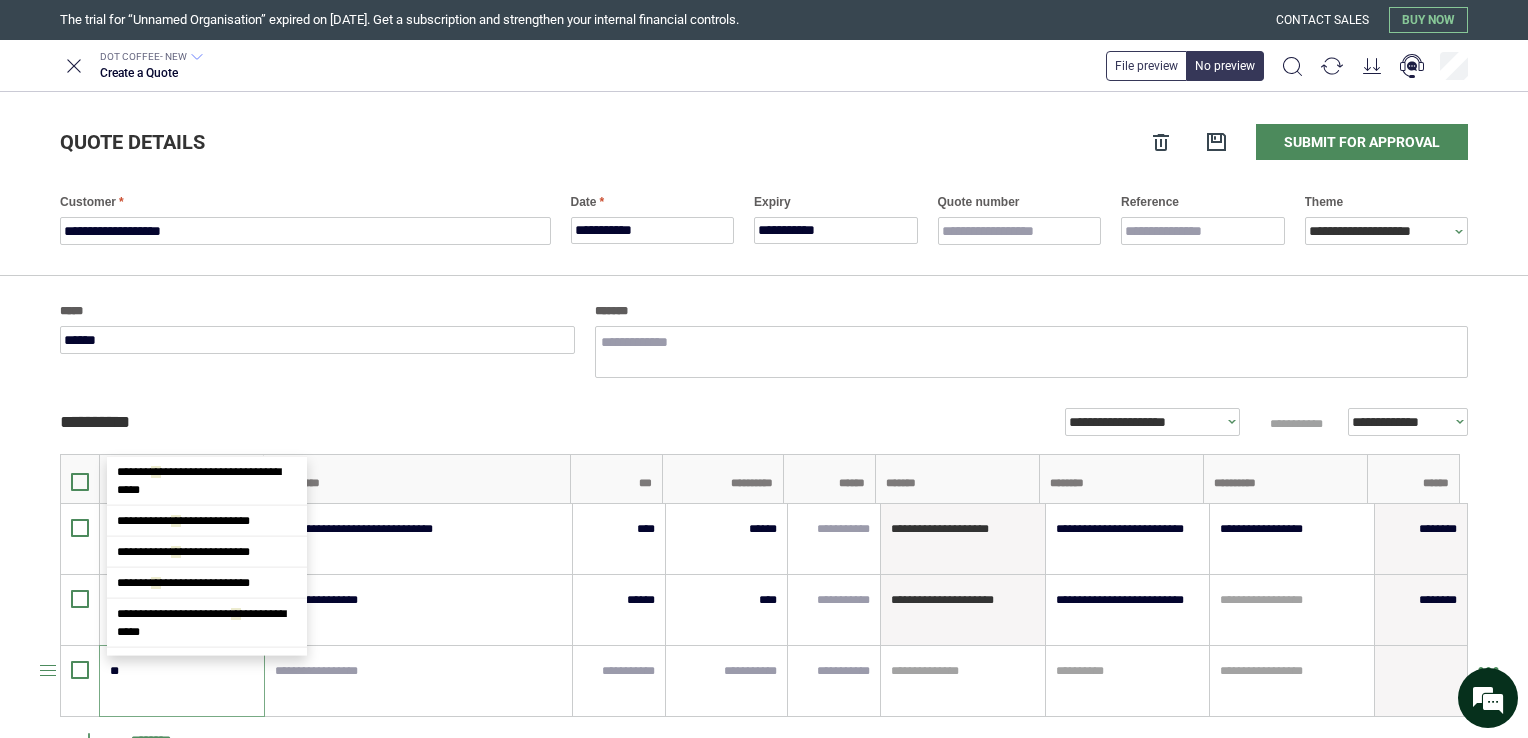 scroll, scrollTop: 0, scrollLeft: 0, axis: both 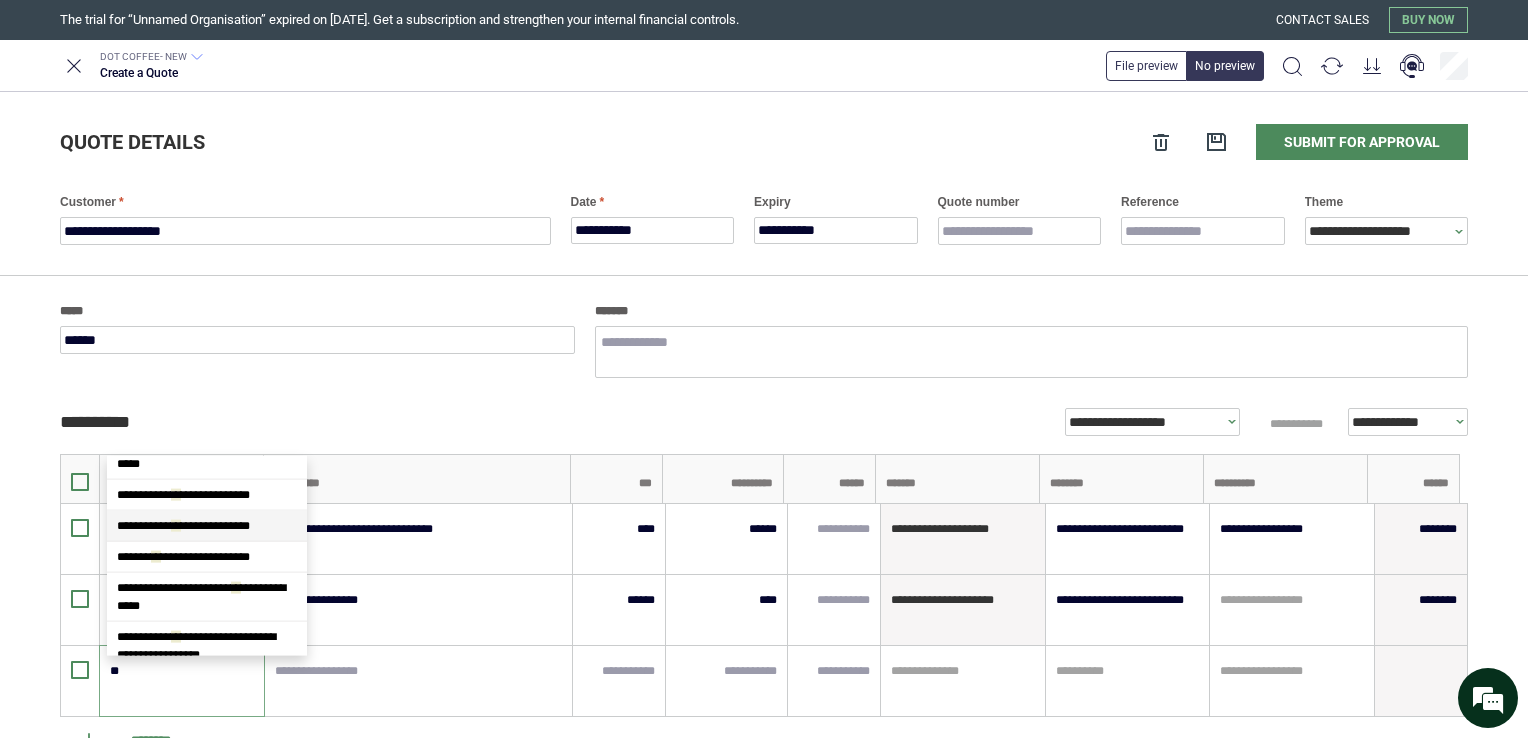 click on "**********" at bounding box center (207, 526) 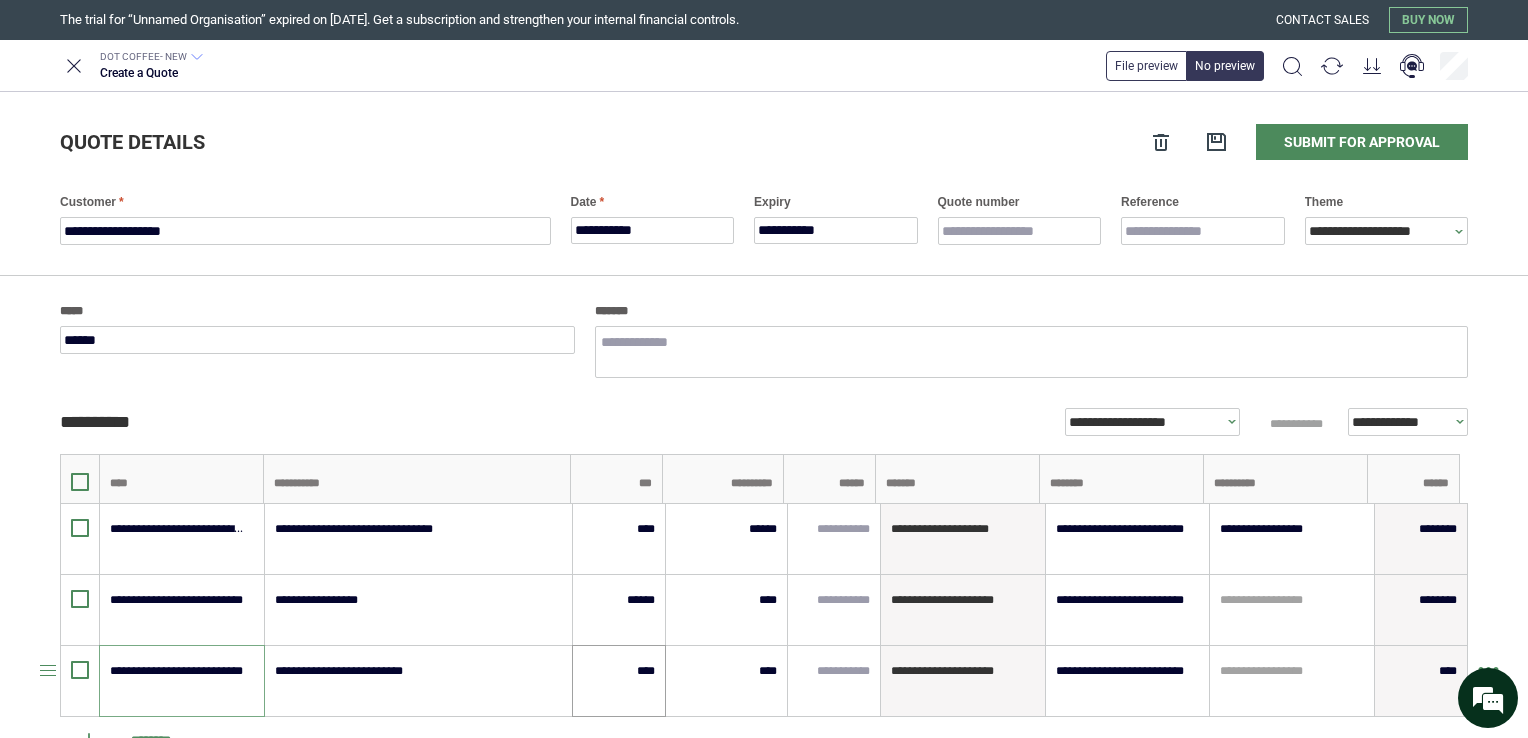type on "**********" 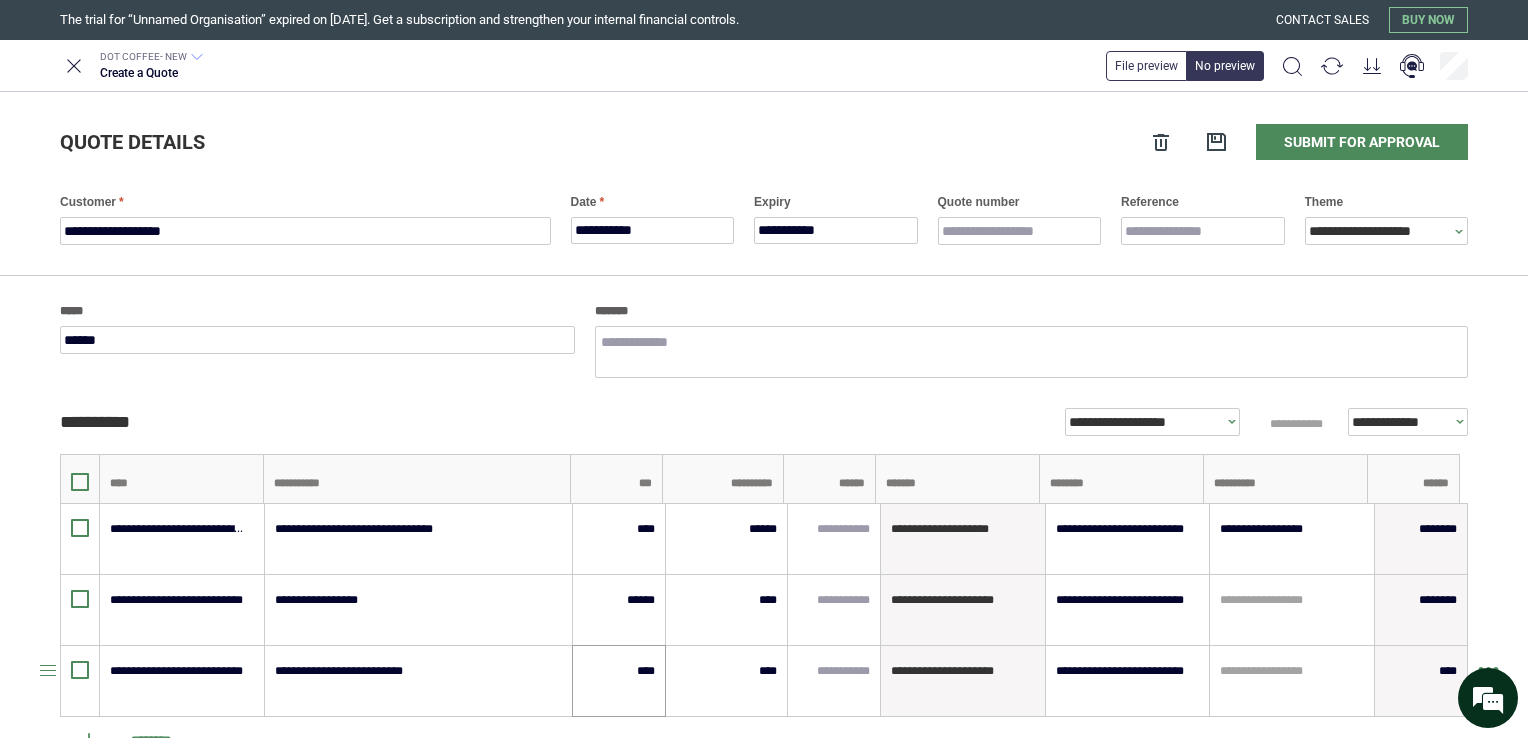 click on "****" at bounding box center [619, 681] 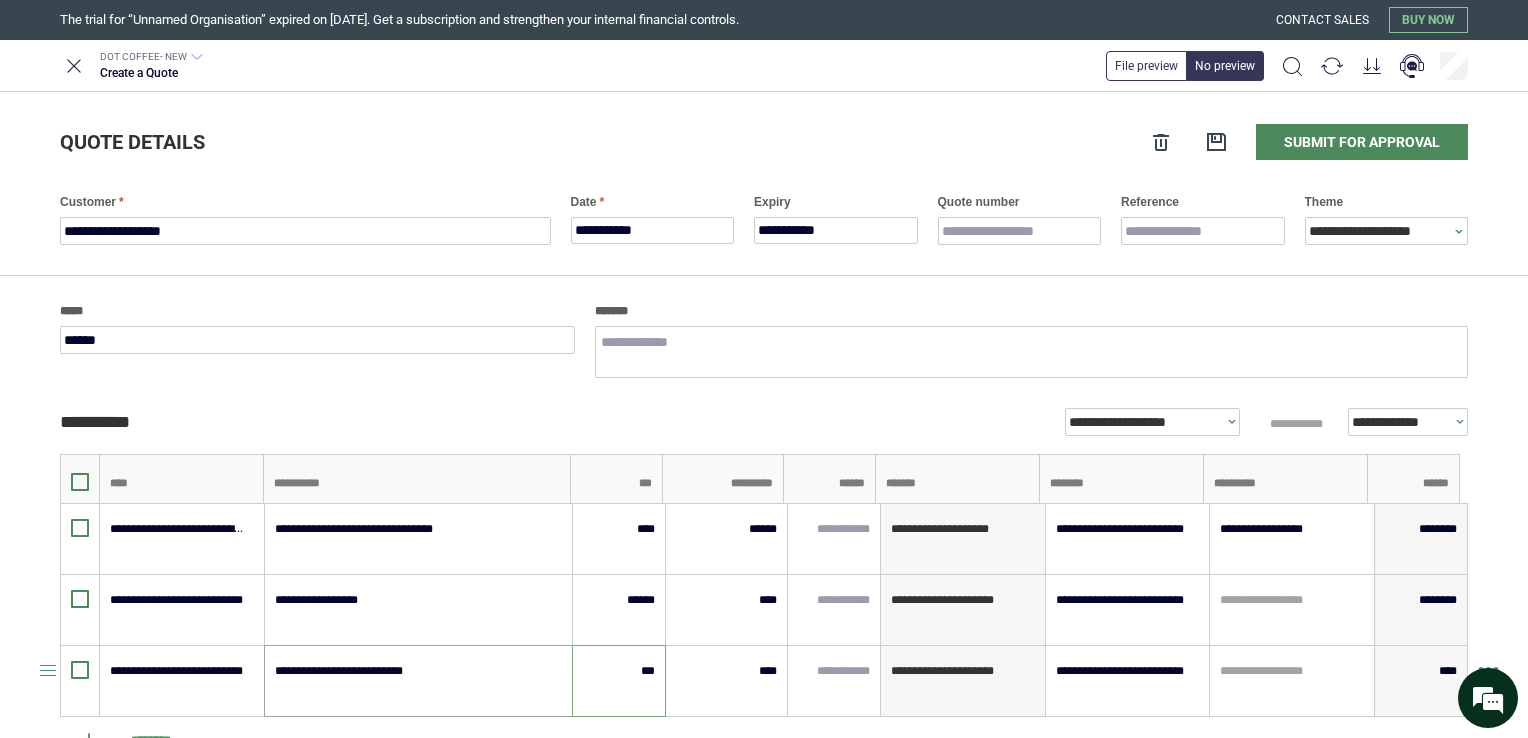 type on "******" 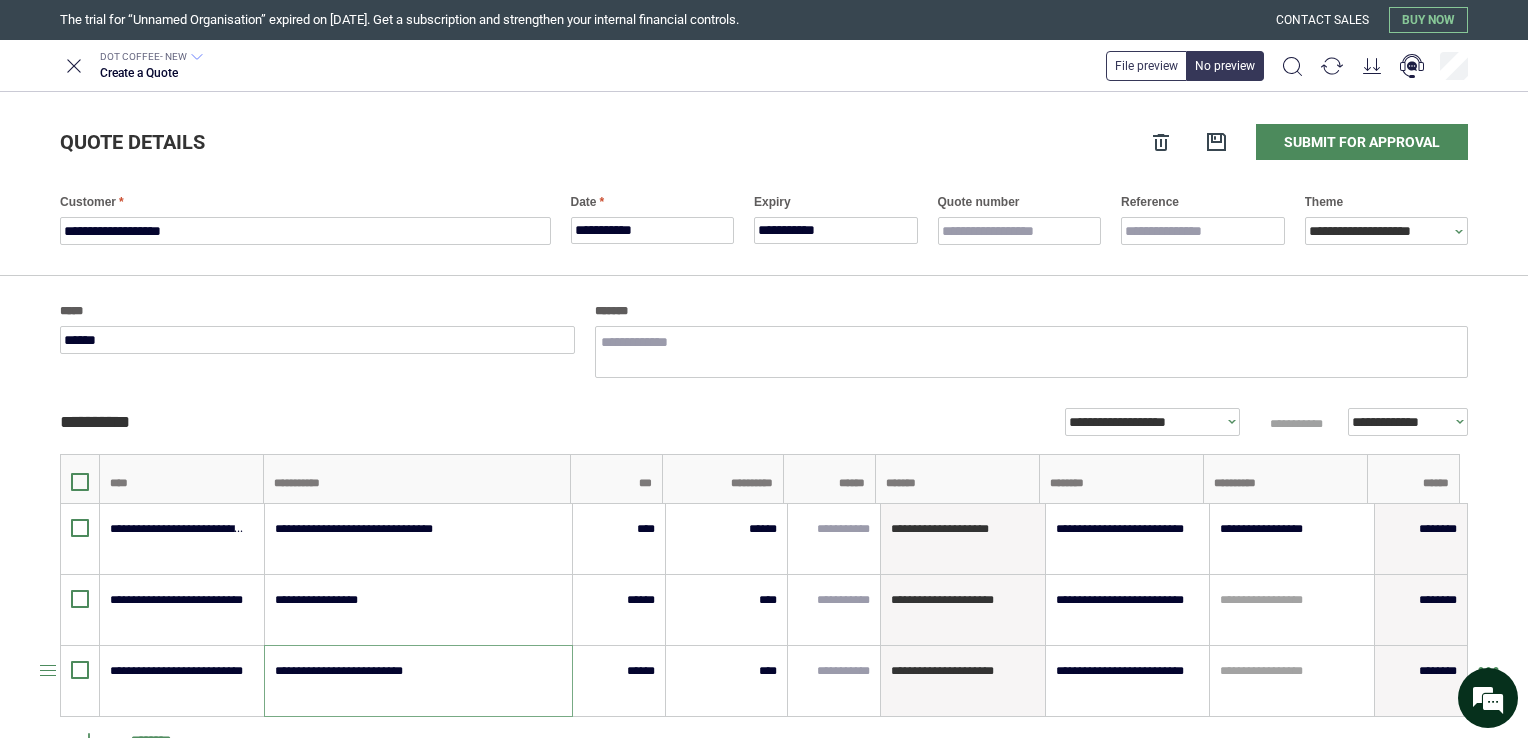 click on "**********" at bounding box center [418, 681] 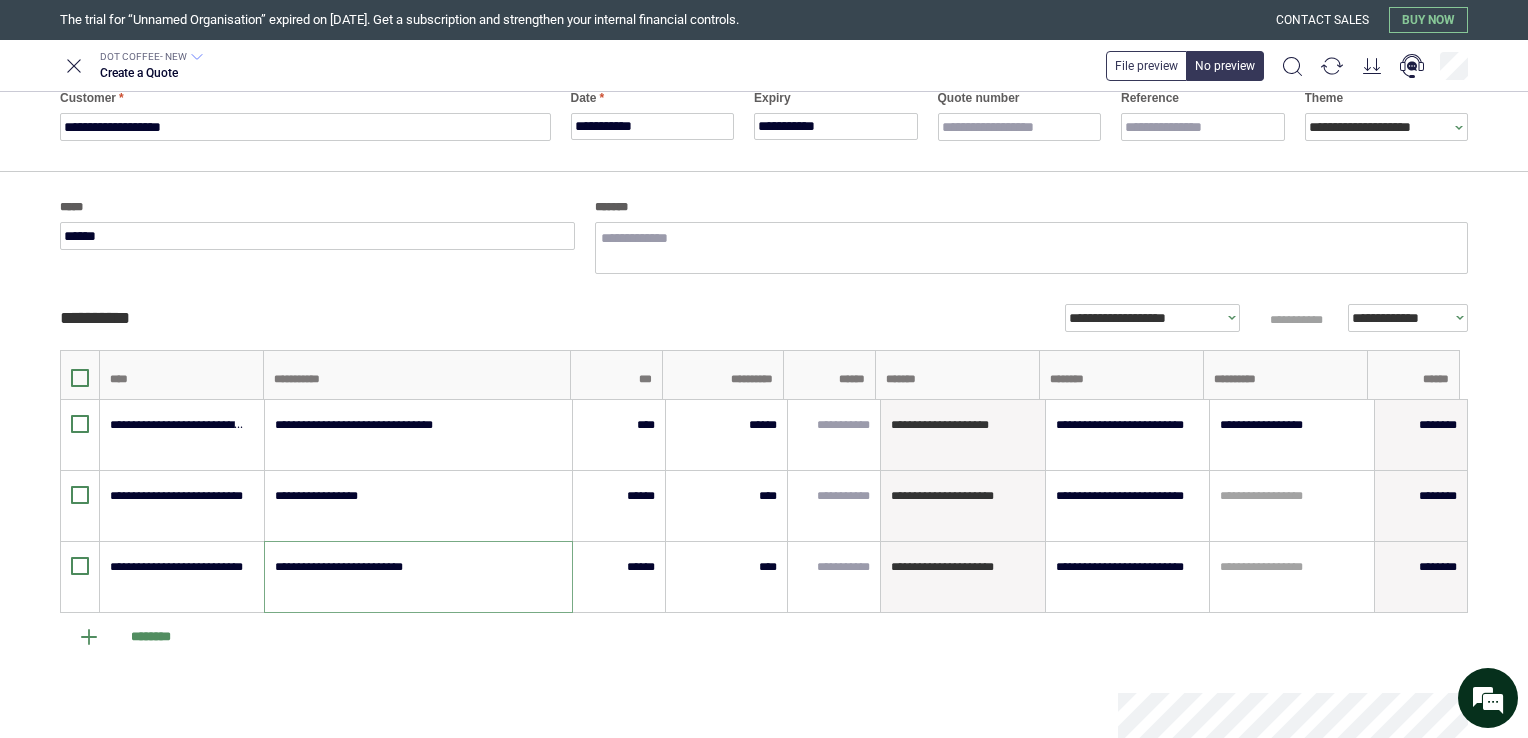 scroll, scrollTop: 110, scrollLeft: 0, axis: vertical 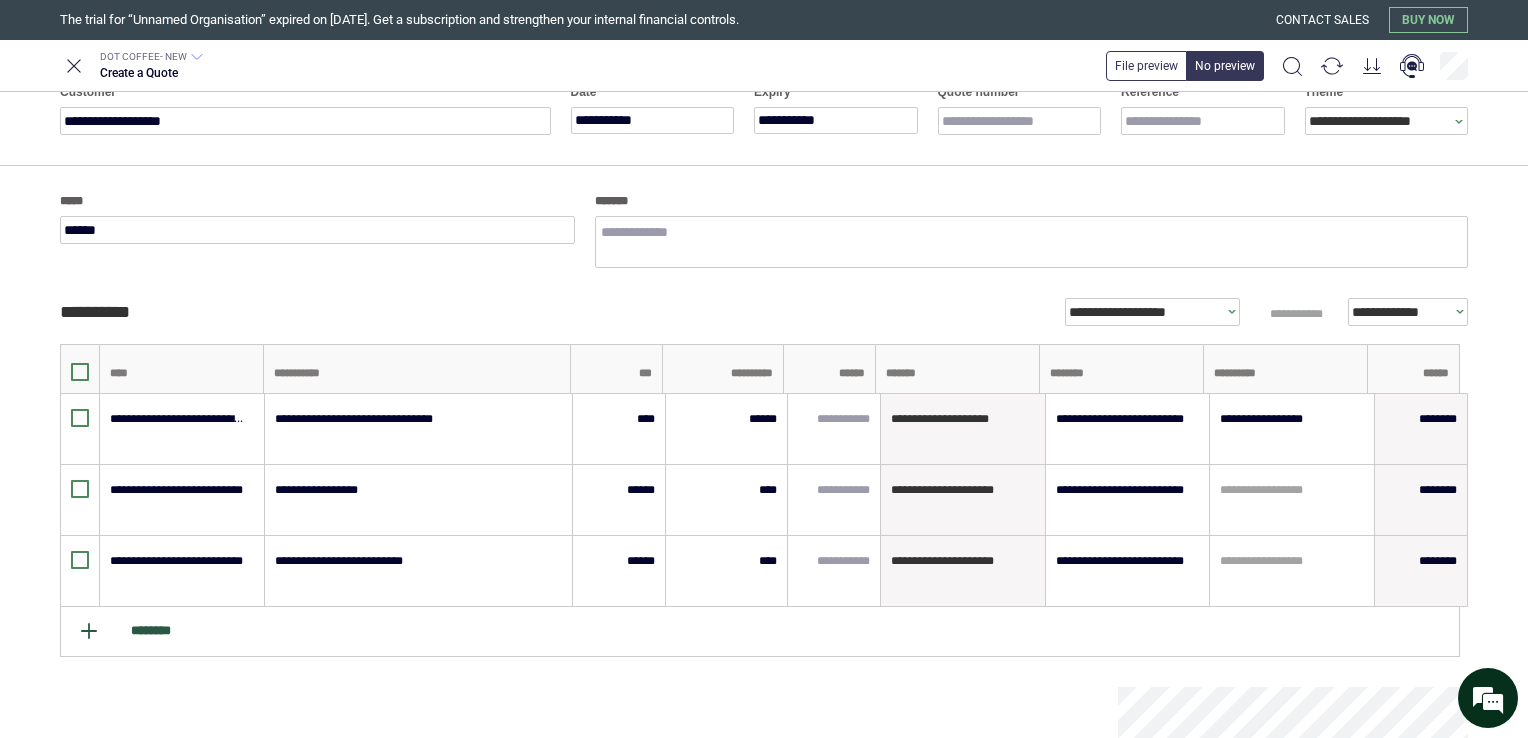 click 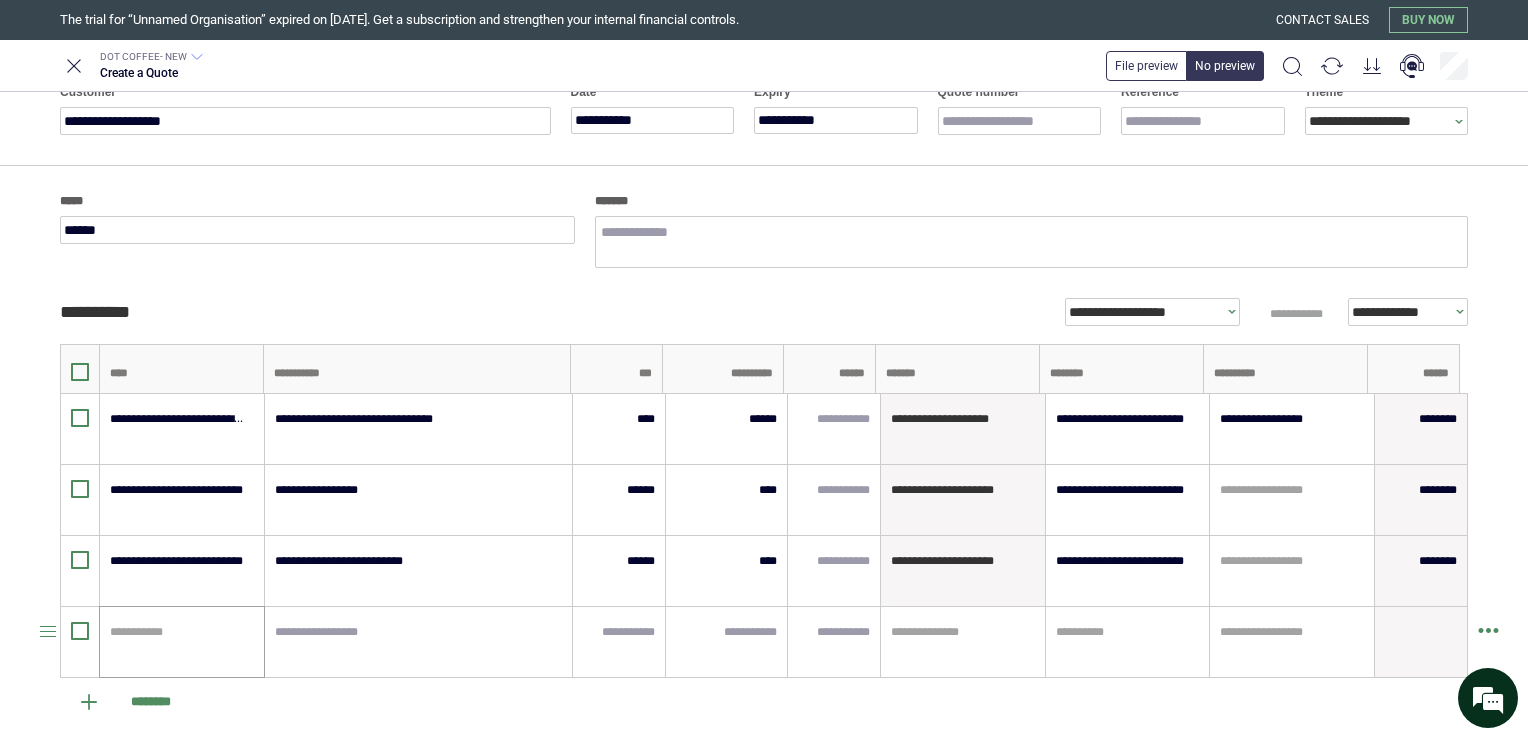 type on "*" 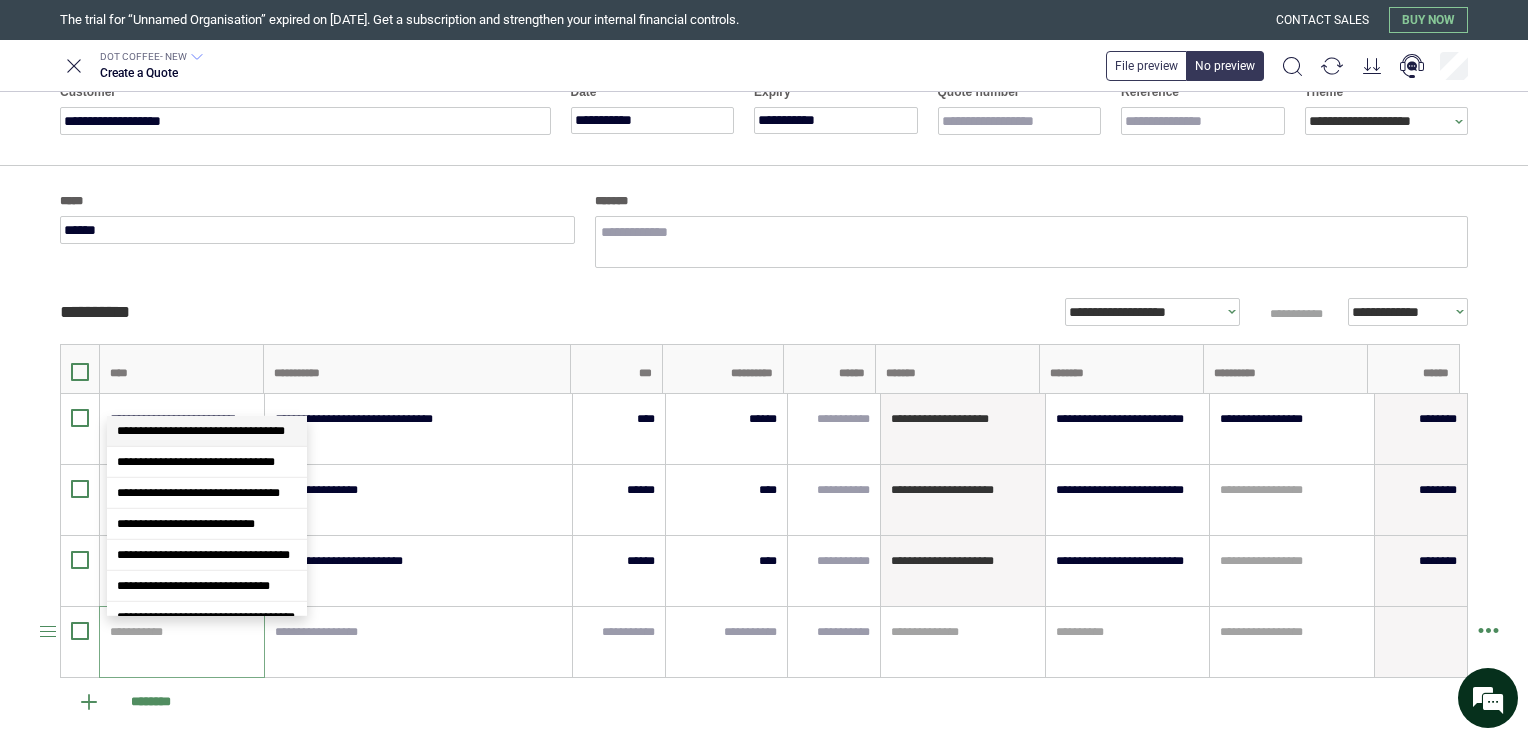 click at bounding box center [179, 632] 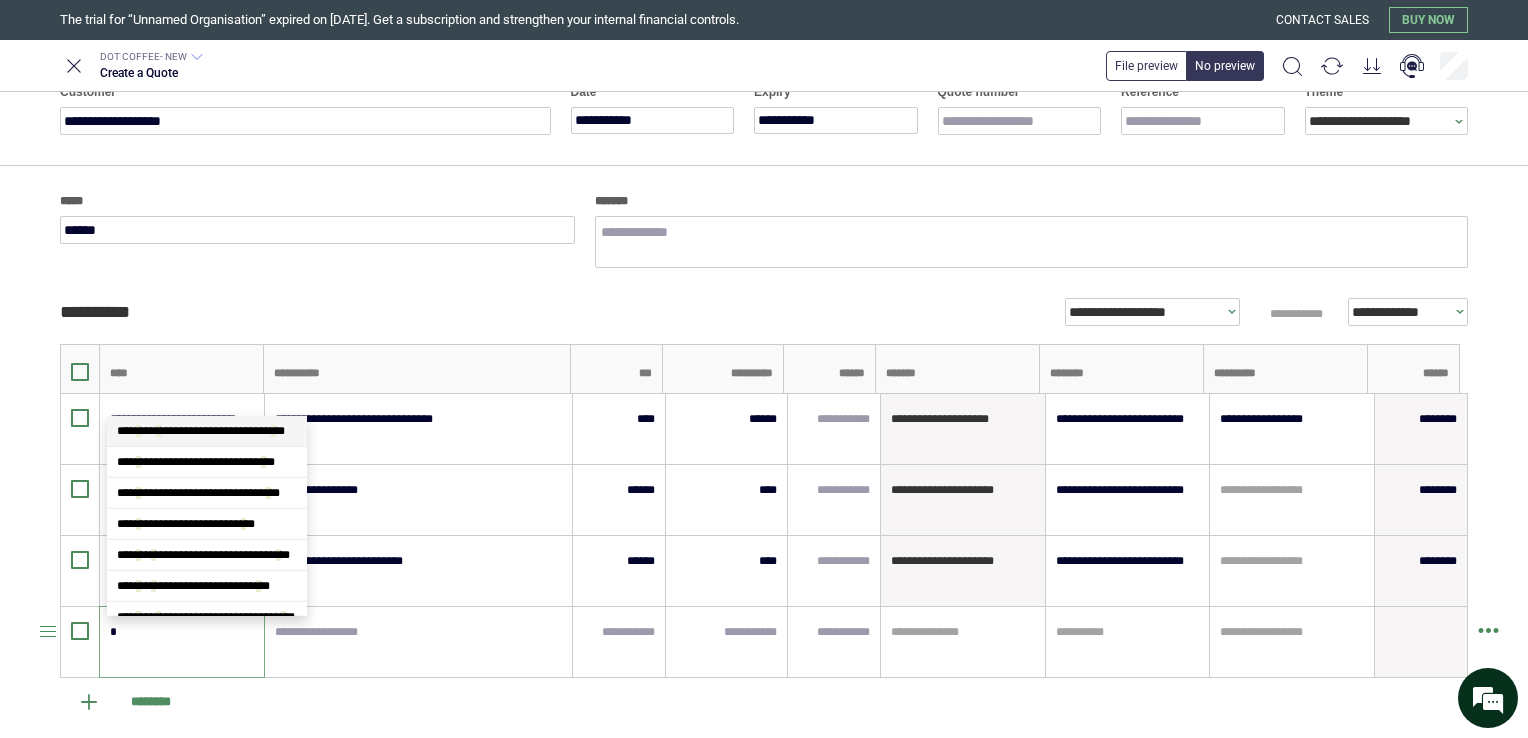 type on "*" 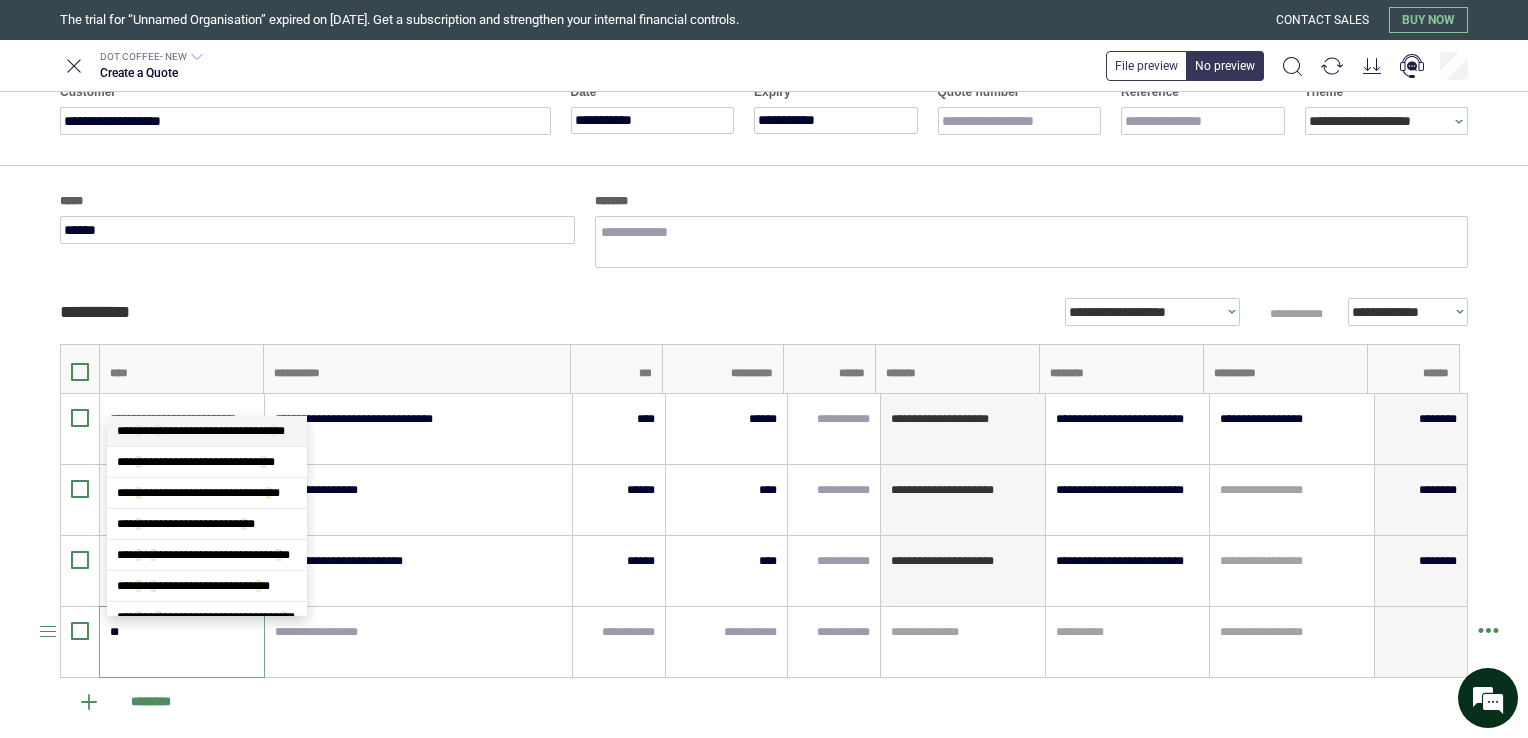 scroll, scrollTop: 2116, scrollLeft: 0, axis: vertical 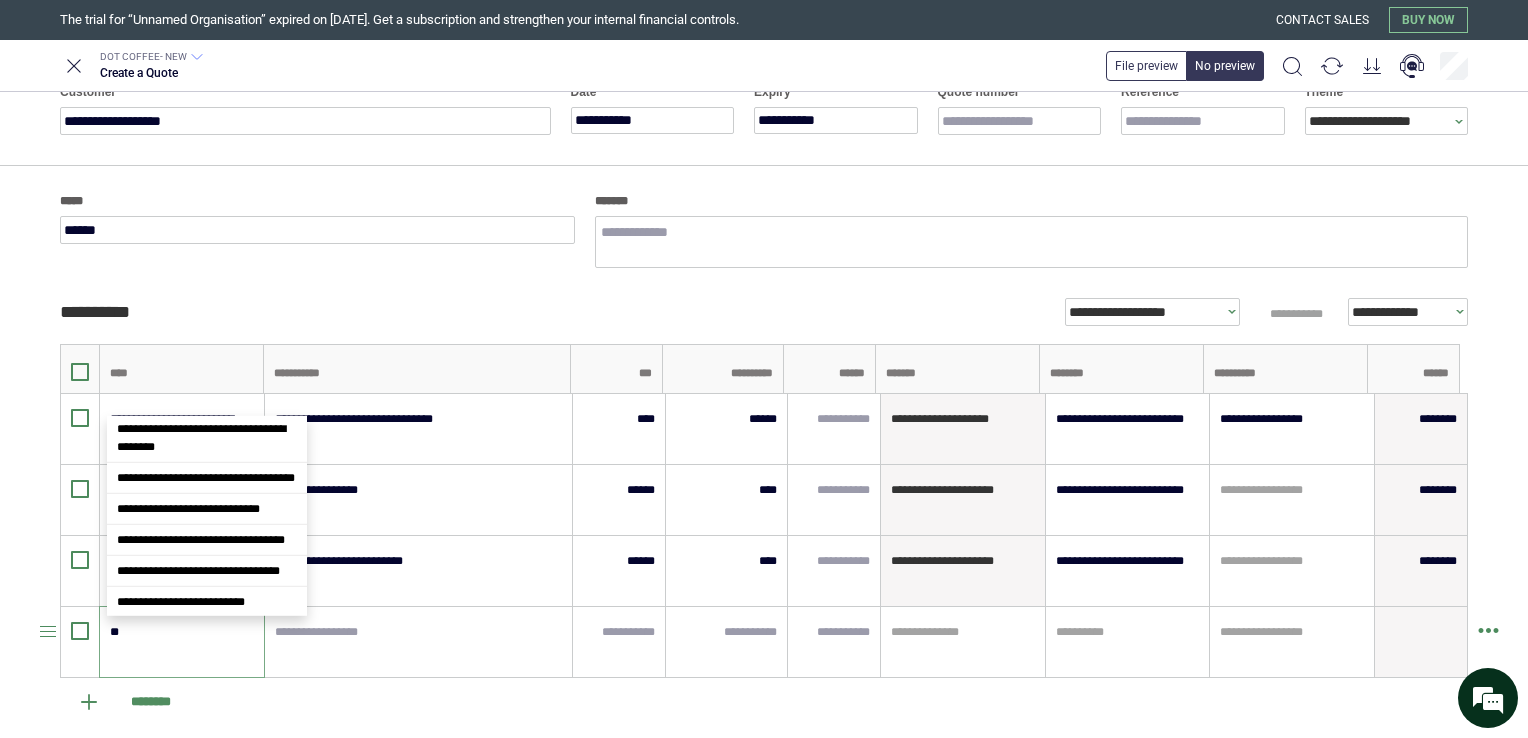 type on "*" 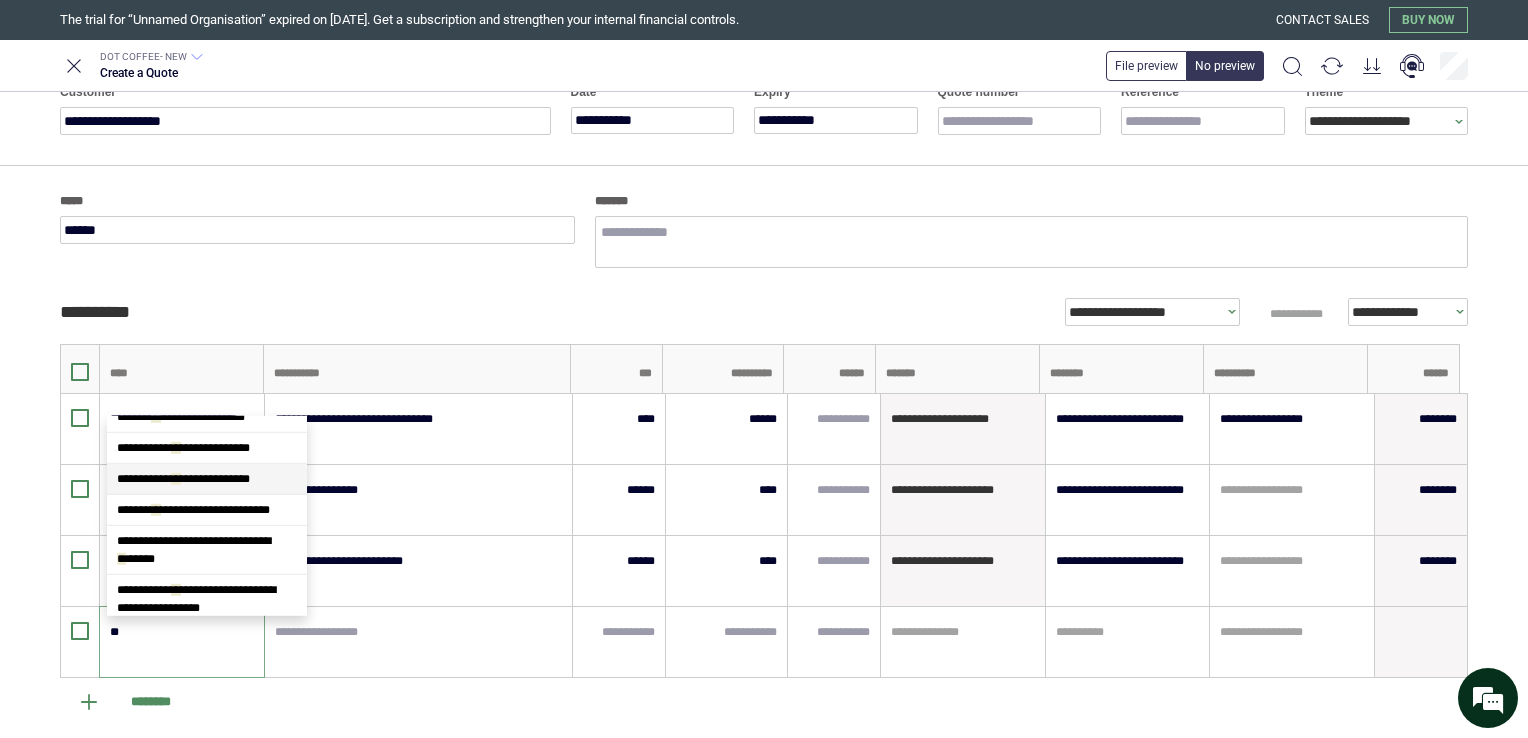 scroll, scrollTop: 0, scrollLeft: 0, axis: both 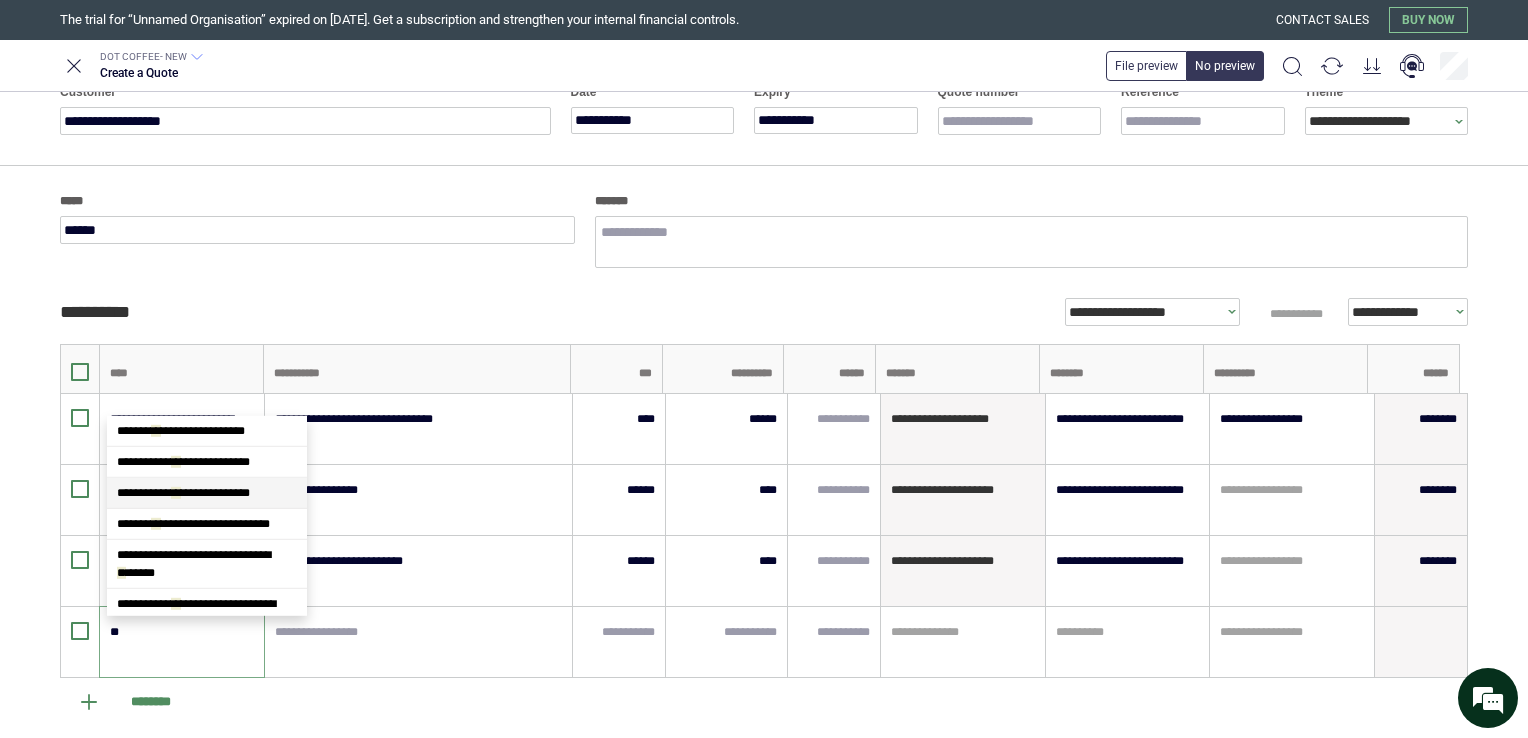 click on "**********" at bounding box center (207, 493) 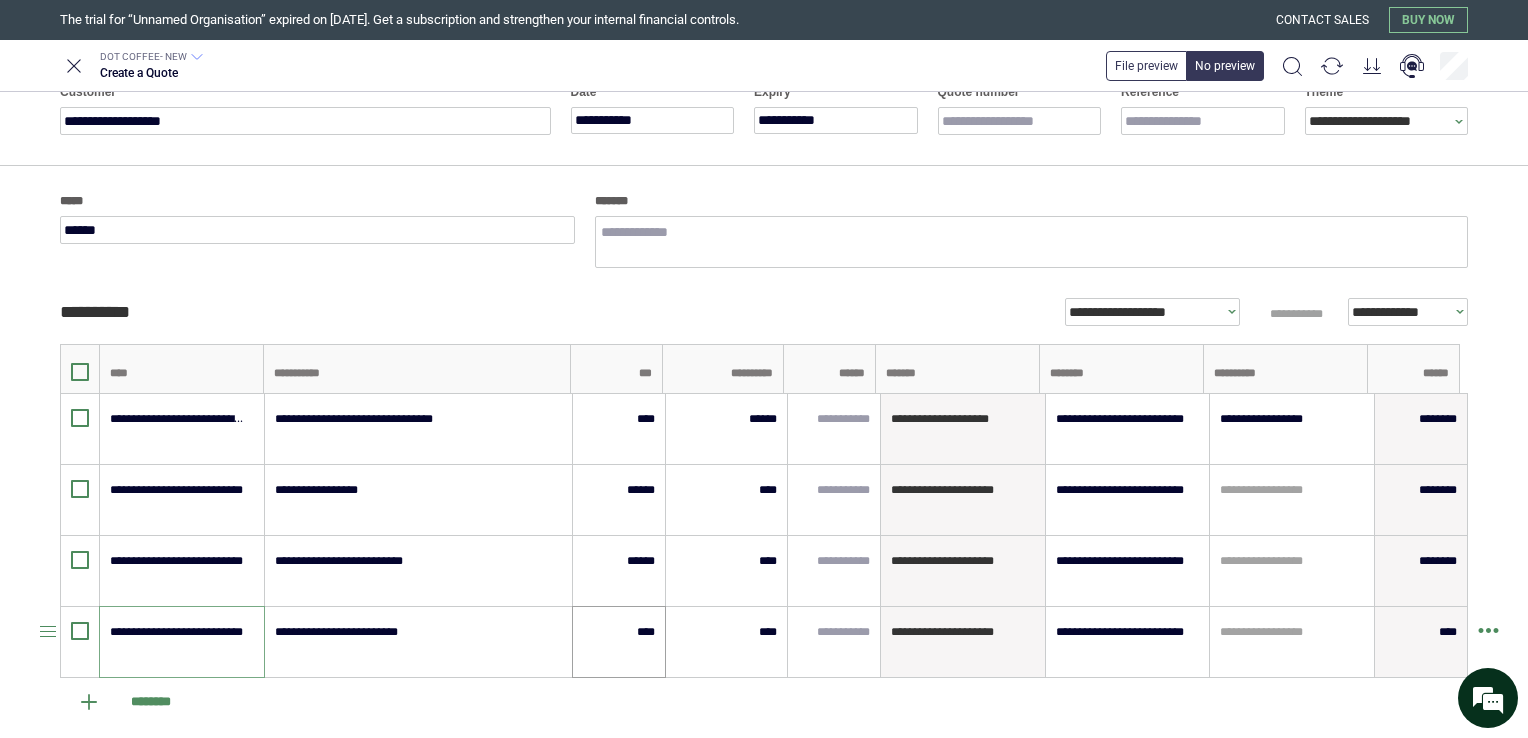 type on "**********" 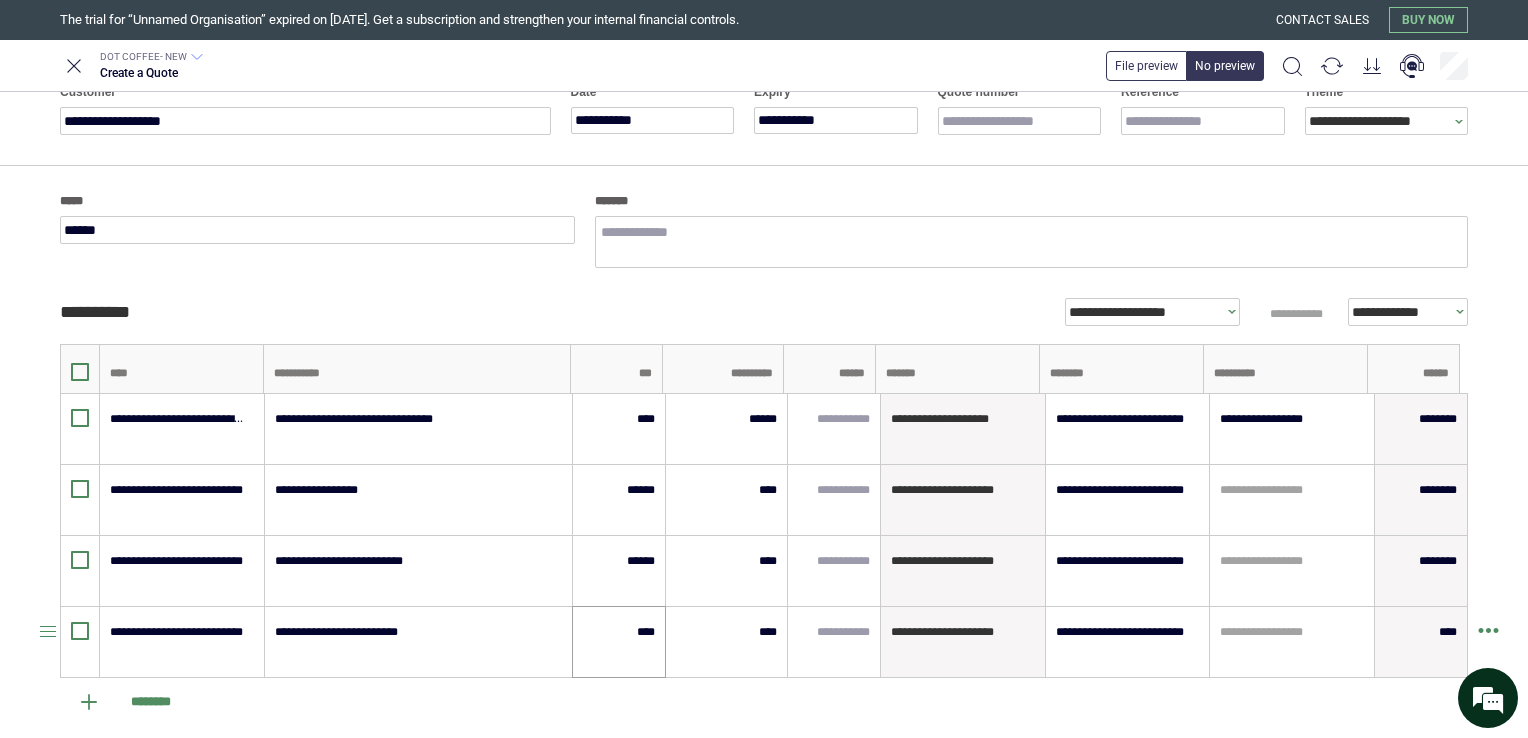 click on "****" at bounding box center (619, 642) 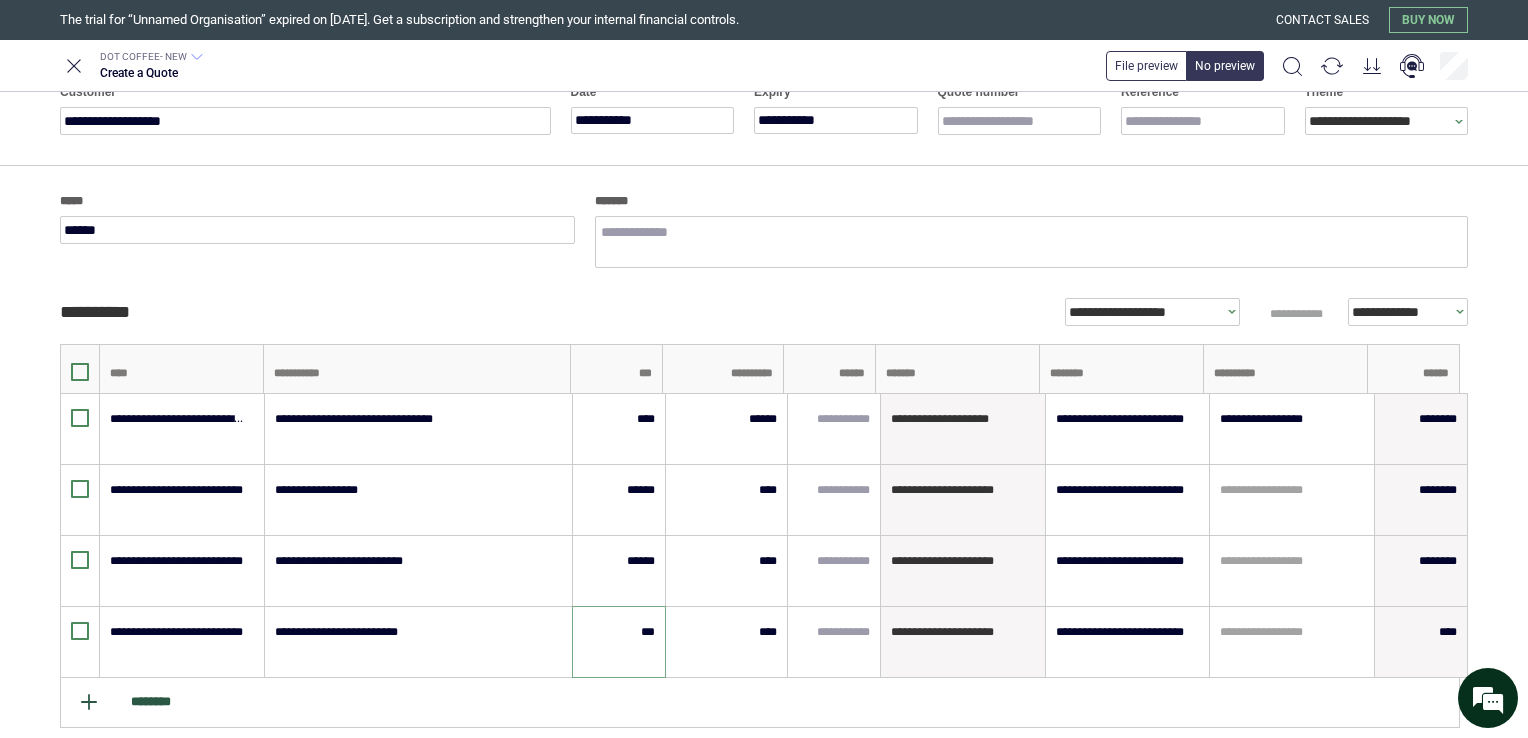 type on "***" 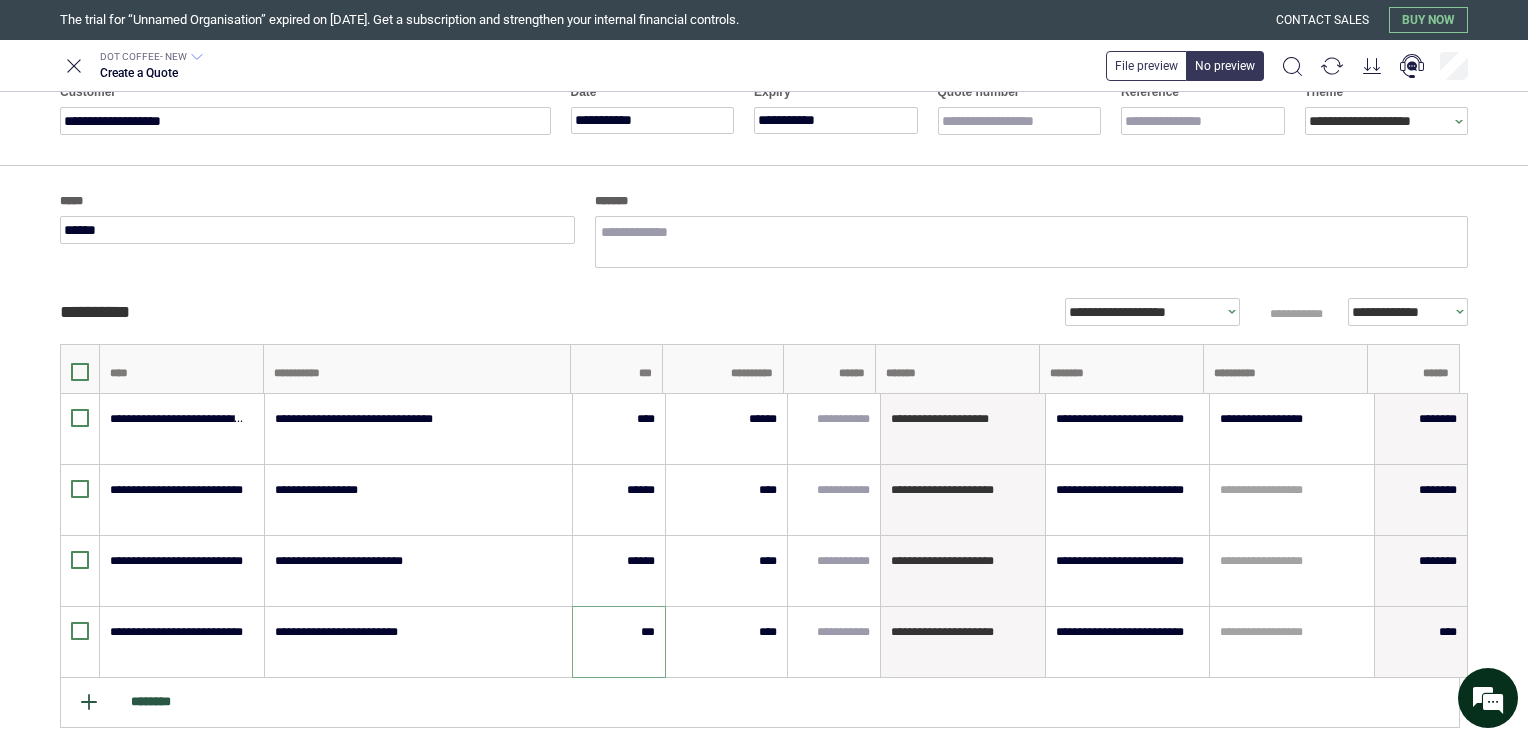 type on "*" 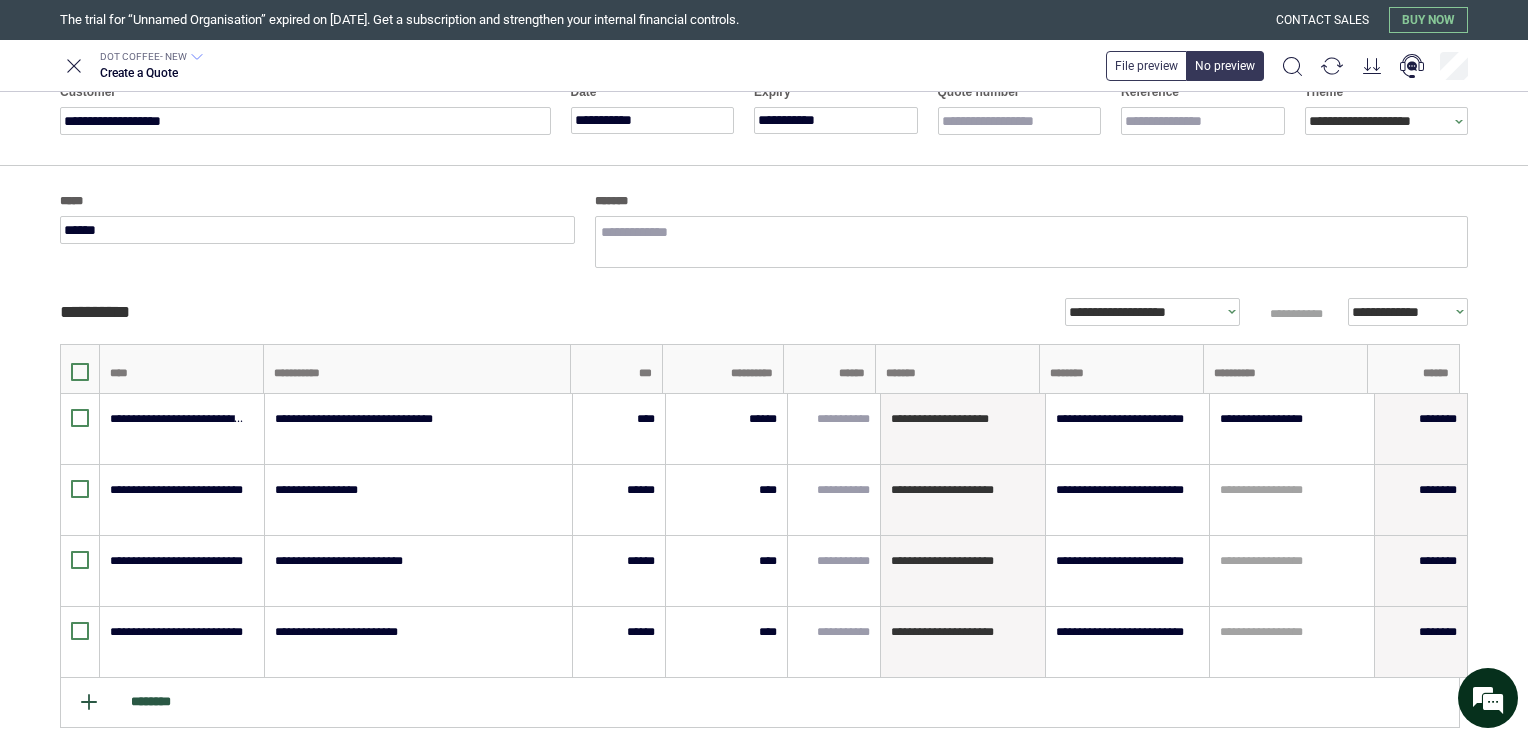 click on "********" at bounding box center (760, 703) 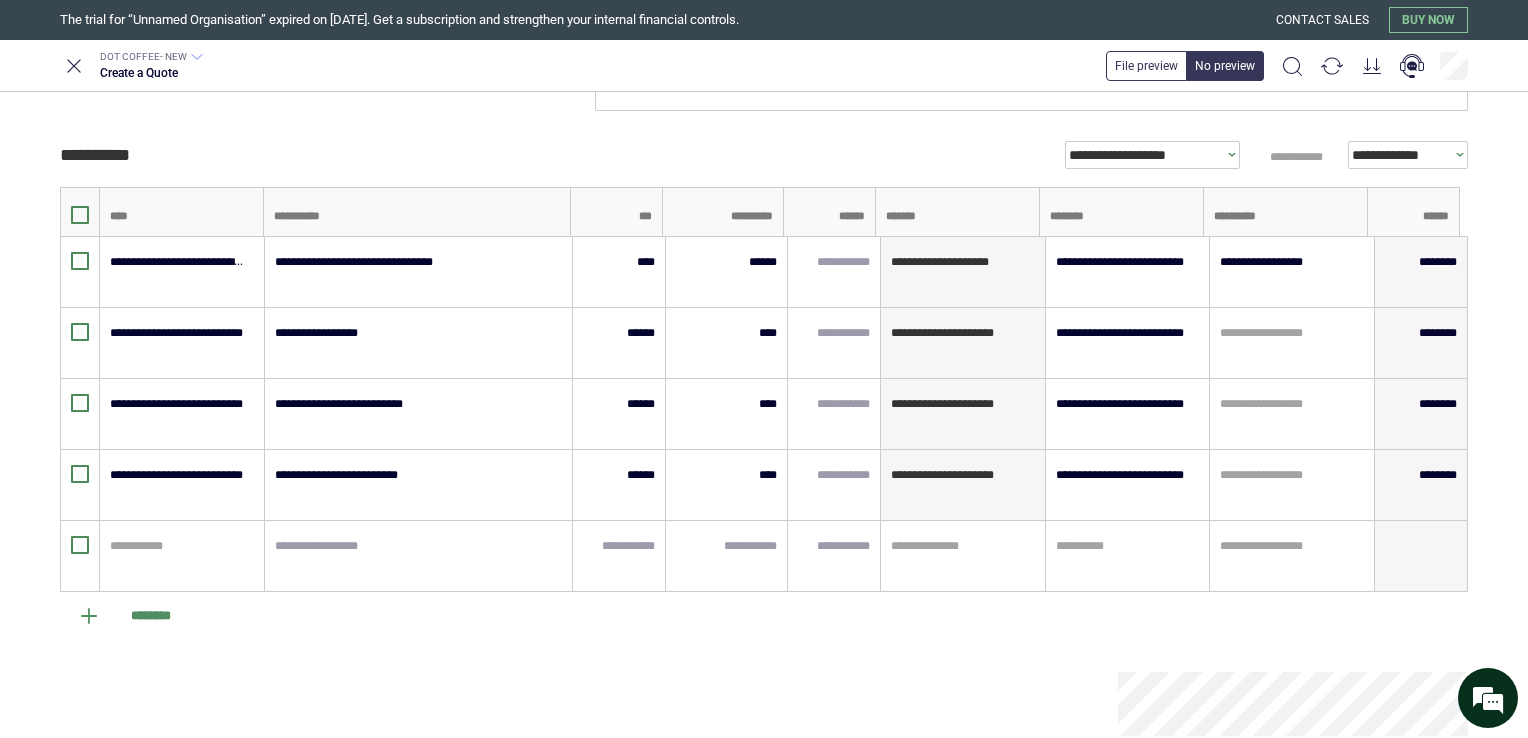 scroll, scrollTop: 280, scrollLeft: 0, axis: vertical 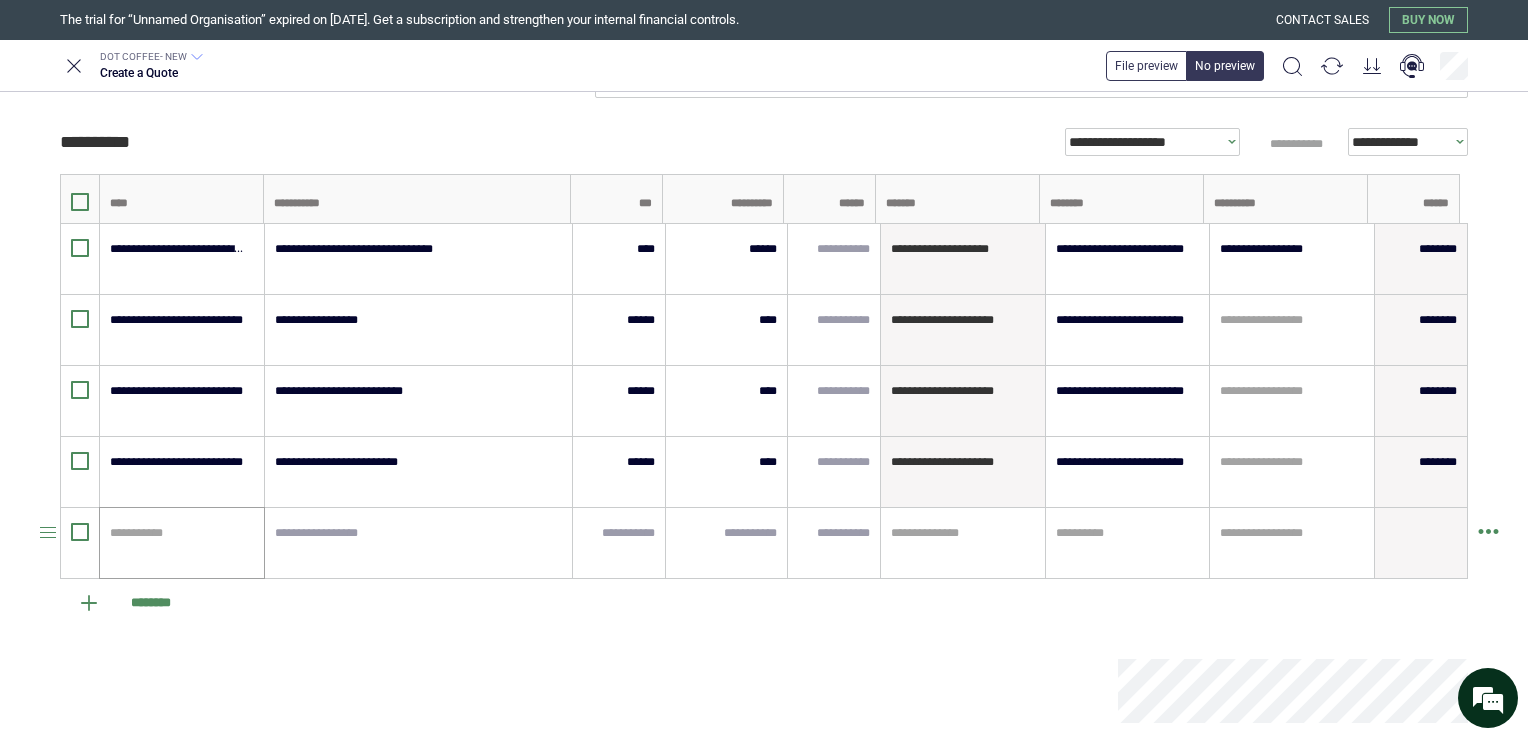 click on "**********" at bounding box center (182, 543) 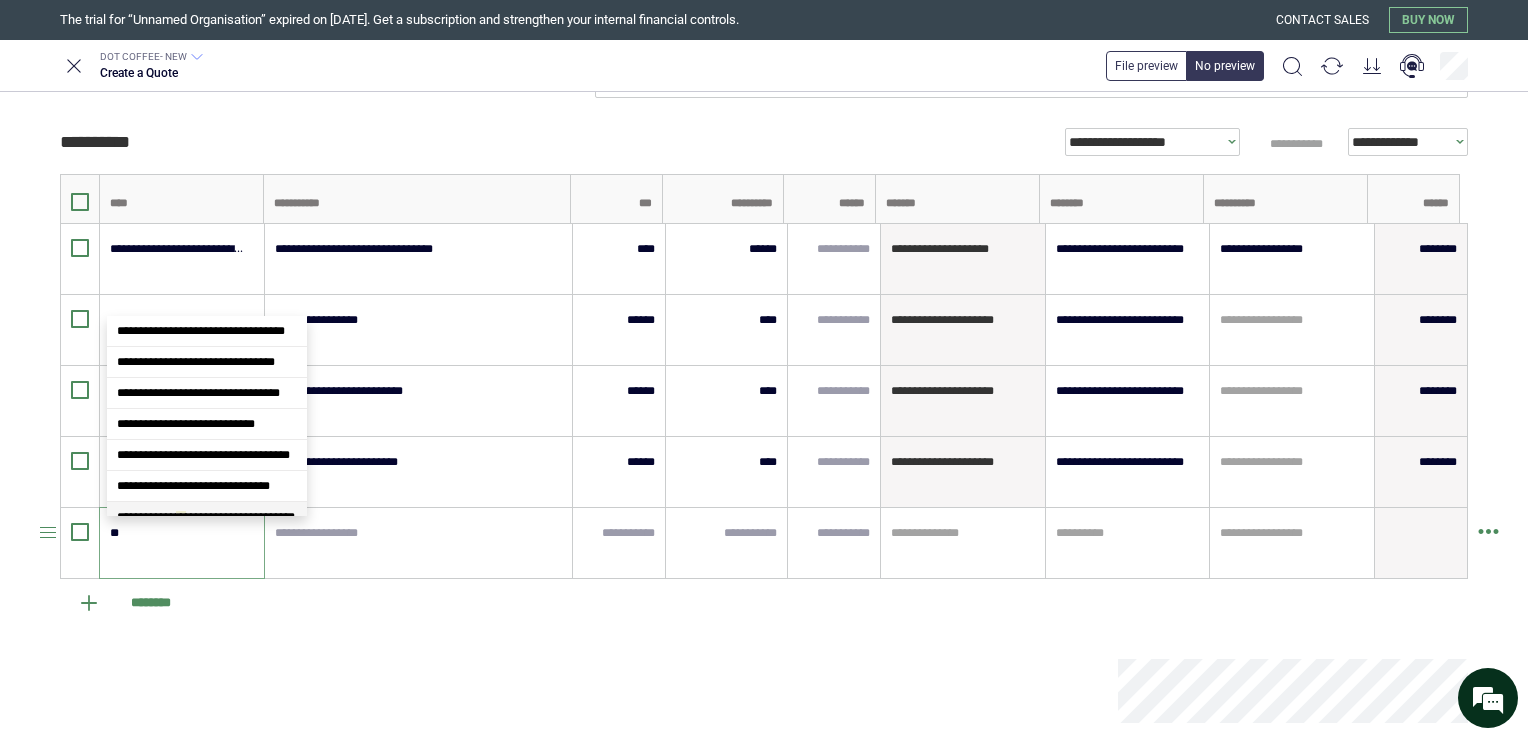 scroll, scrollTop: 159, scrollLeft: 0, axis: vertical 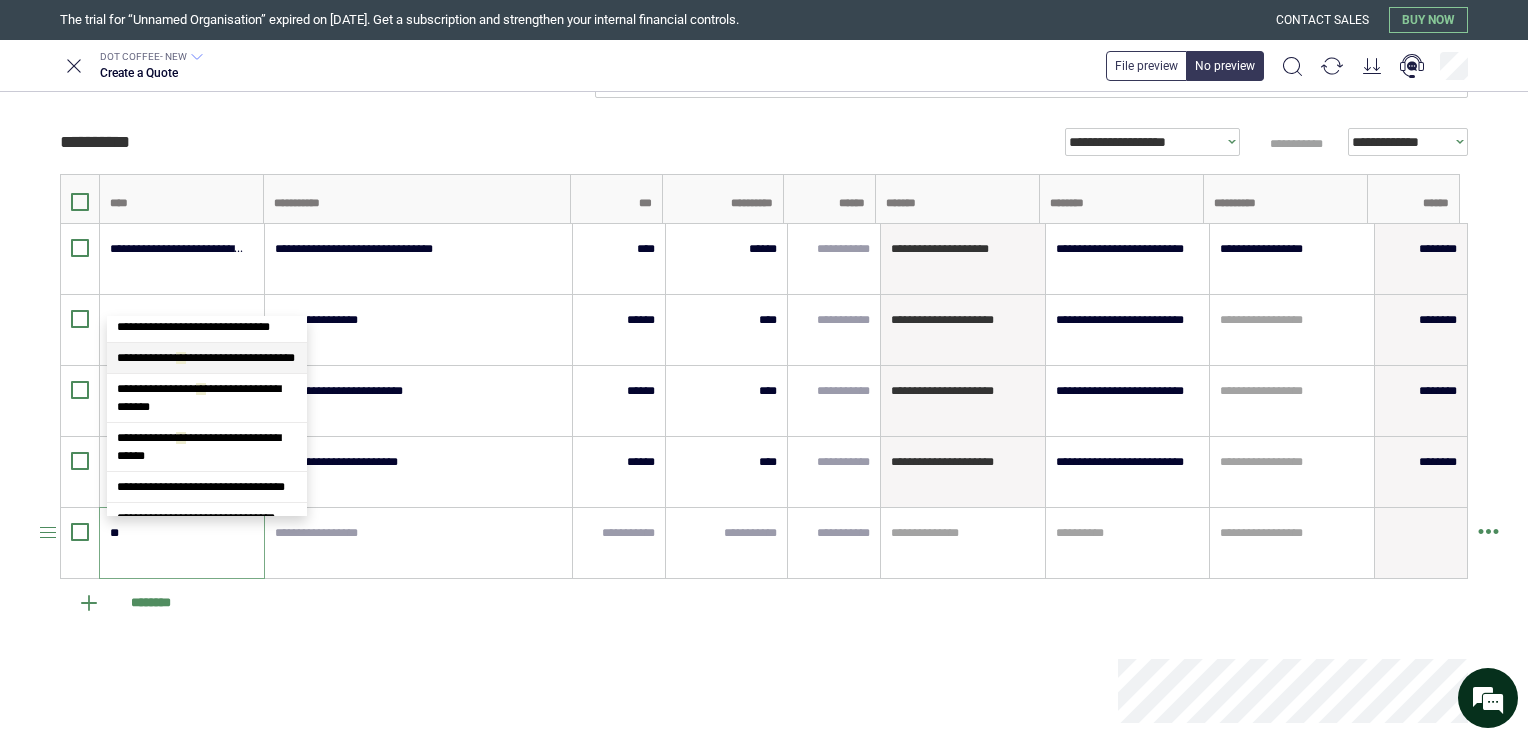 type on "***" 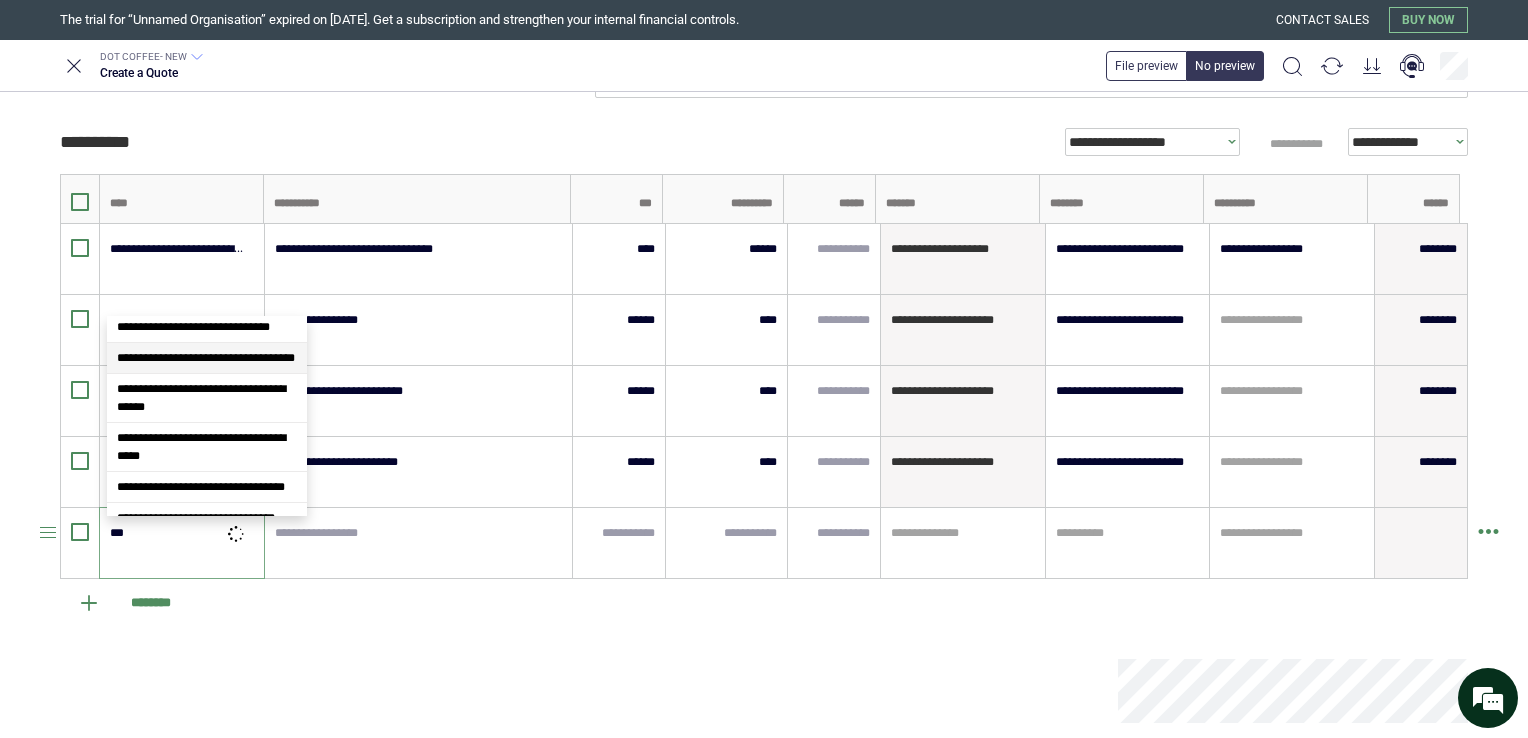 scroll, scrollTop: 0, scrollLeft: 0, axis: both 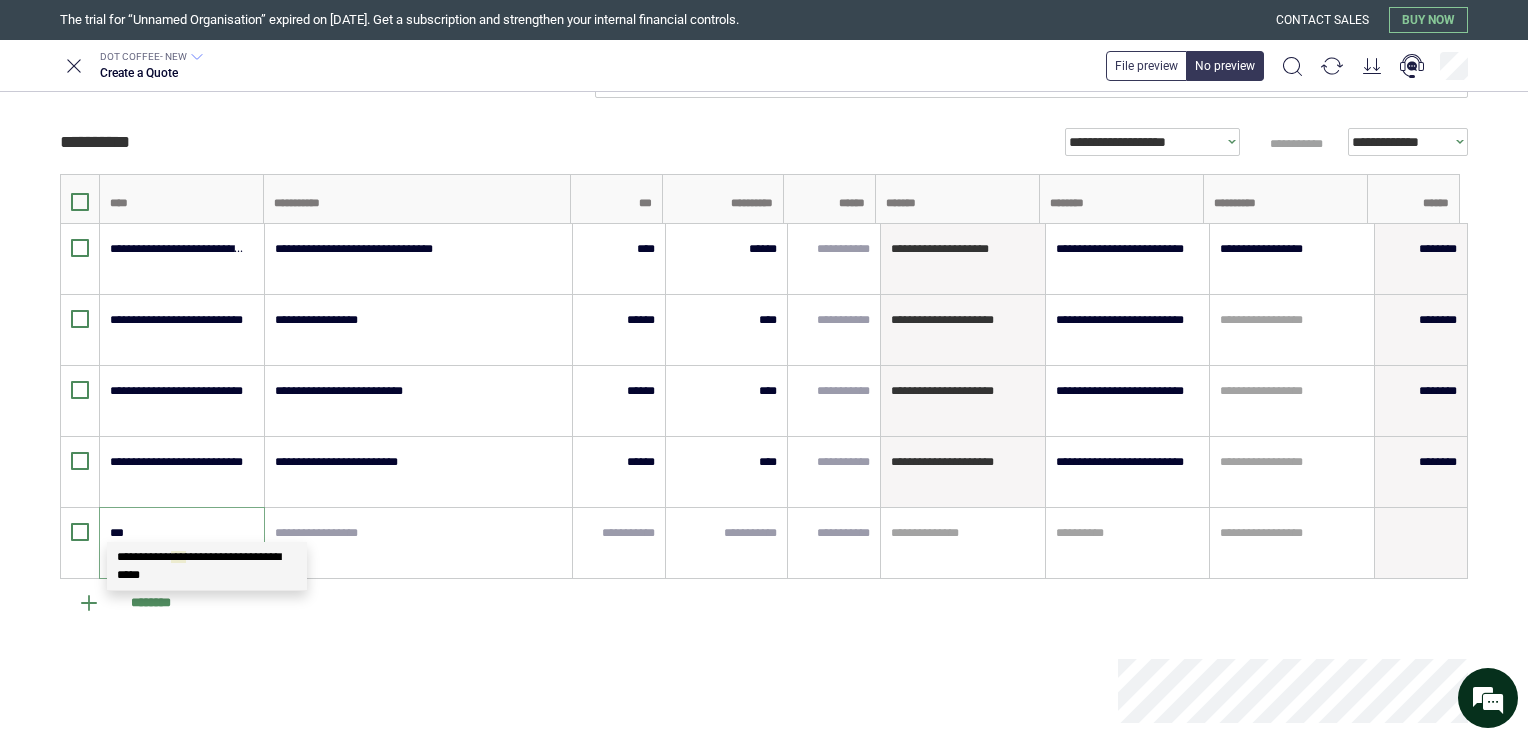 click on "***" at bounding box center [178, 557] 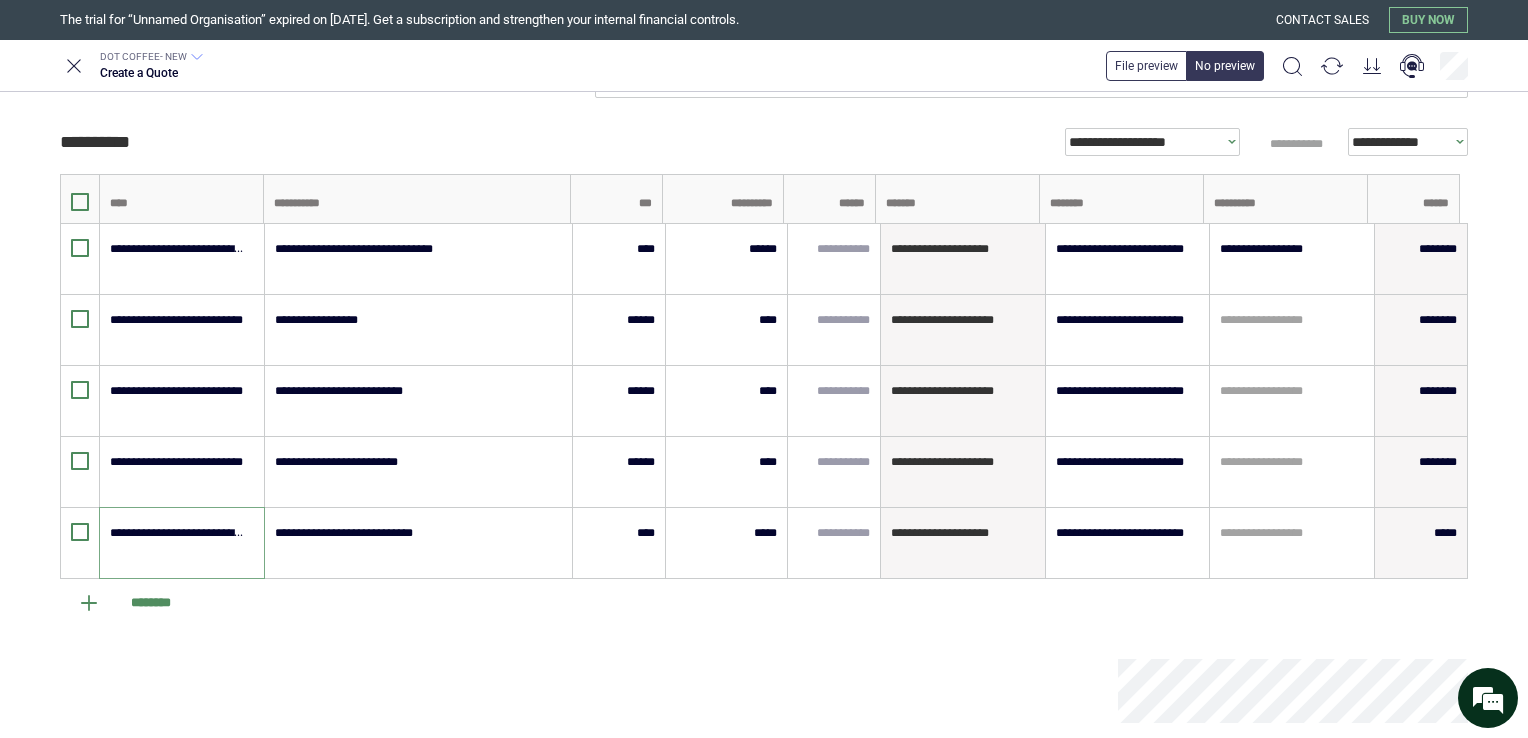 type on "**********" 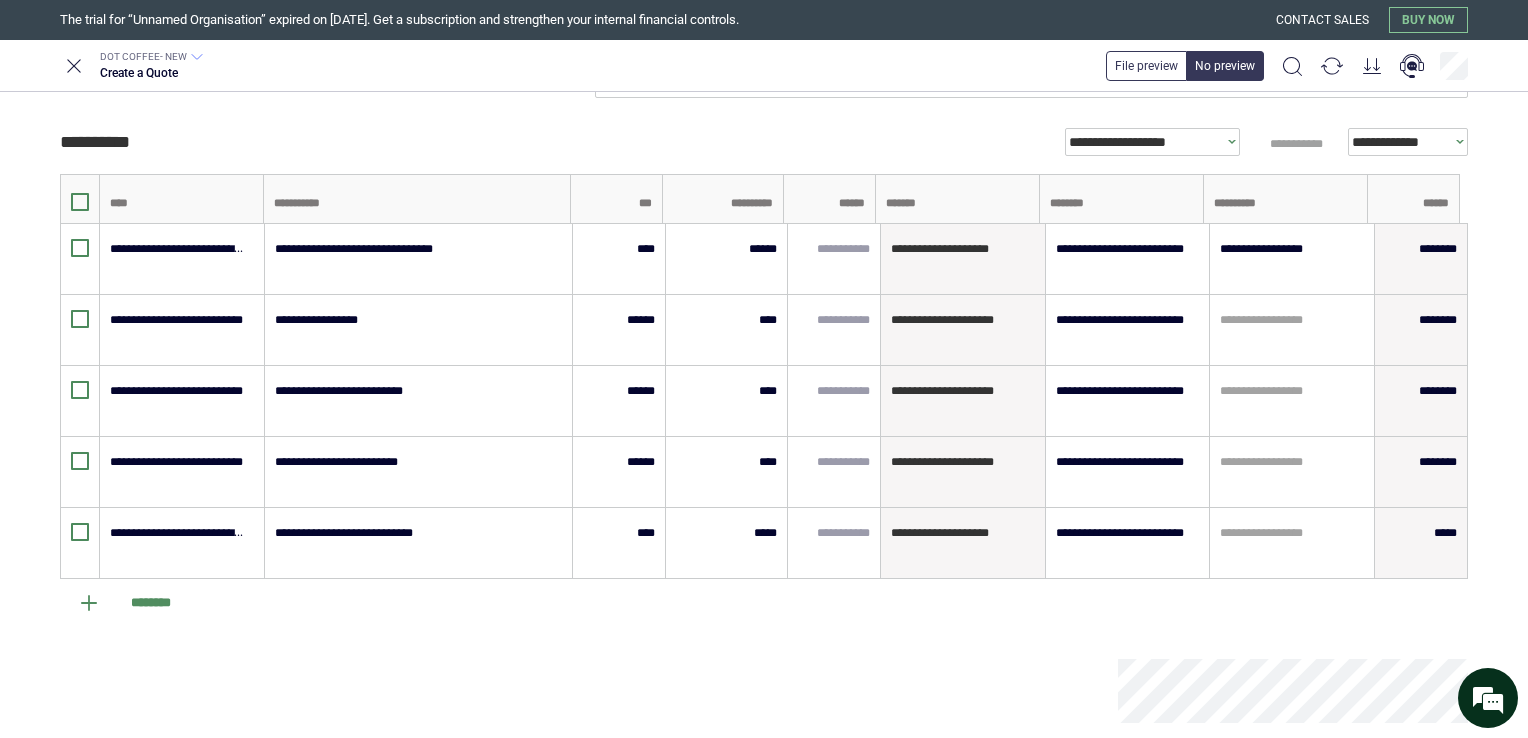 click on "**********" at bounding box center [182, 543] 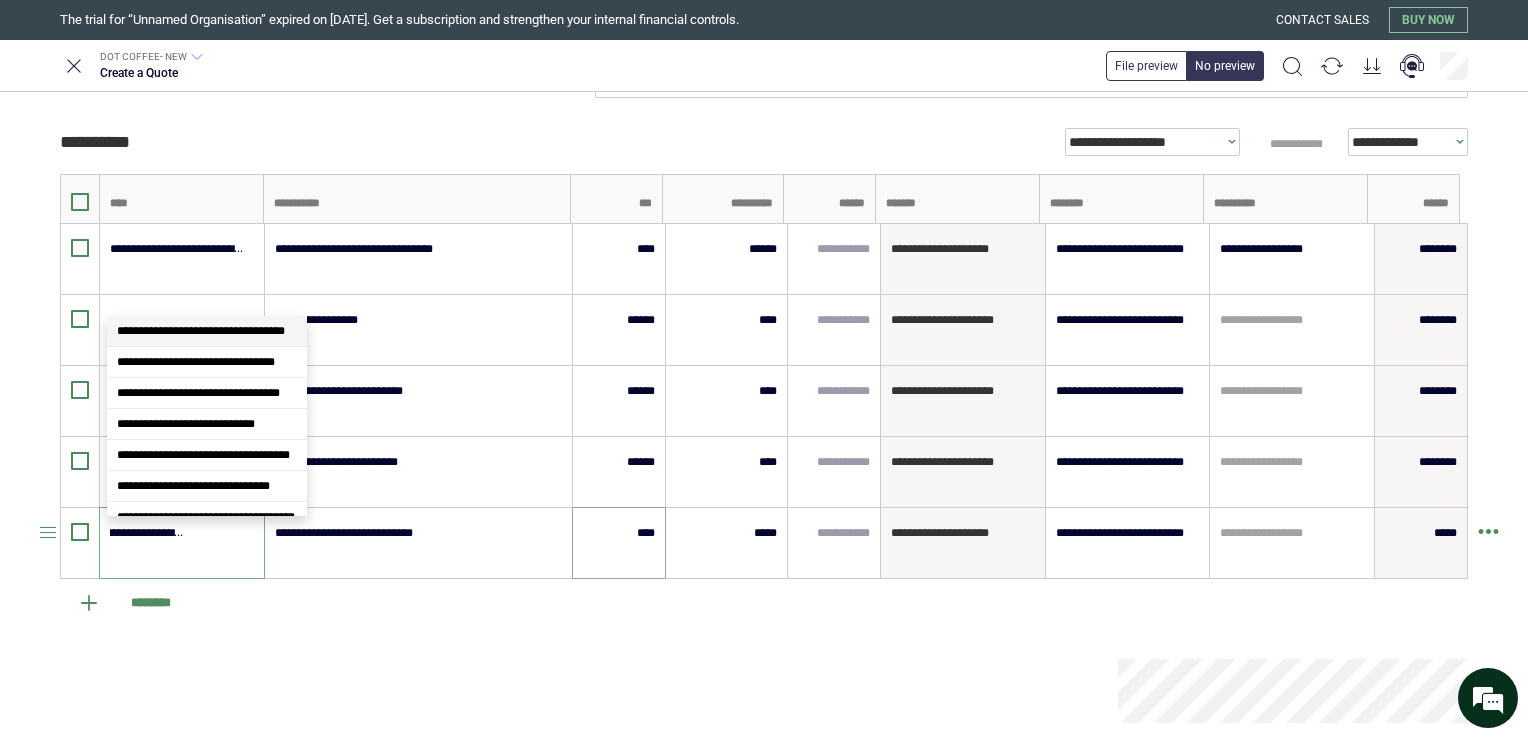 type on "*" 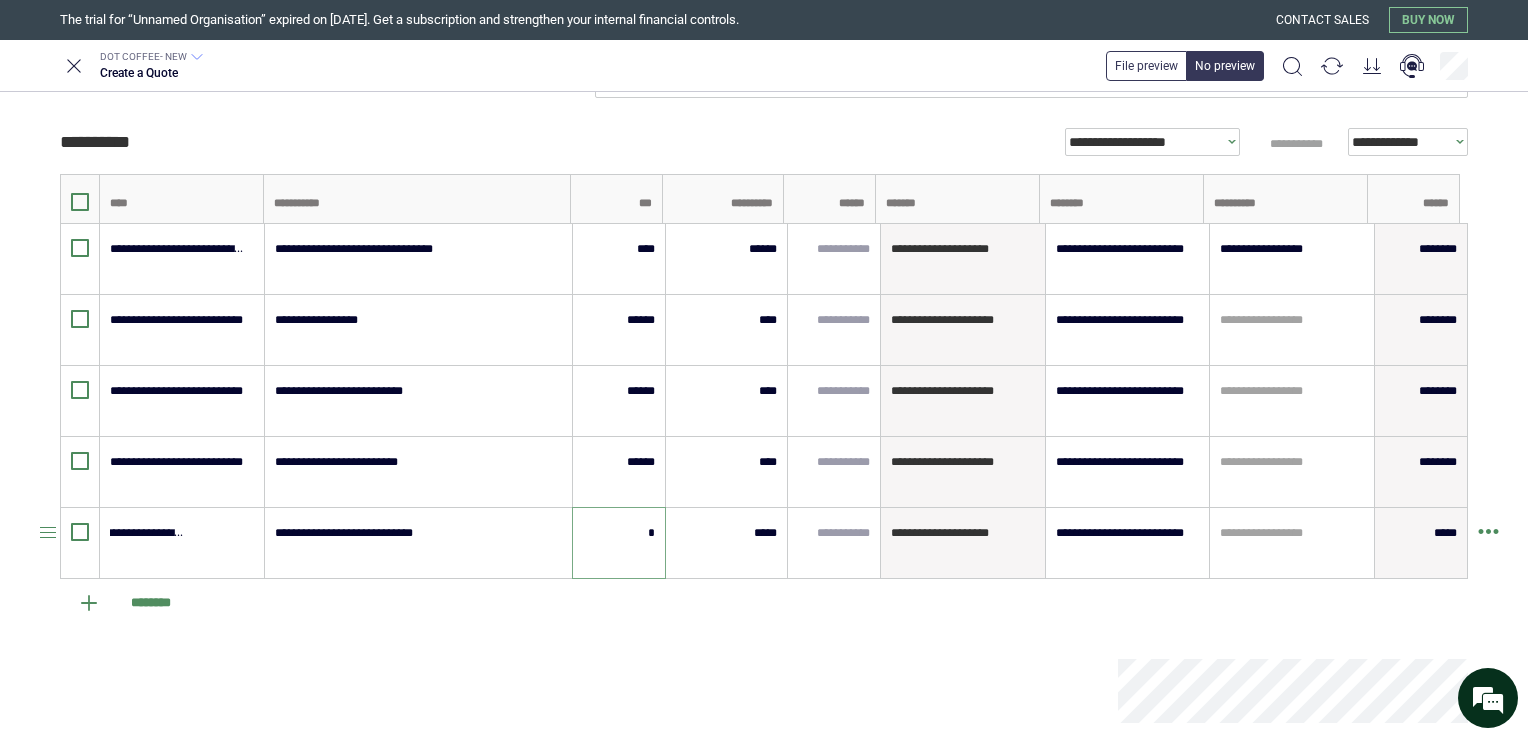 scroll, scrollTop: 0, scrollLeft: 0, axis: both 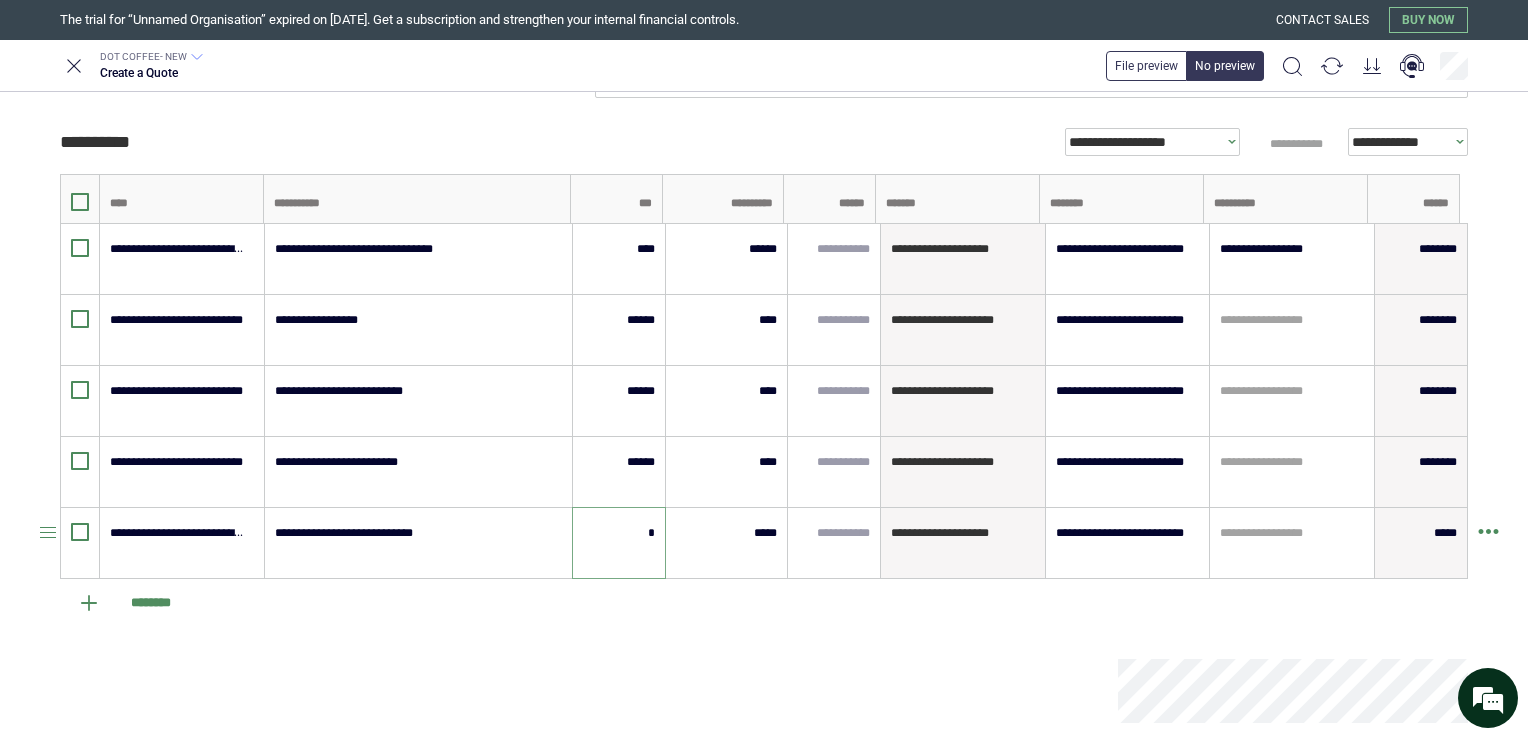 click on "*" at bounding box center (619, 533) 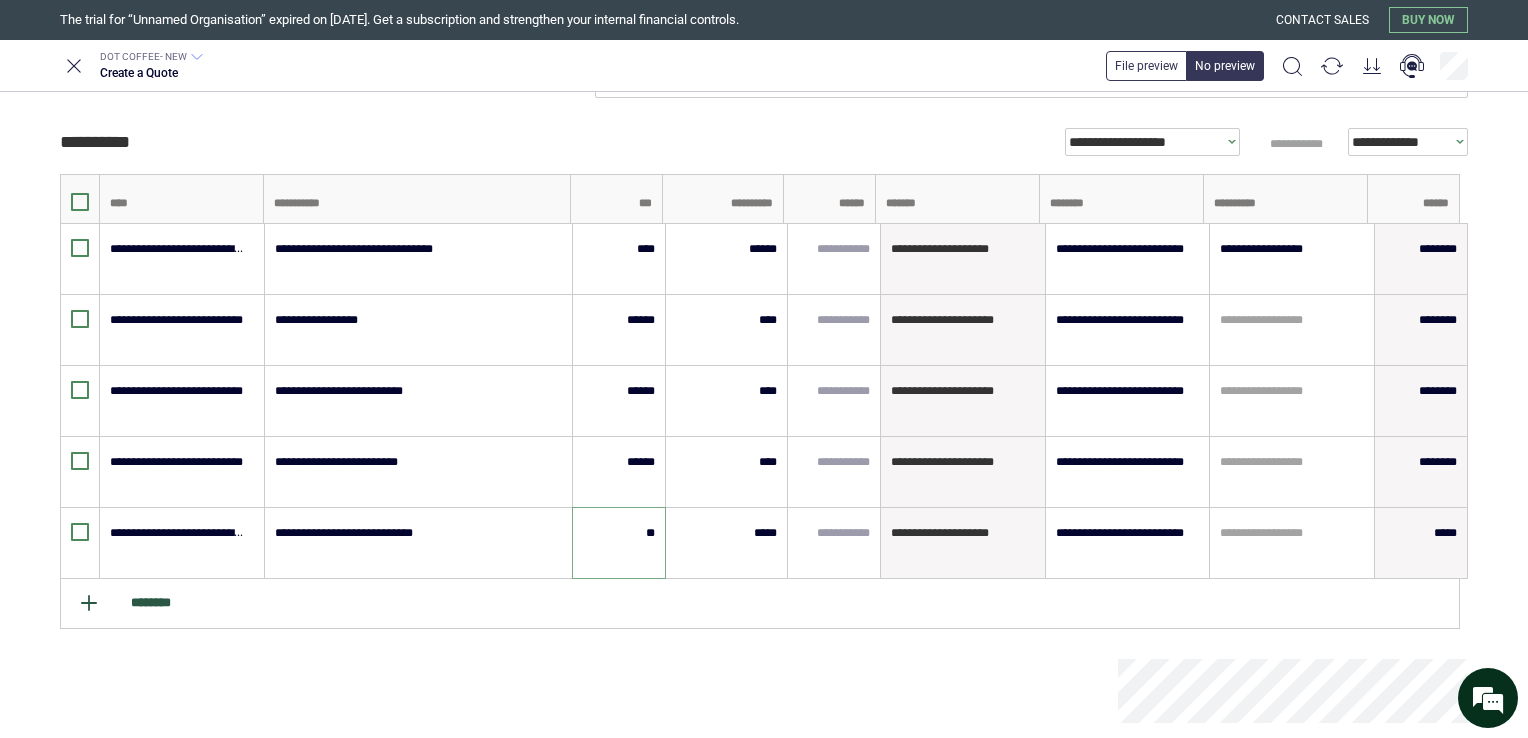 type on "**" 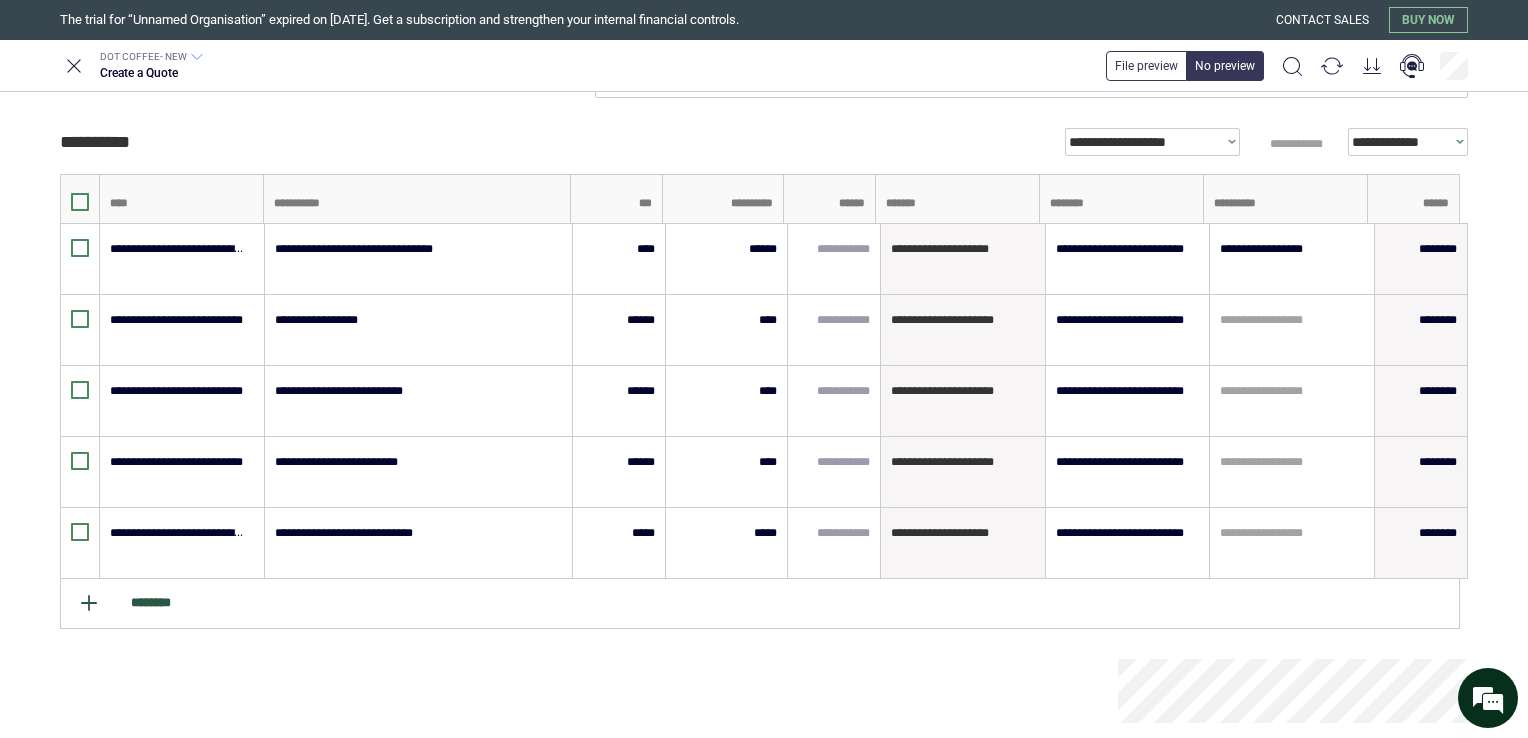 click on "********" at bounding box center [760, 604] 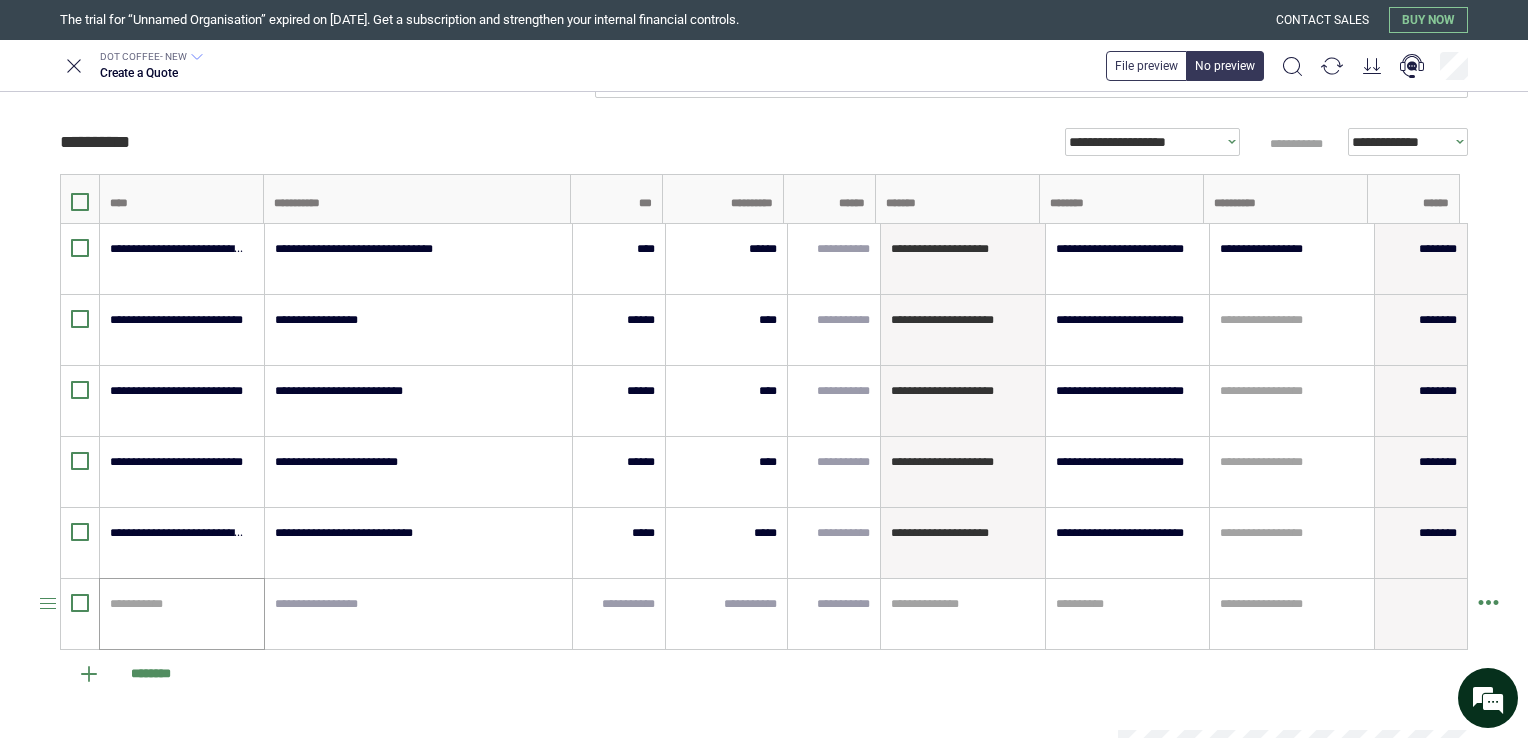 type on "*" 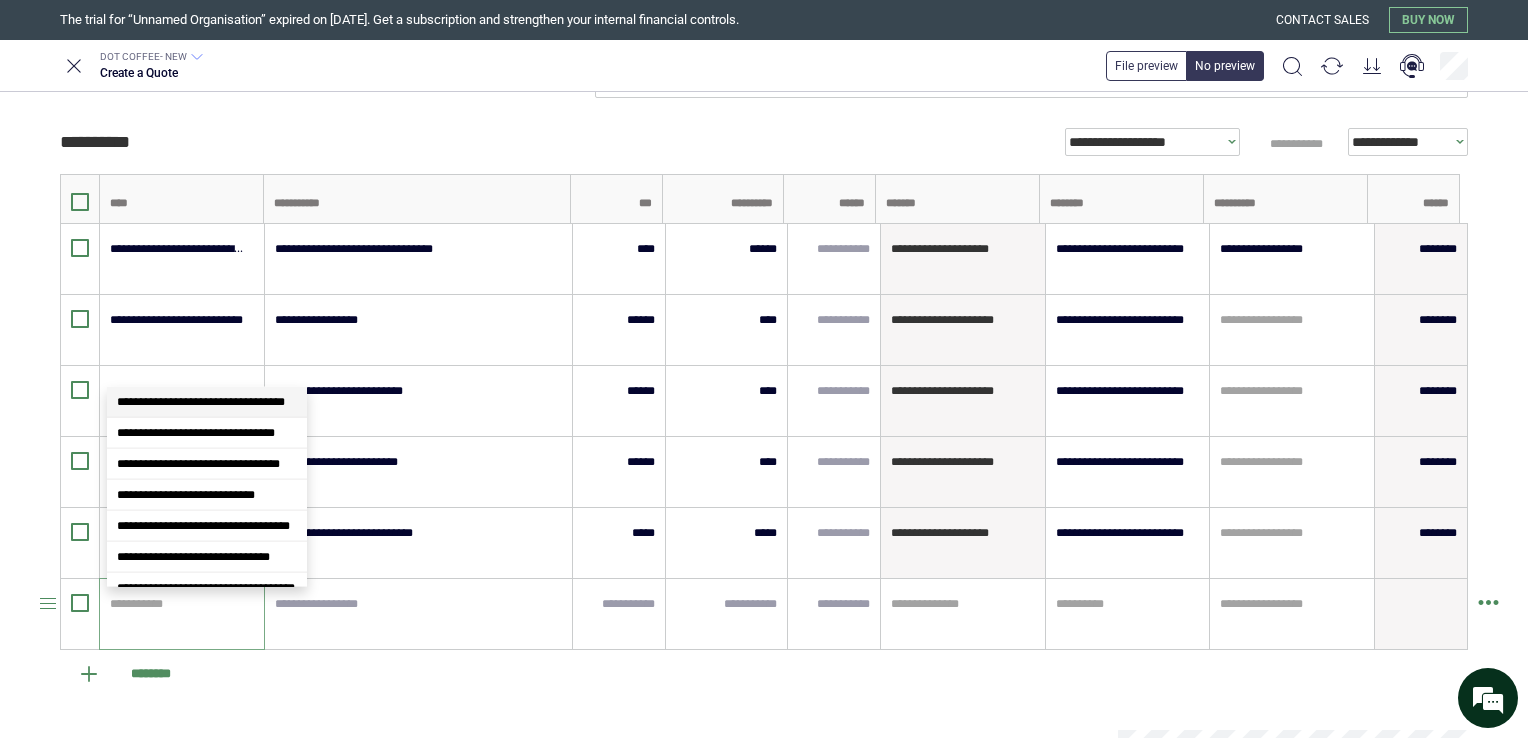 click at bounding box center (179, 604) 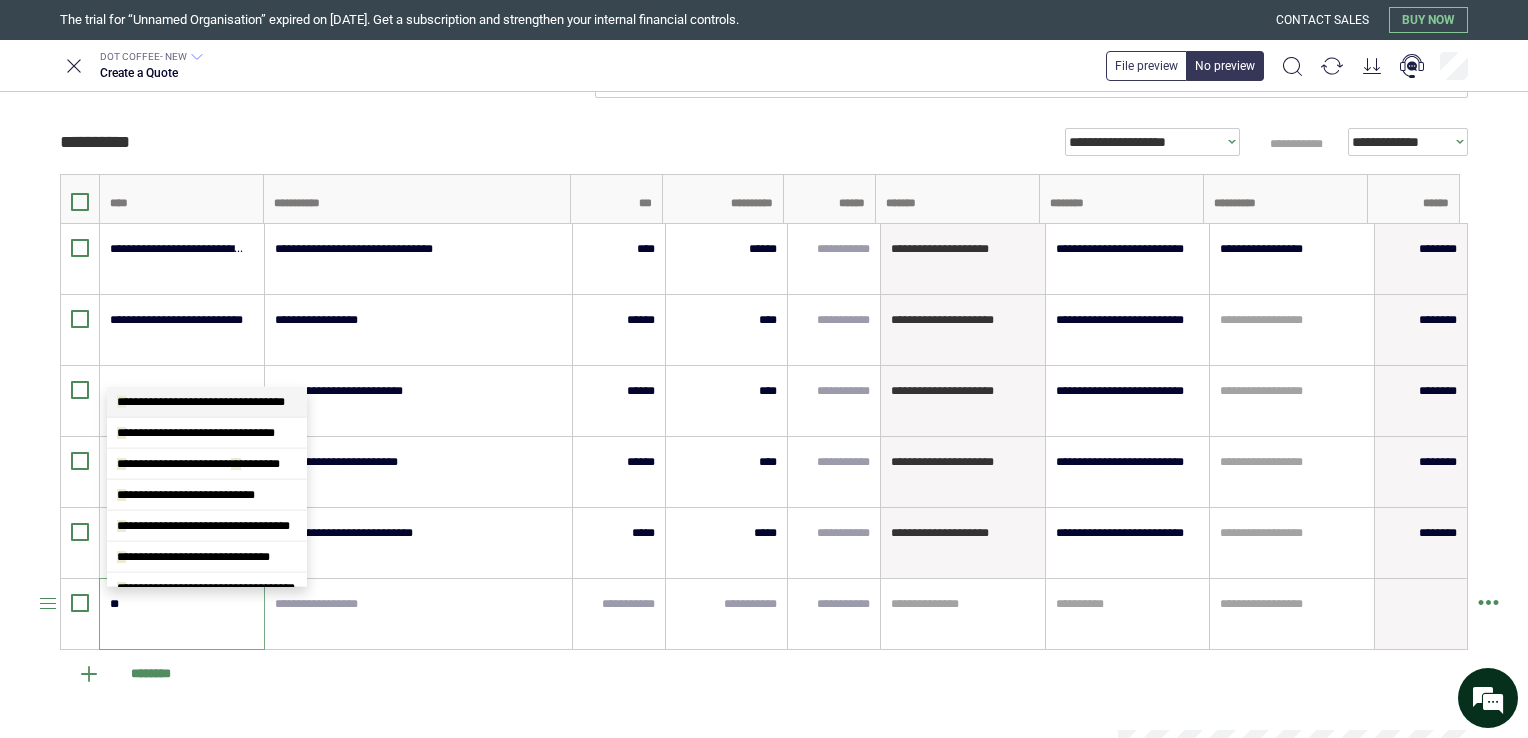 type on "***" 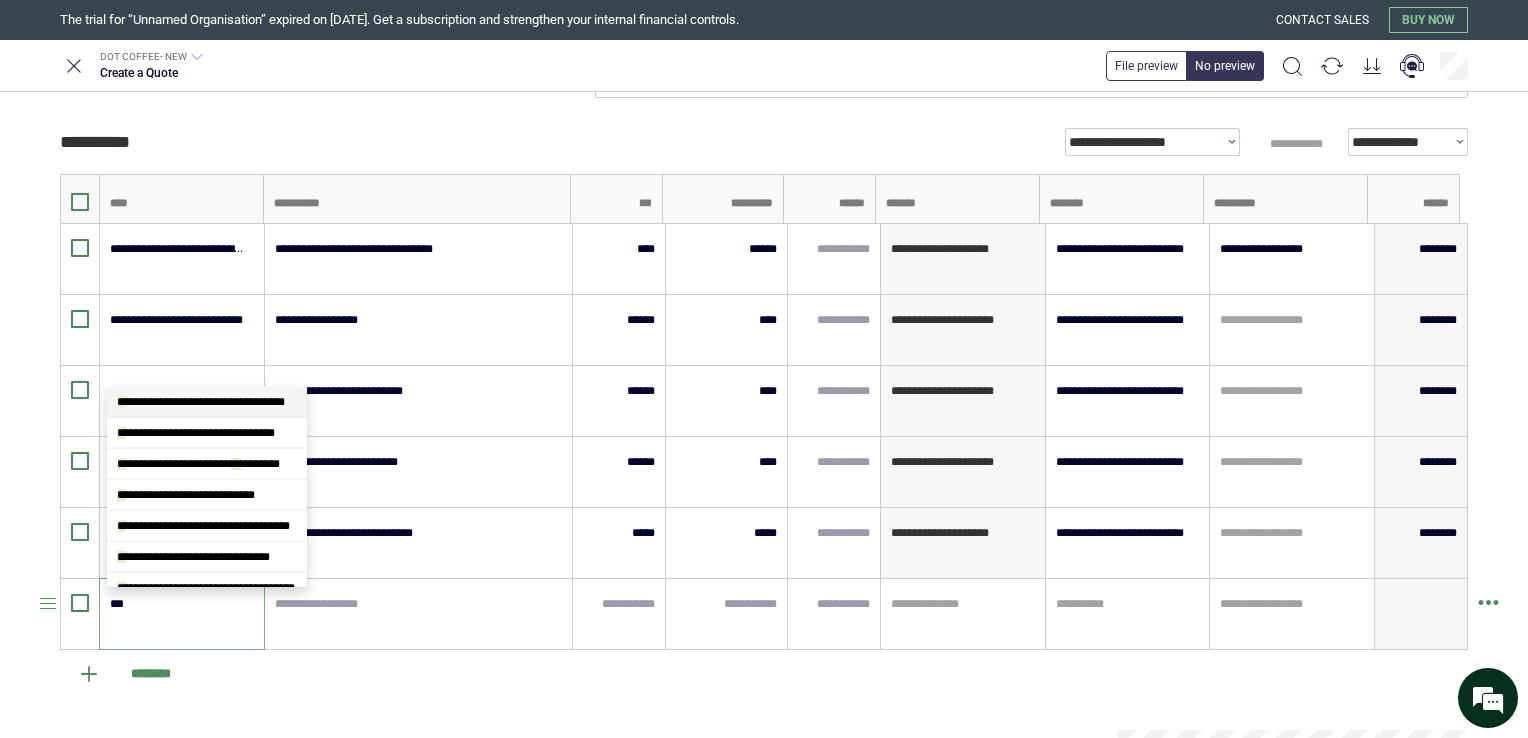 scroll, scrollTop: 4007, scrollLeft: 0, axis: vertical 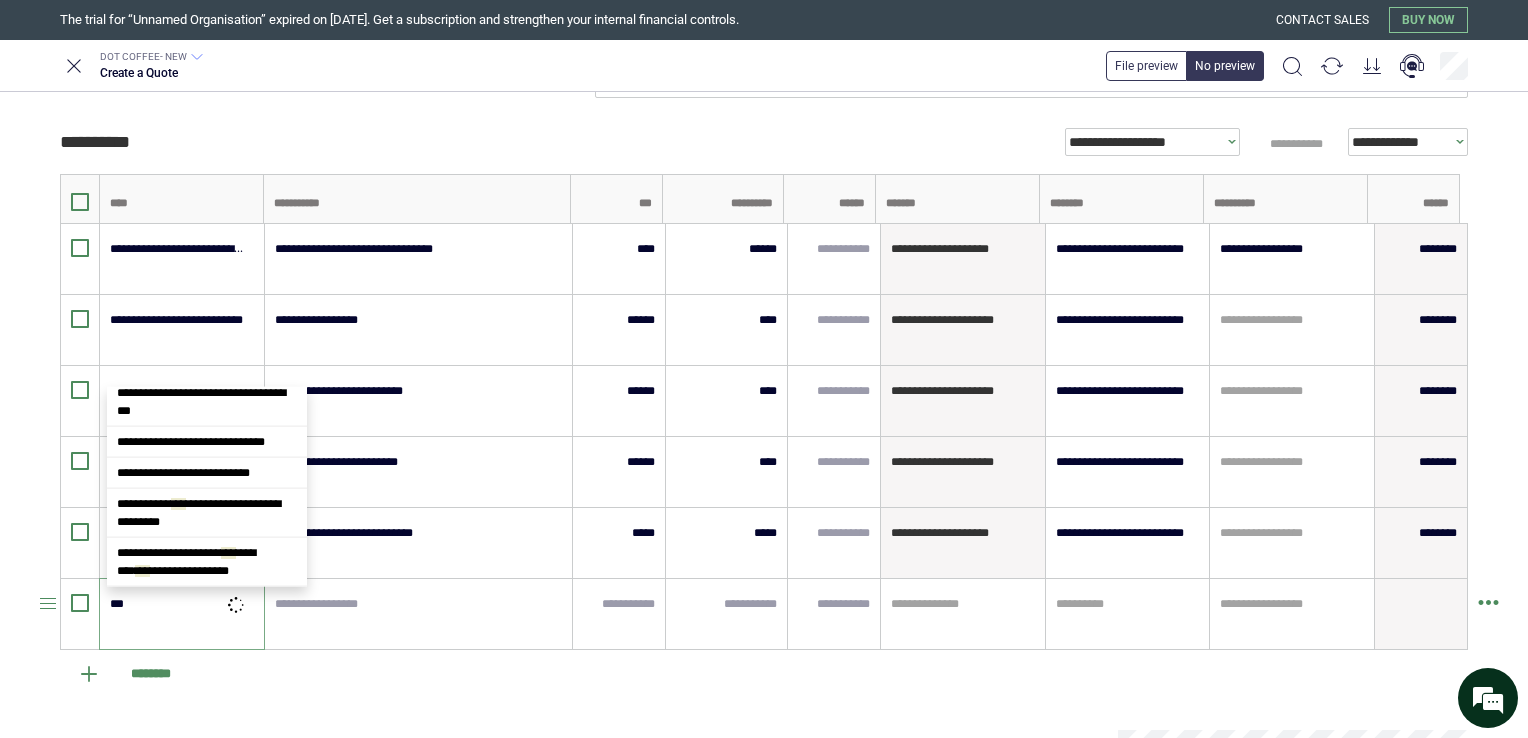 type on "*" 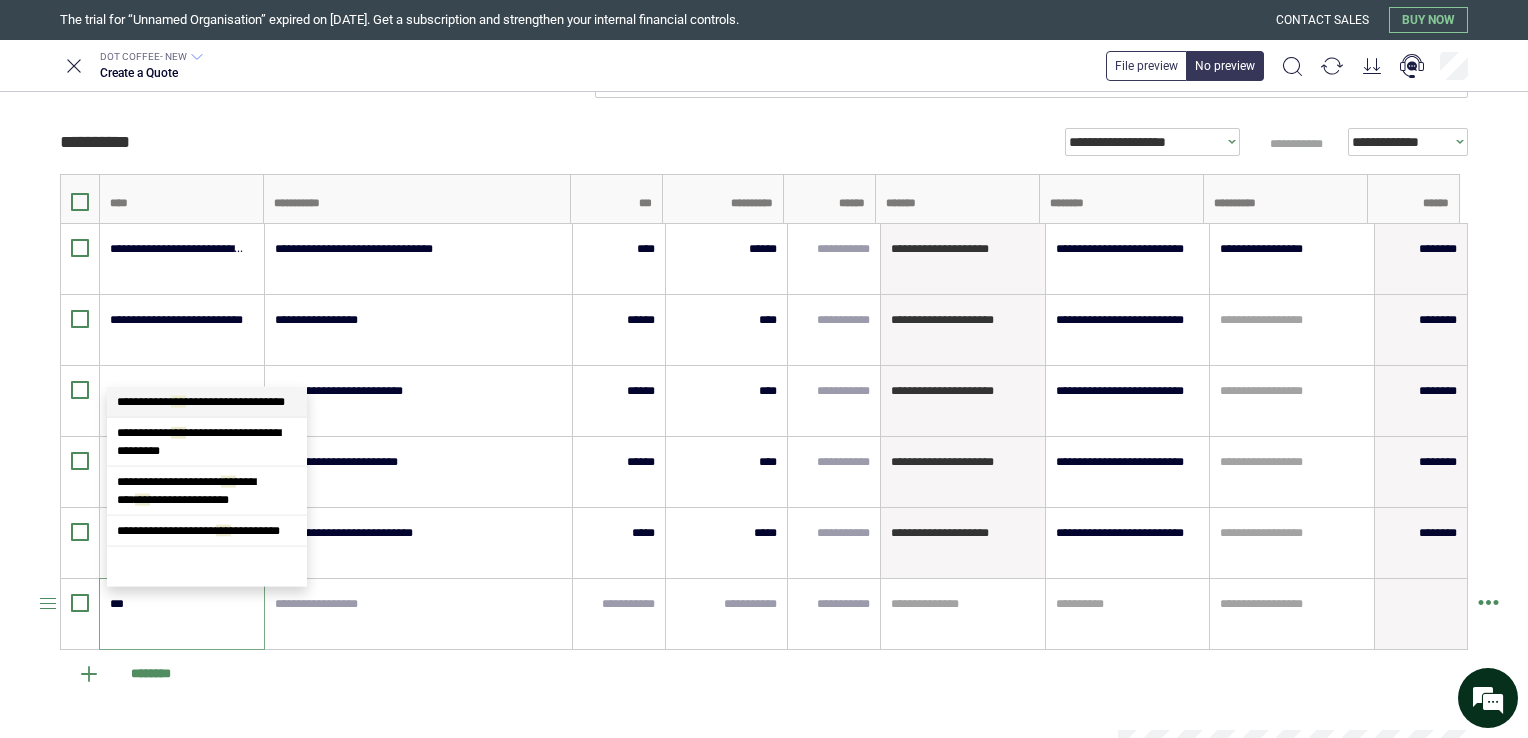 scroll, scrollTop: 0, scrollLeft: 0, axis: both 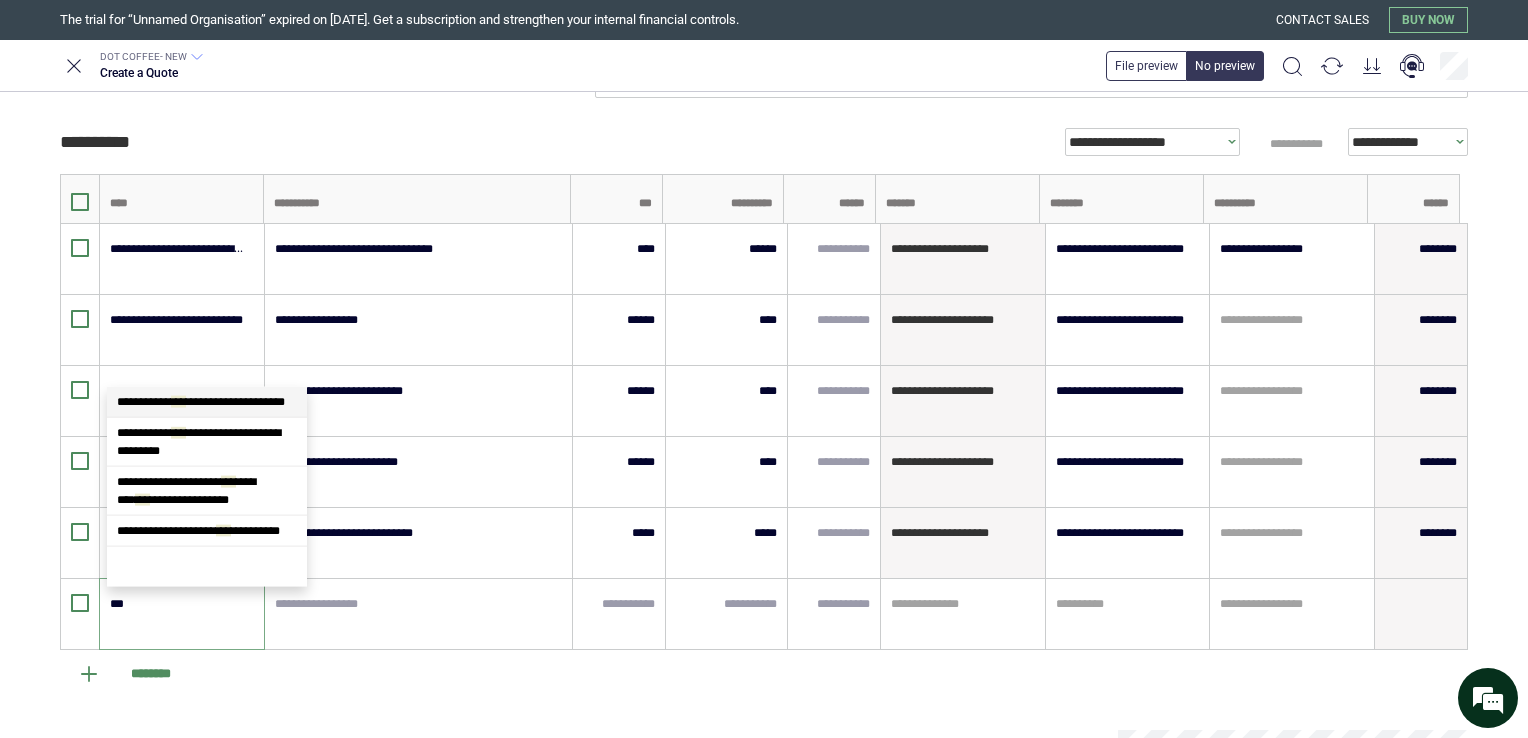 click on "**********" at bounding box center (201, 402) 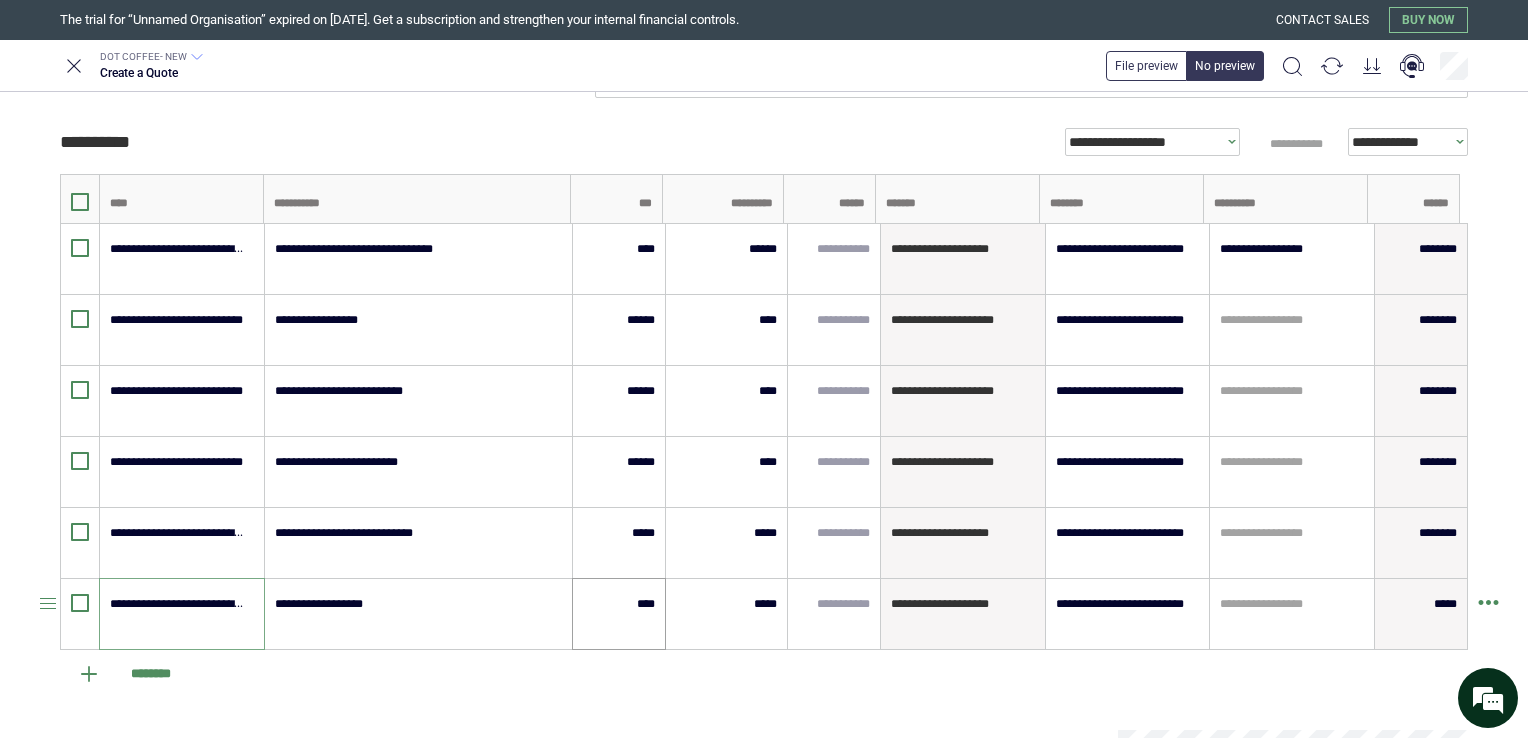 type on "**********" 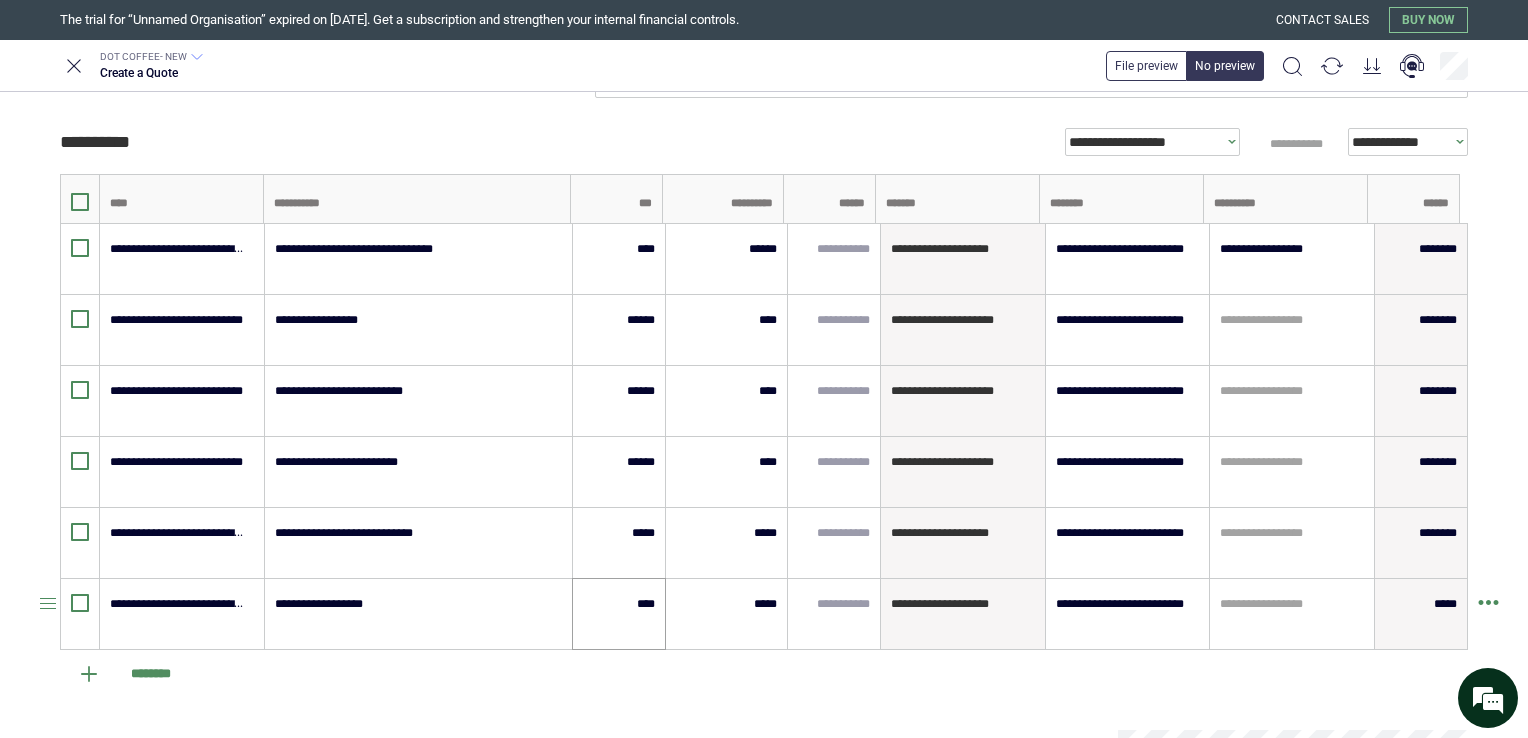 click on "****" at bounding box center [619, 614] 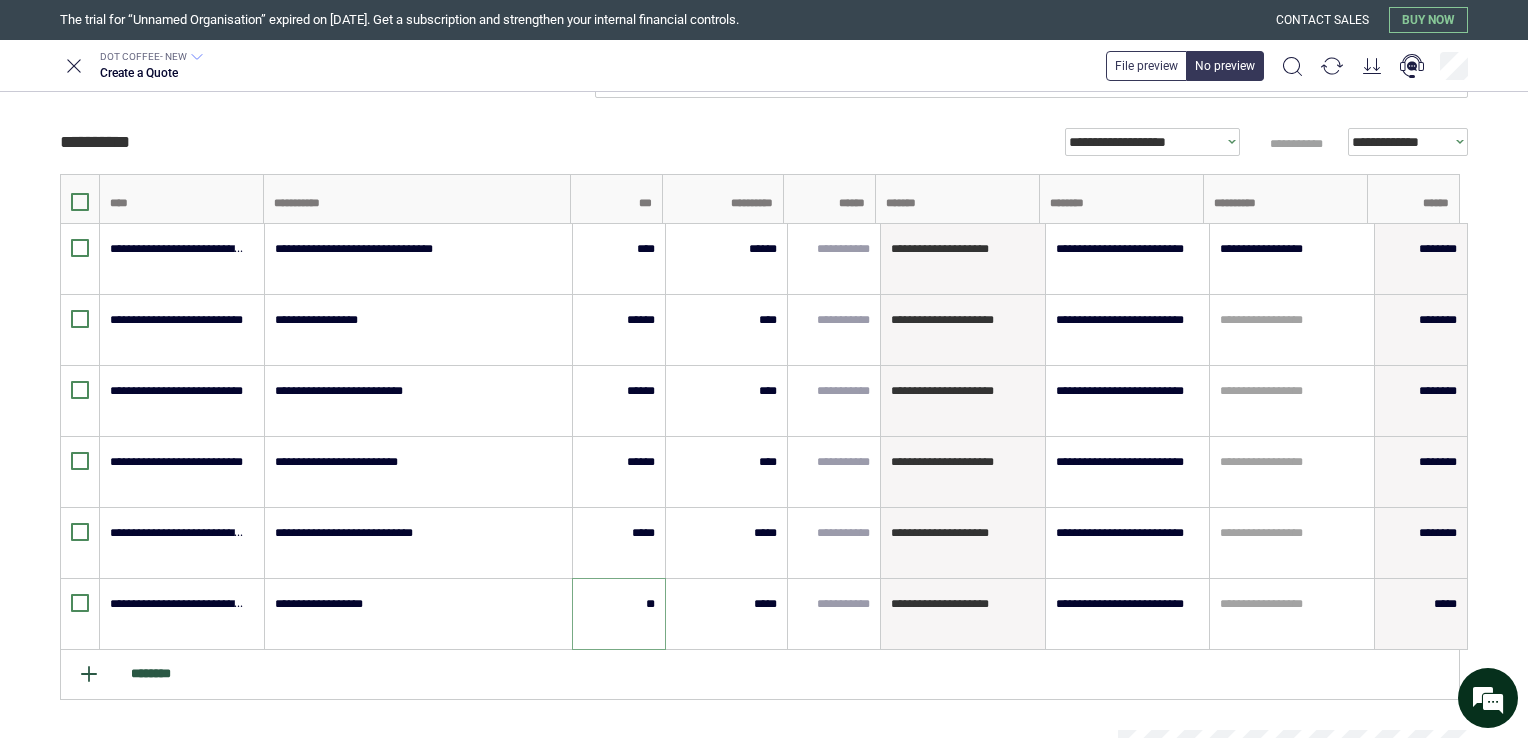 type on "**" 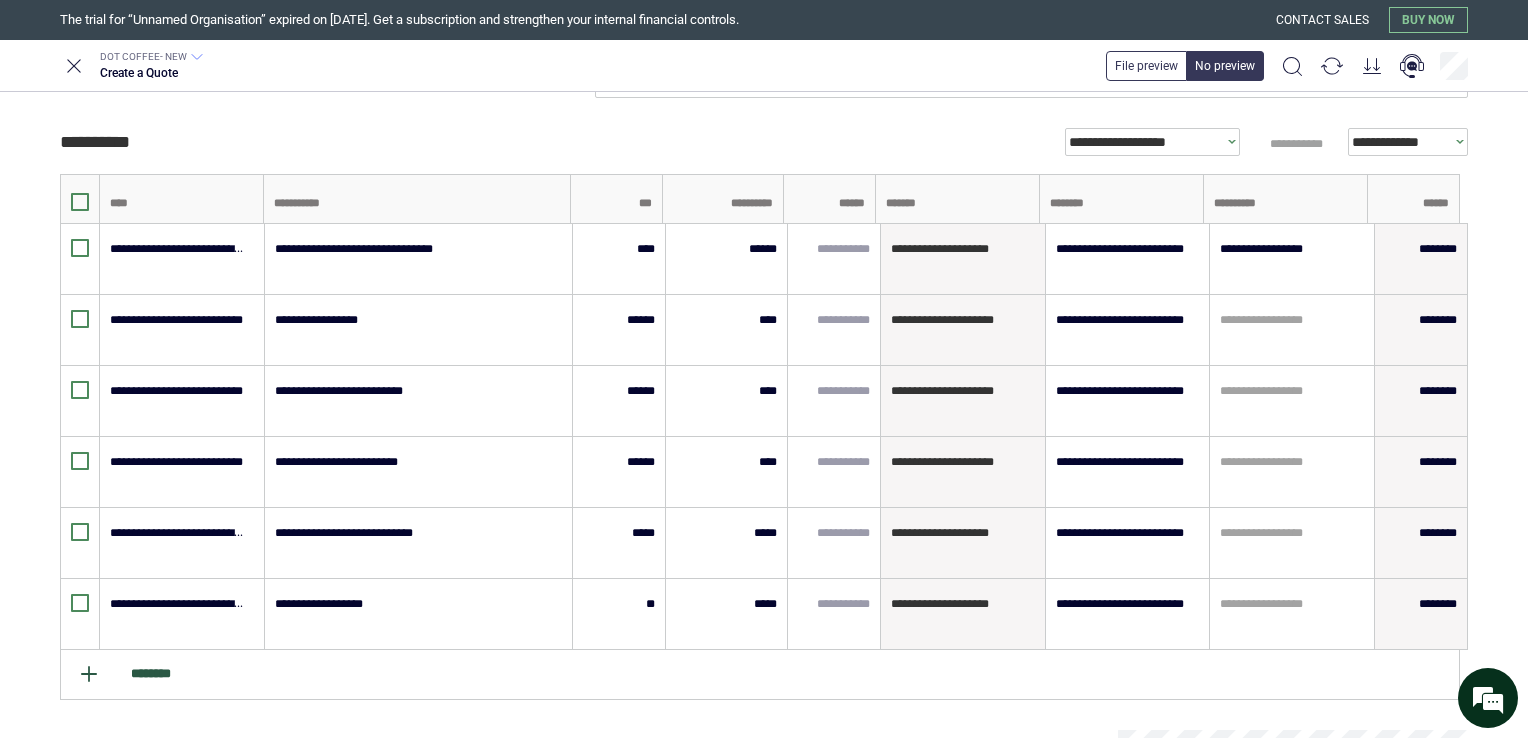 type on "*" 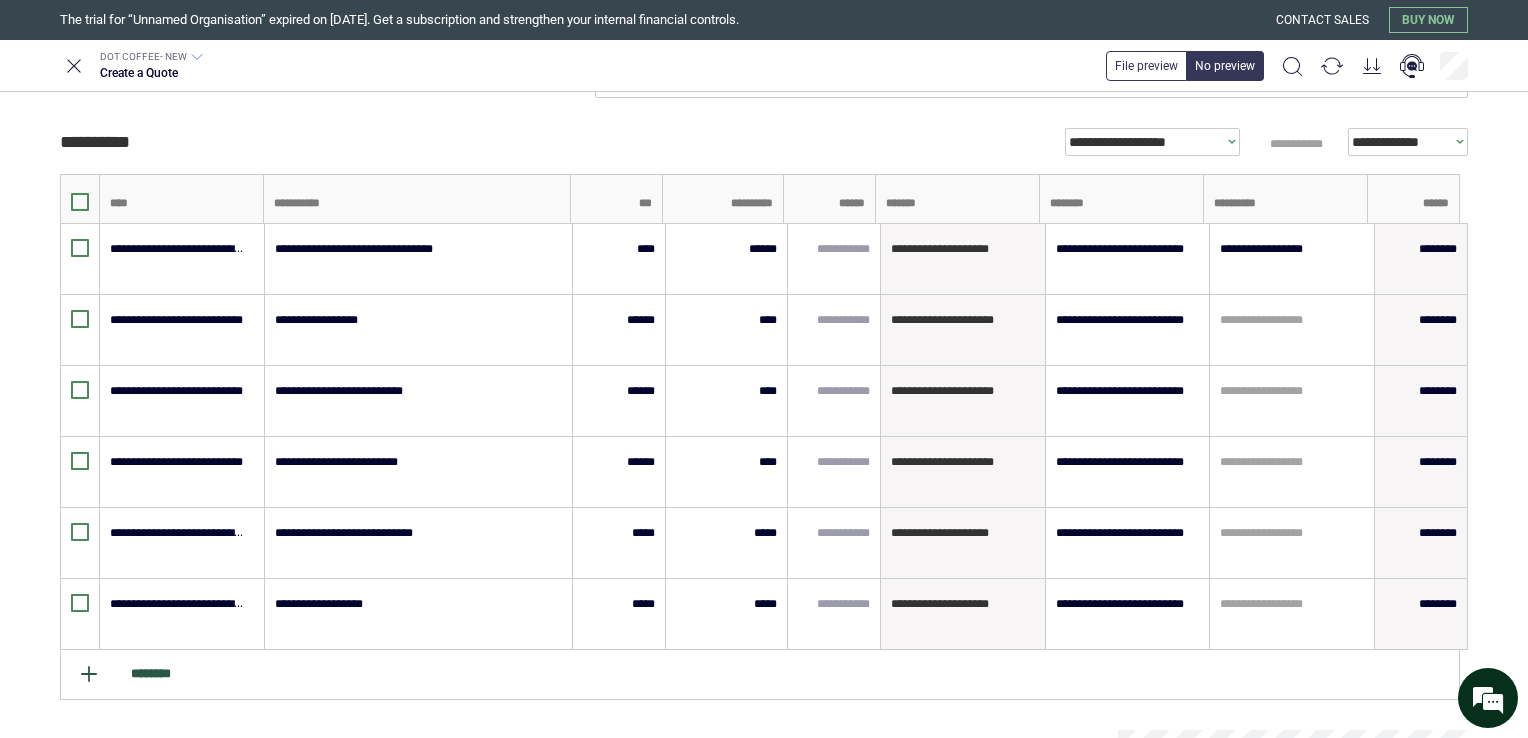 click on "********" at bounding box center (760, 675) 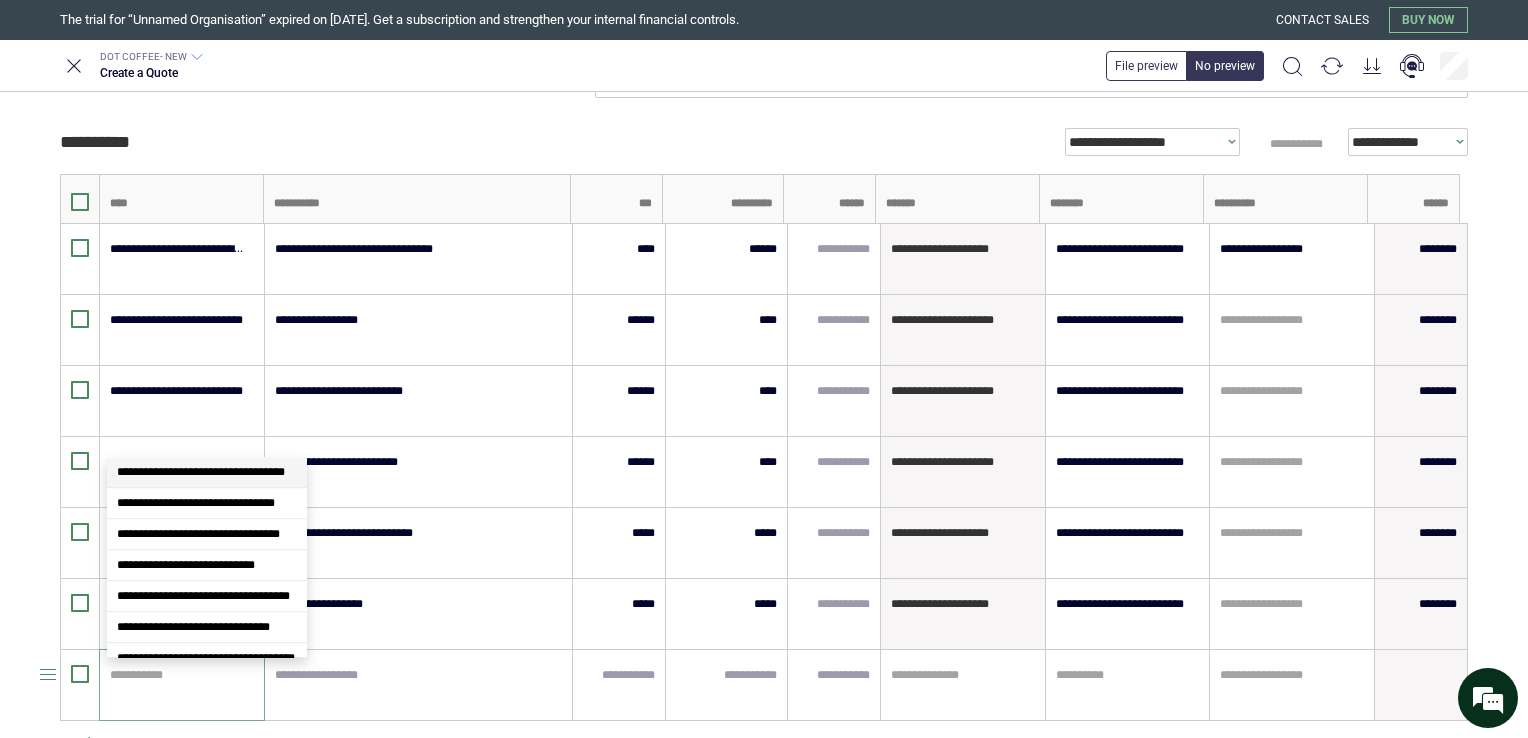 click at bounding box center (179, 675) 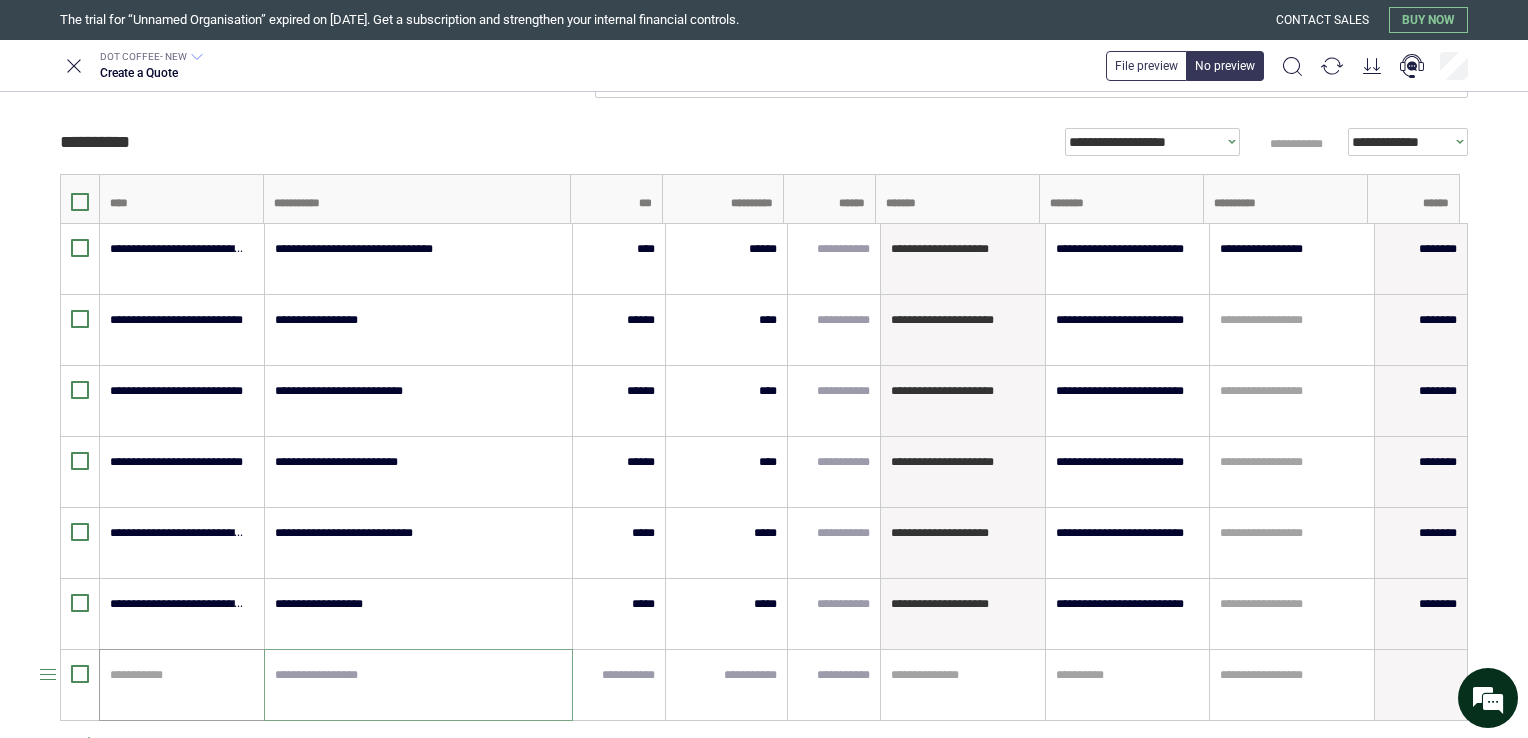drag, startPoint x: 389, startPoint y: 670, endPoint x: 142, endPoint y: 658, distance: 247.29132 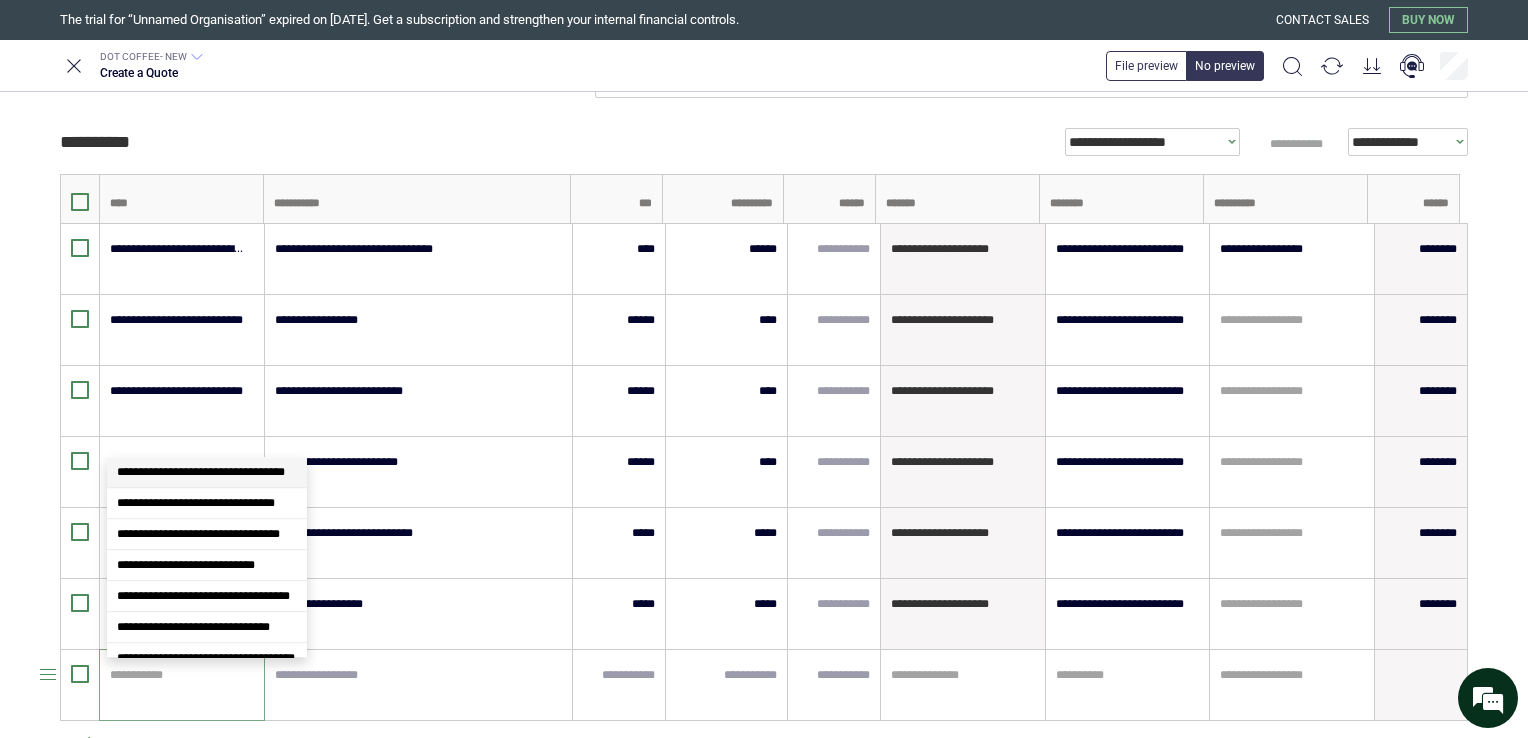 click at bounding box center [179, 675] 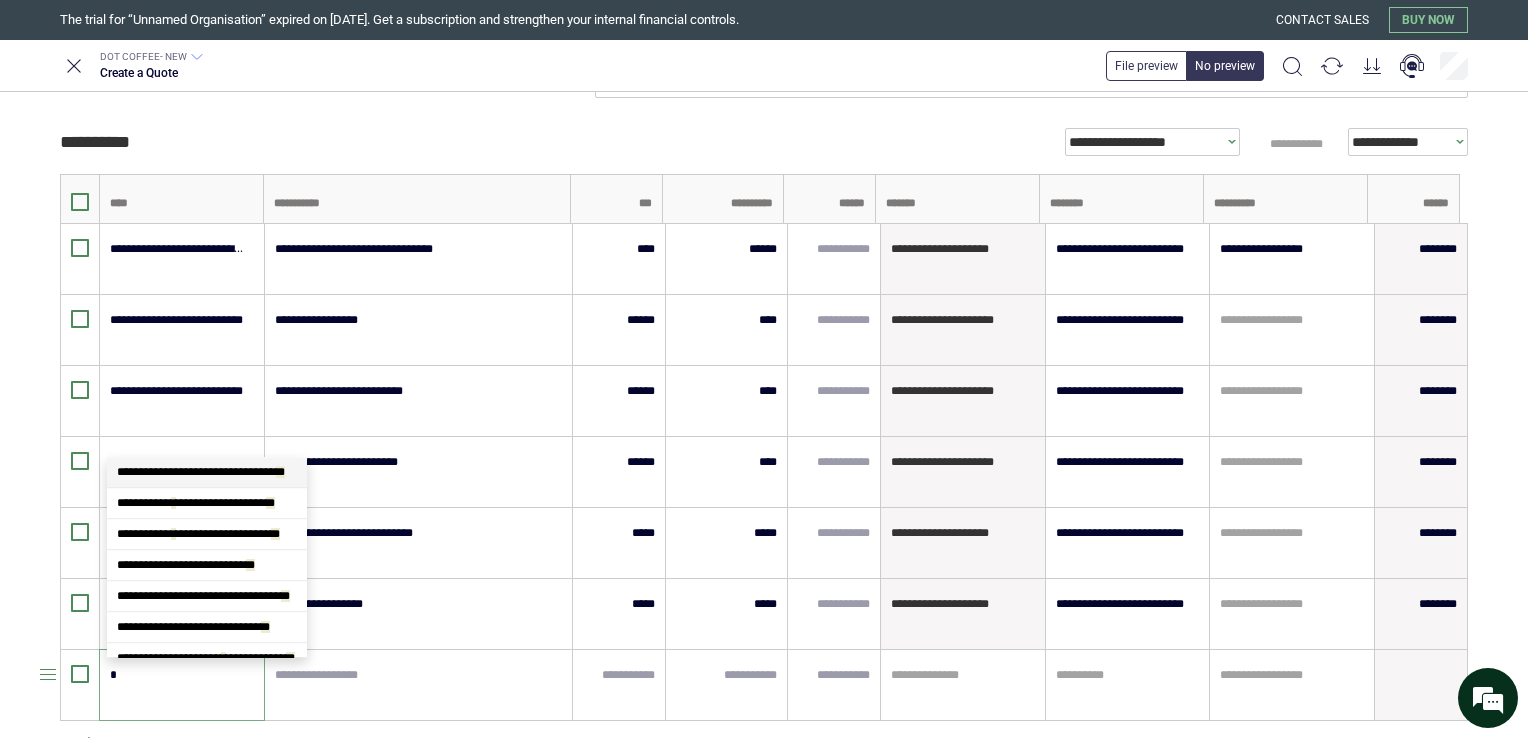 type on "*" 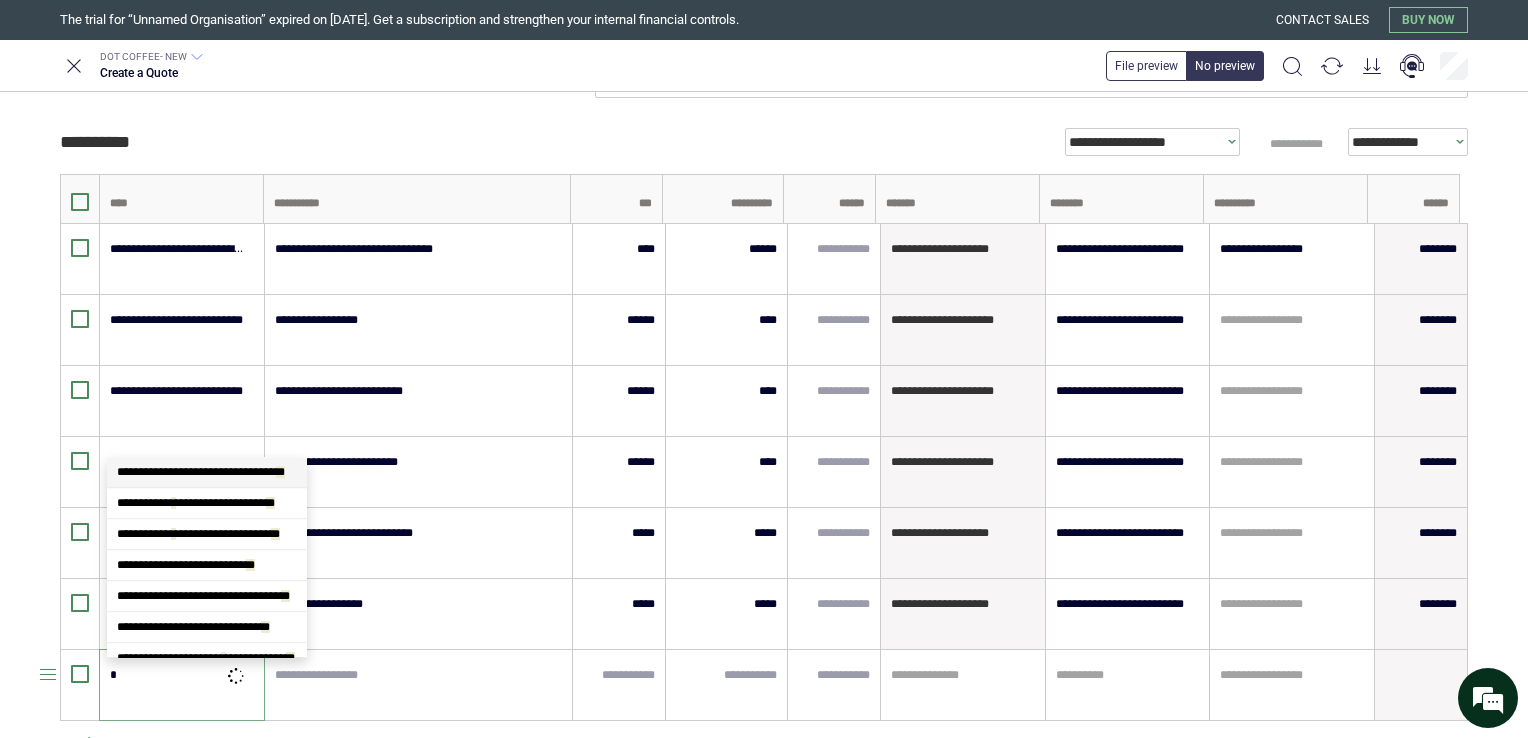 type on "**" 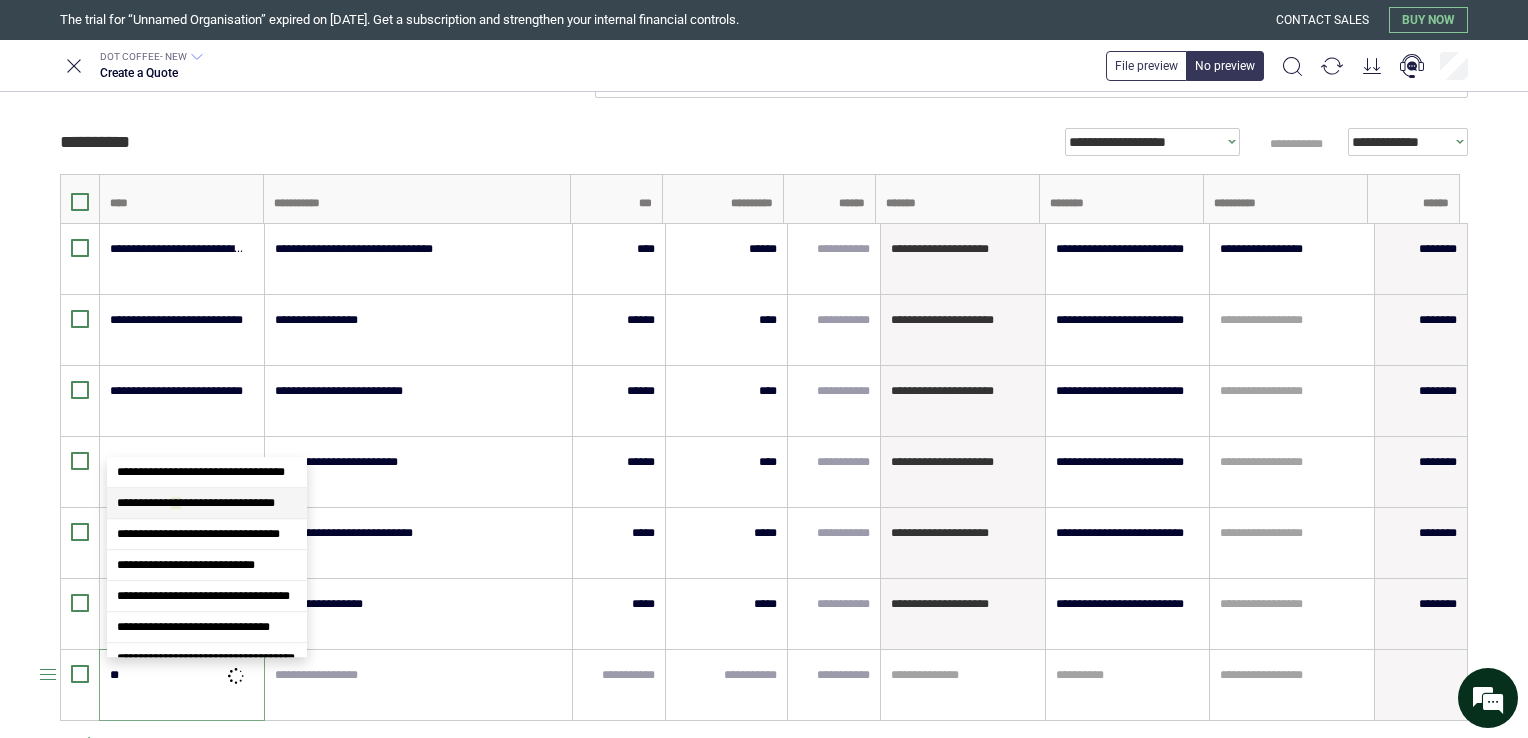 type on "*" 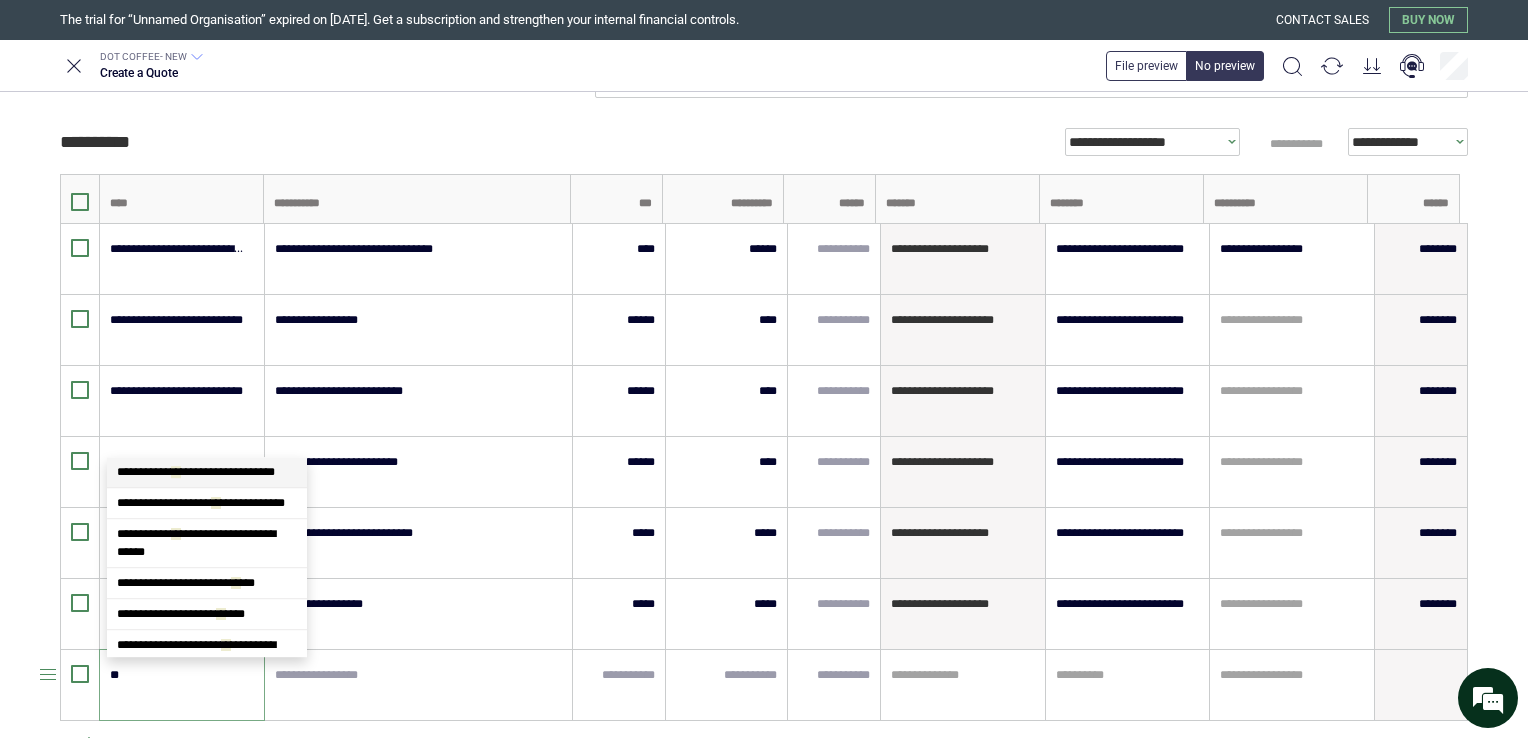 type on "*" 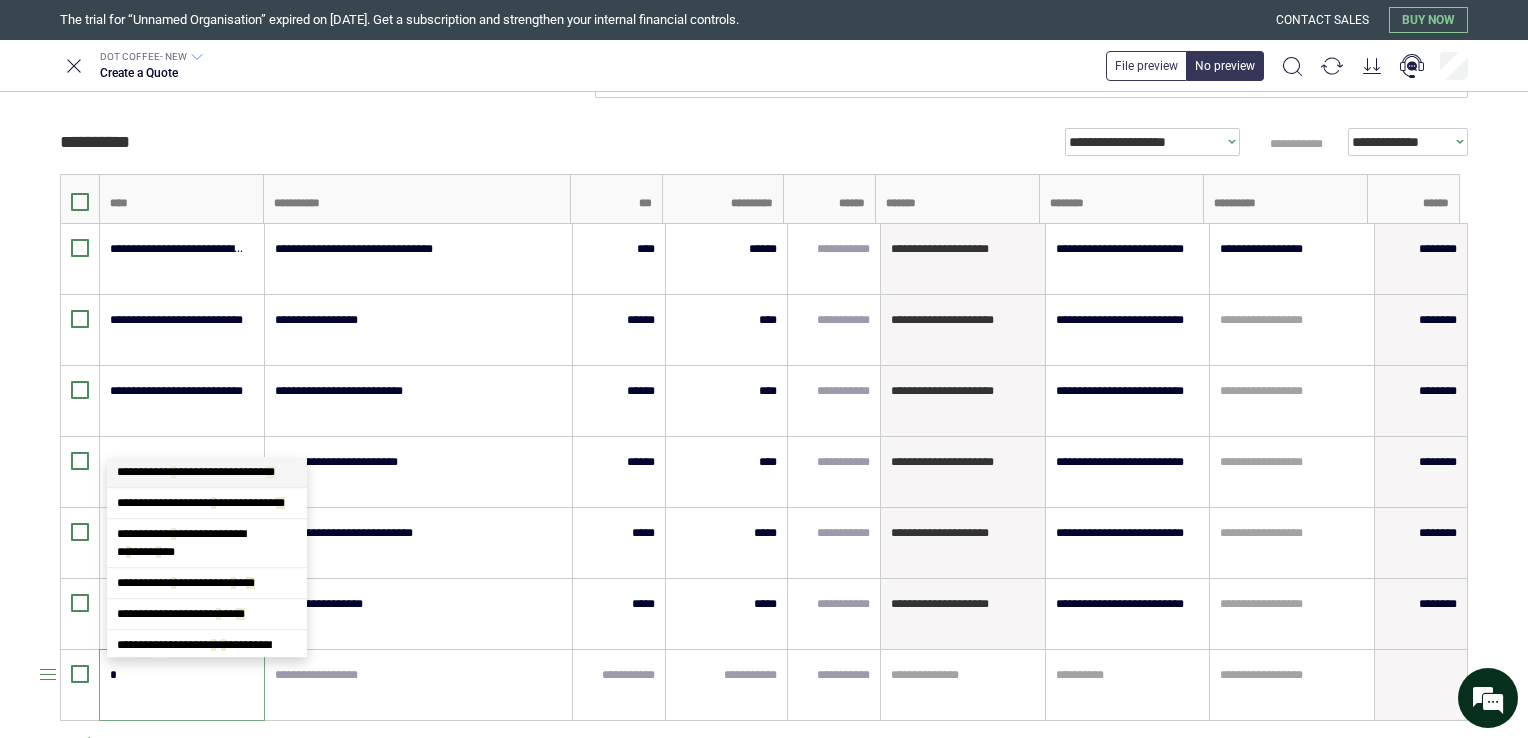 type on "*" 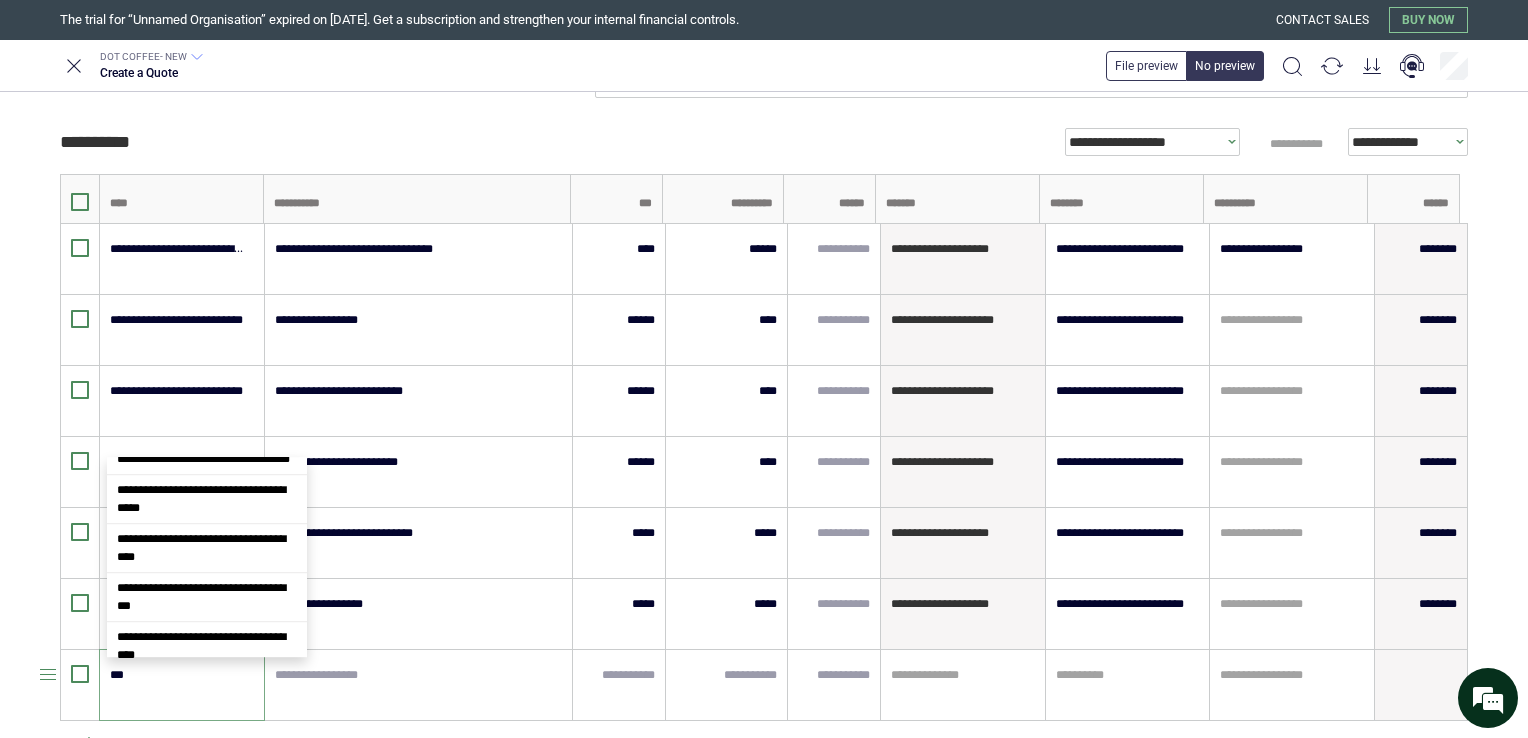 scroll, scrollTop: 2702, scrollLeft: 0, axis: vertical 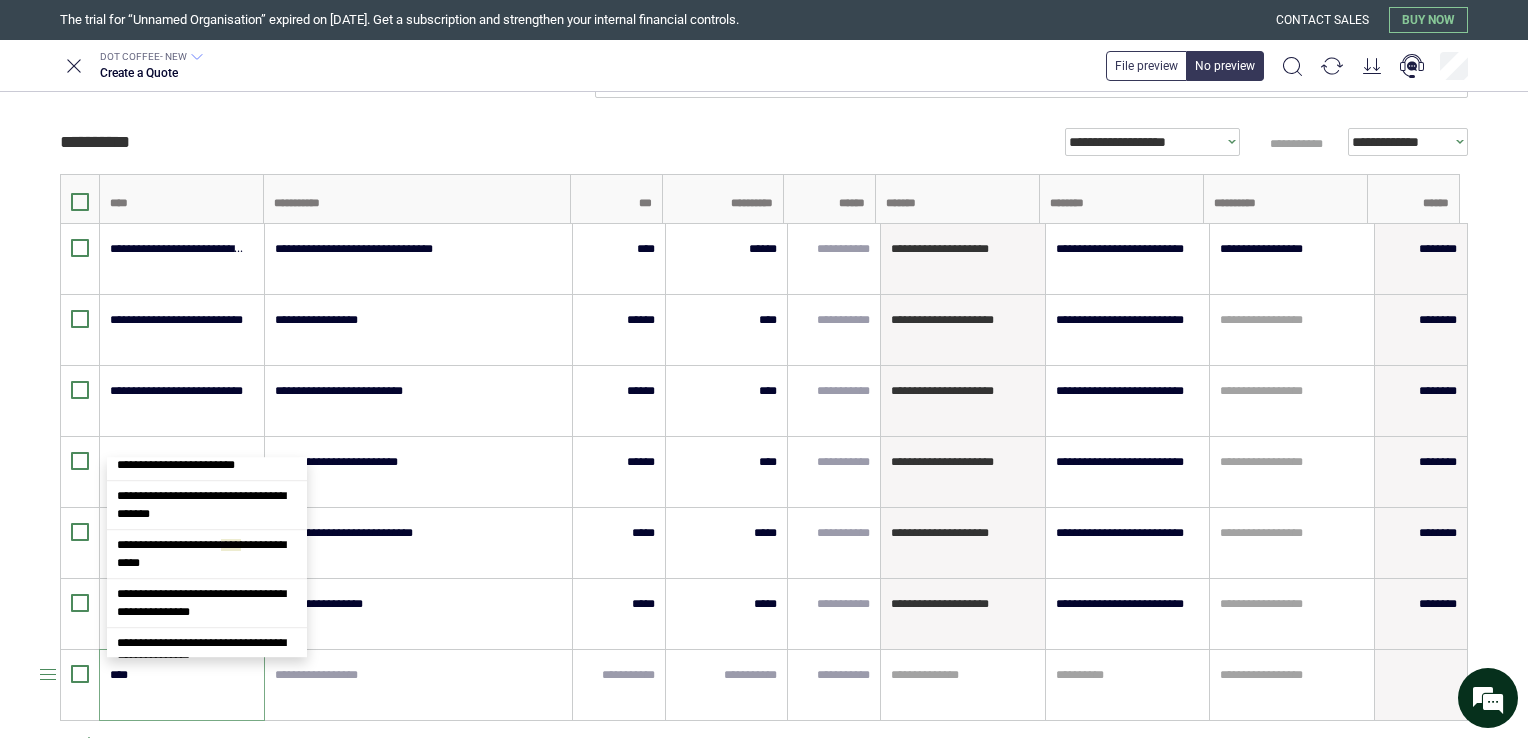 type on "*****" 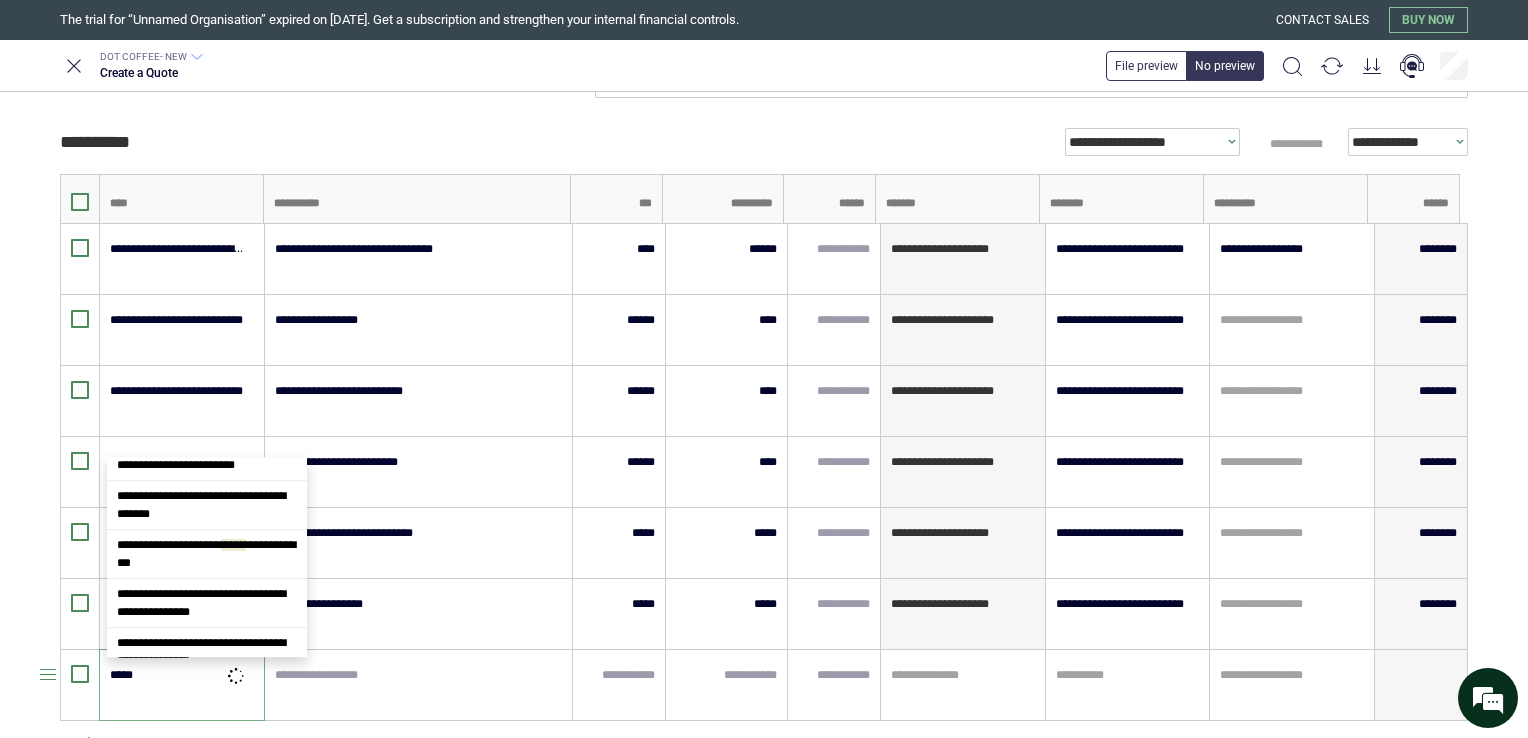 type on "*" 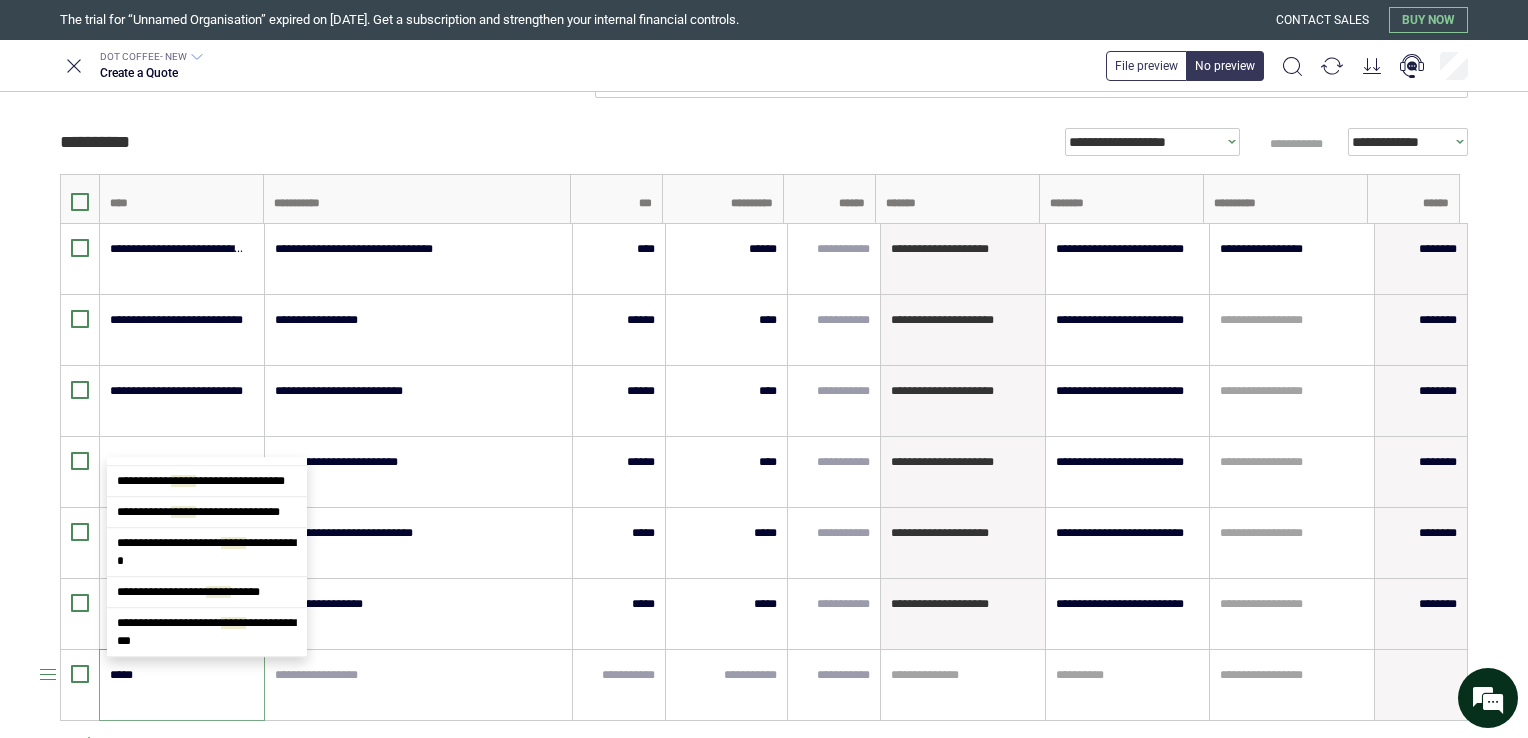 scroll, scrollTop: 0, scrollLeft: 0, axis: both 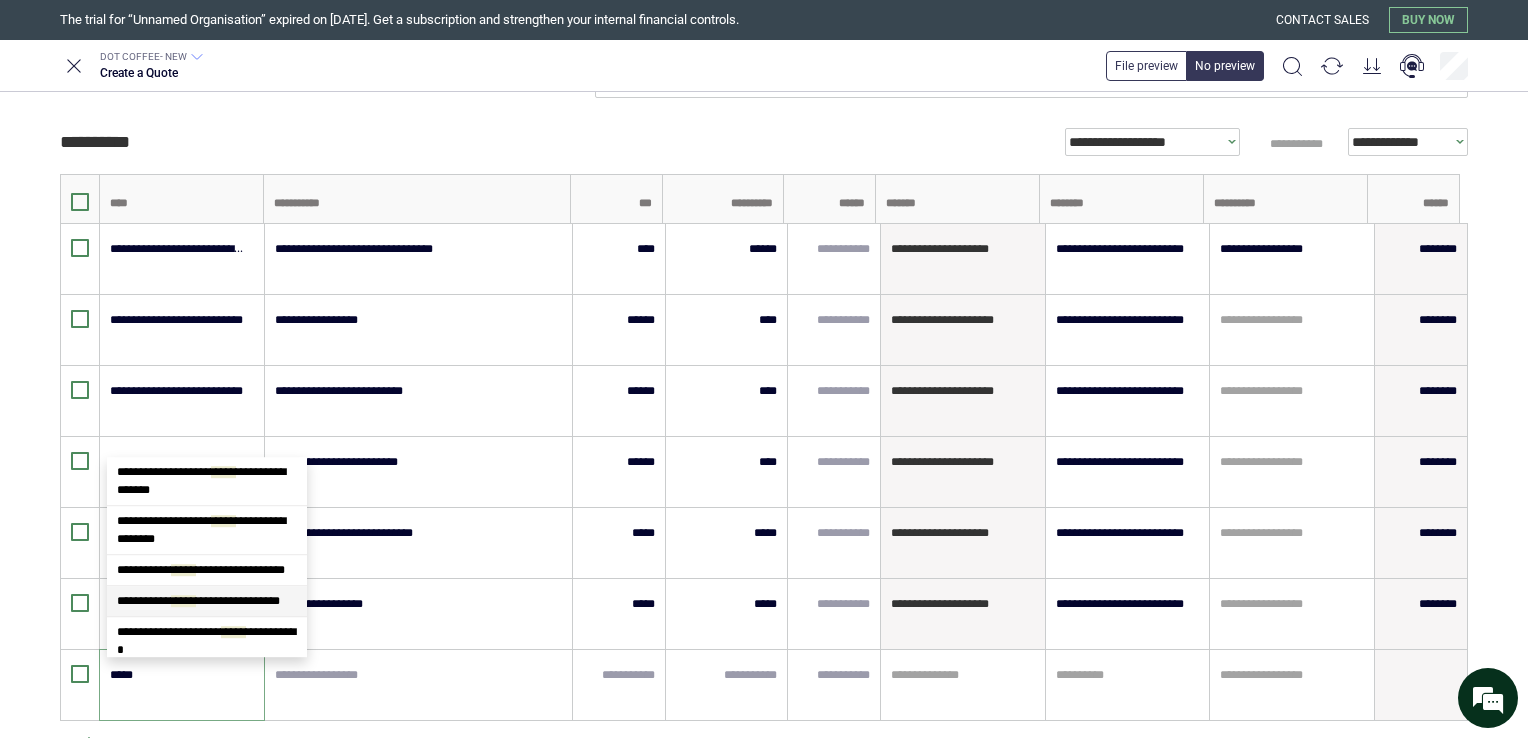 click on "*****" at bounding box center (183, 601) 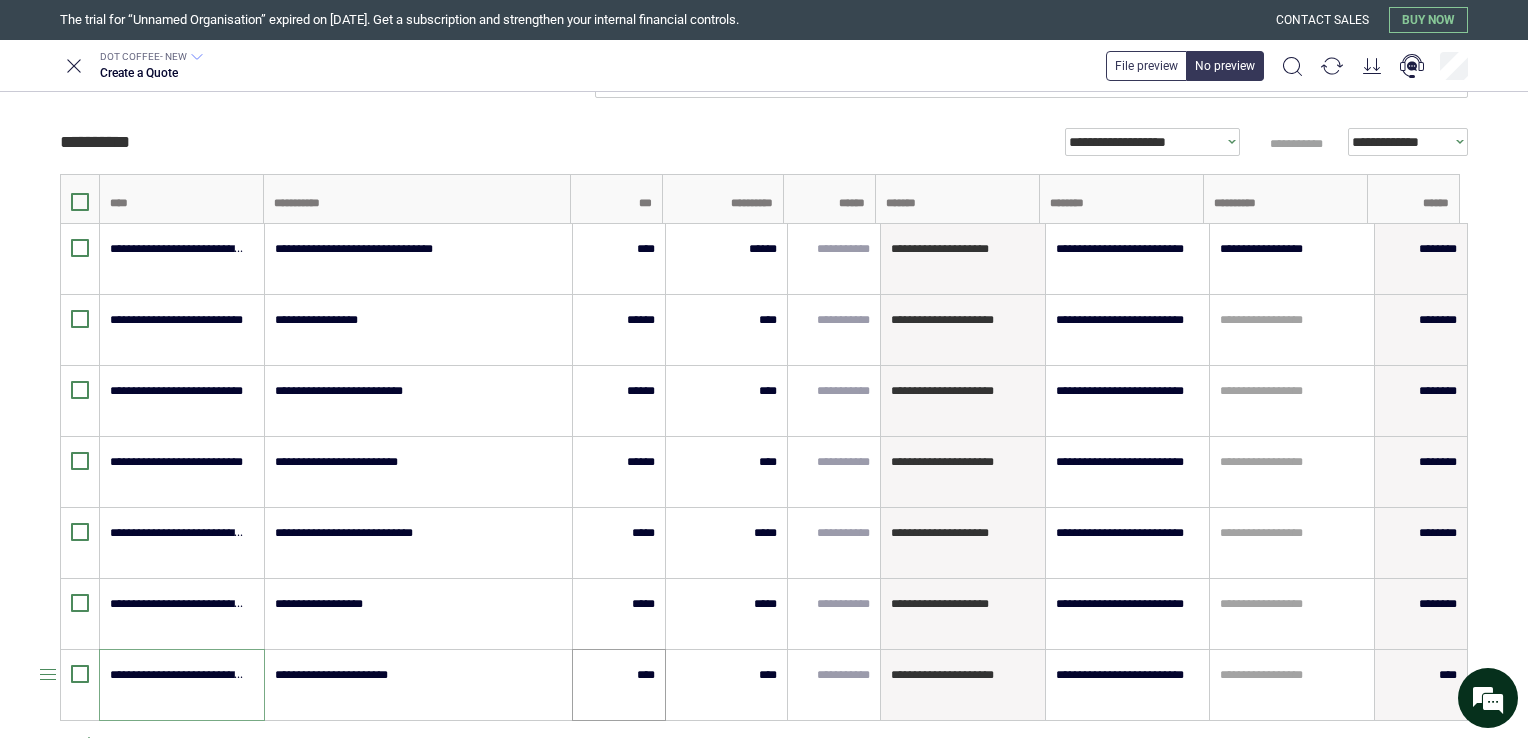 type on "**********" 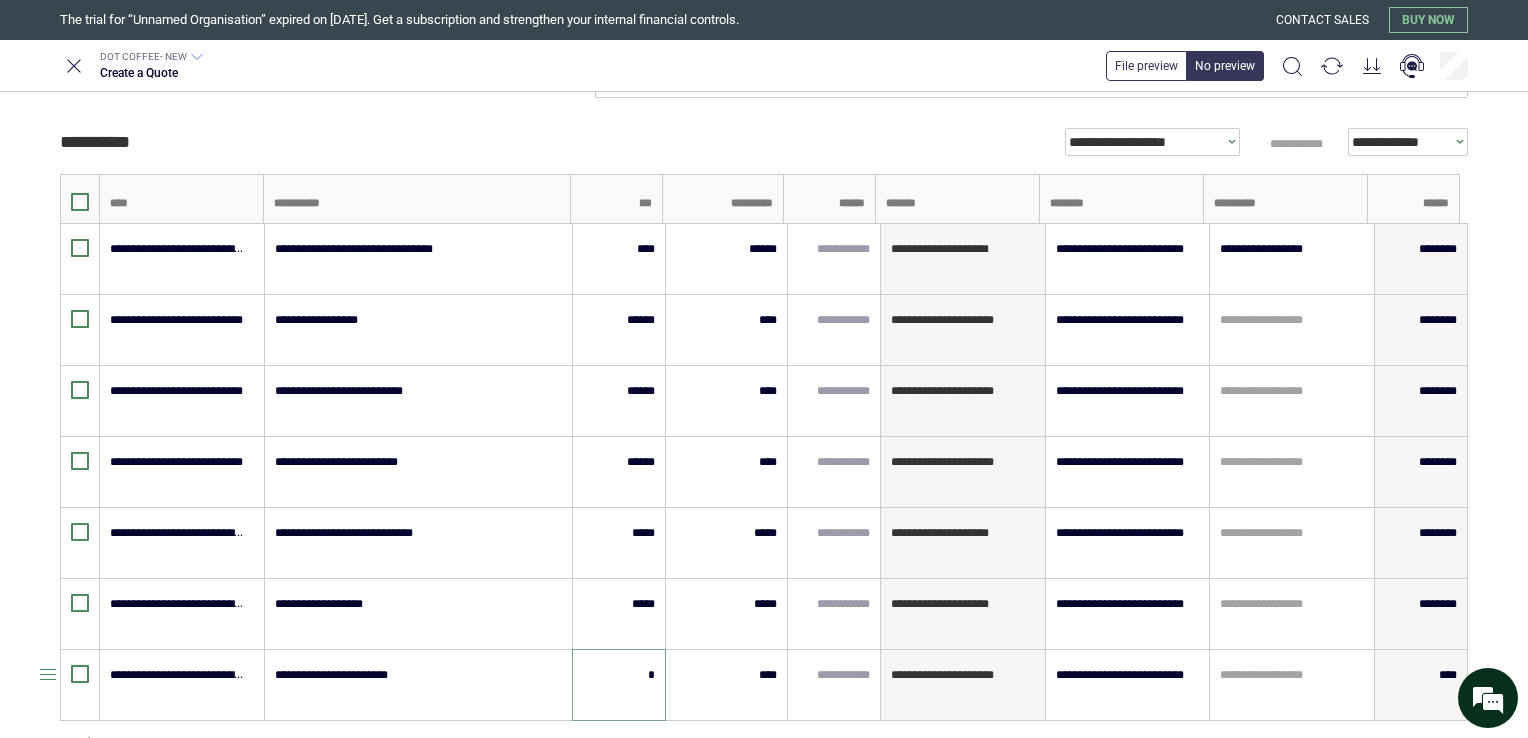 click on "*" at bounding box center (619, 675) 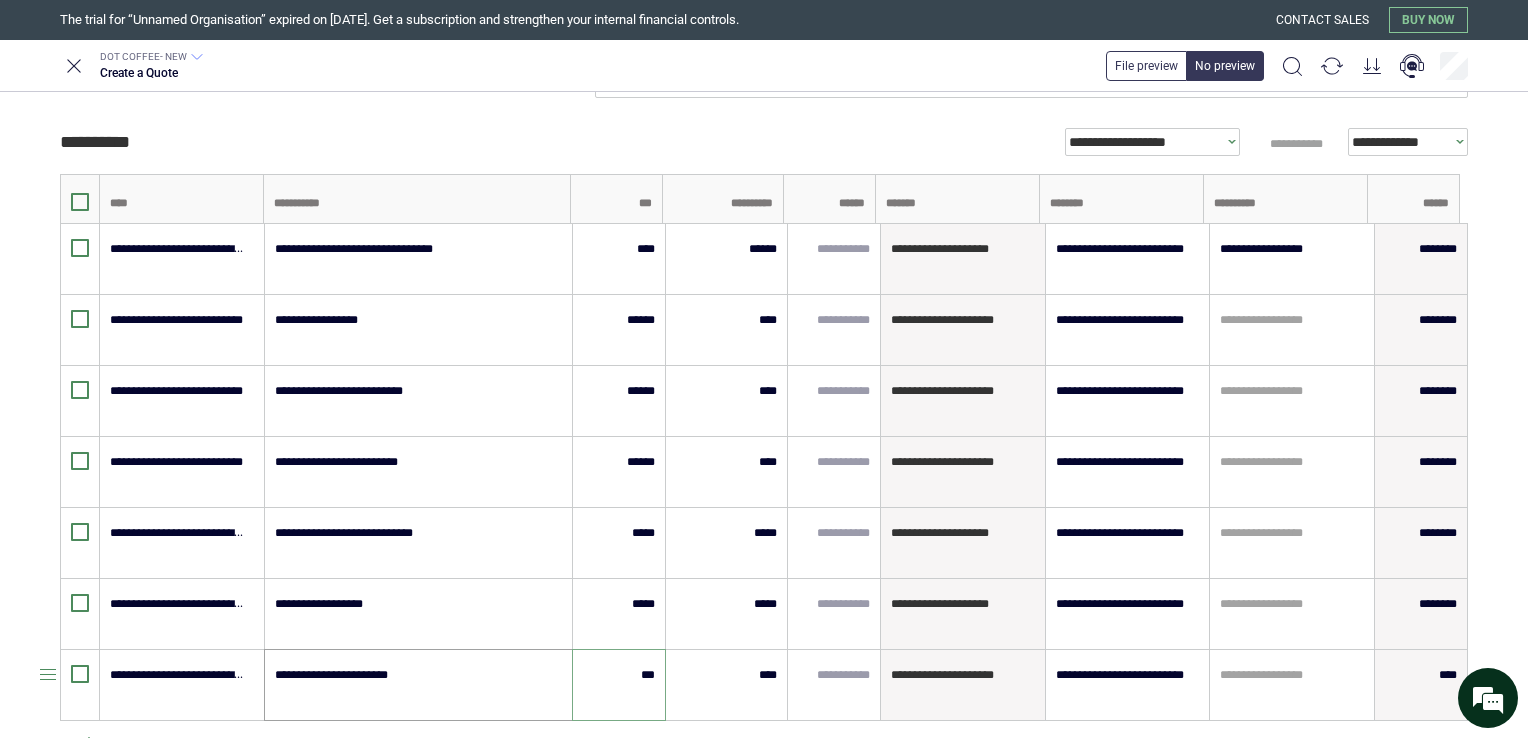 type on "******" 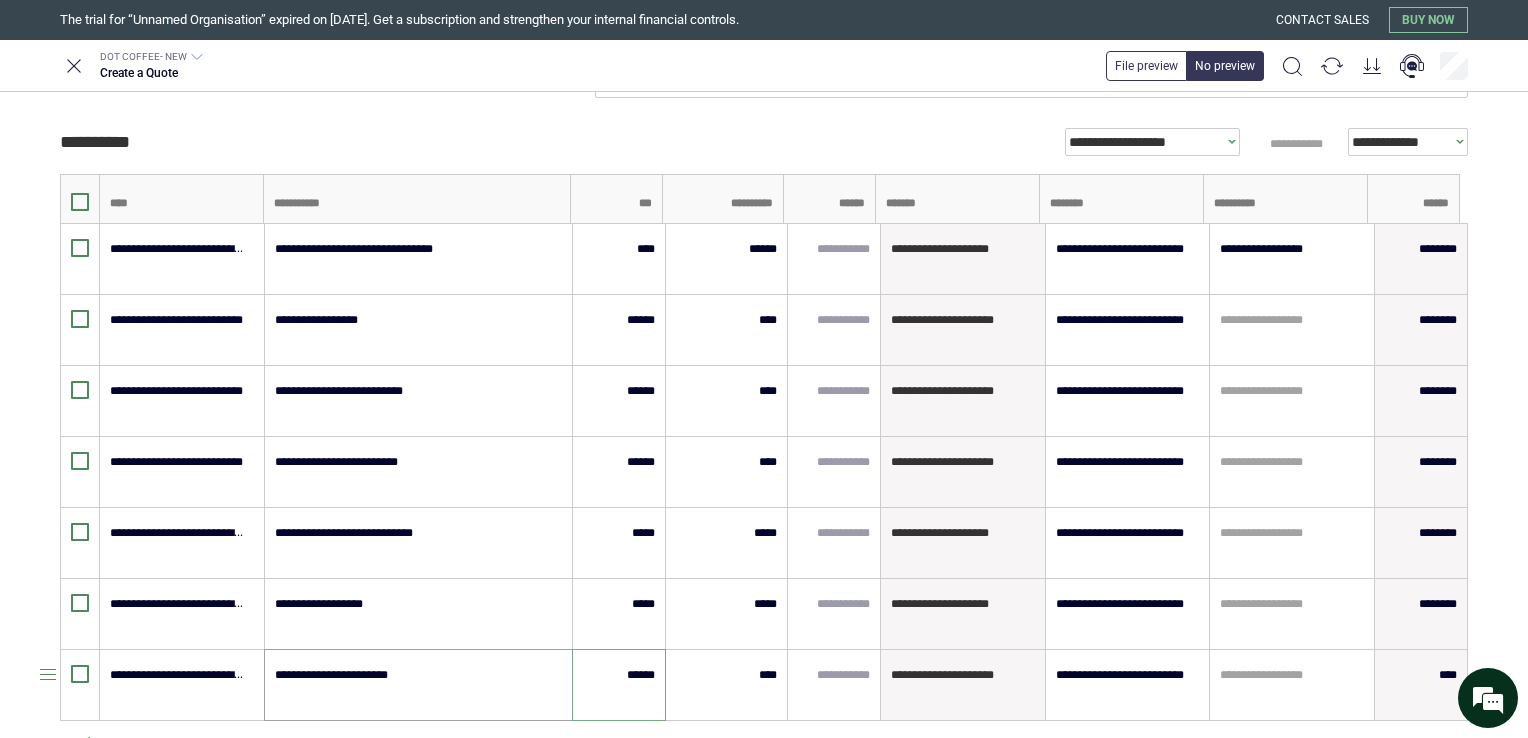 click on "**********" at bounding box center [418, 685] 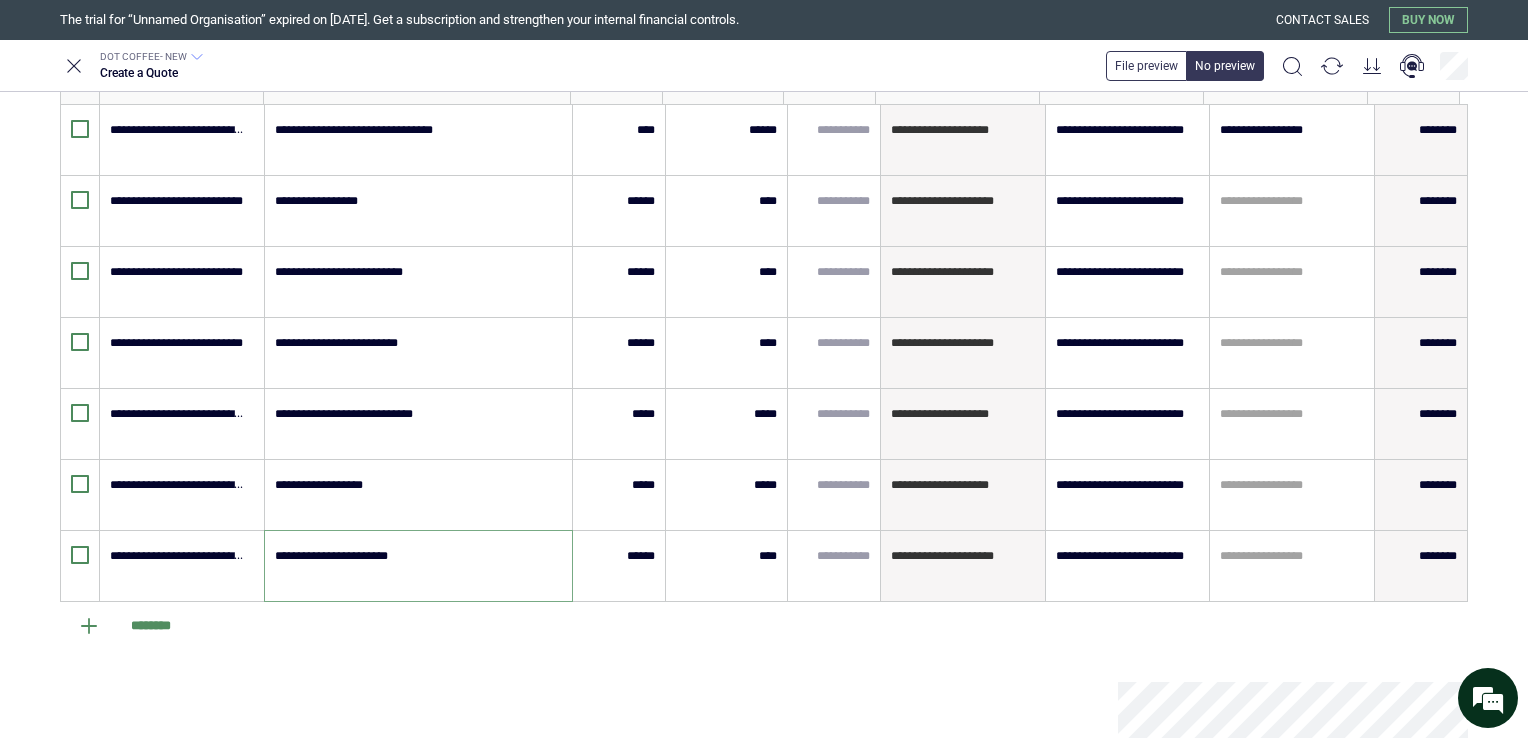 scroll, scrollTop: 433, scrollLeft: 0, axis: vertical 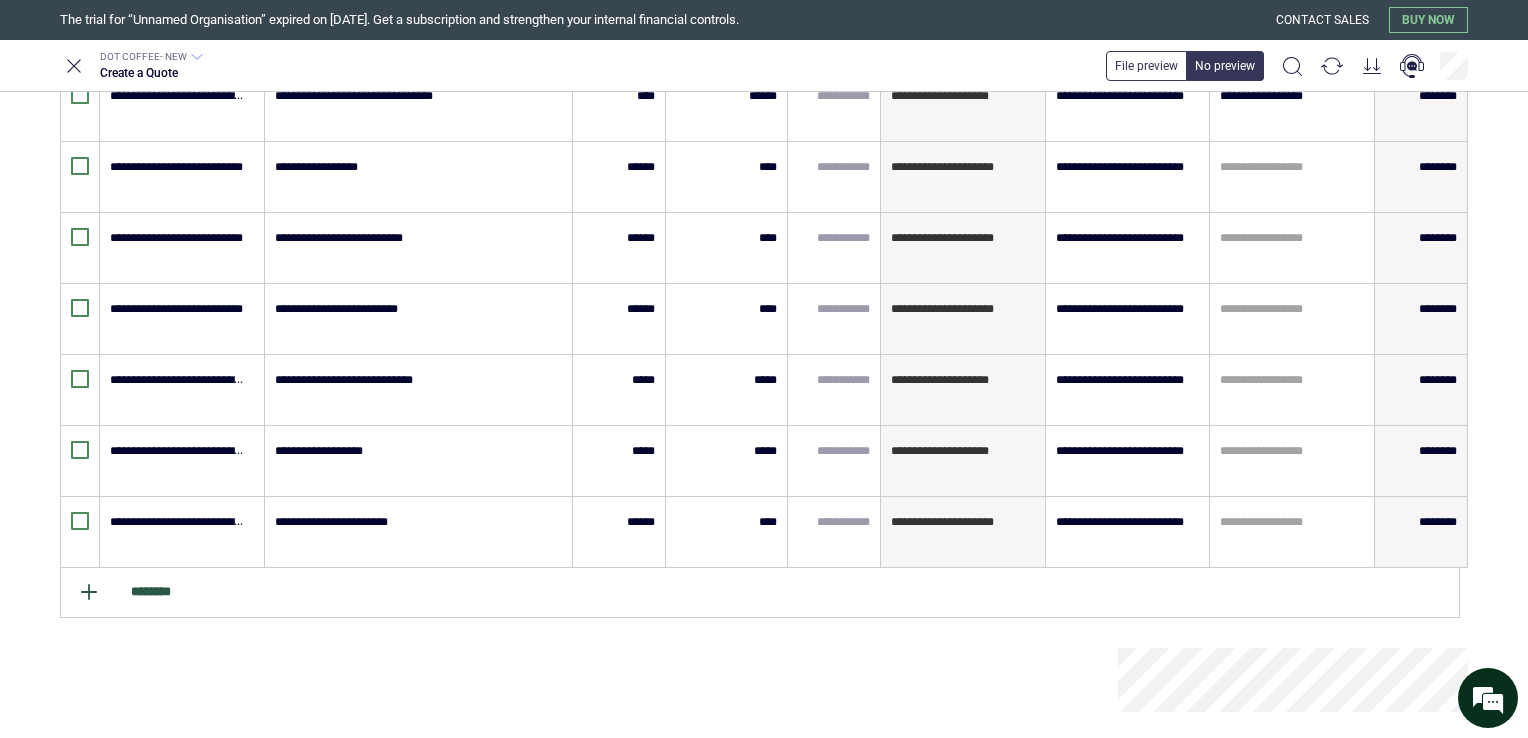 click on "********" at bounding box center [760, 593] 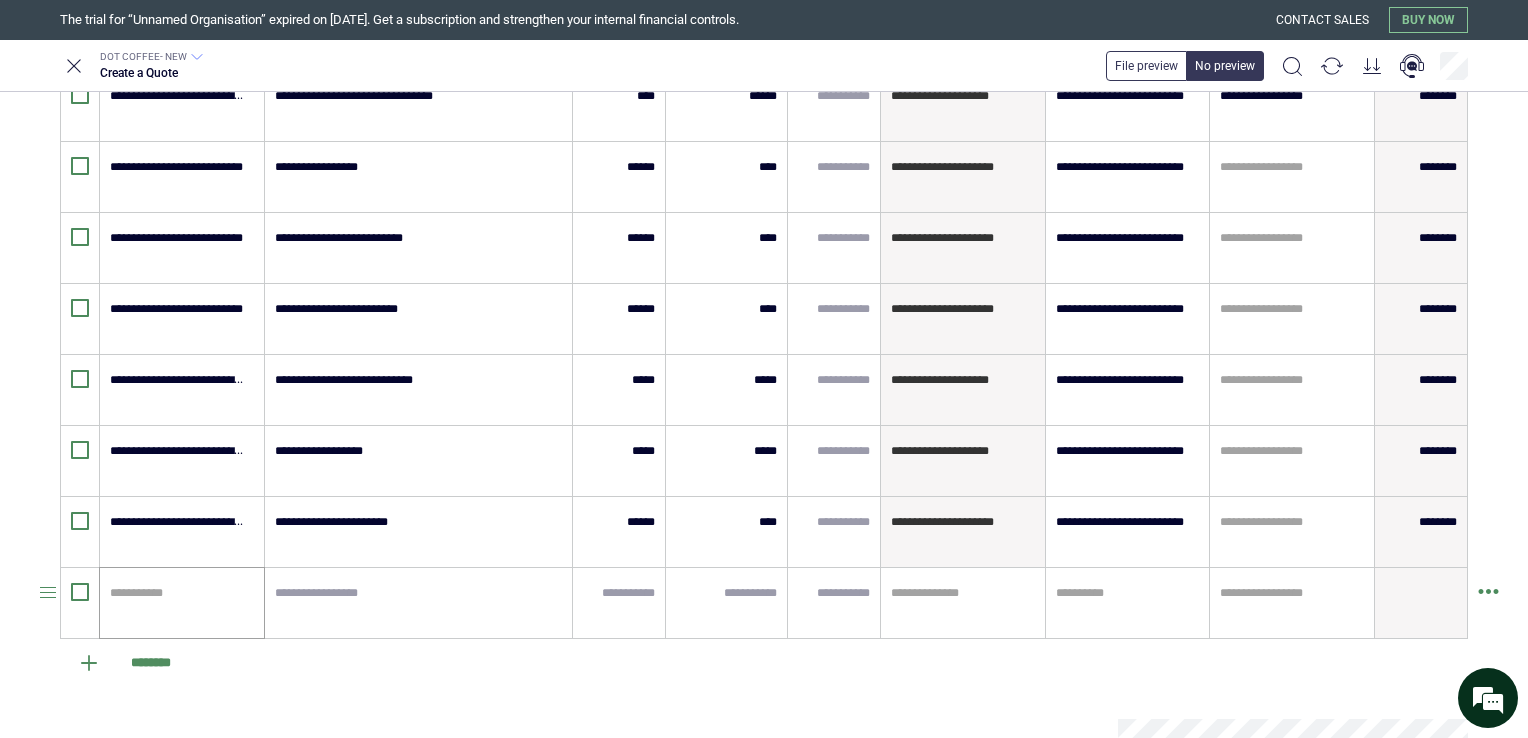 type on "*" 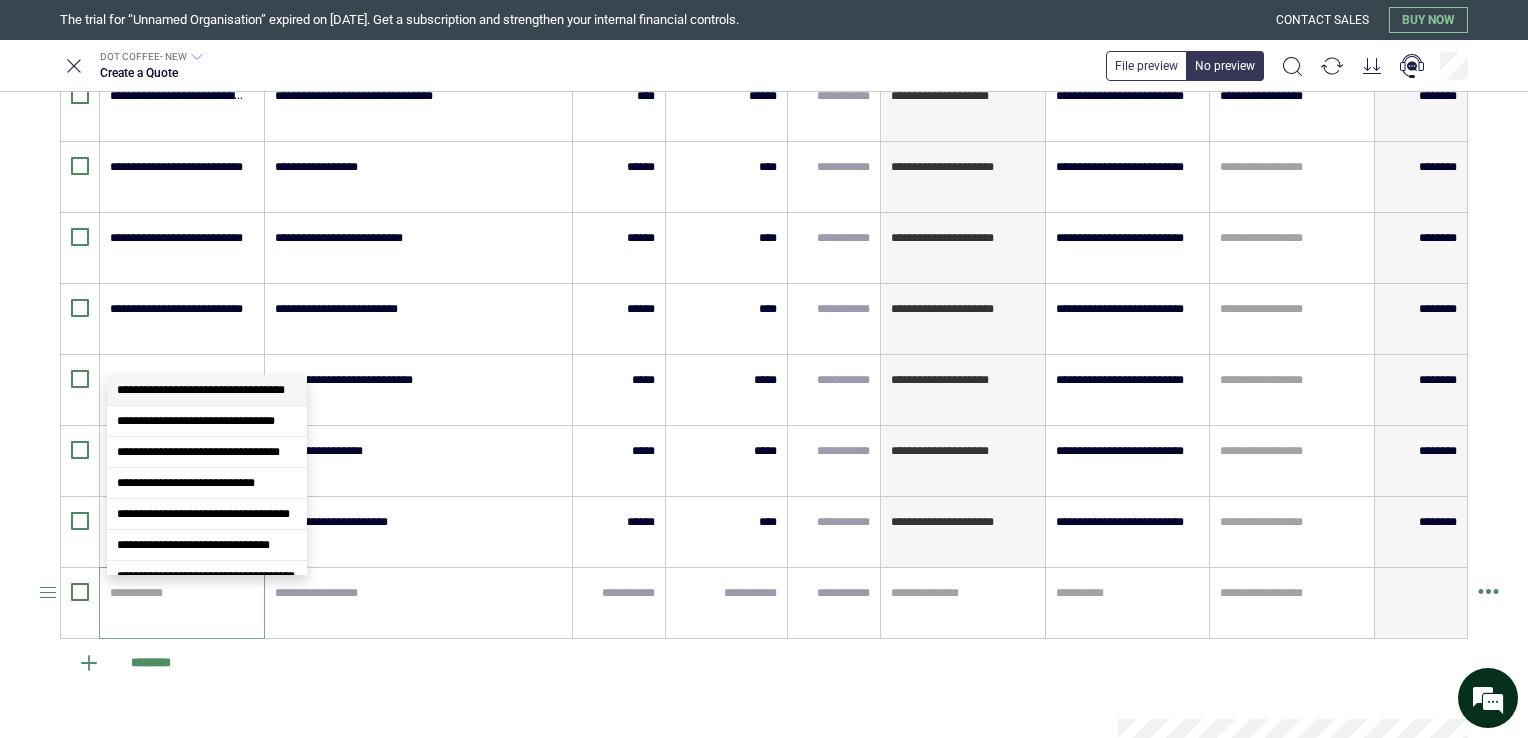 click at bounding box center [179, 593] 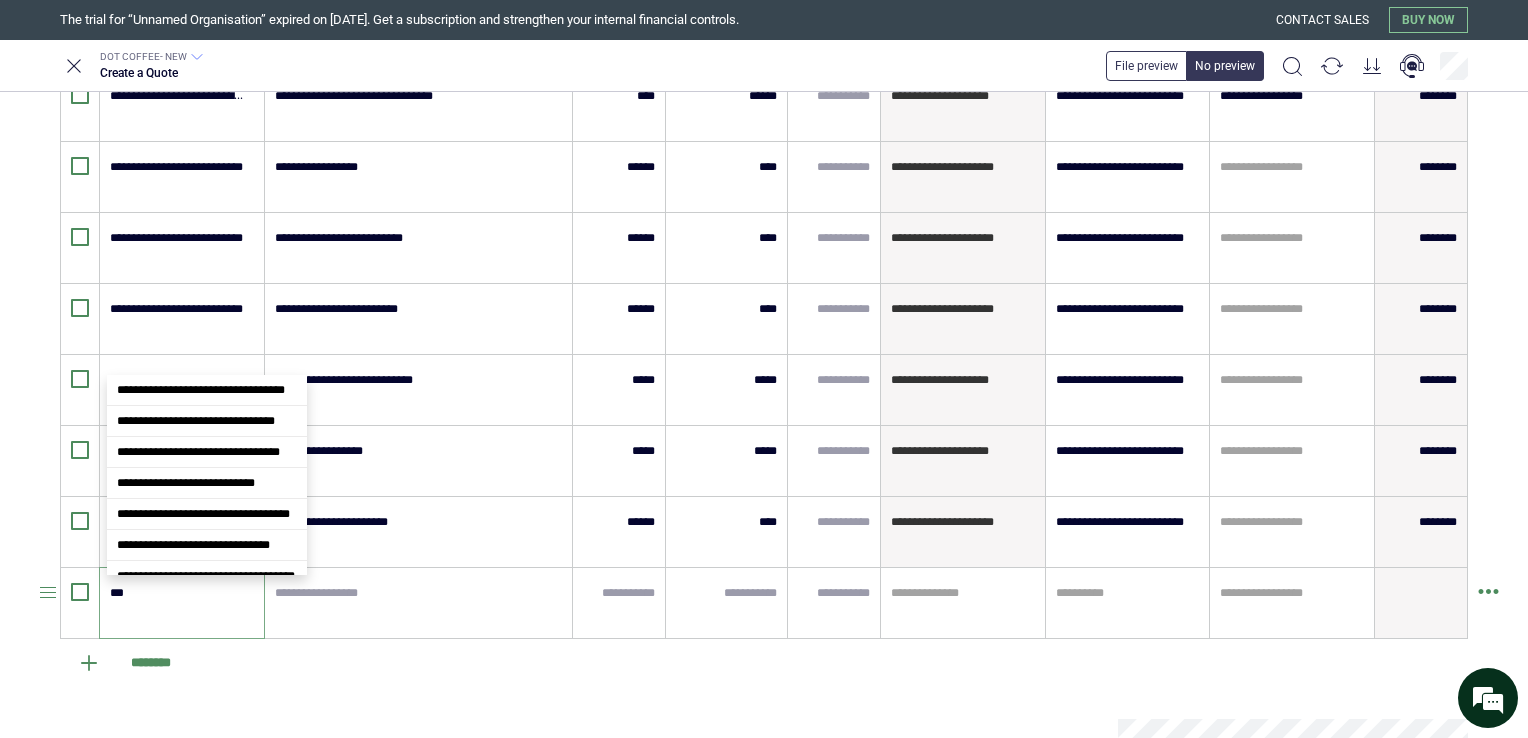 scroll, scrollTop: 2848, scrollLeft: 0, axis: vertical 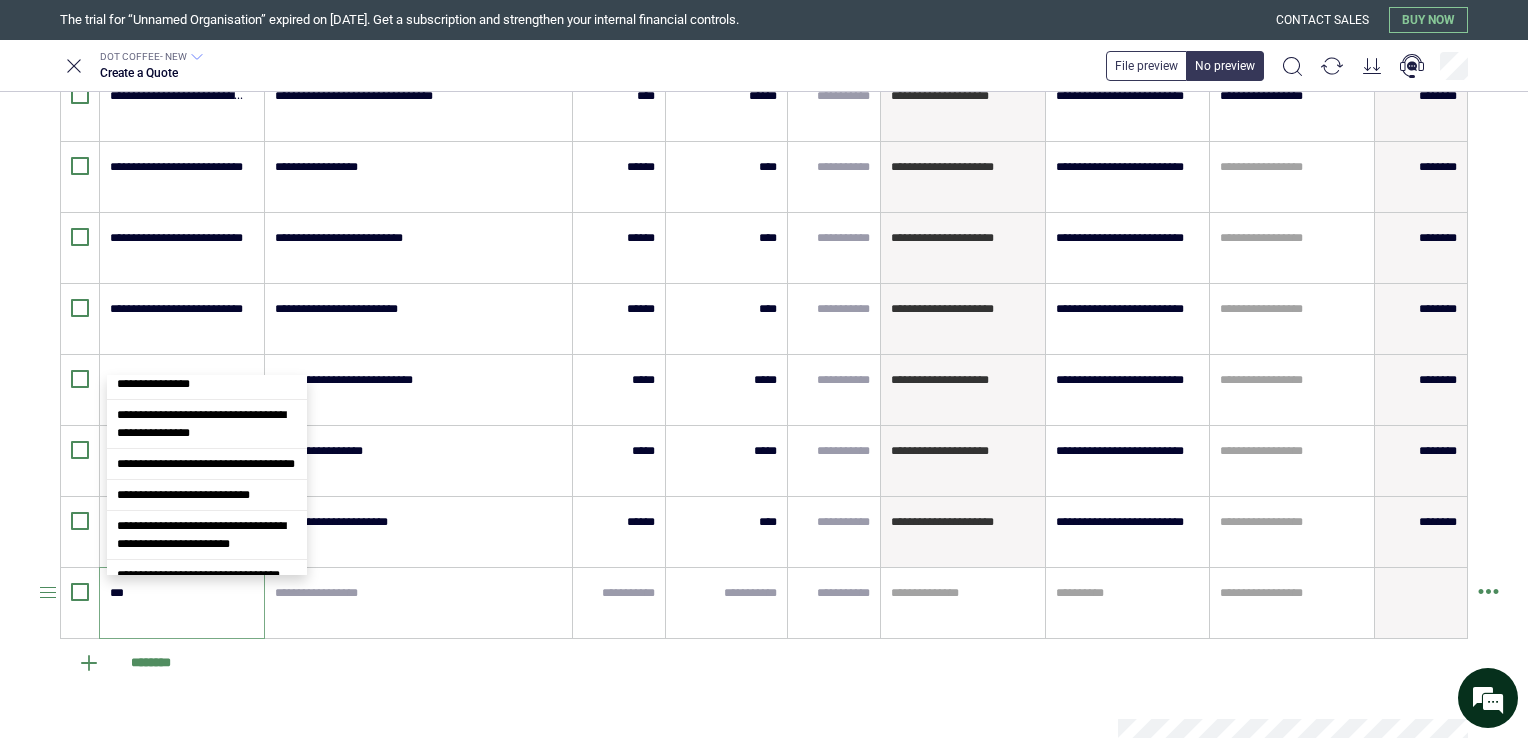 type on "****" 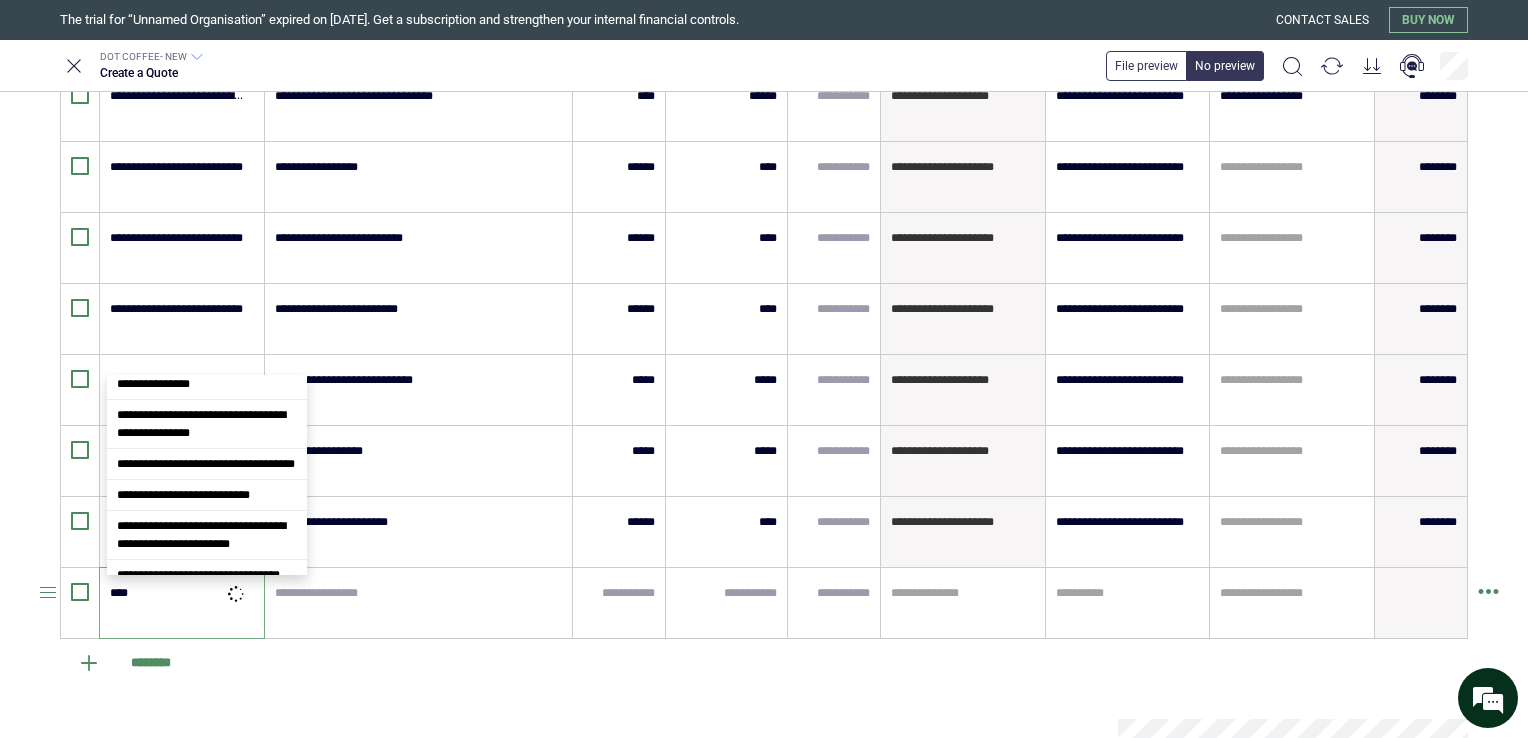 type on "*" 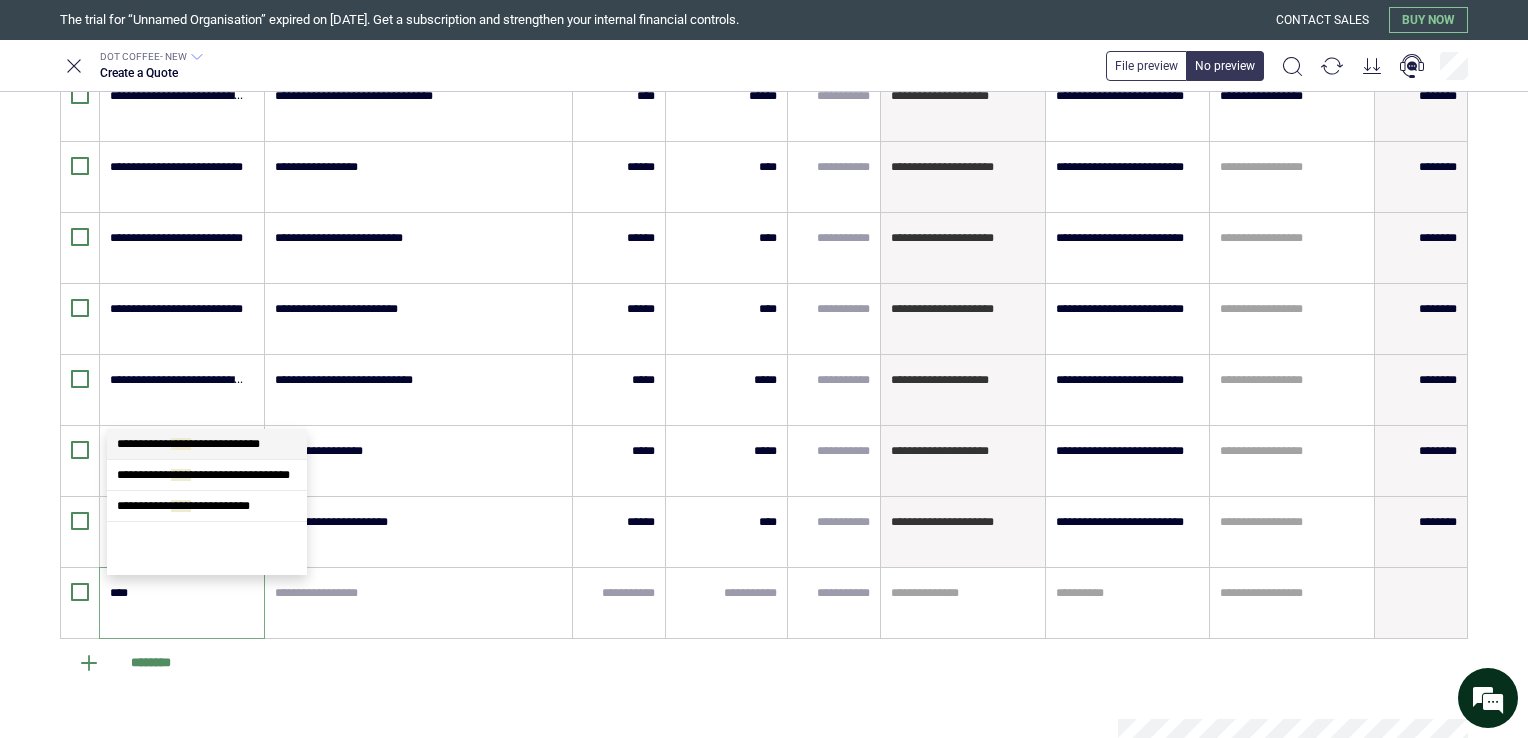 click on "**********" at bounding box center (188, 444) 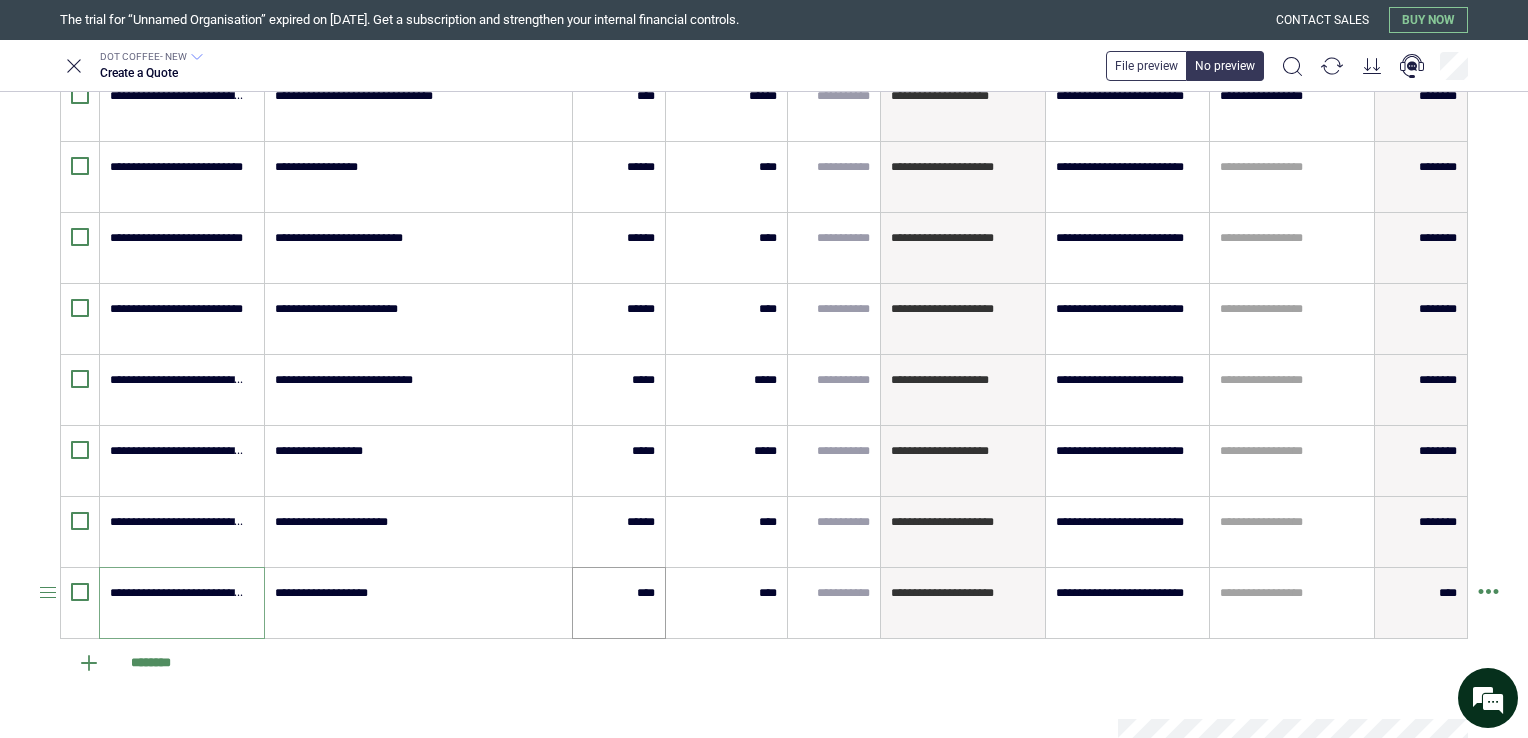 type on "**********" 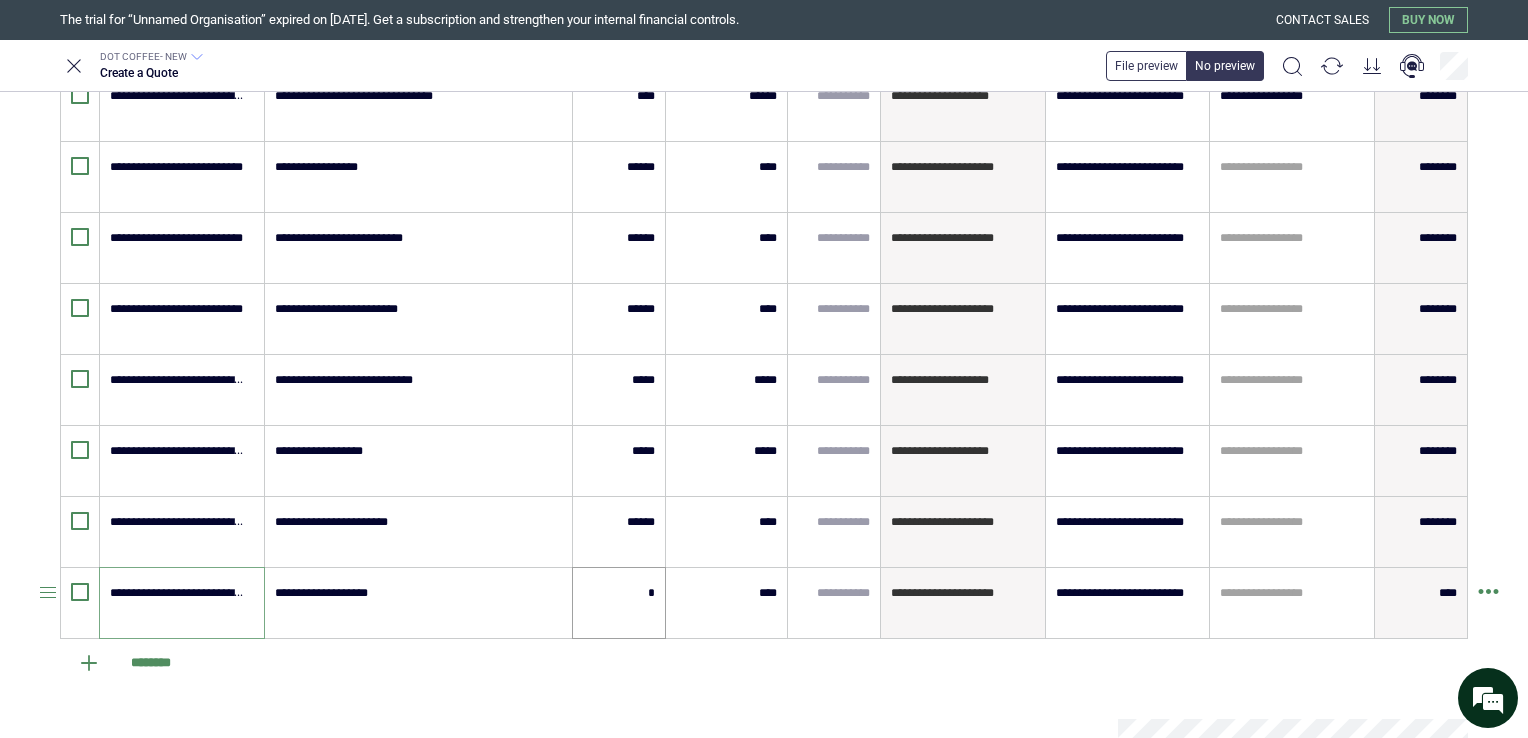 click on "*" at bounding box center [619, 593] 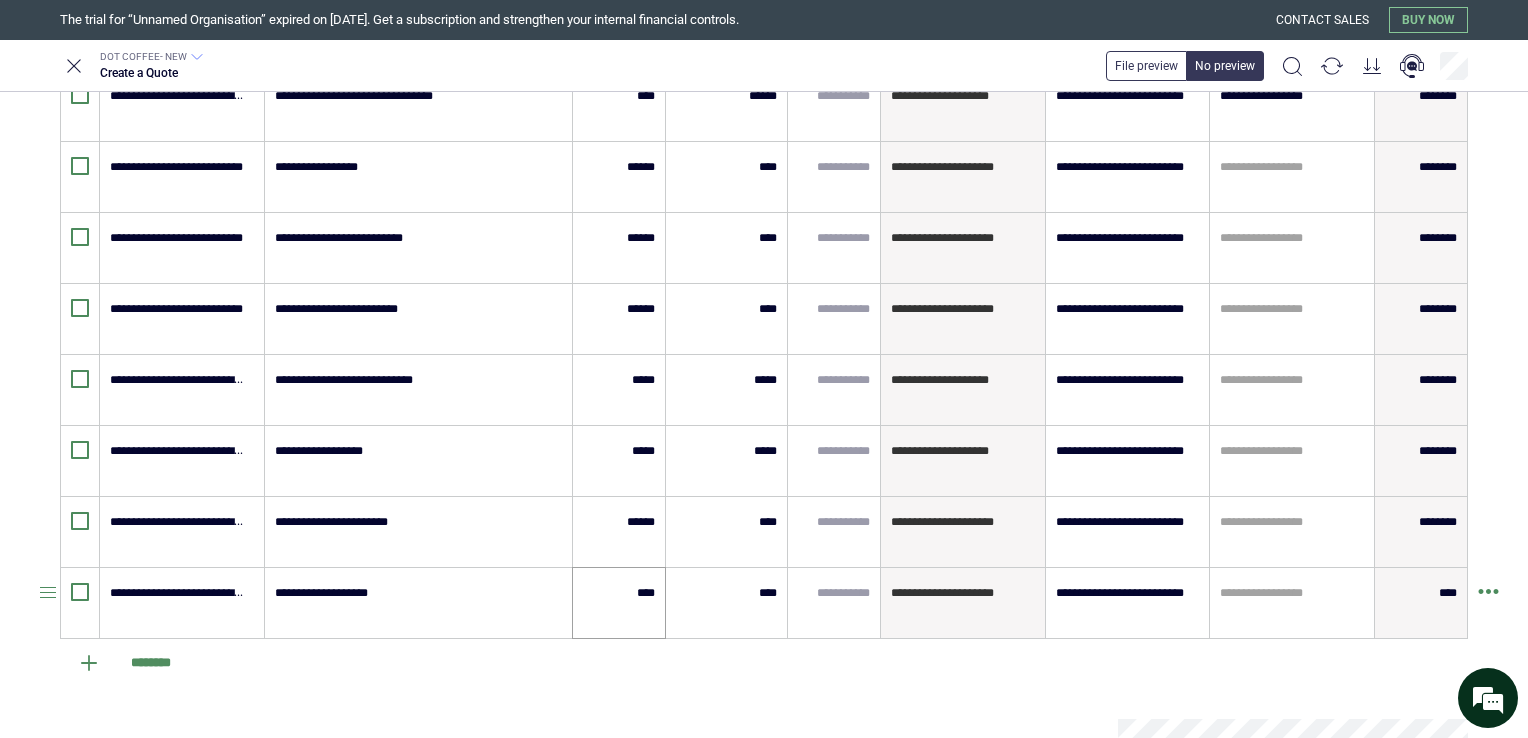 click on "****" at bounding box center (619, 603) 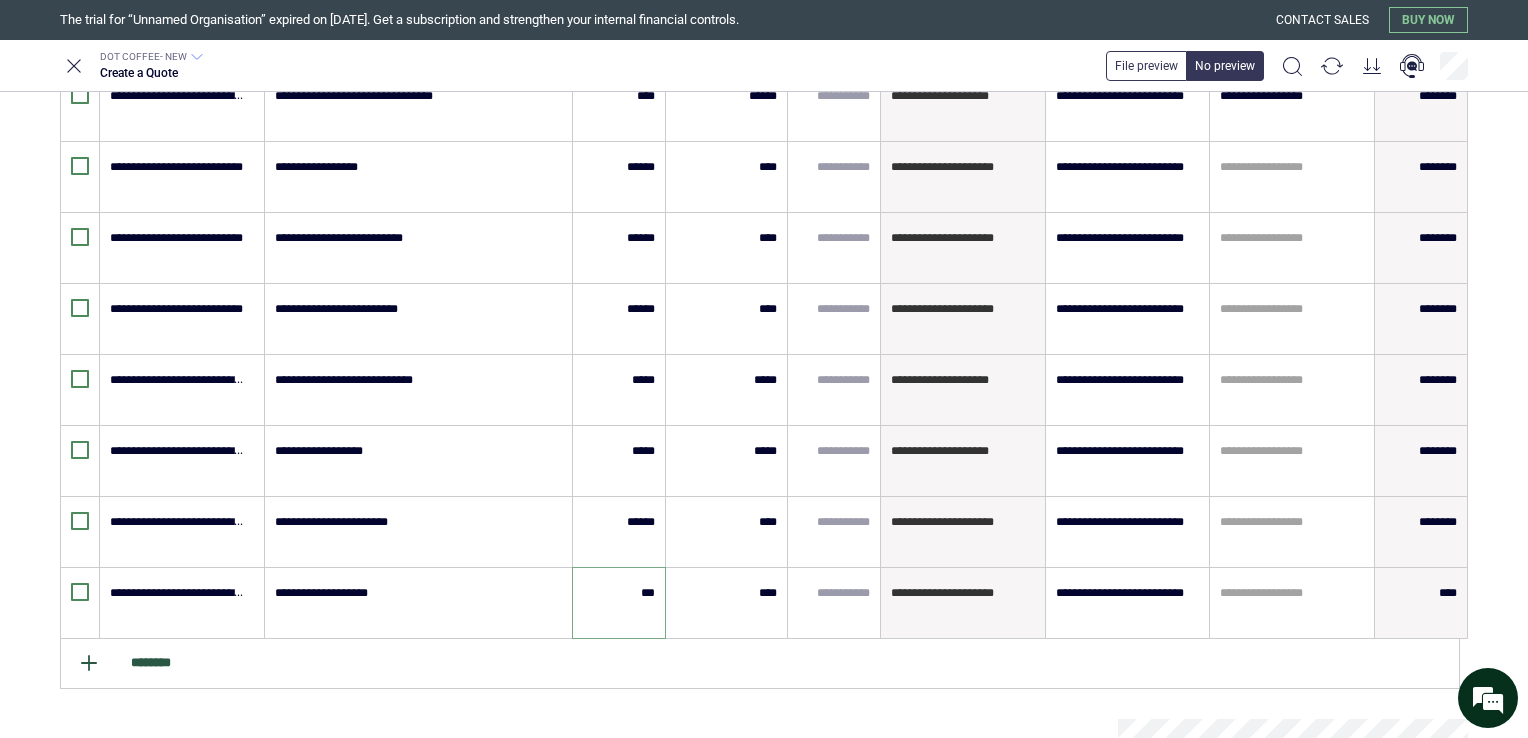 type on "***" 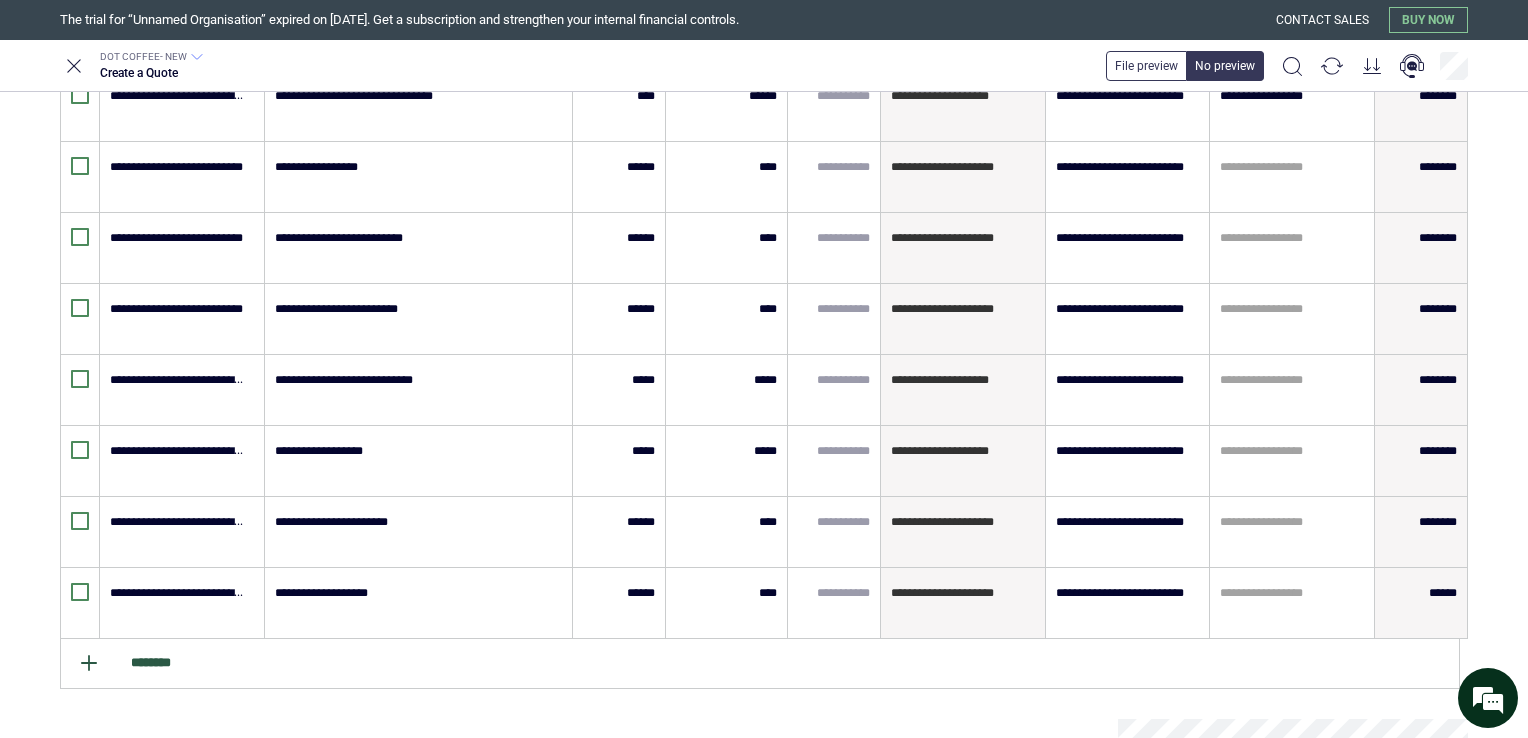 click on "********" at bounding box center (760, 664) 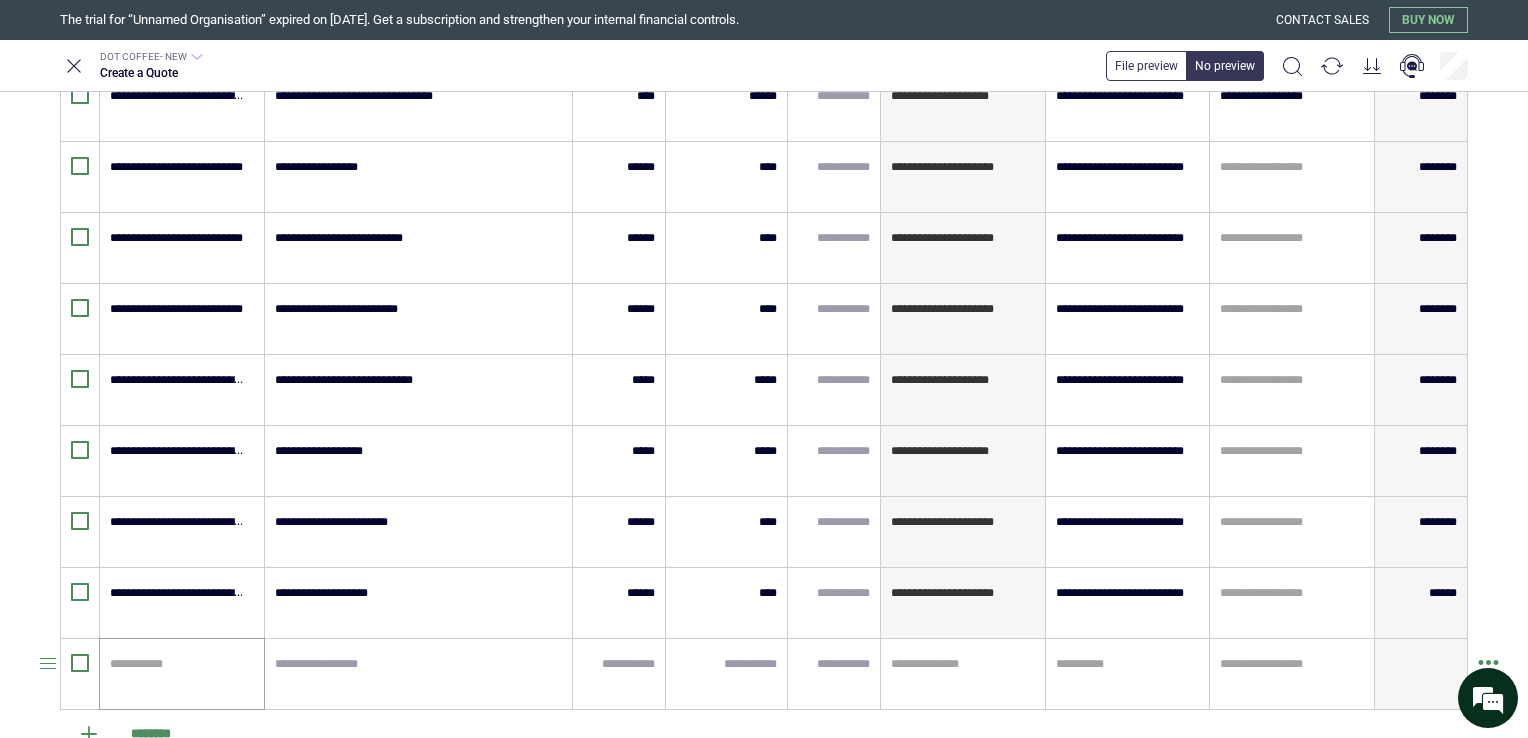 type on "*" 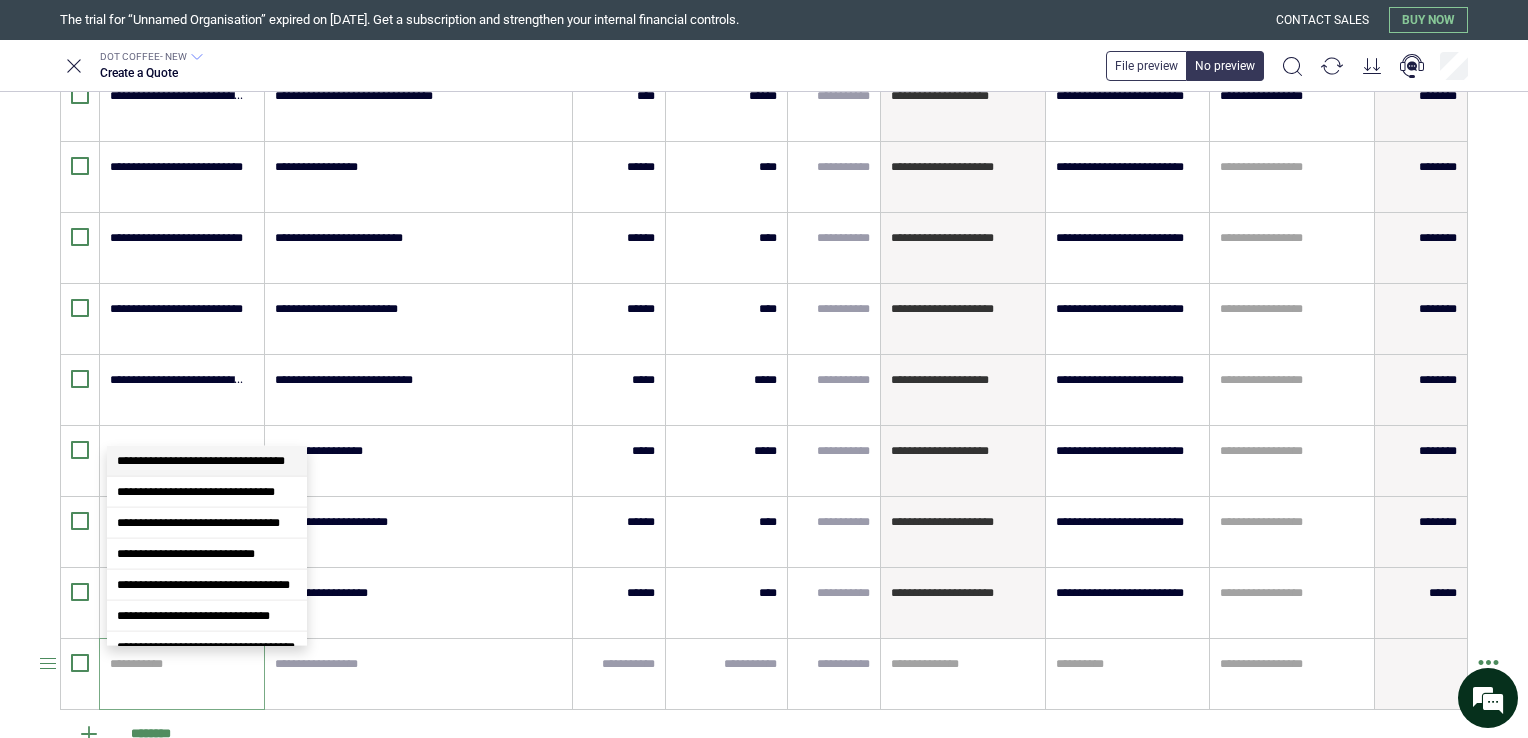 click at bounding box center [179, 664] 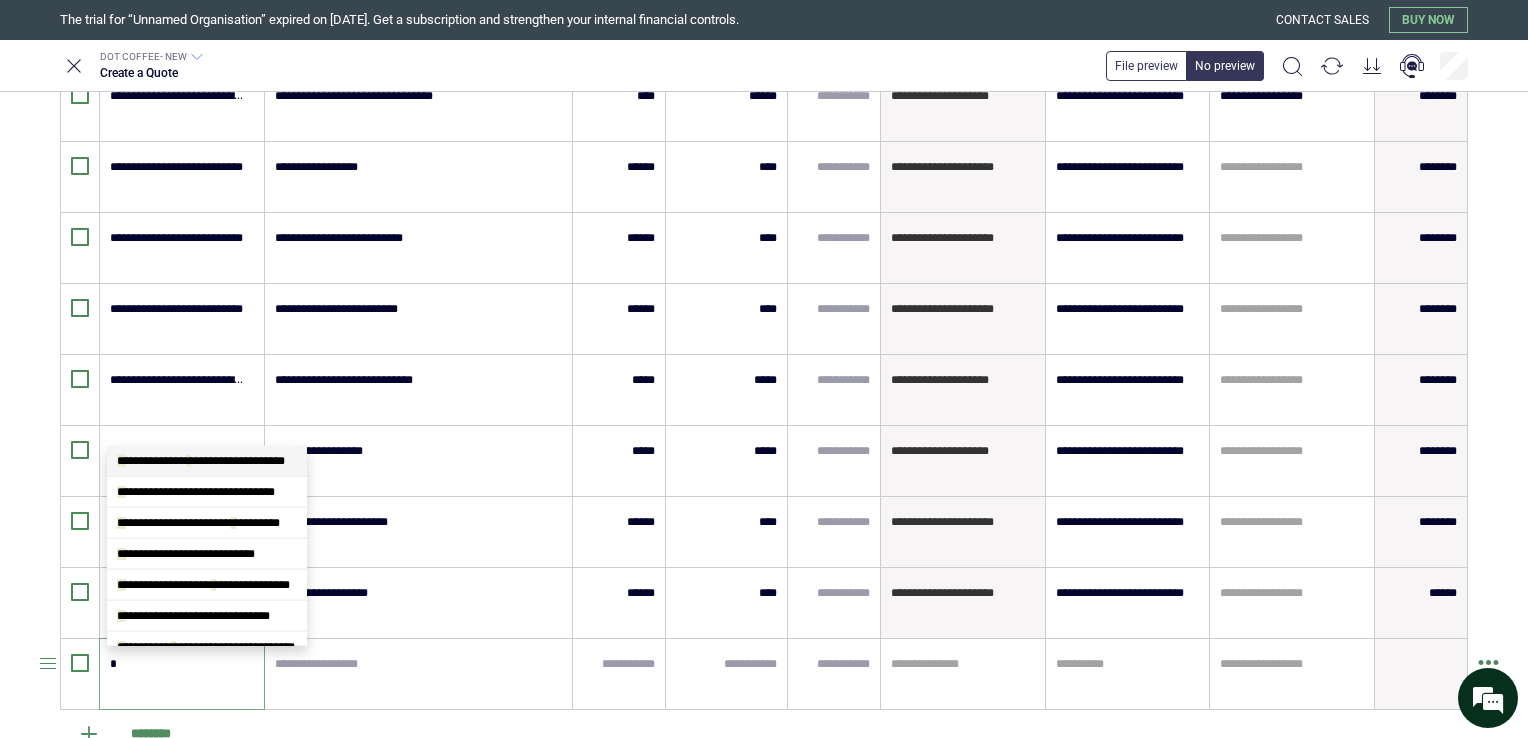 type on "**" 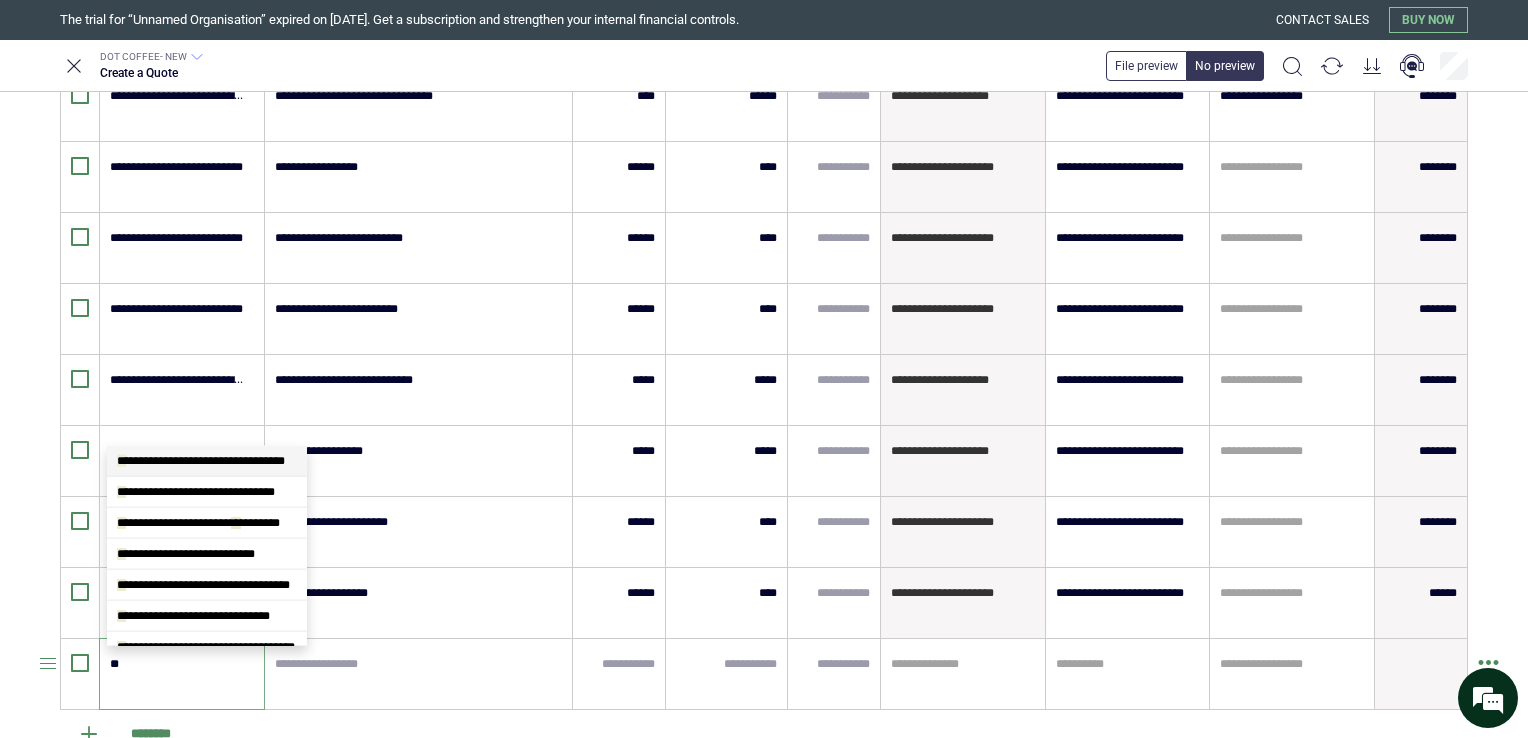 type on "*" 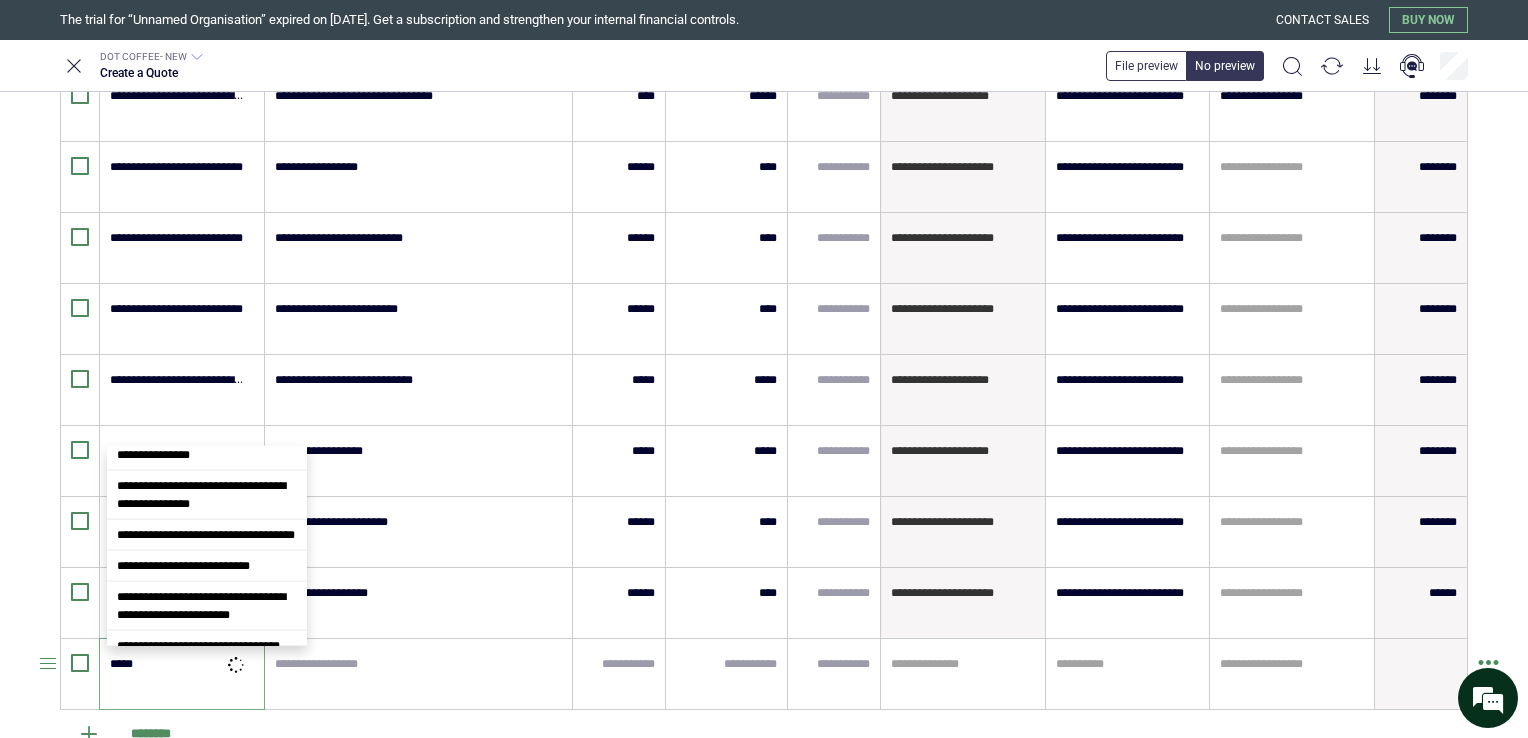 type on "******" 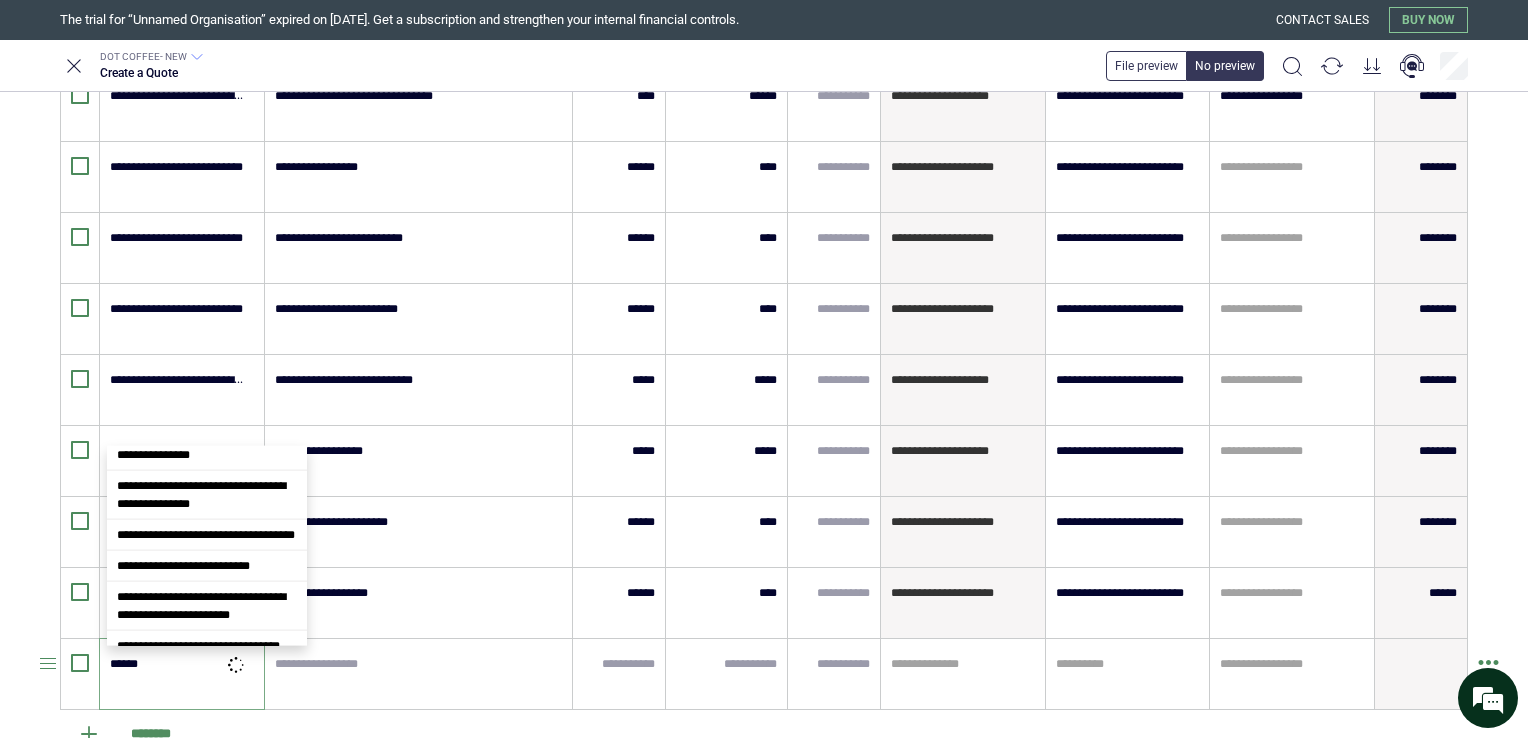 scroll, scrollTop: 1940, scrollLeft: 0, axis: vertical 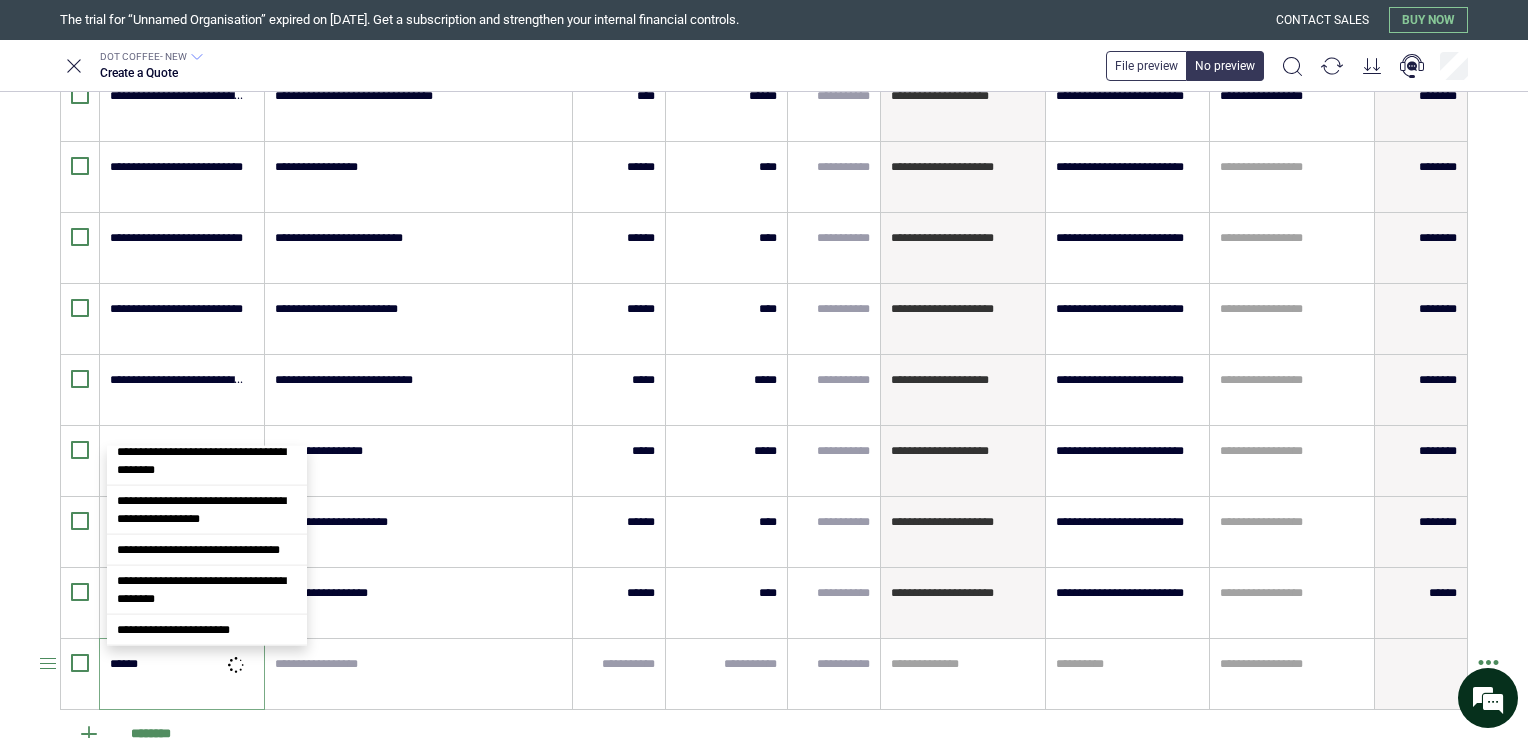 type on "*" 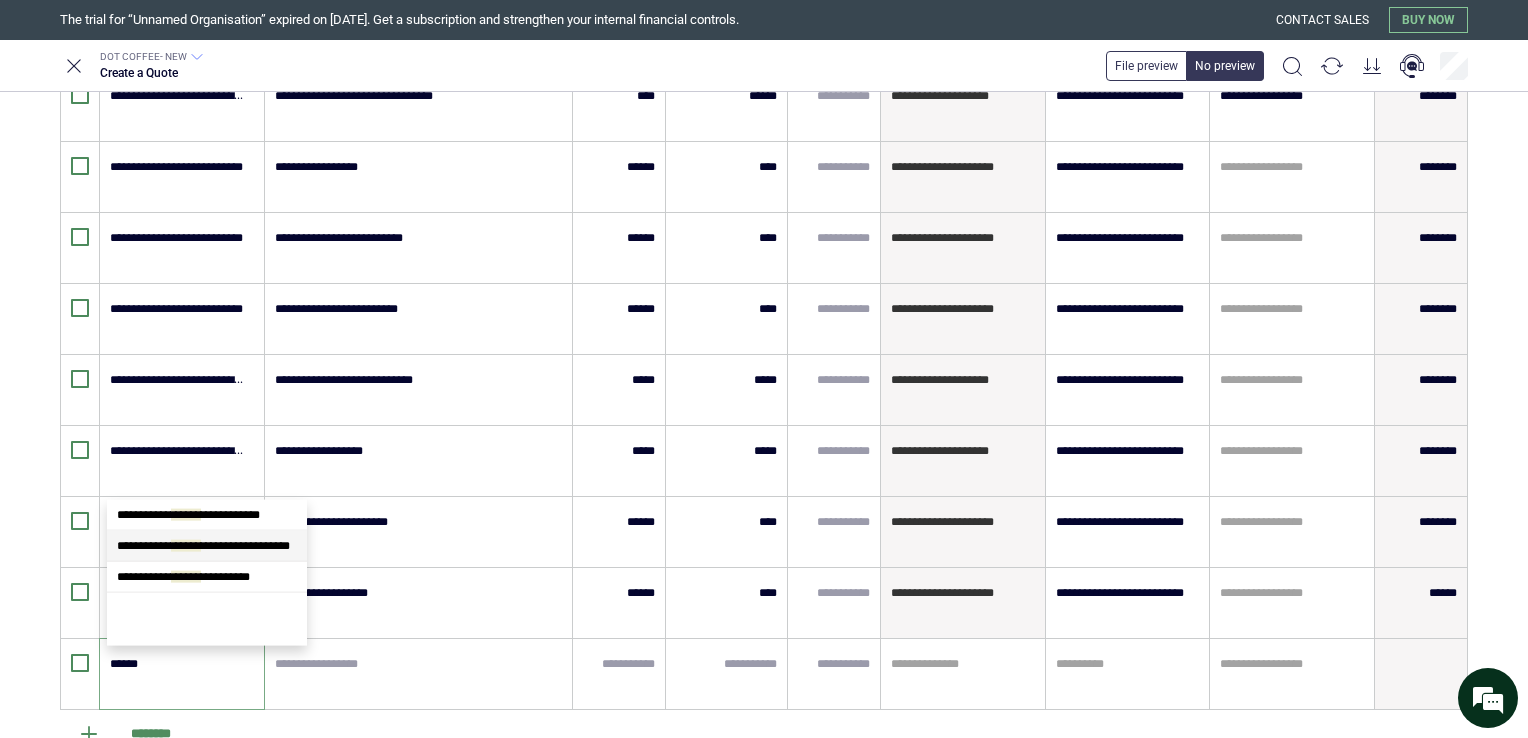 click on "**********" at bounding box center [203, 546] 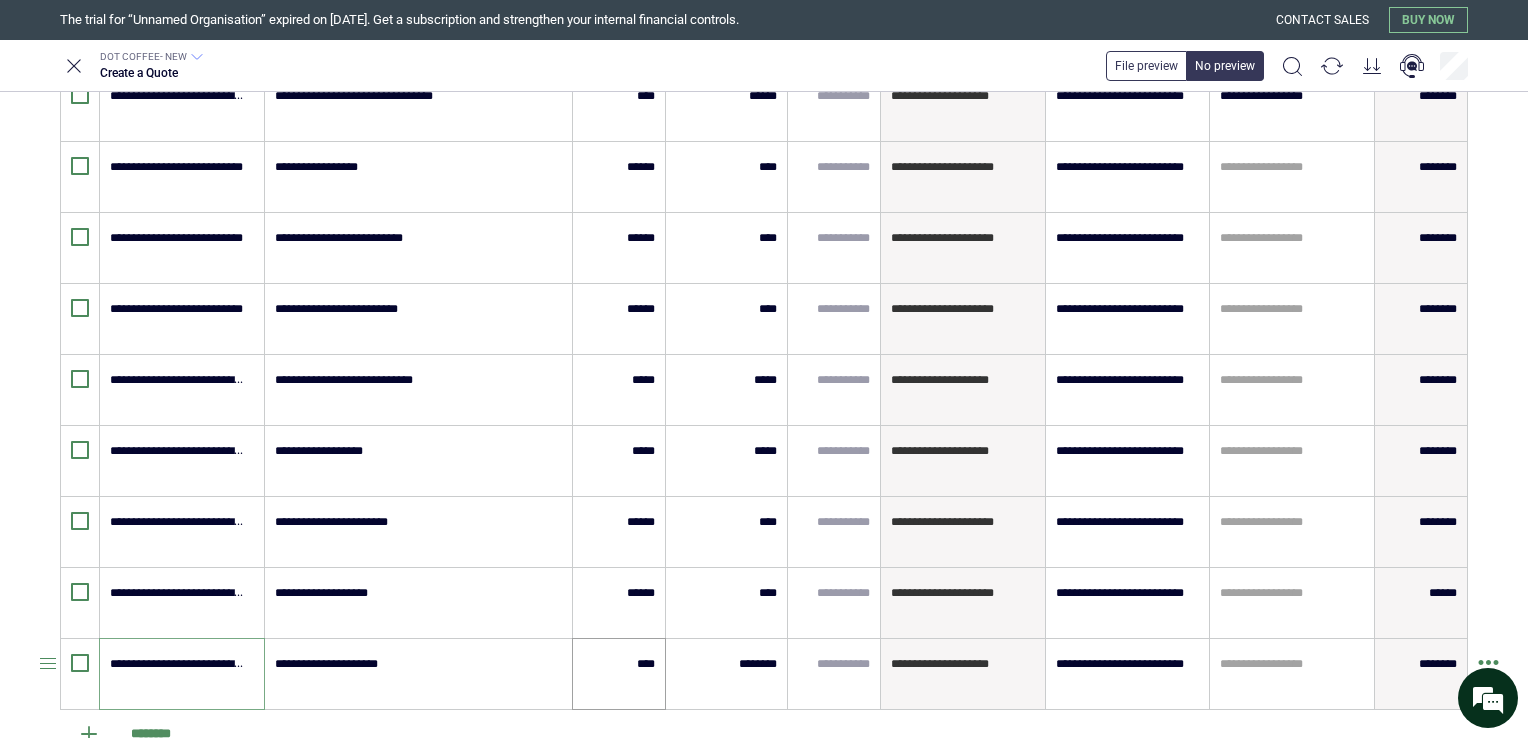type on "**********" 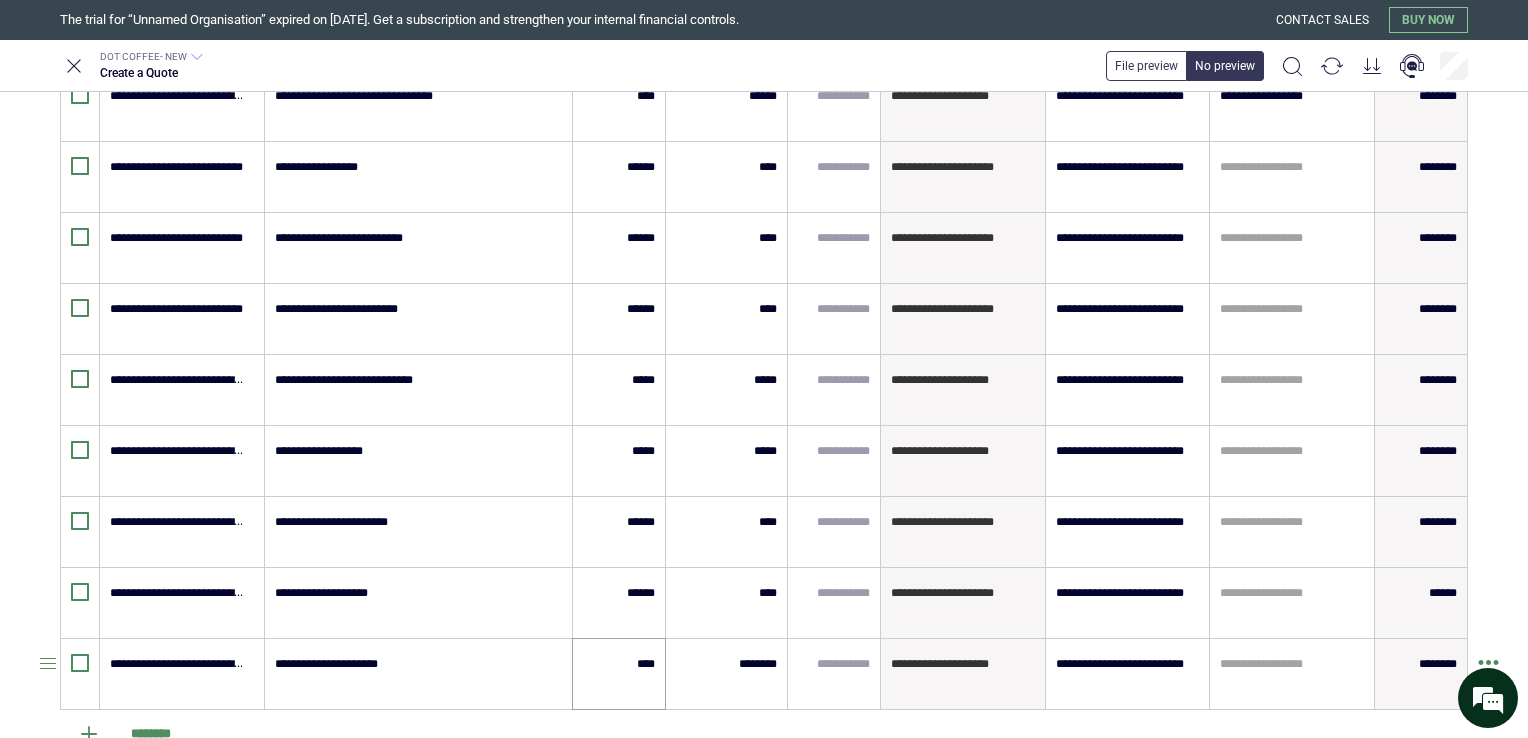 click on "****" at bounding box center (619, 674) 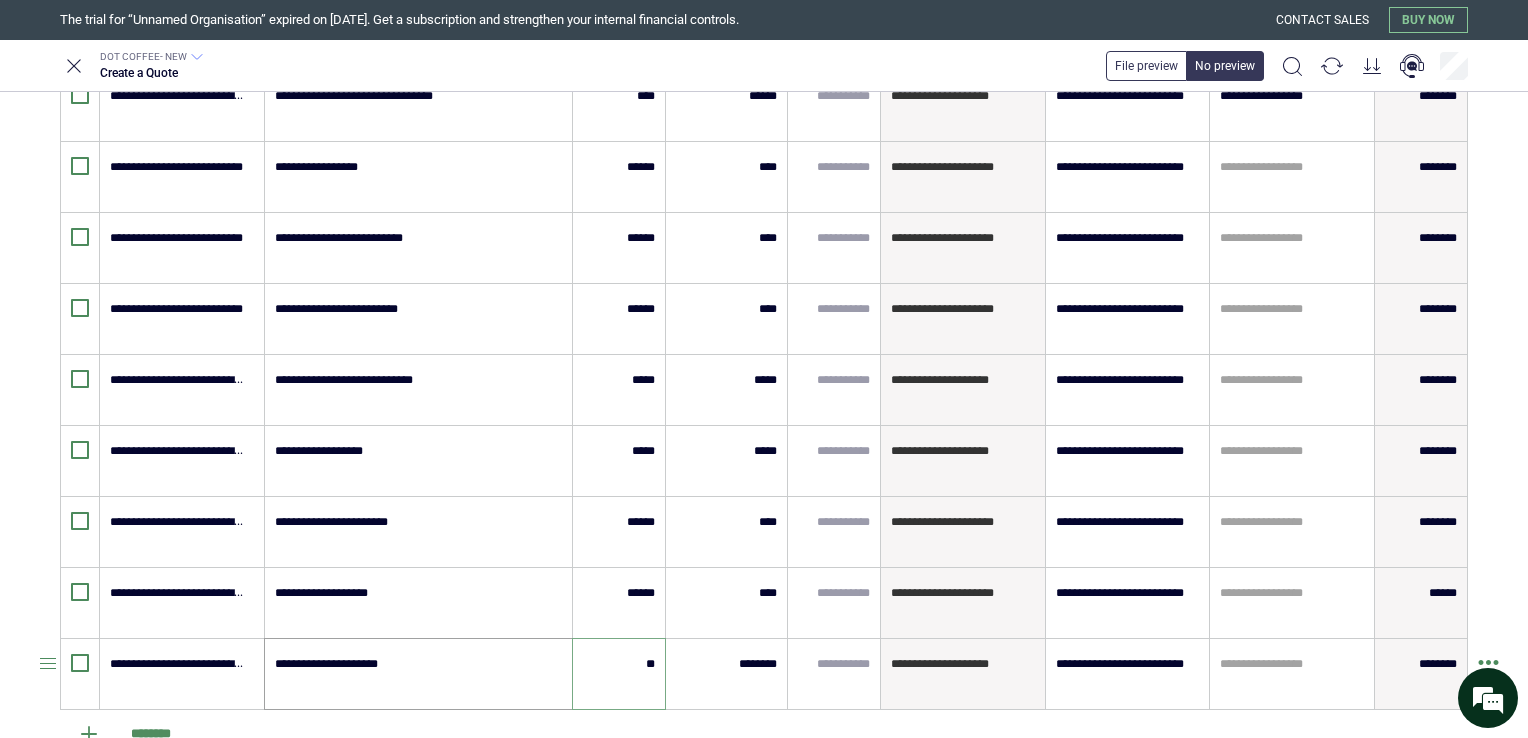 type on "*****" 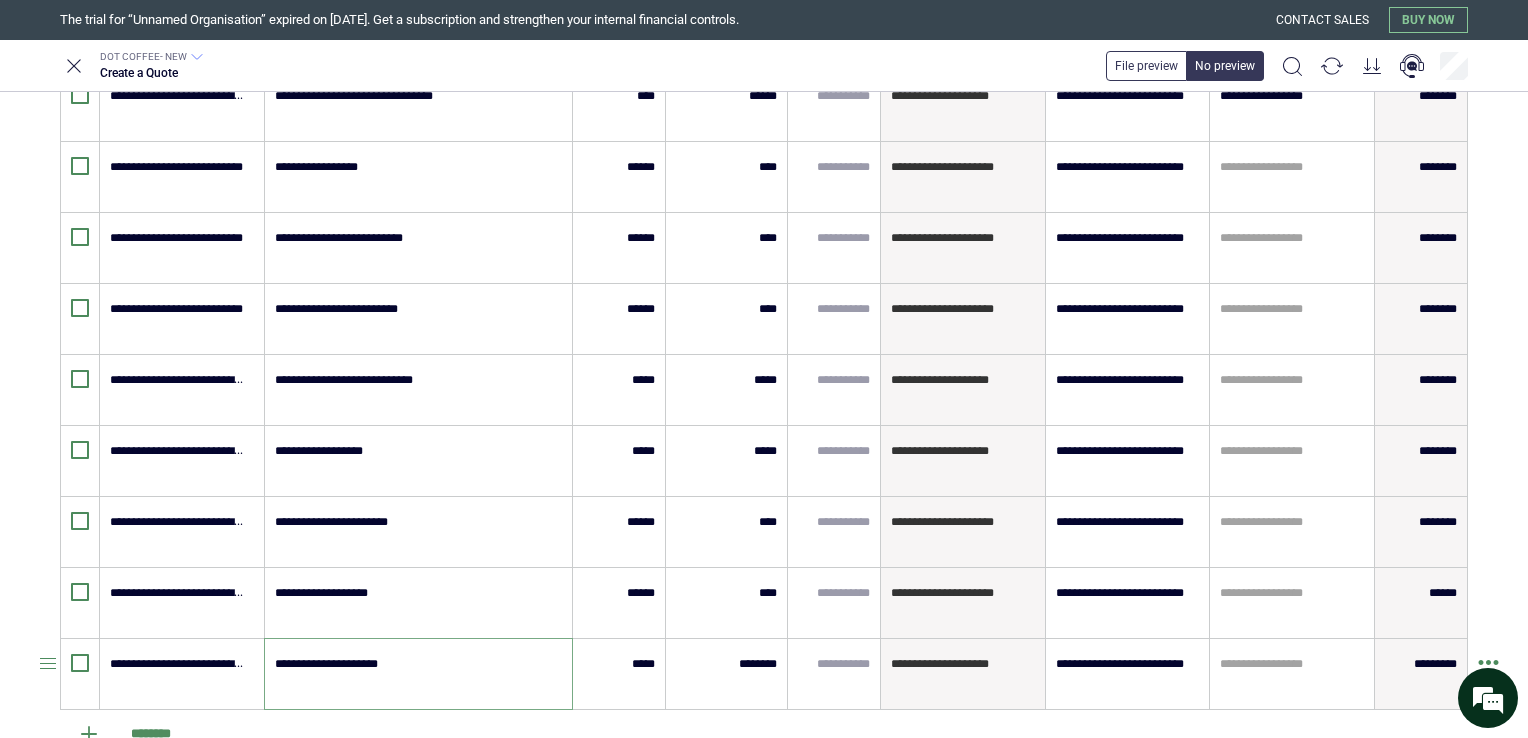 click on "**********" at bounding box center [418, 674] 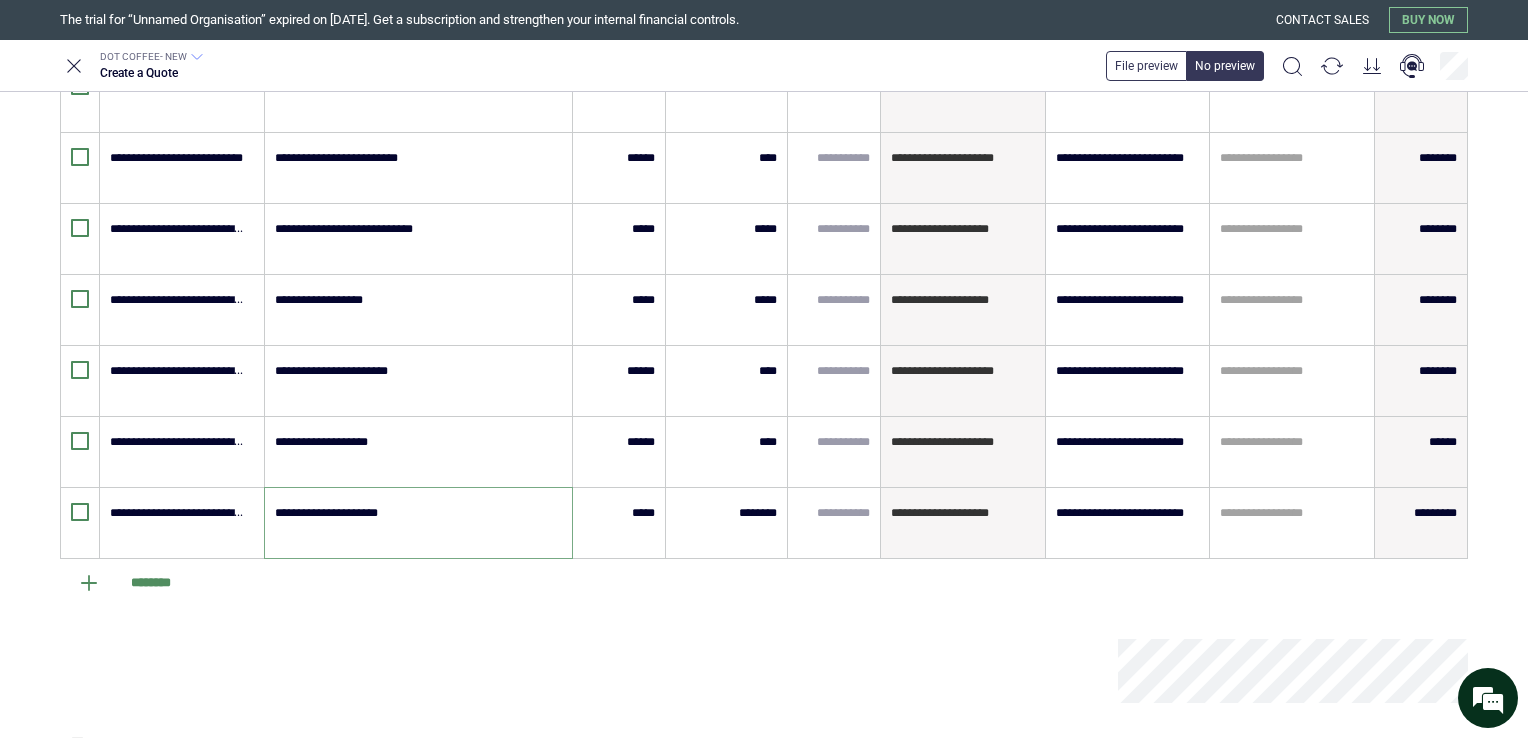 scroll, scrollTop: 592, scrollLeft: 0, axis: vertical 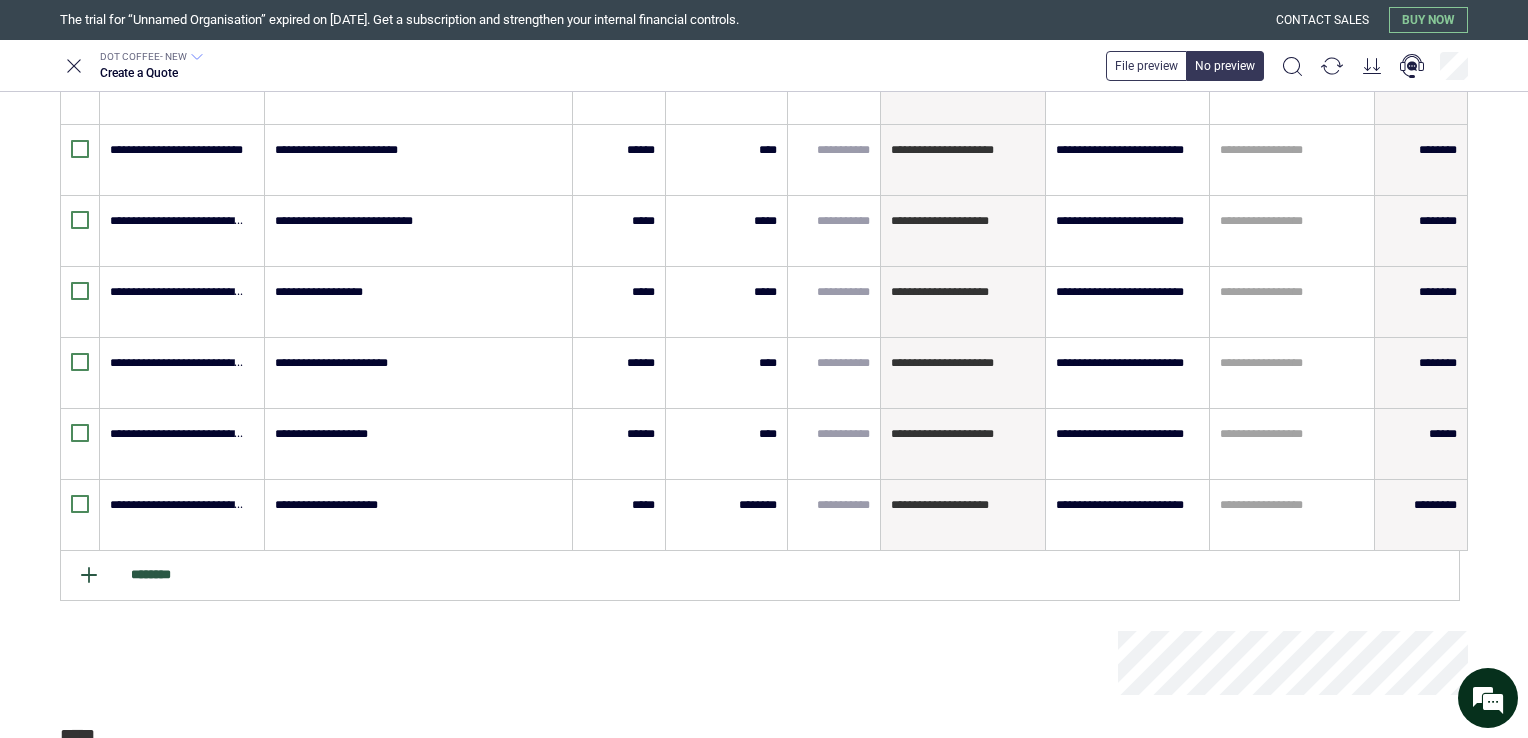 click on "********" at bounding box center [760, 576] 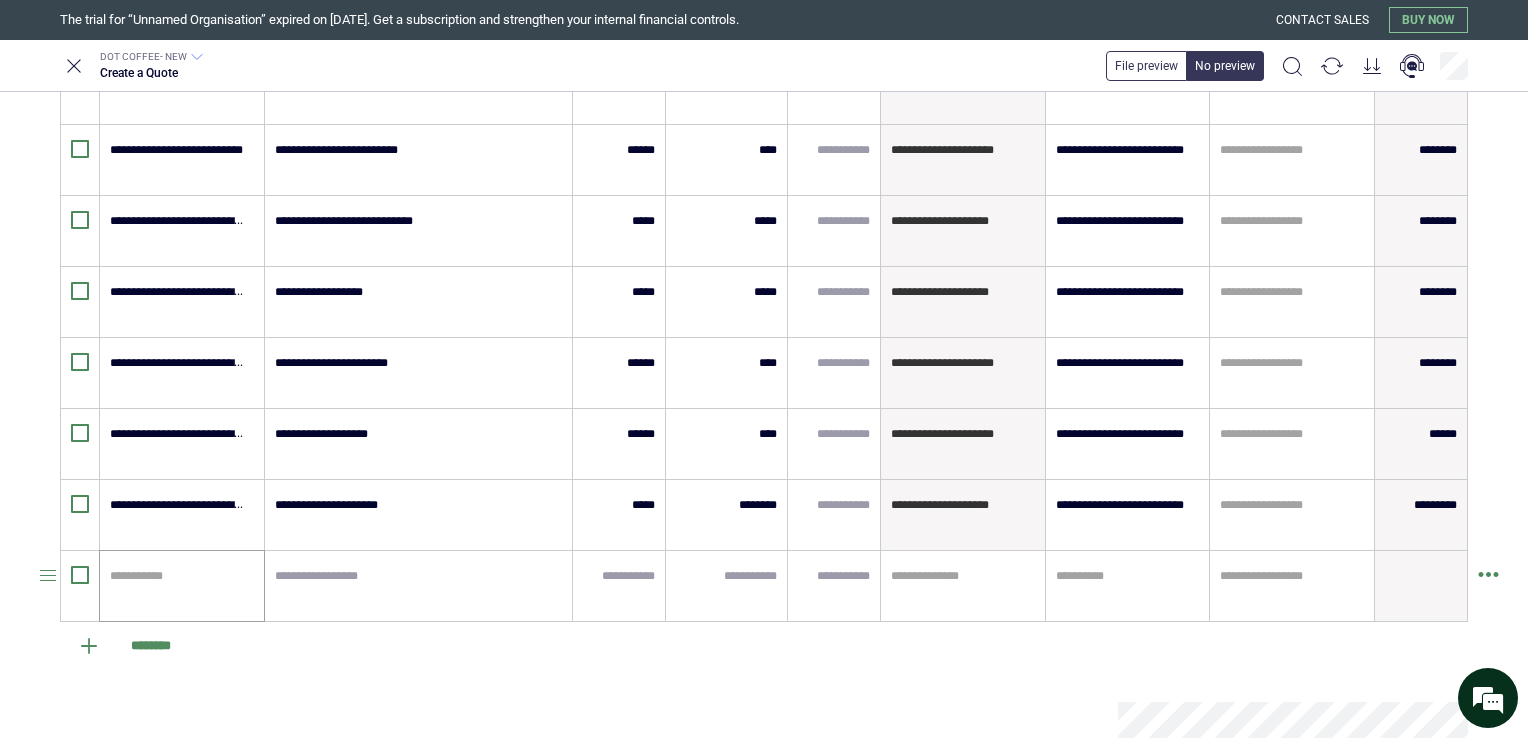 click on "**********" at bounding box center [182, 586] 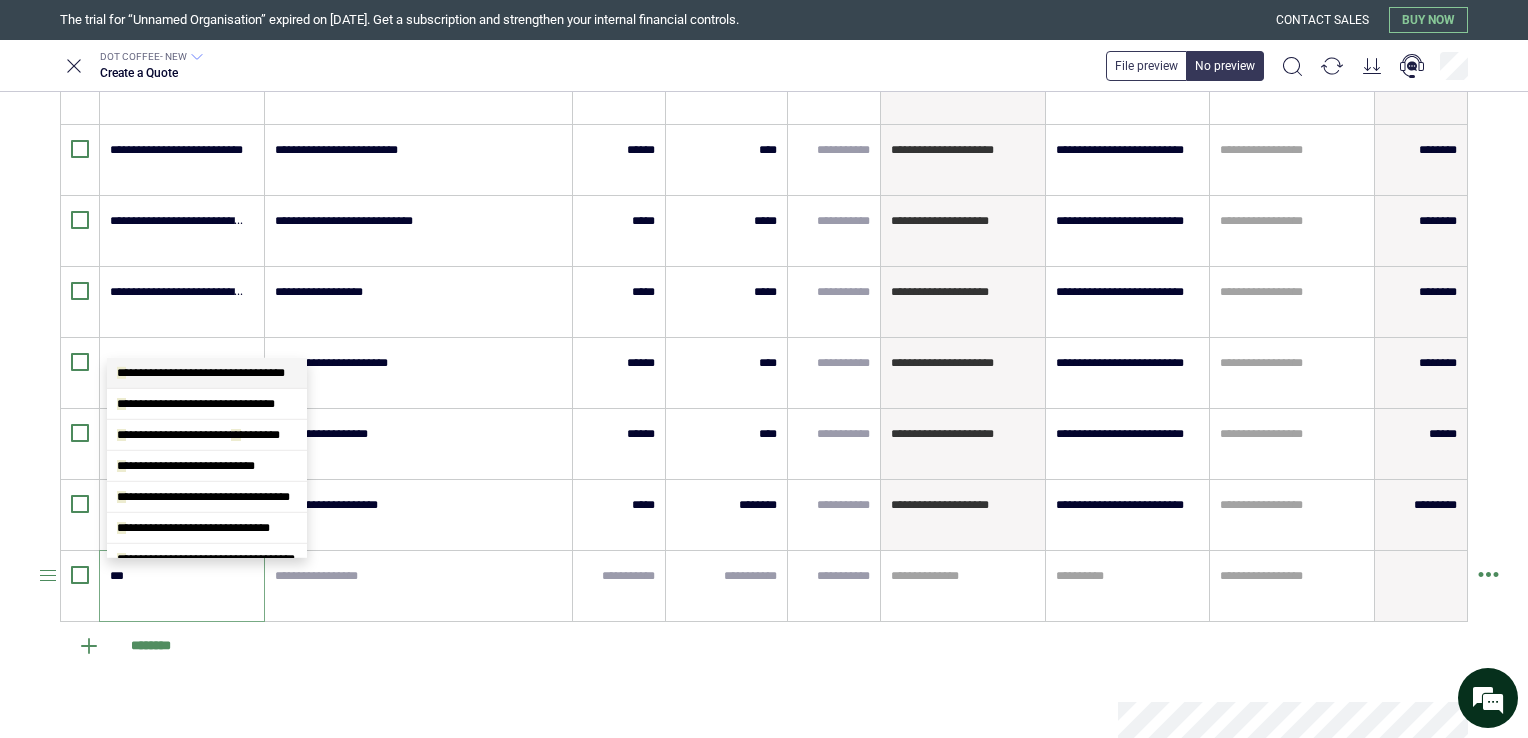 scroll, scrollTop: 2848, scrollLeft: 0, axis: vertical 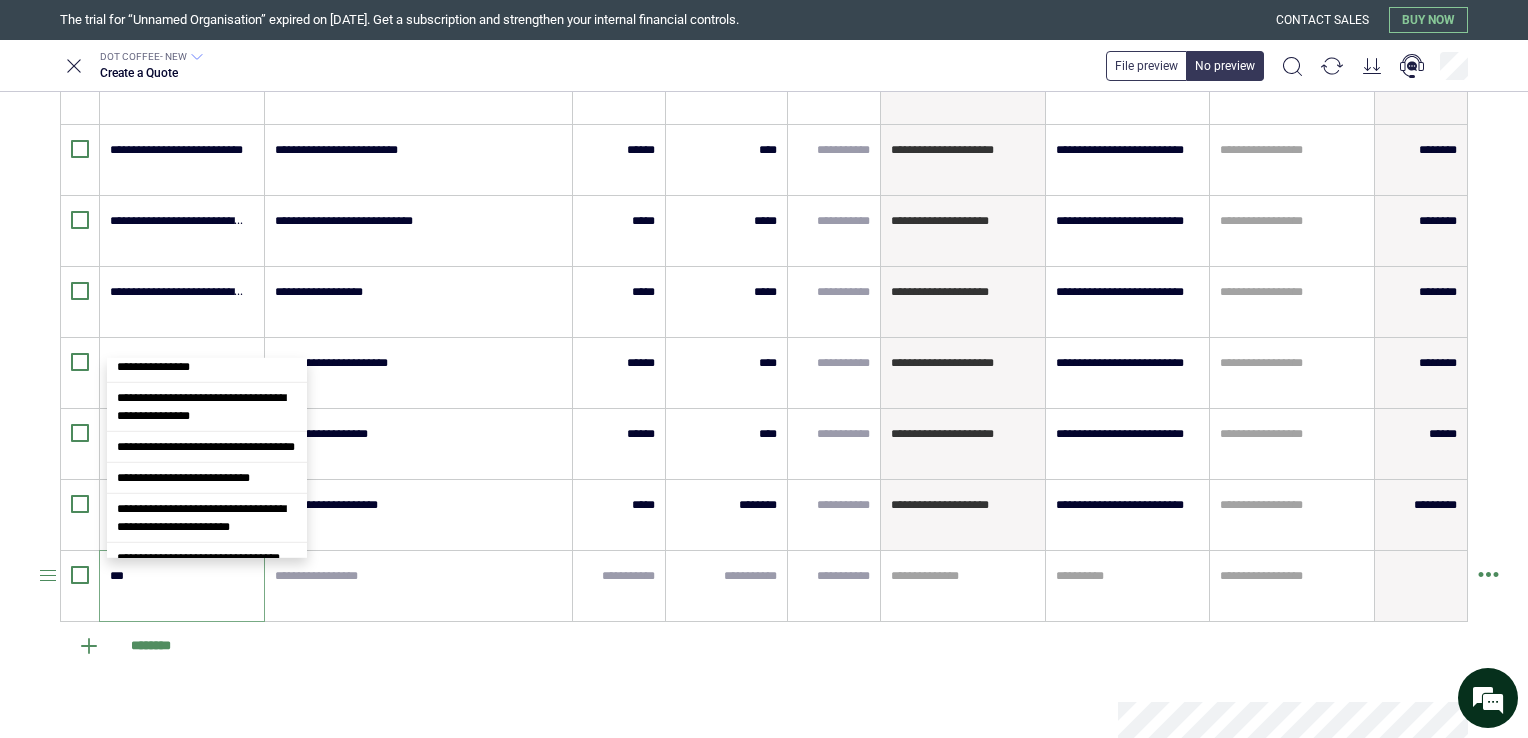 type on "****" 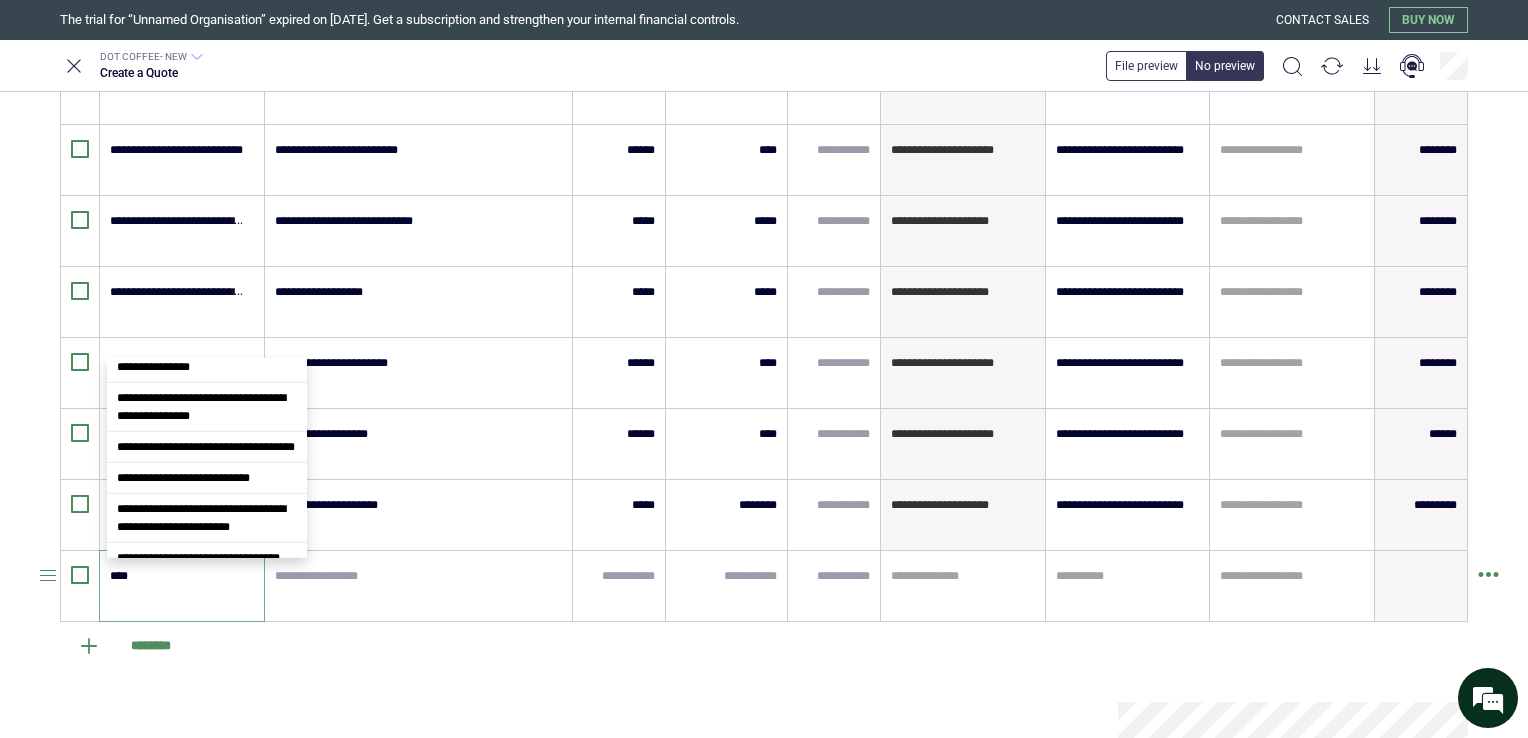 type on "*" 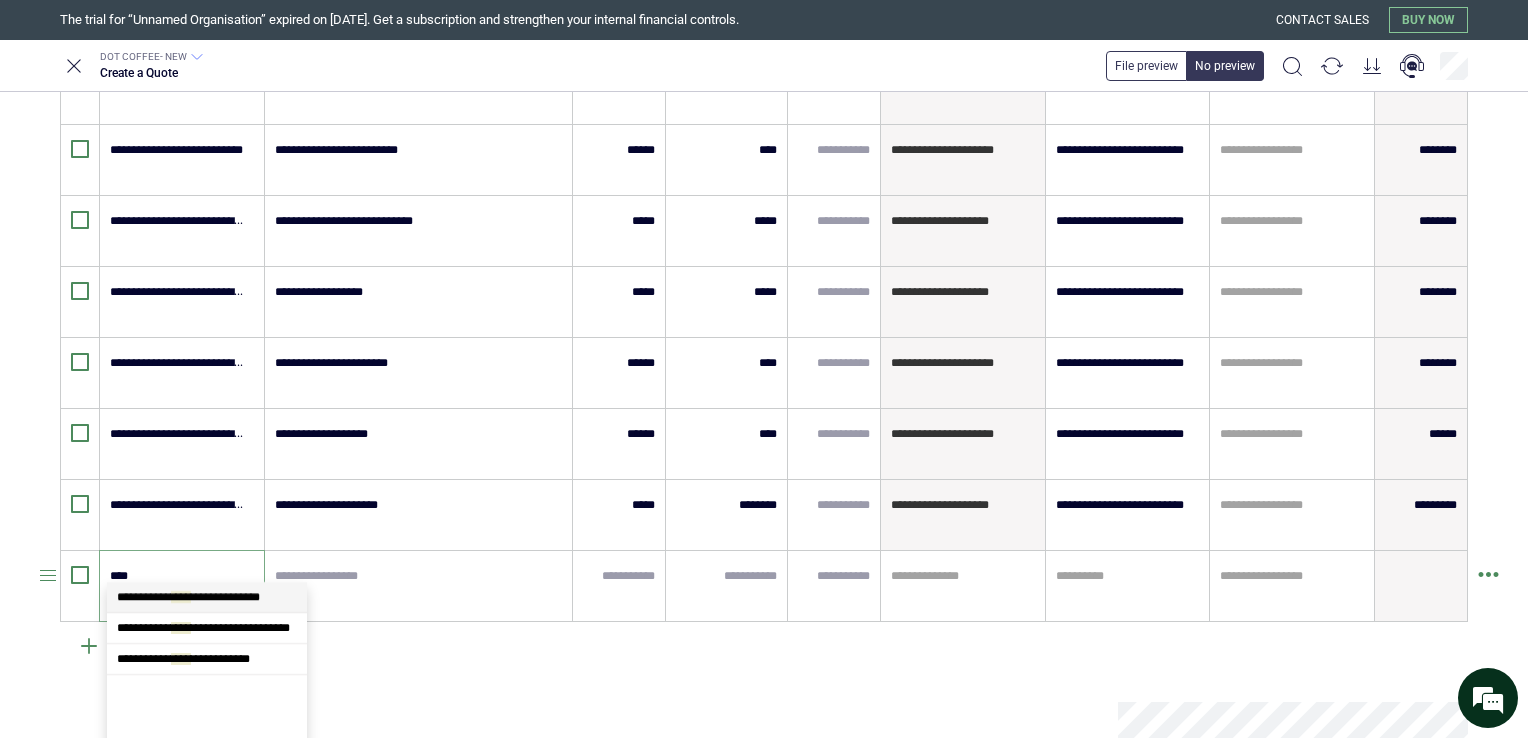 scroll, scrollTop: 0, scrollLeft: 0, axis: both 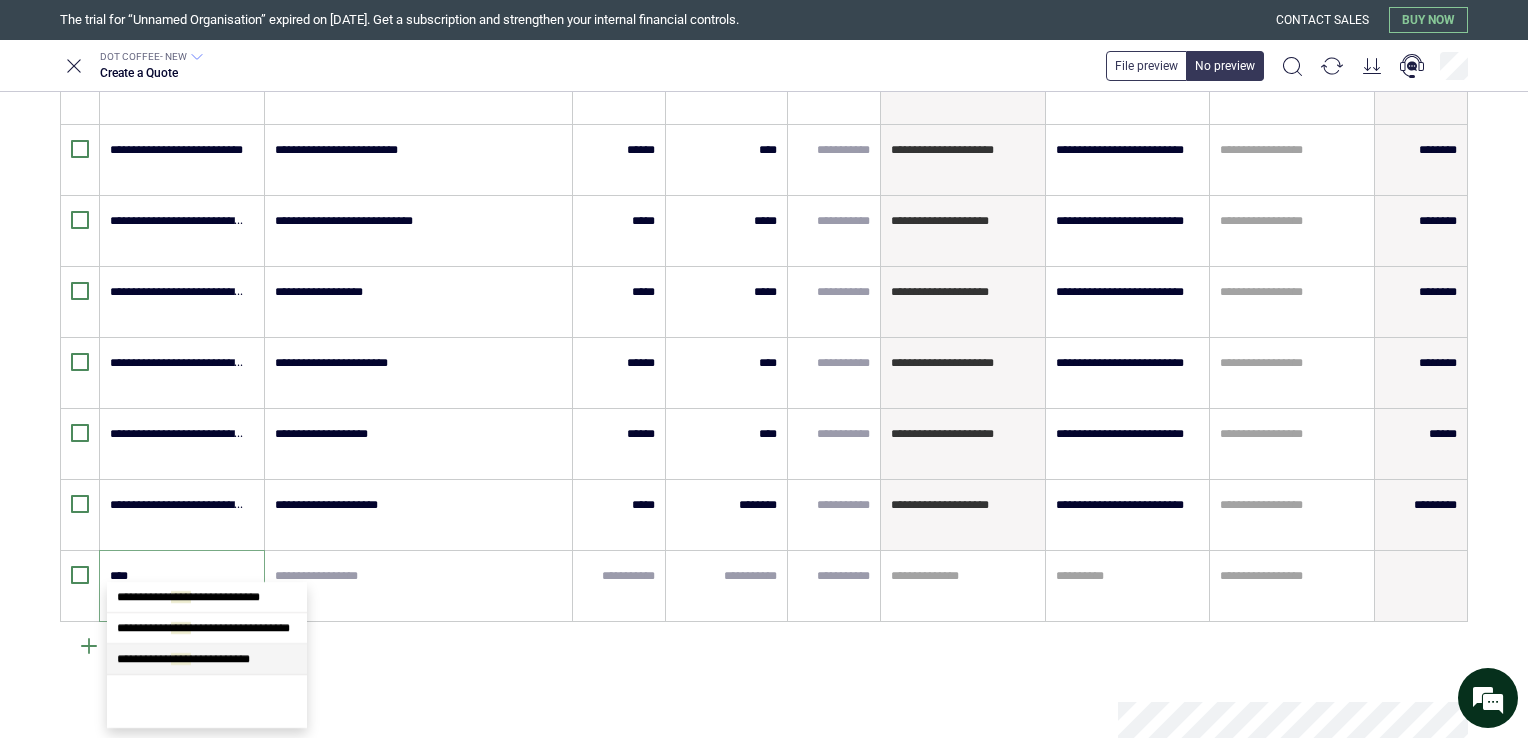 click on "**********" at bounding box center [183, 659] 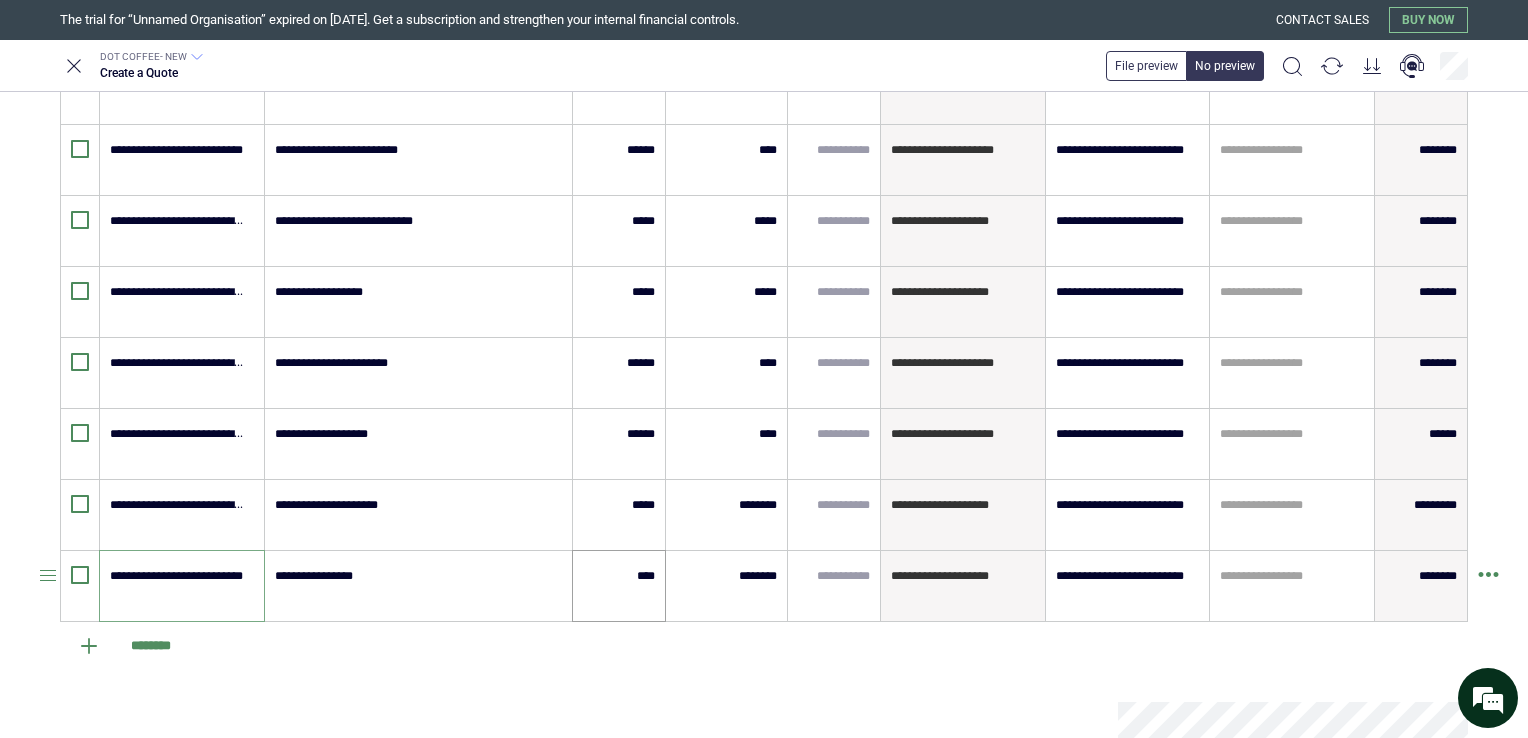 type on "**********" 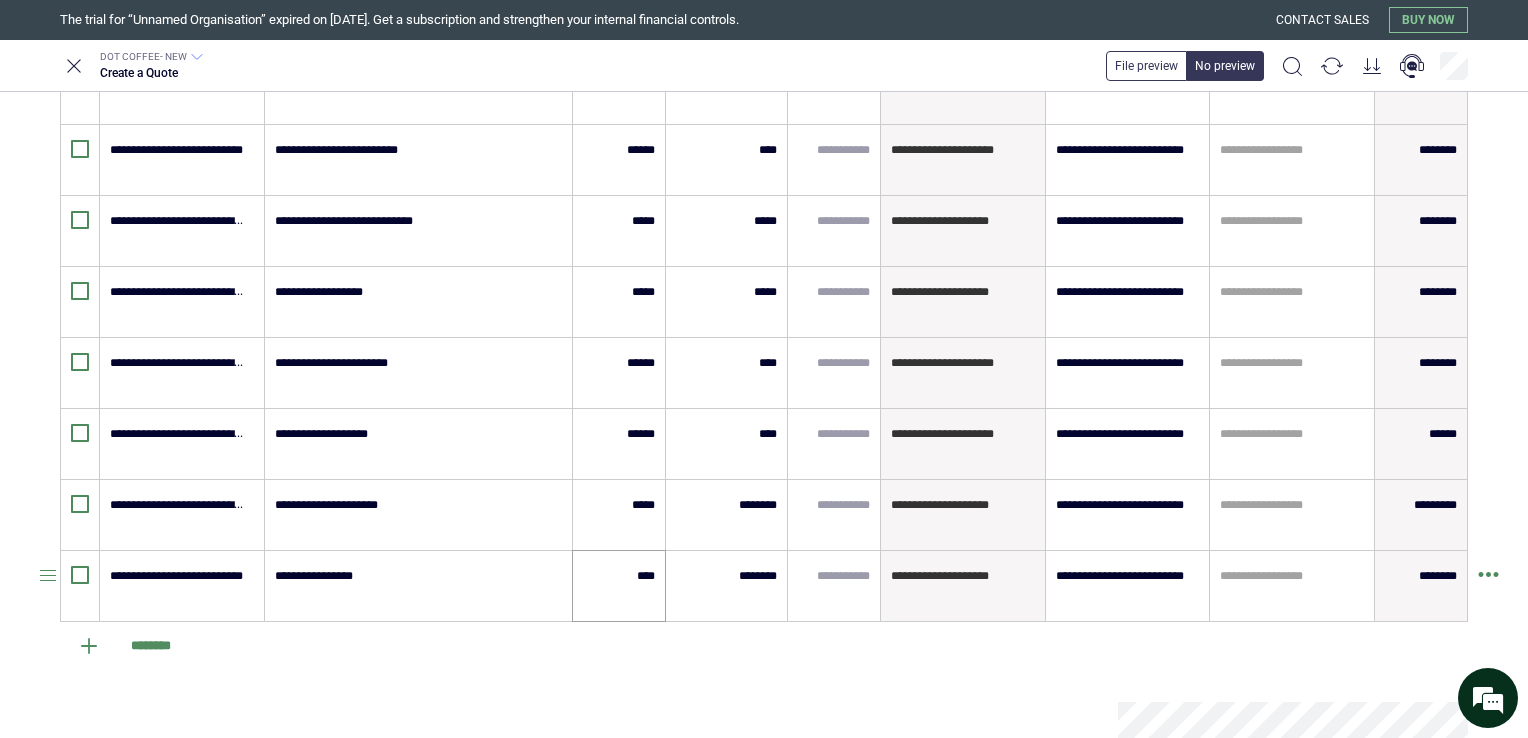 click on "****" at bounding box center [619, 586] 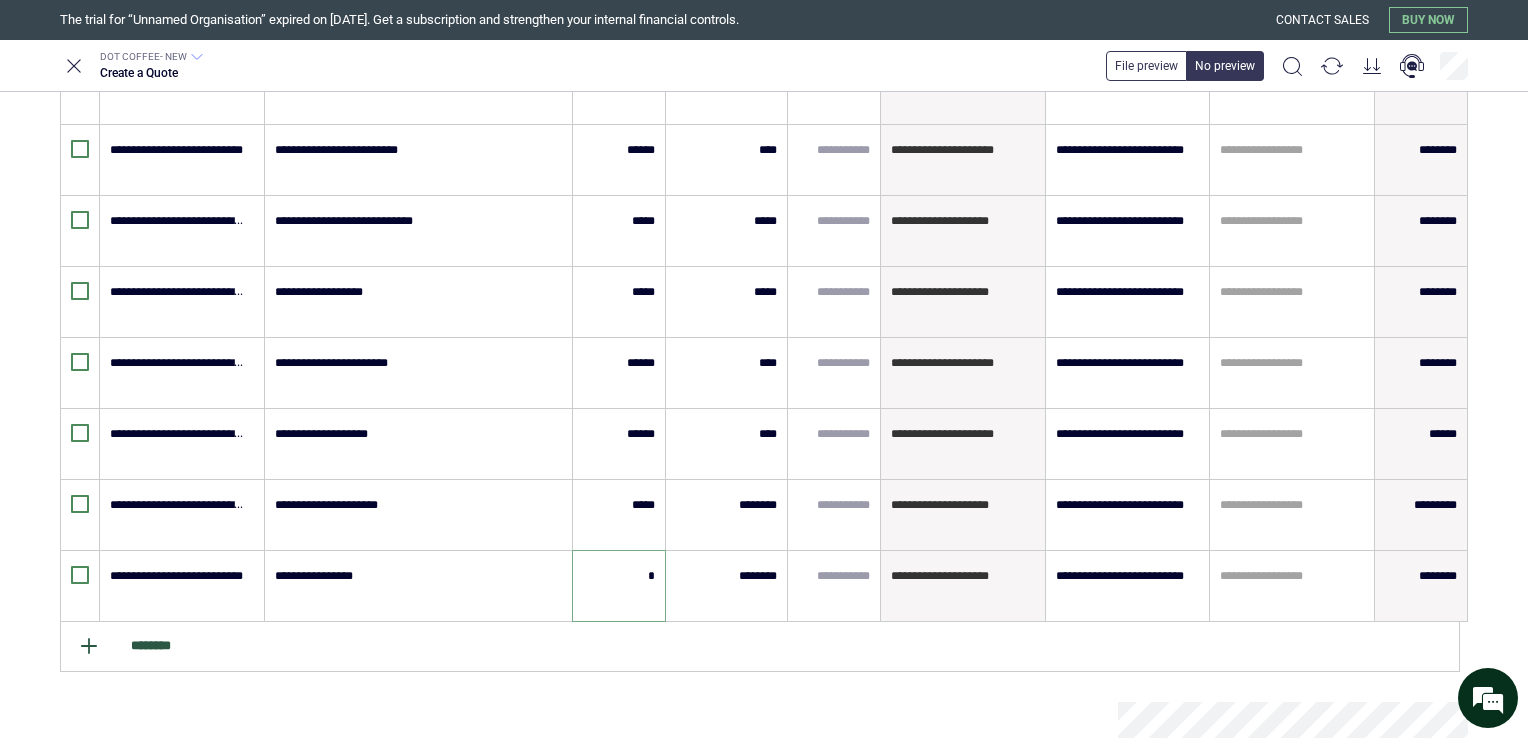 type on "*" 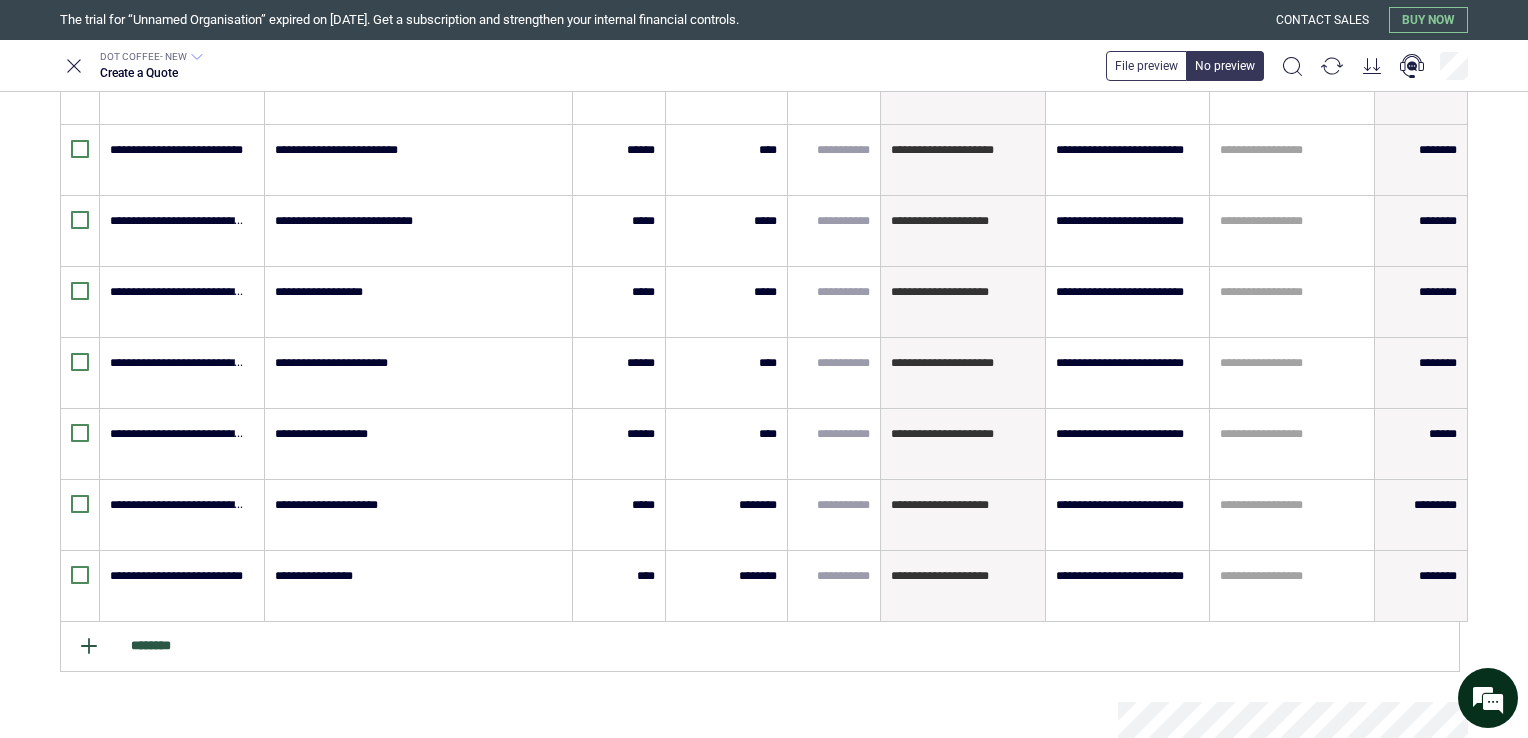 click on "********" at bounding box center [760, 647] 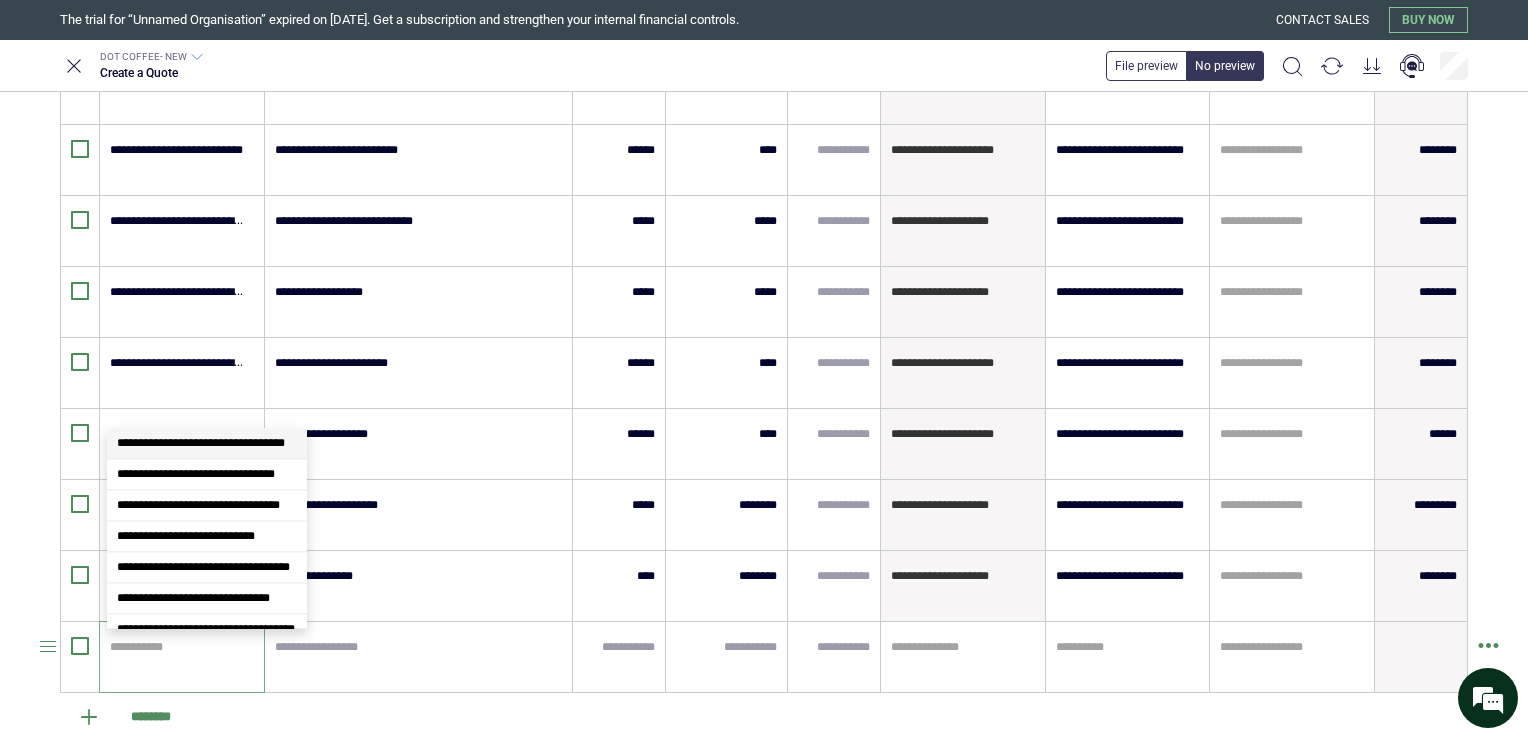 type on "*" 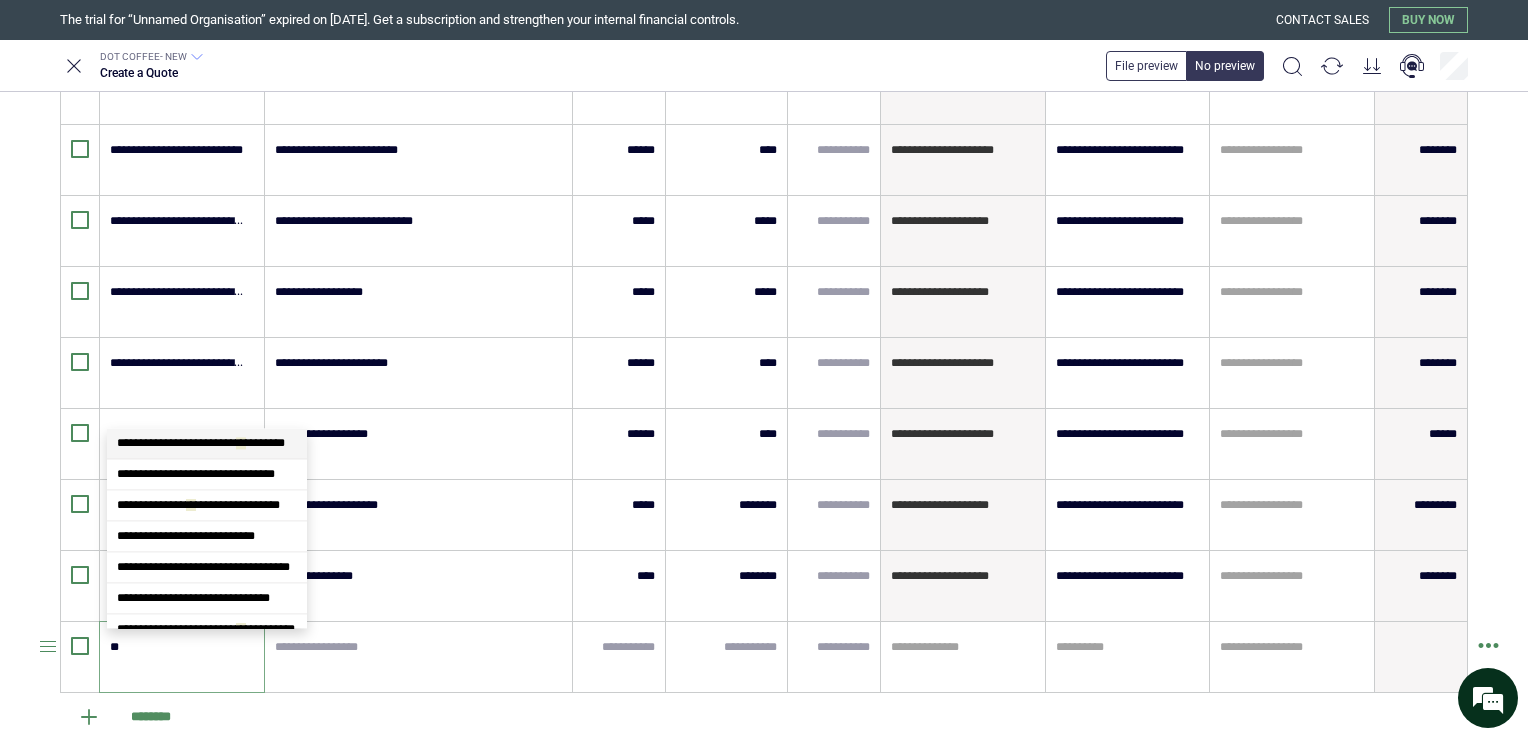 type on "***" 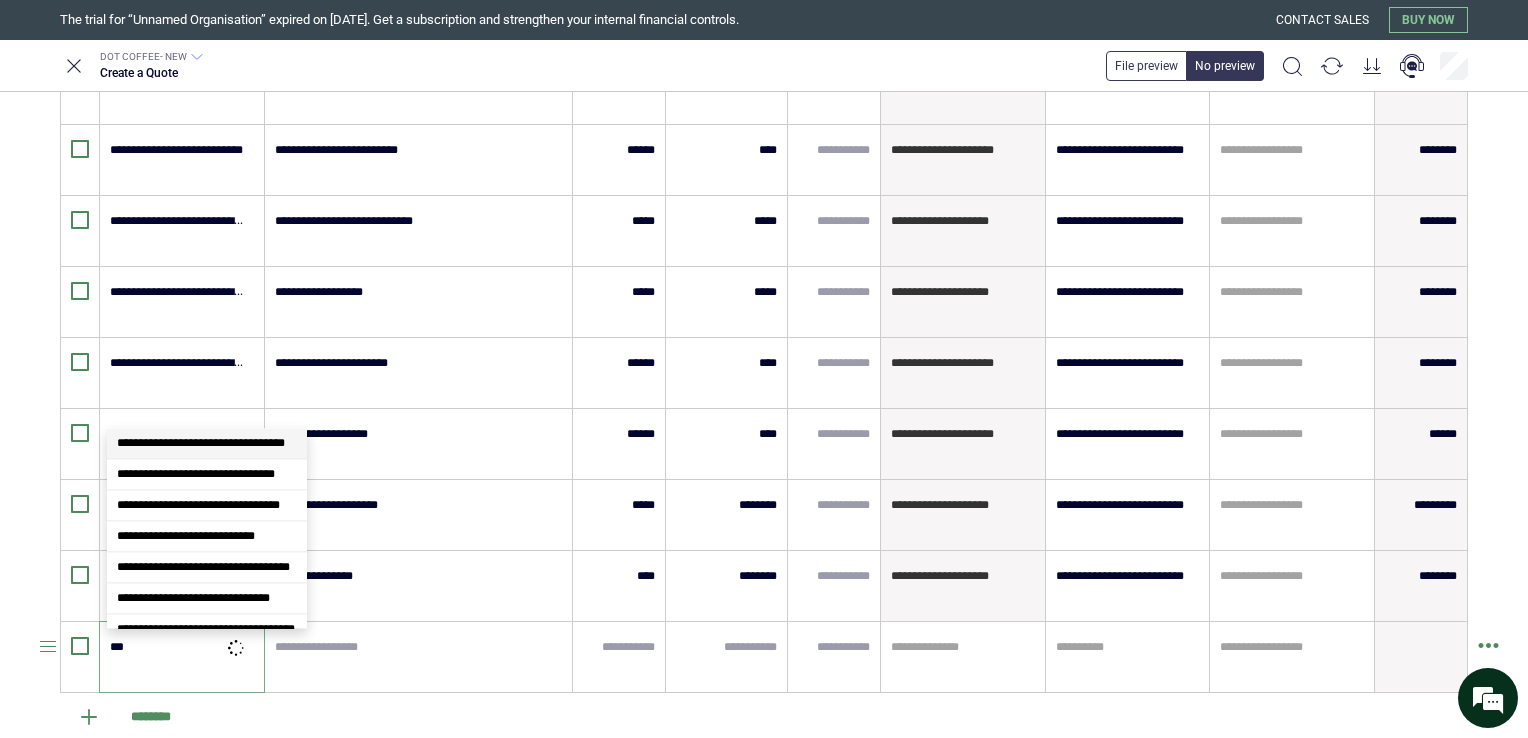 type on "*" 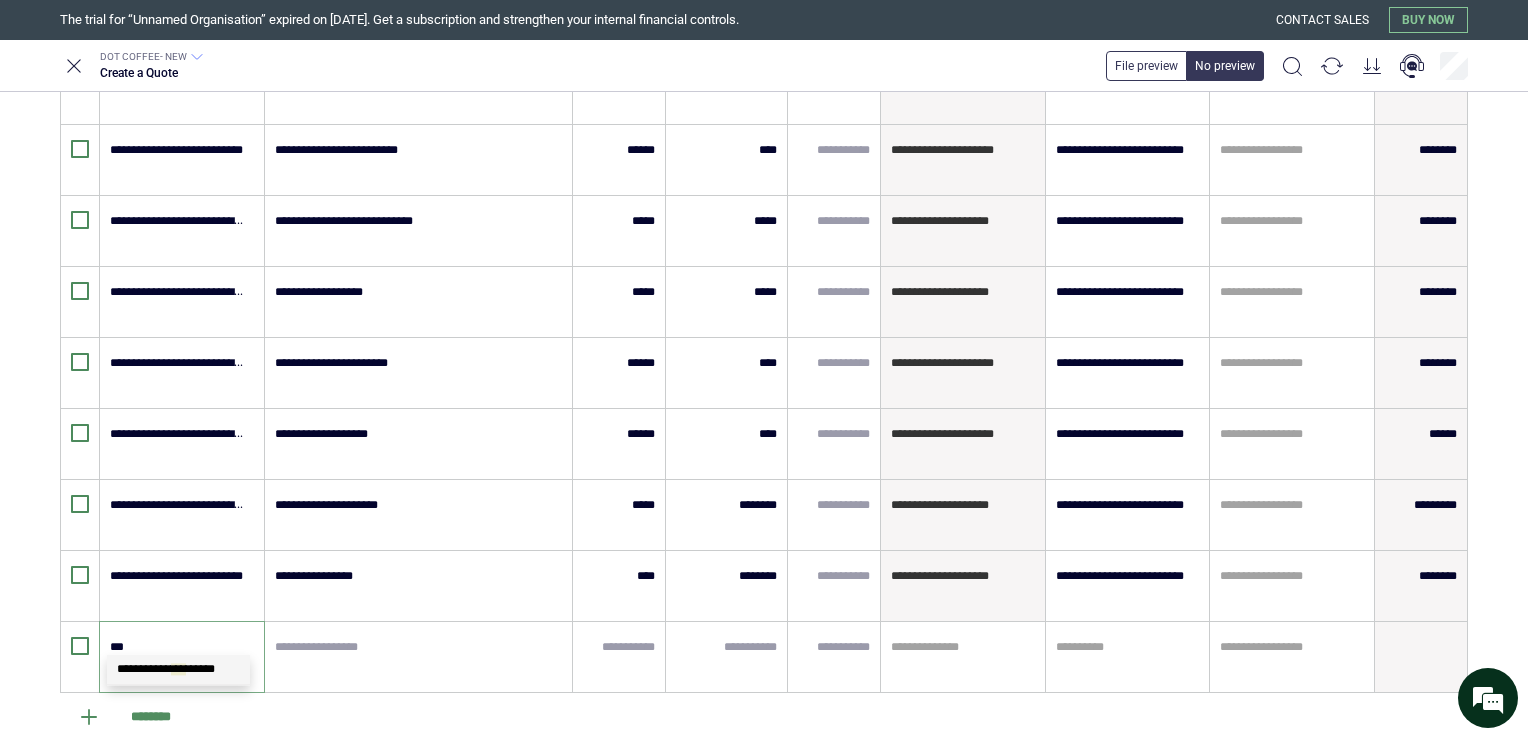 click on "**********" at bounding box center (166, 669) 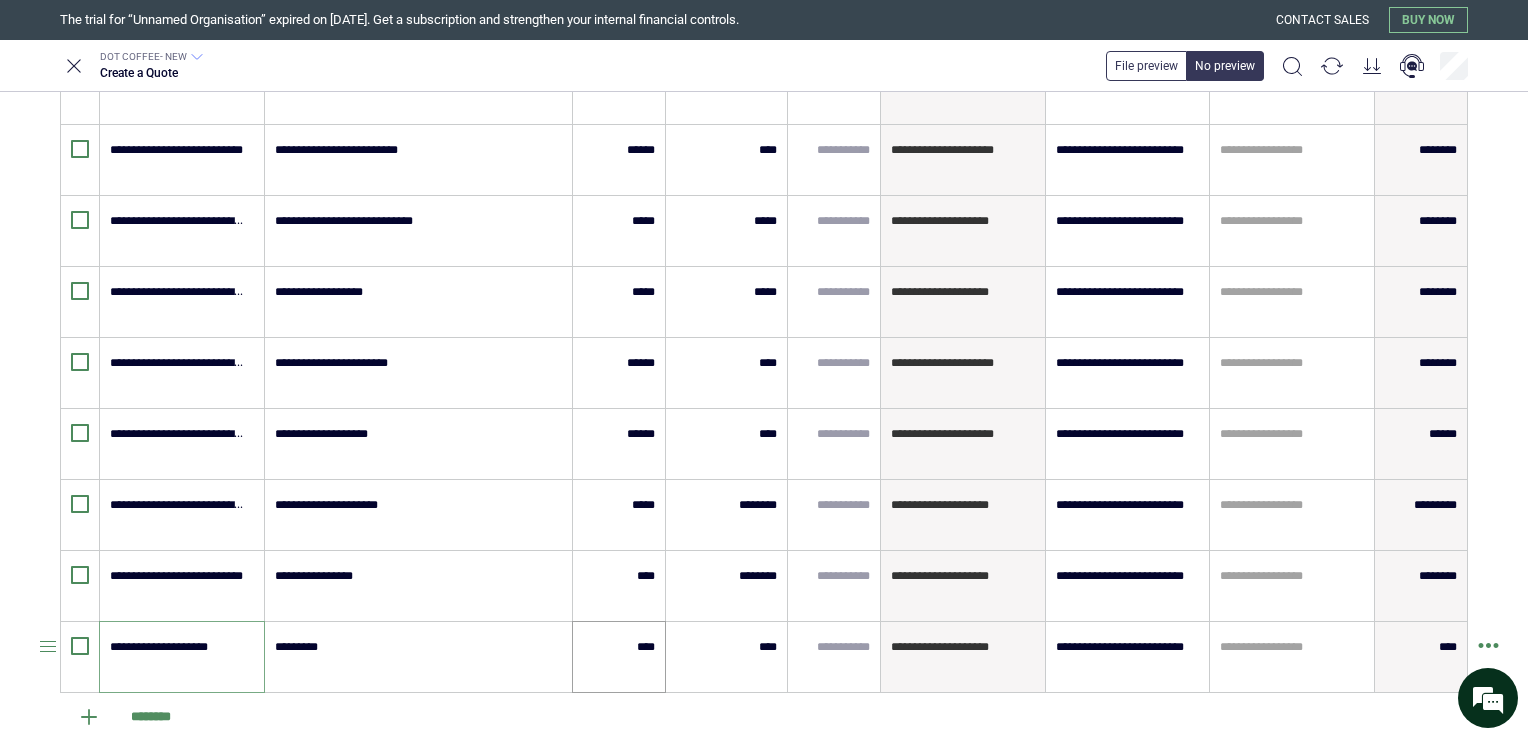 type on "**********" 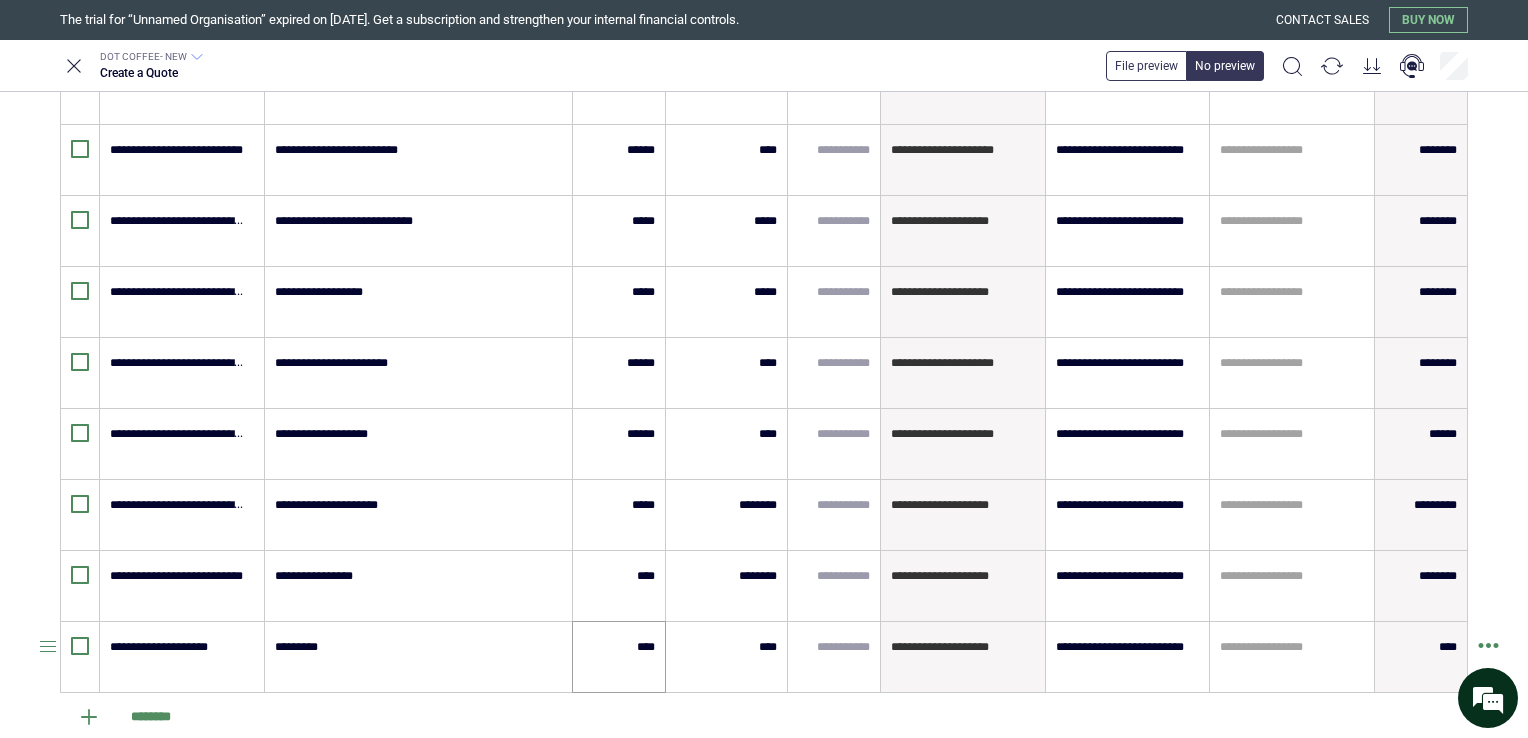 click on "****" at bounding box center (619, 657) 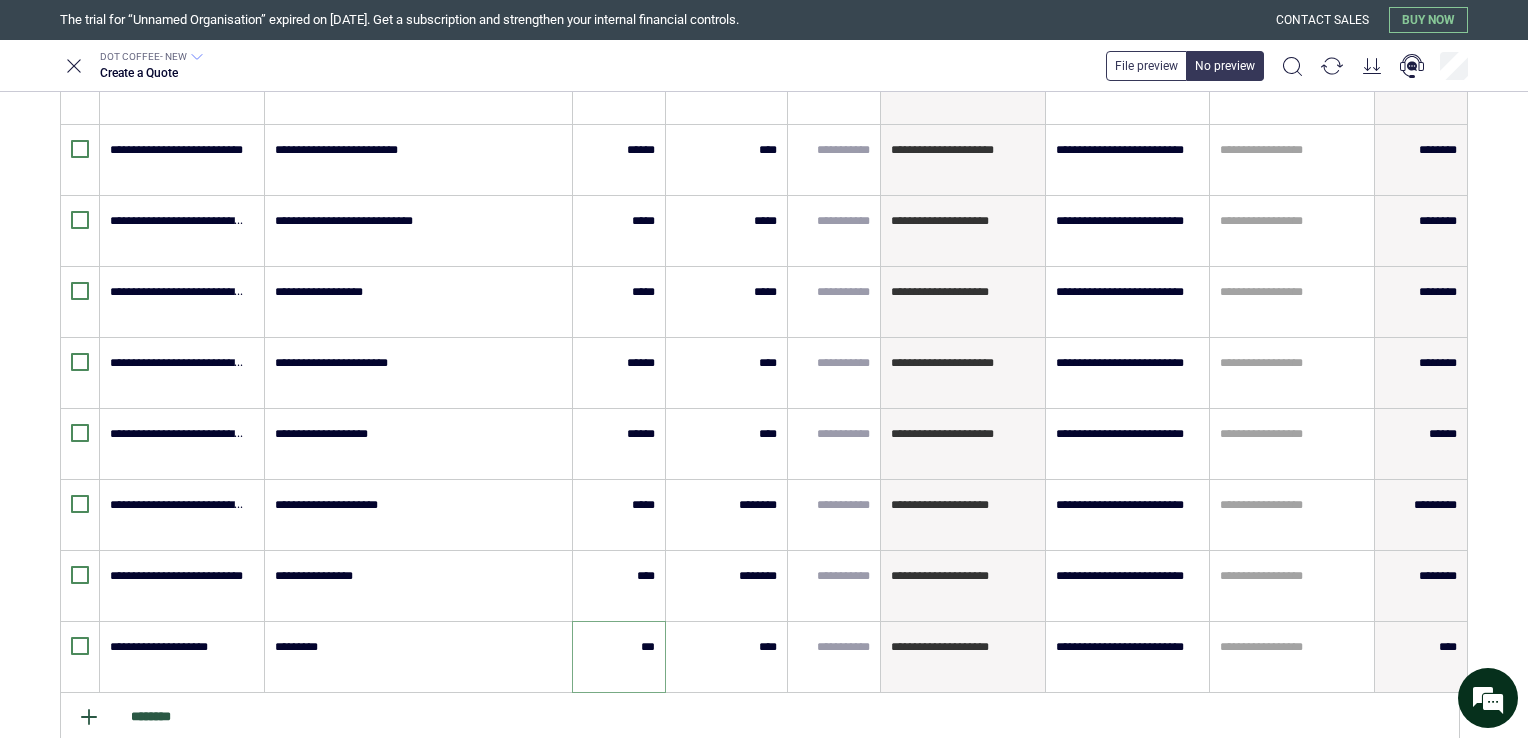 type on "***" 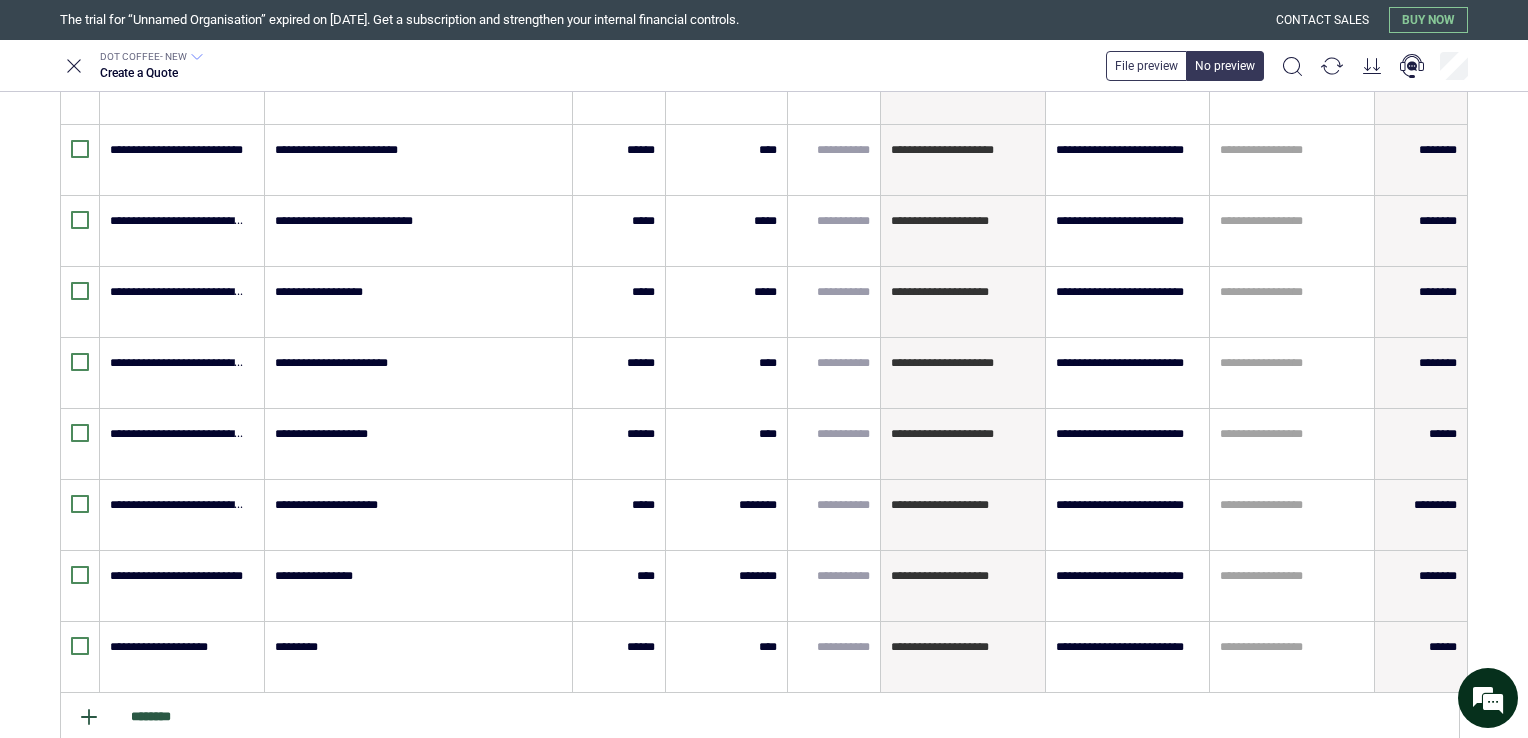 click on "********" at bounding box center (760, 718) 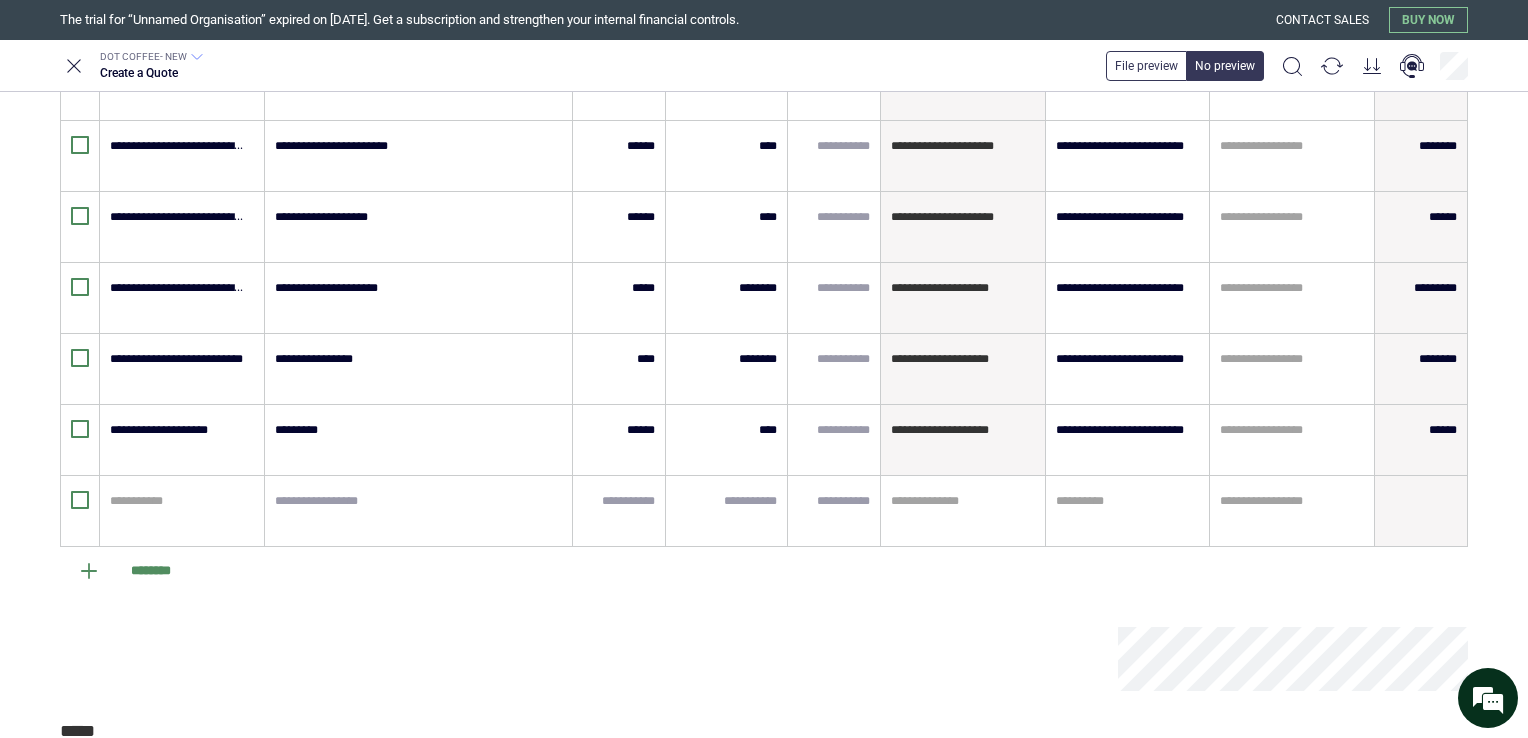 scroll, scrollTop: 819, scrollLeft: 0, axis: vertical 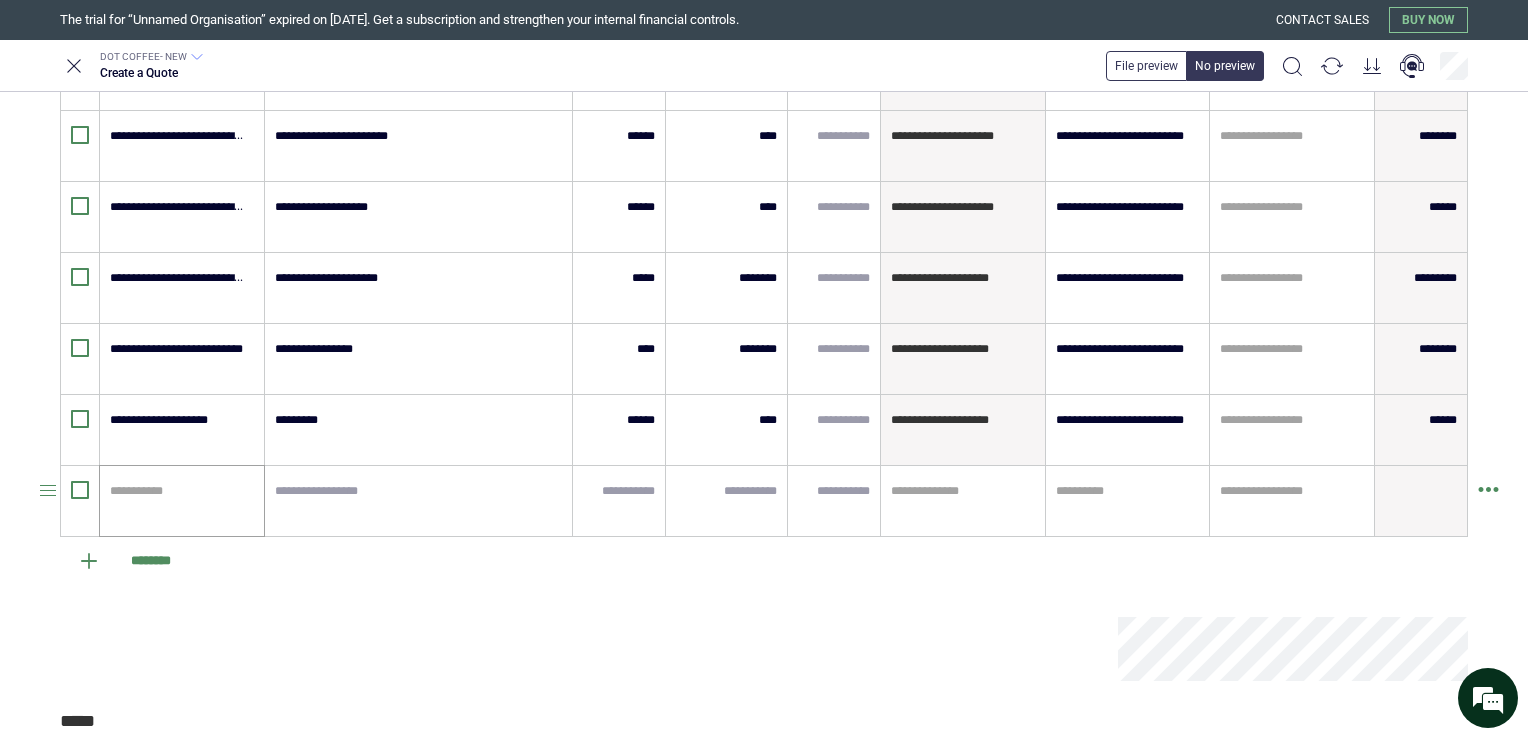 click on "**********" at bounding box center (182, 501) 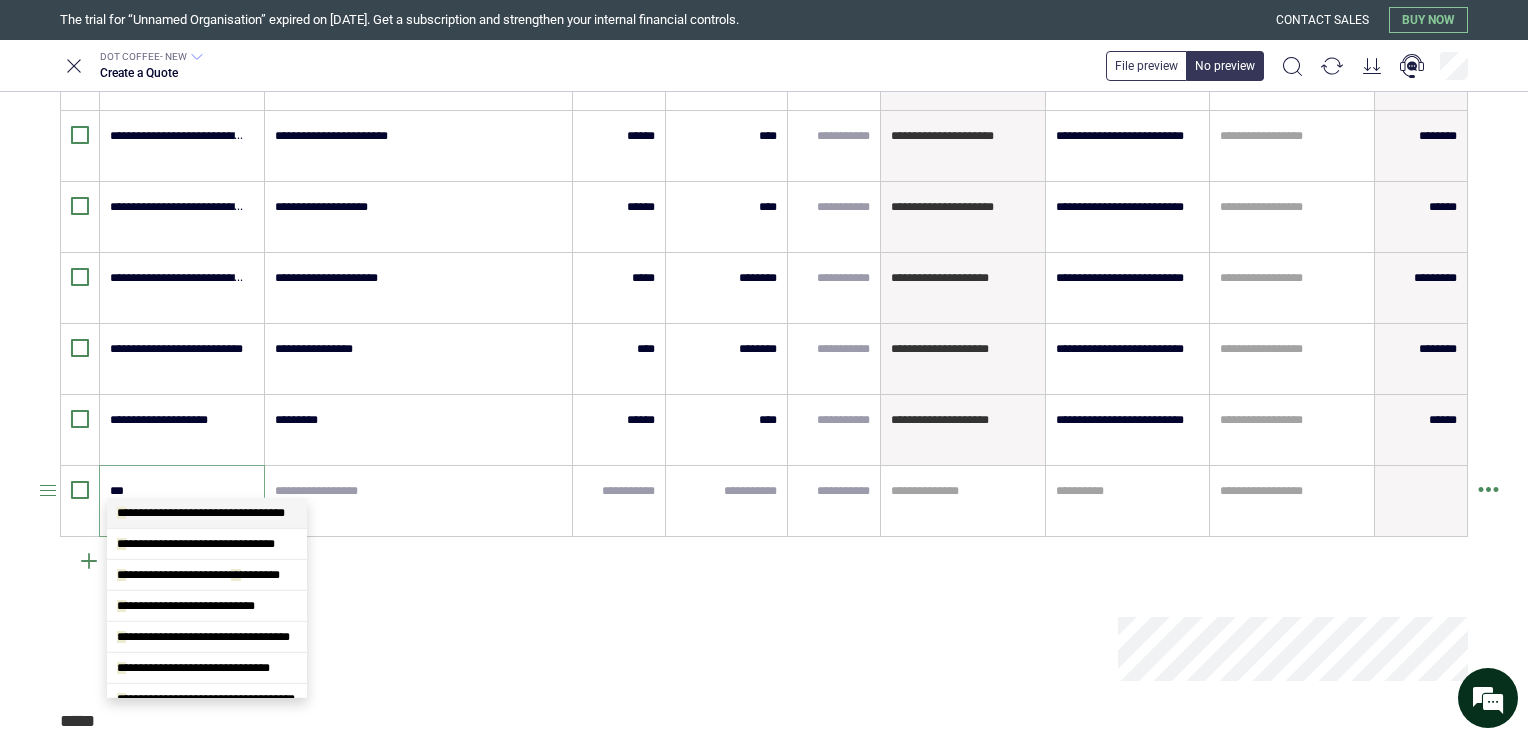 scroll, scrollTop: 4007, scrollLeft: 0, axis: vertical 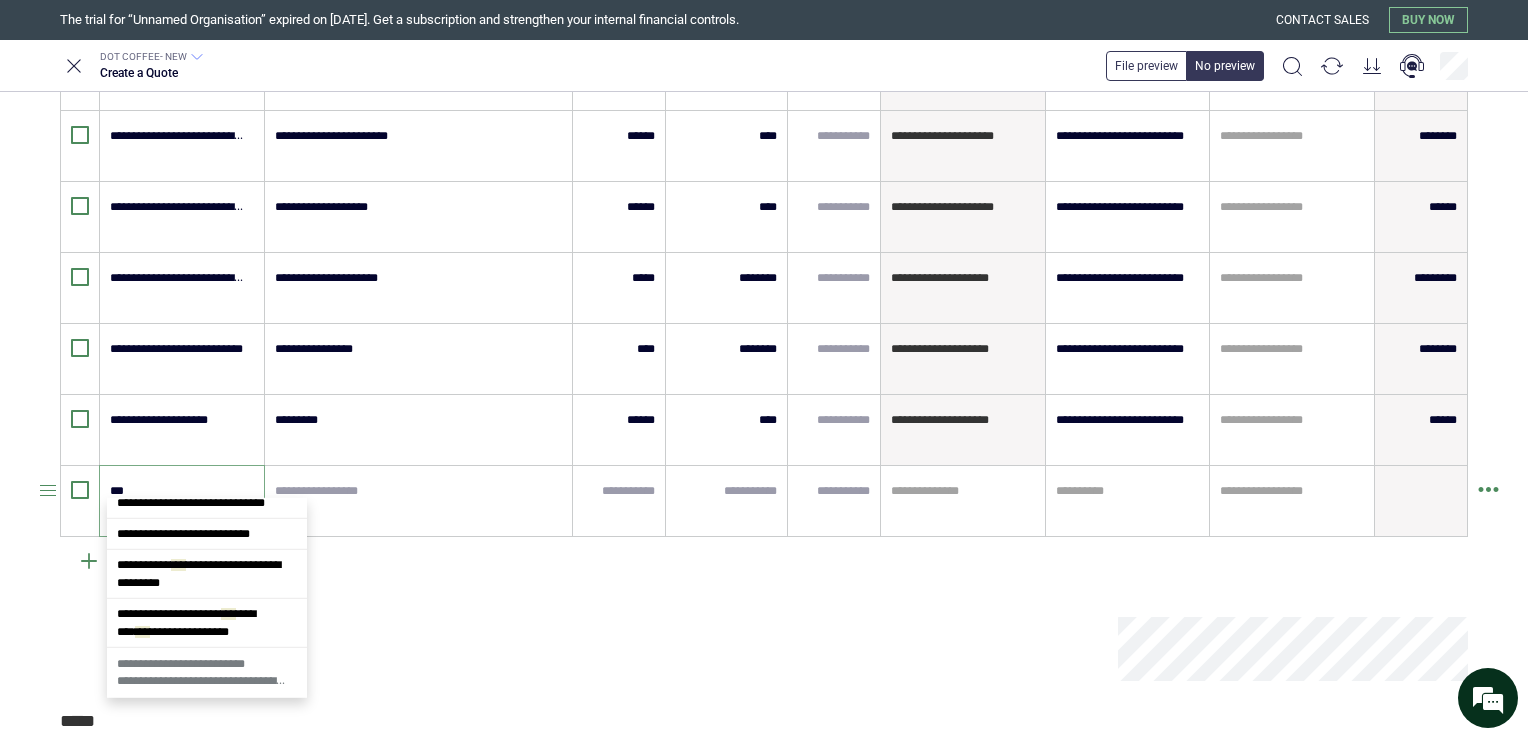 type on "****" 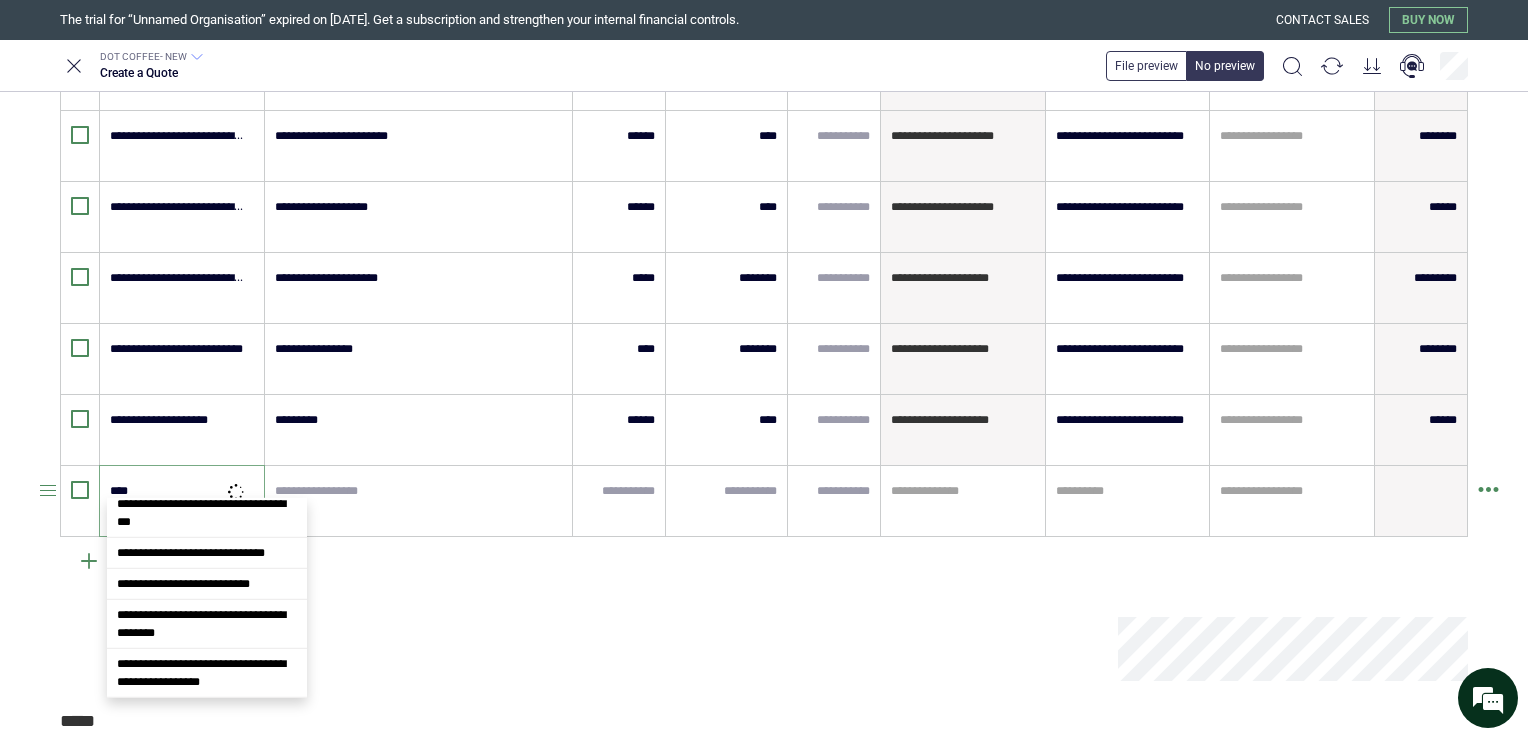 type on "*" 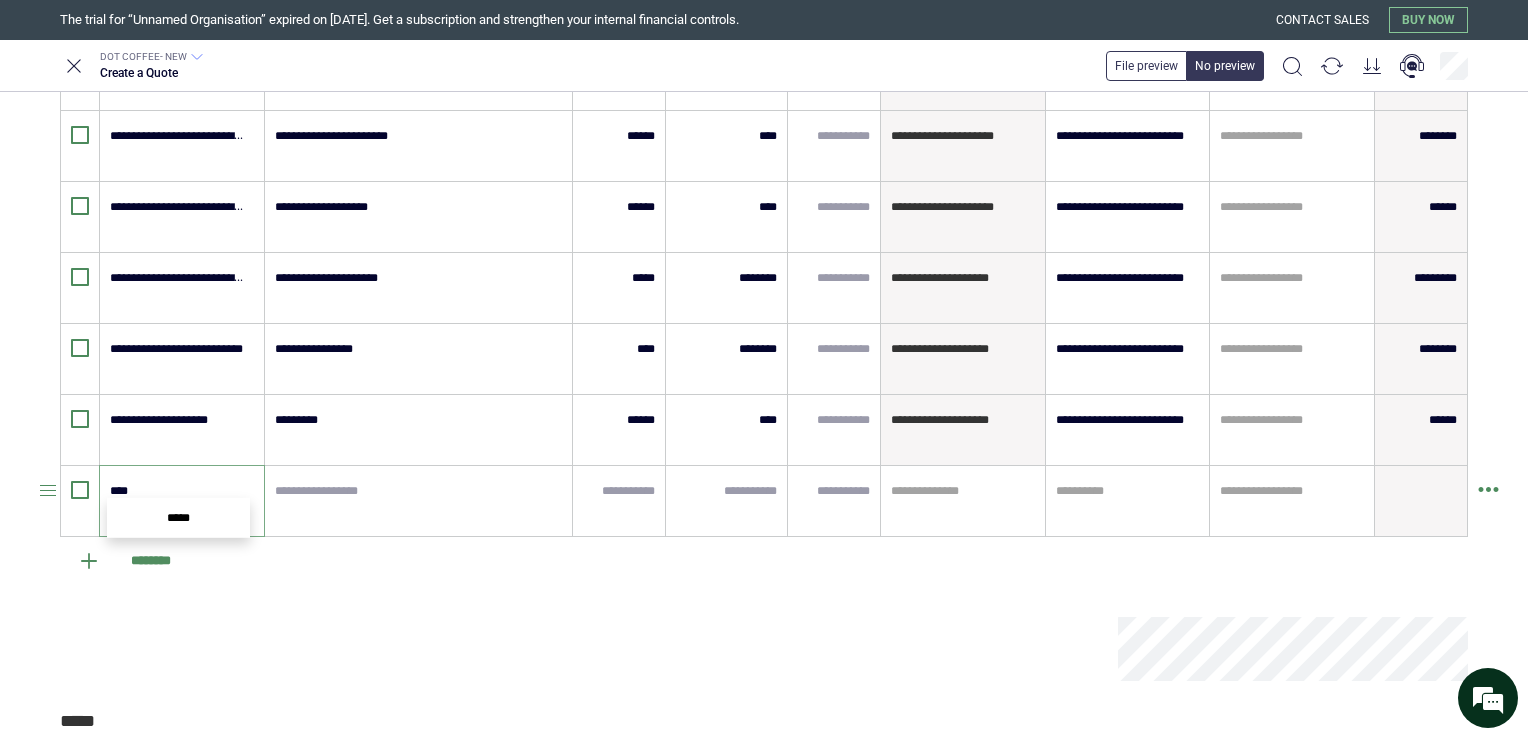 scroll, scrollTop: 0, scrollLeft: 0, axis: both 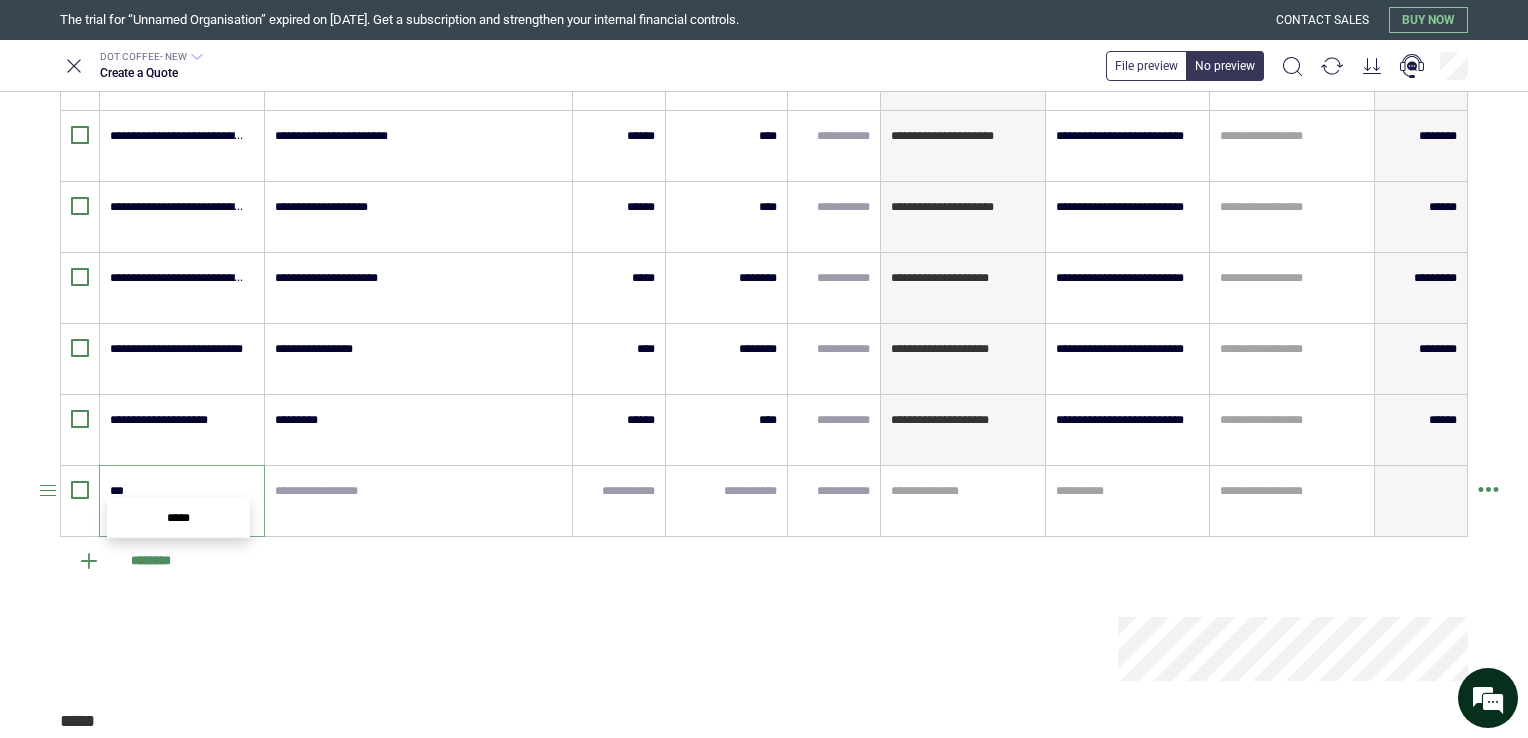 type on "****" 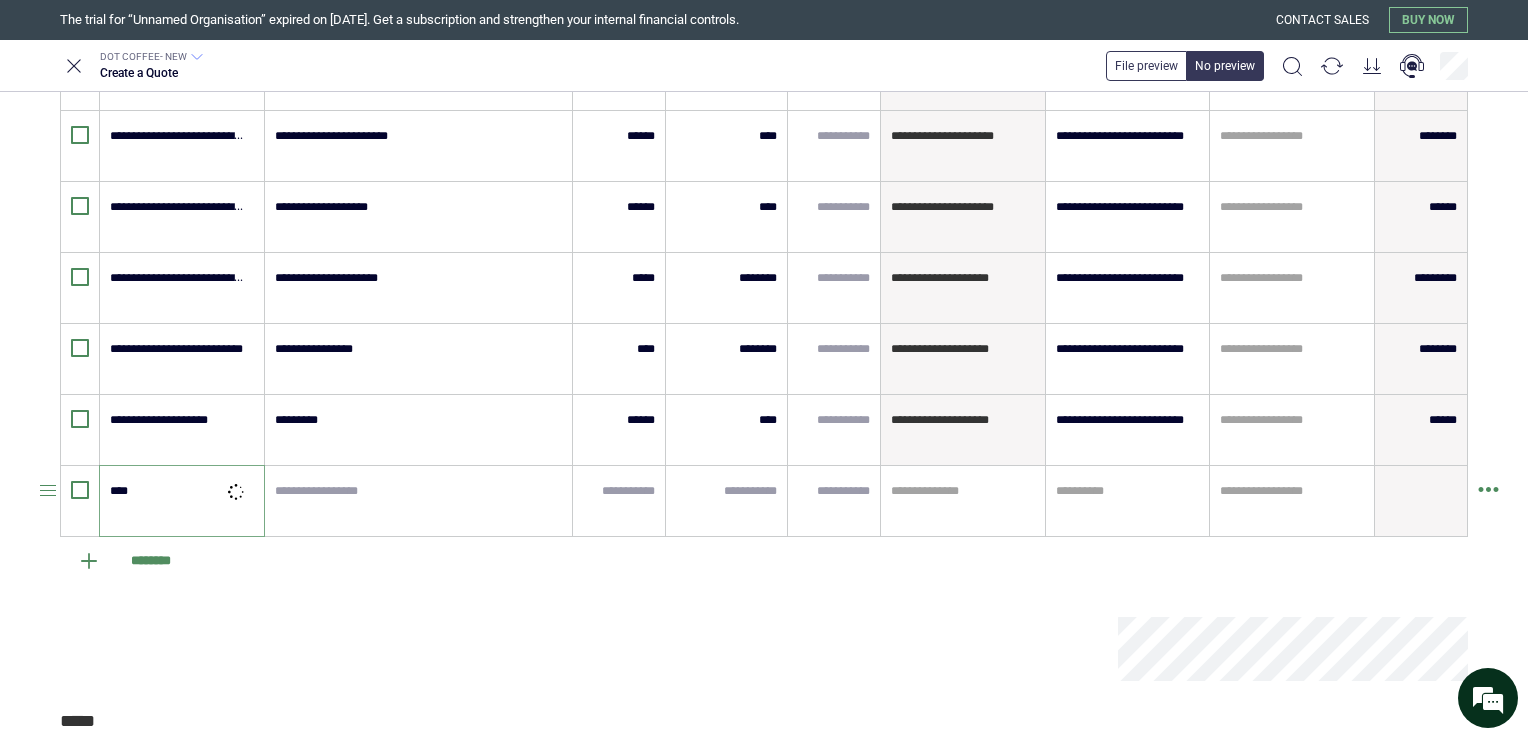 type on "*" 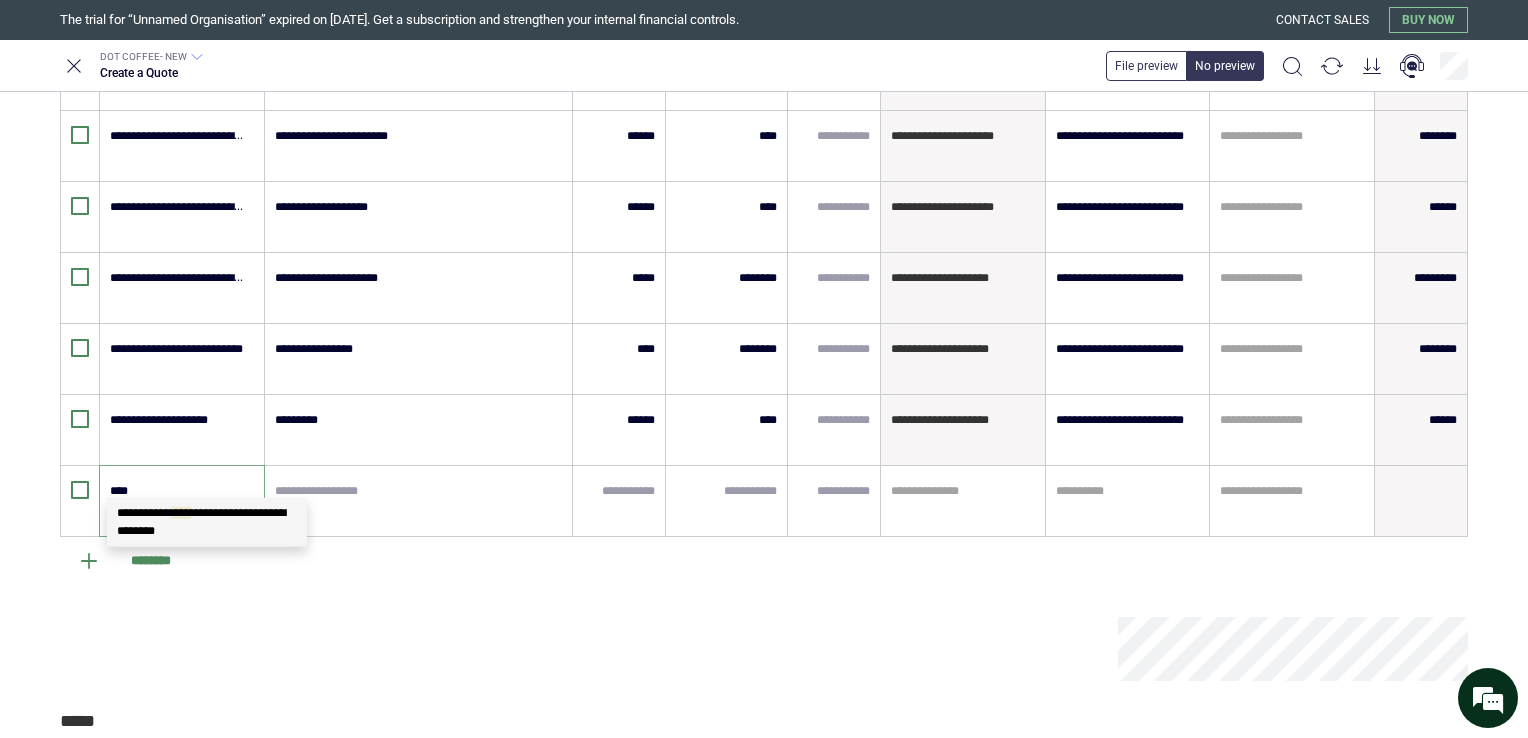 click on "**********" at bounding box center (207, 522) 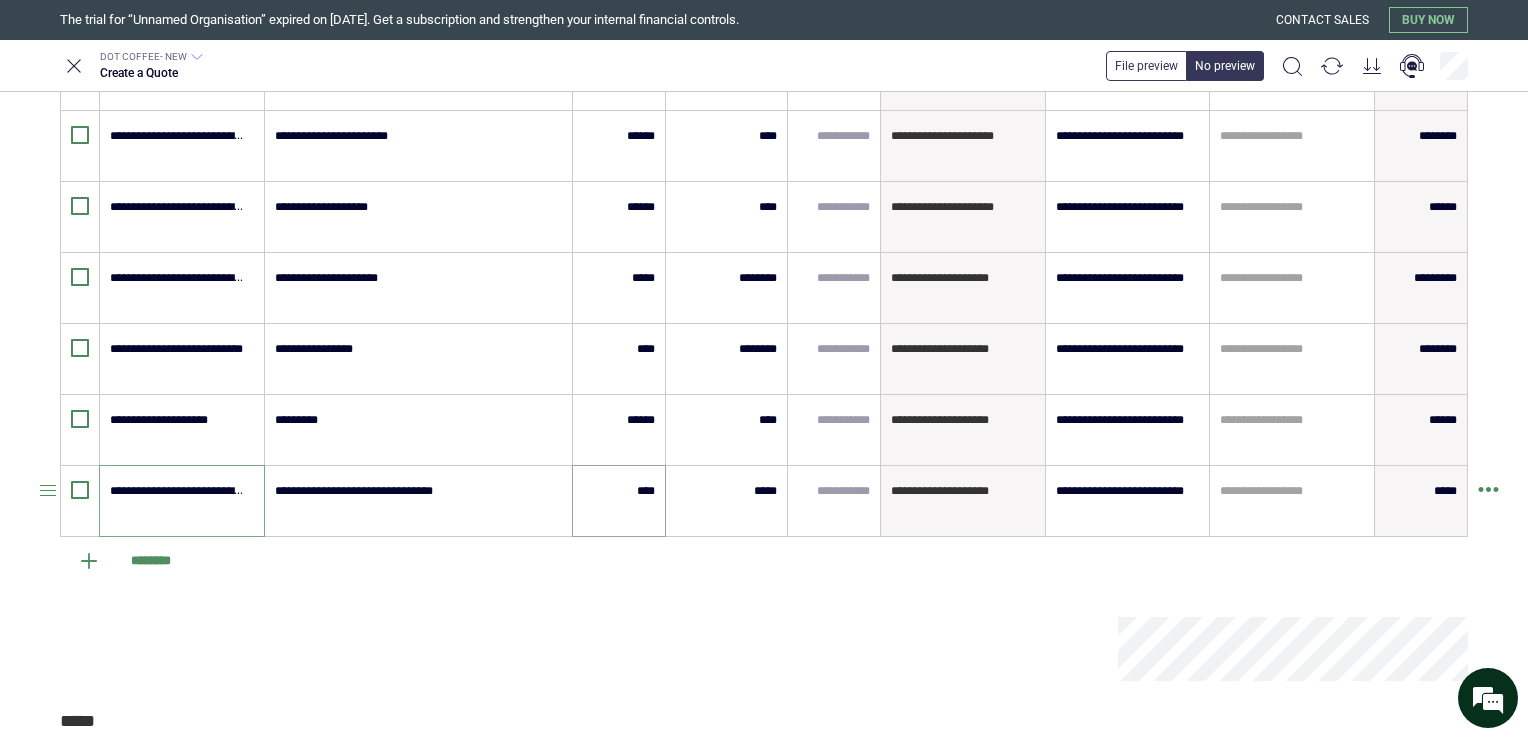 type on "**********" 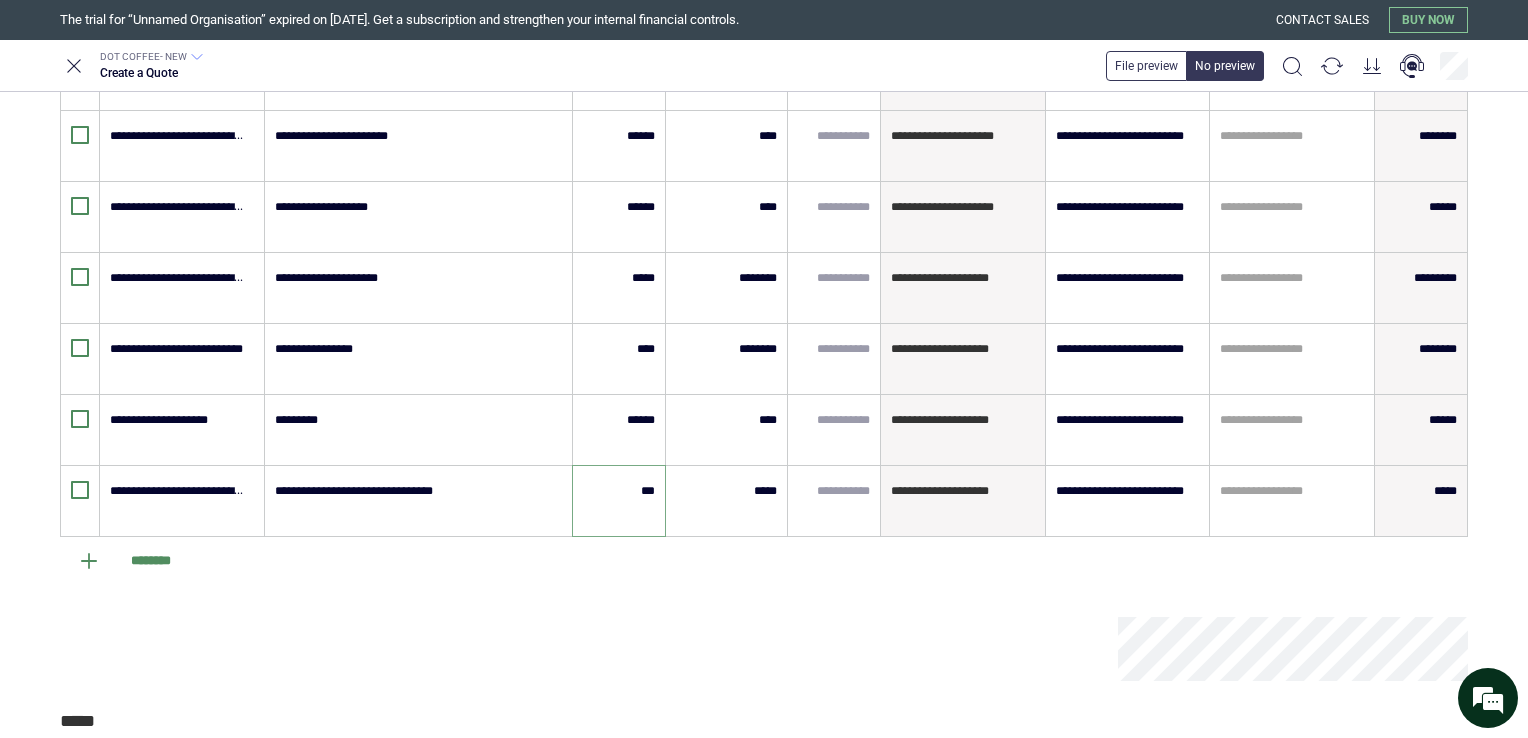 type on "***" 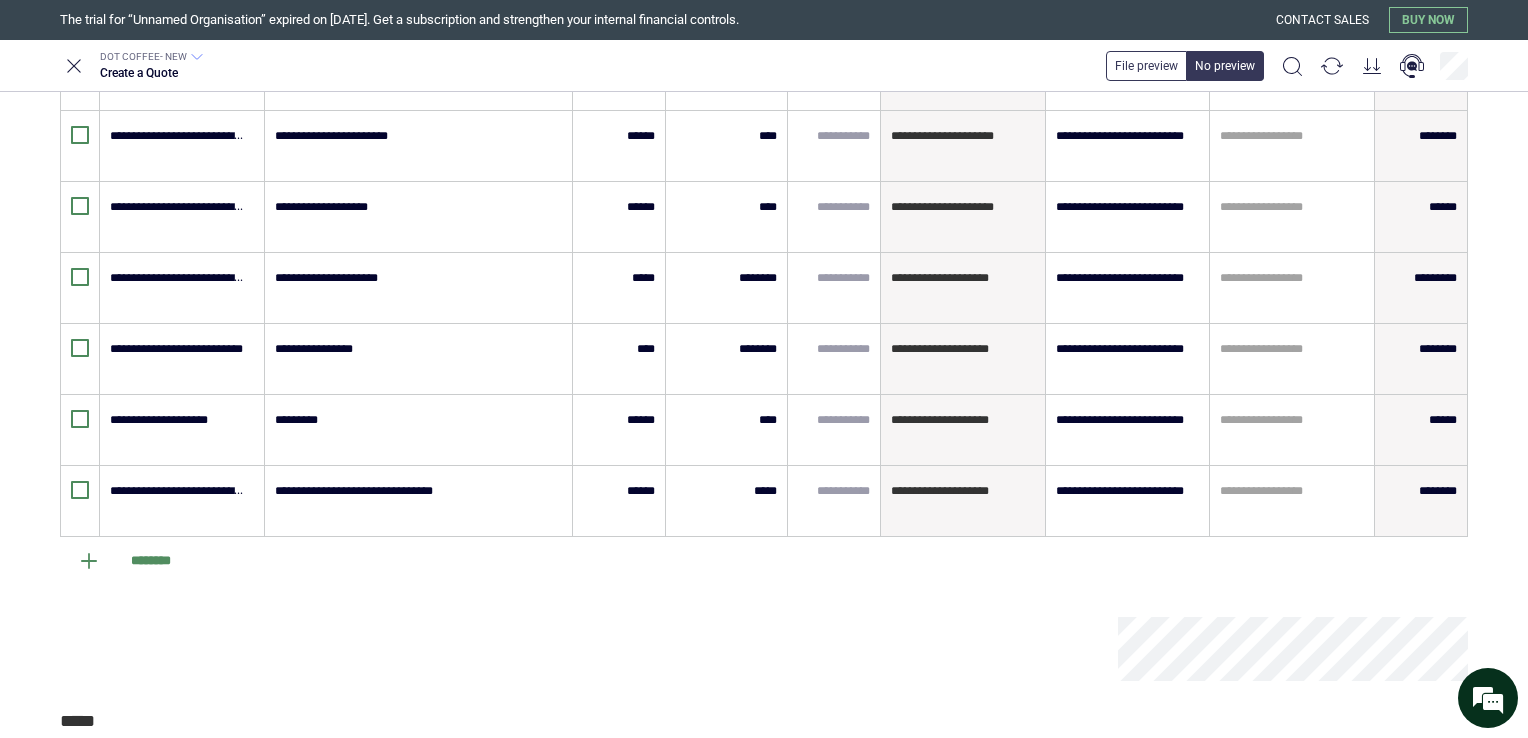 click on "**********" at bounding box center (764, 158) 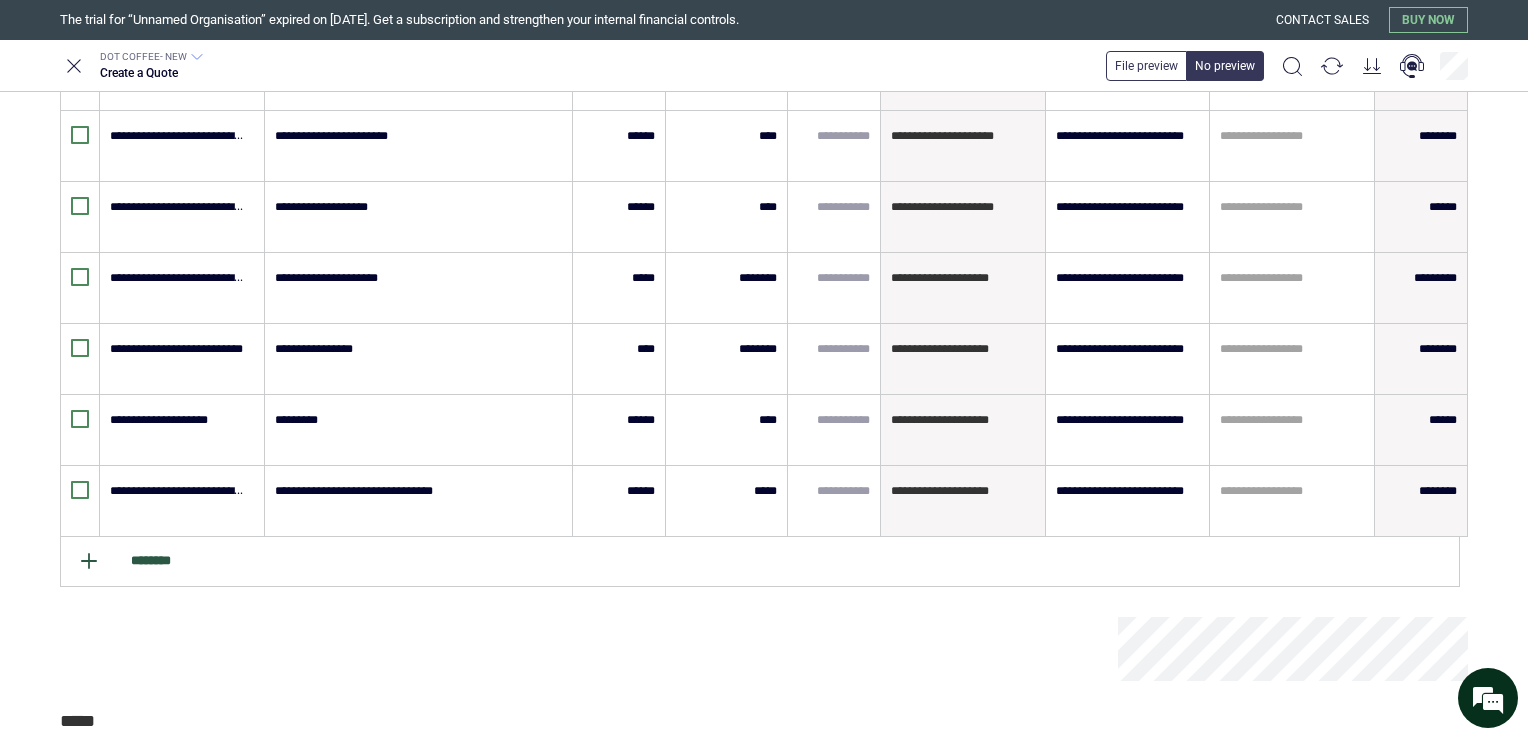 click 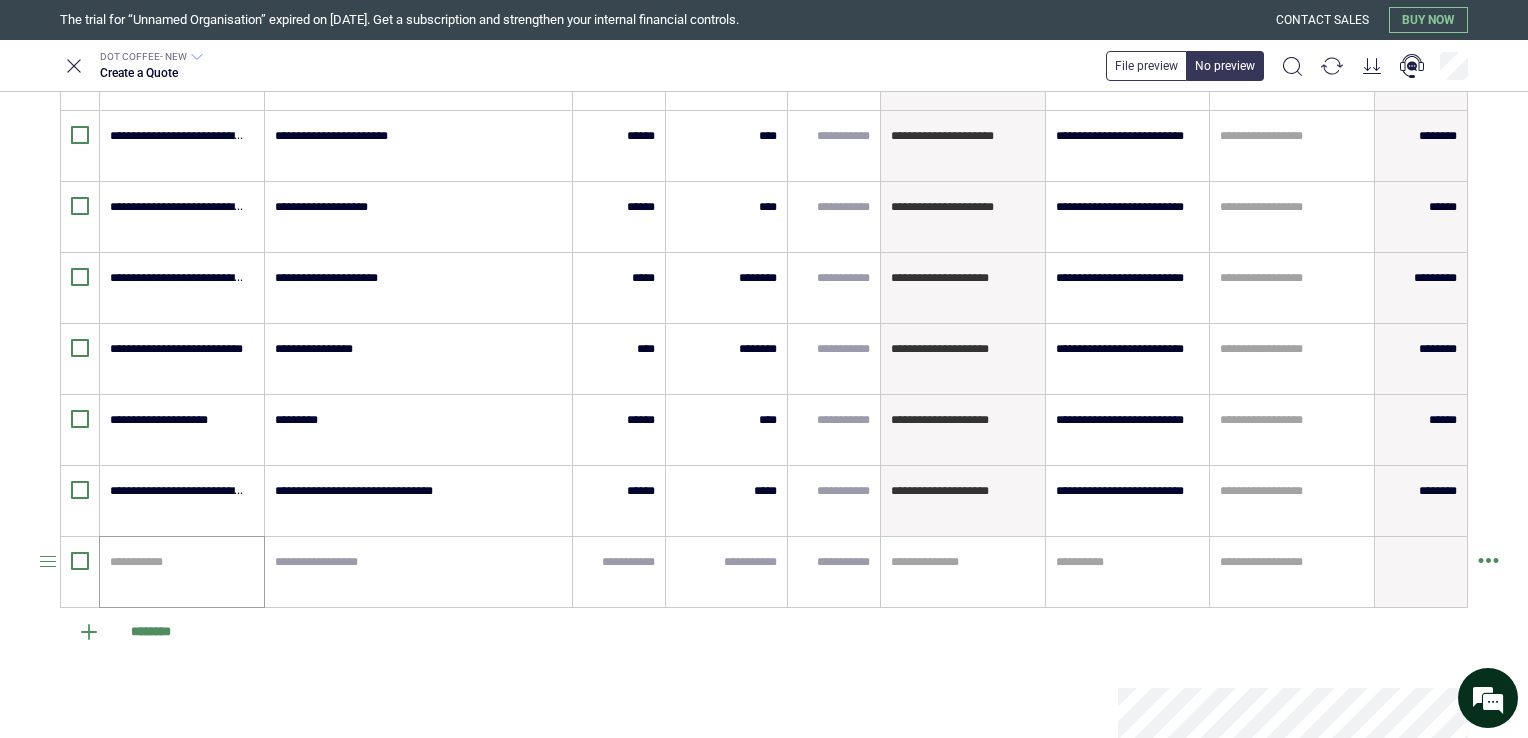 type on "*" 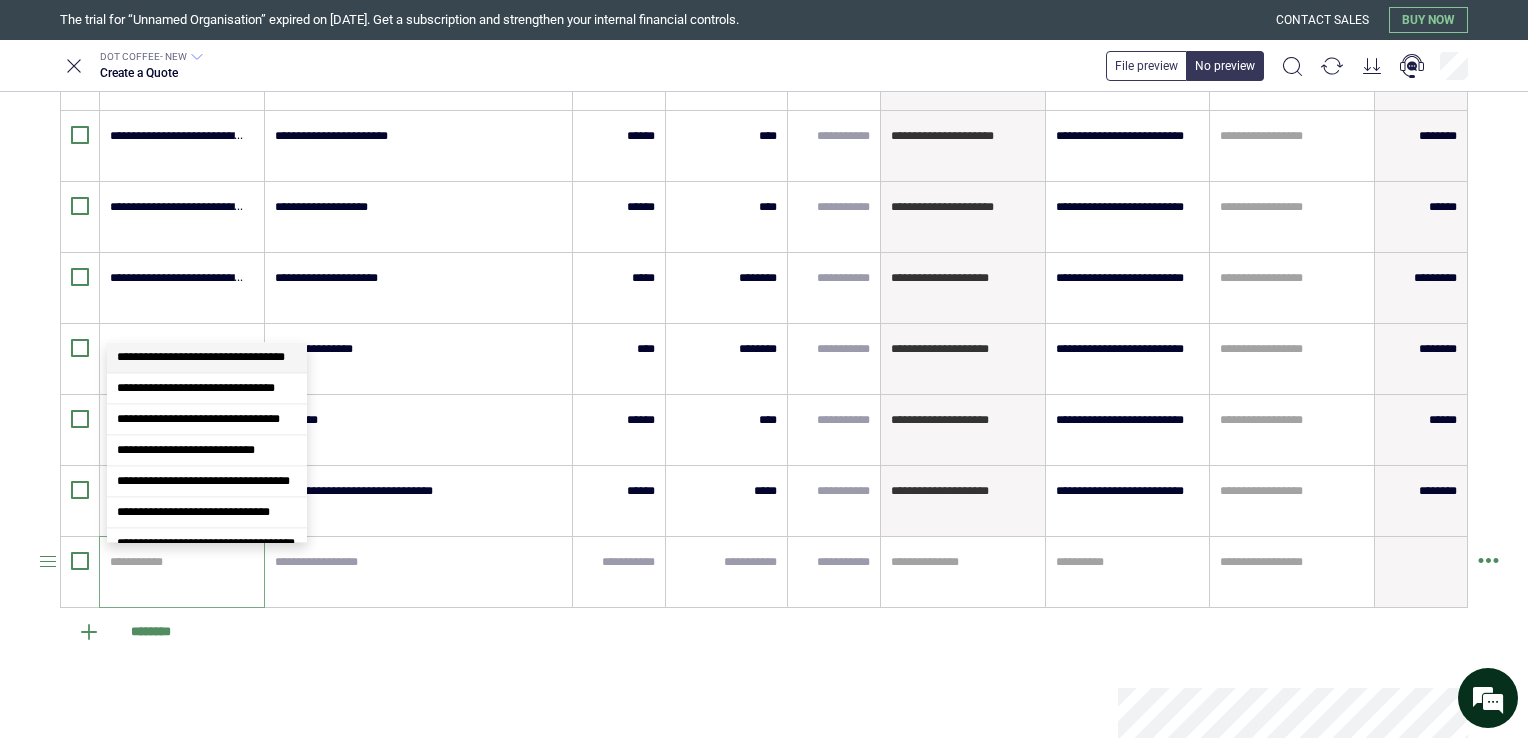 click at bounding box center [179, 562] 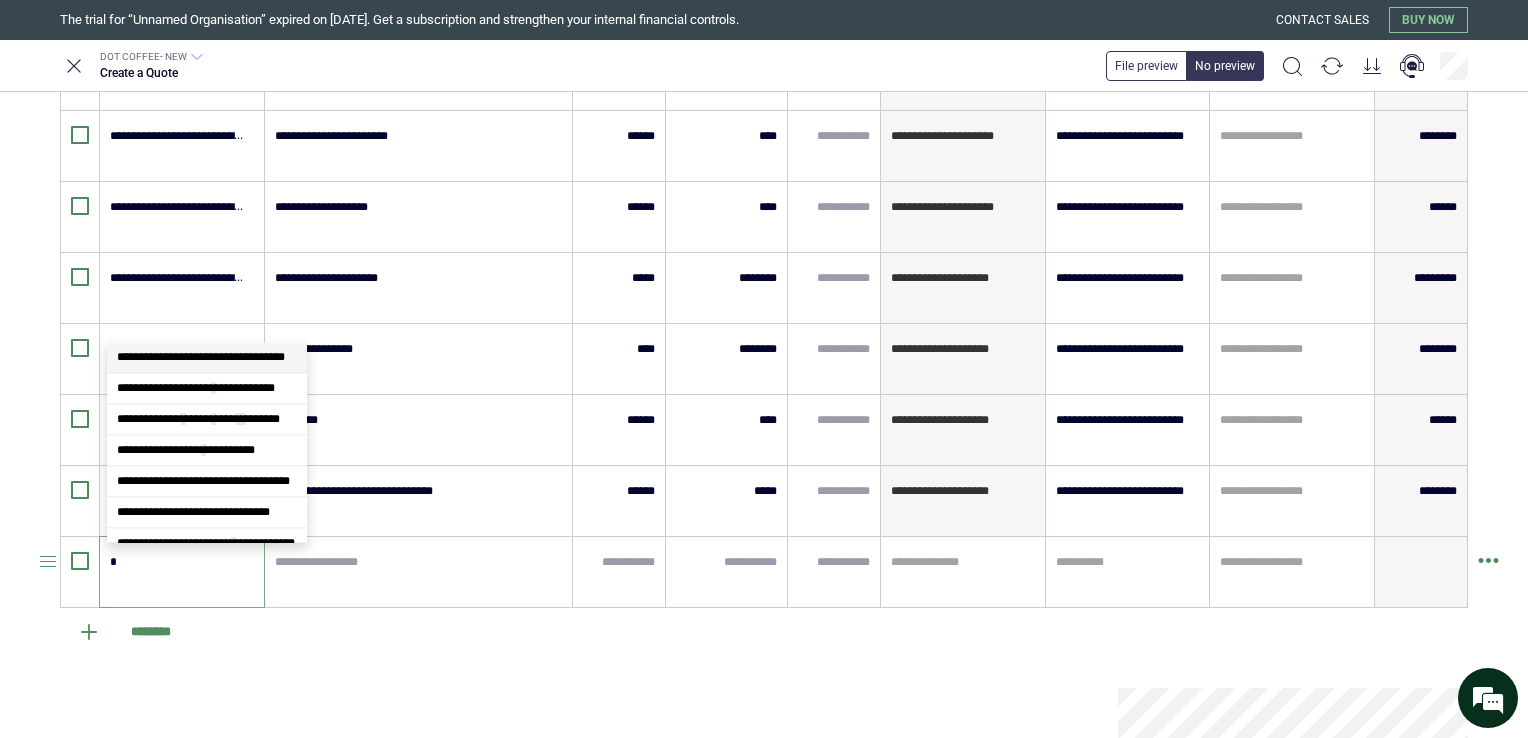 type on "**" 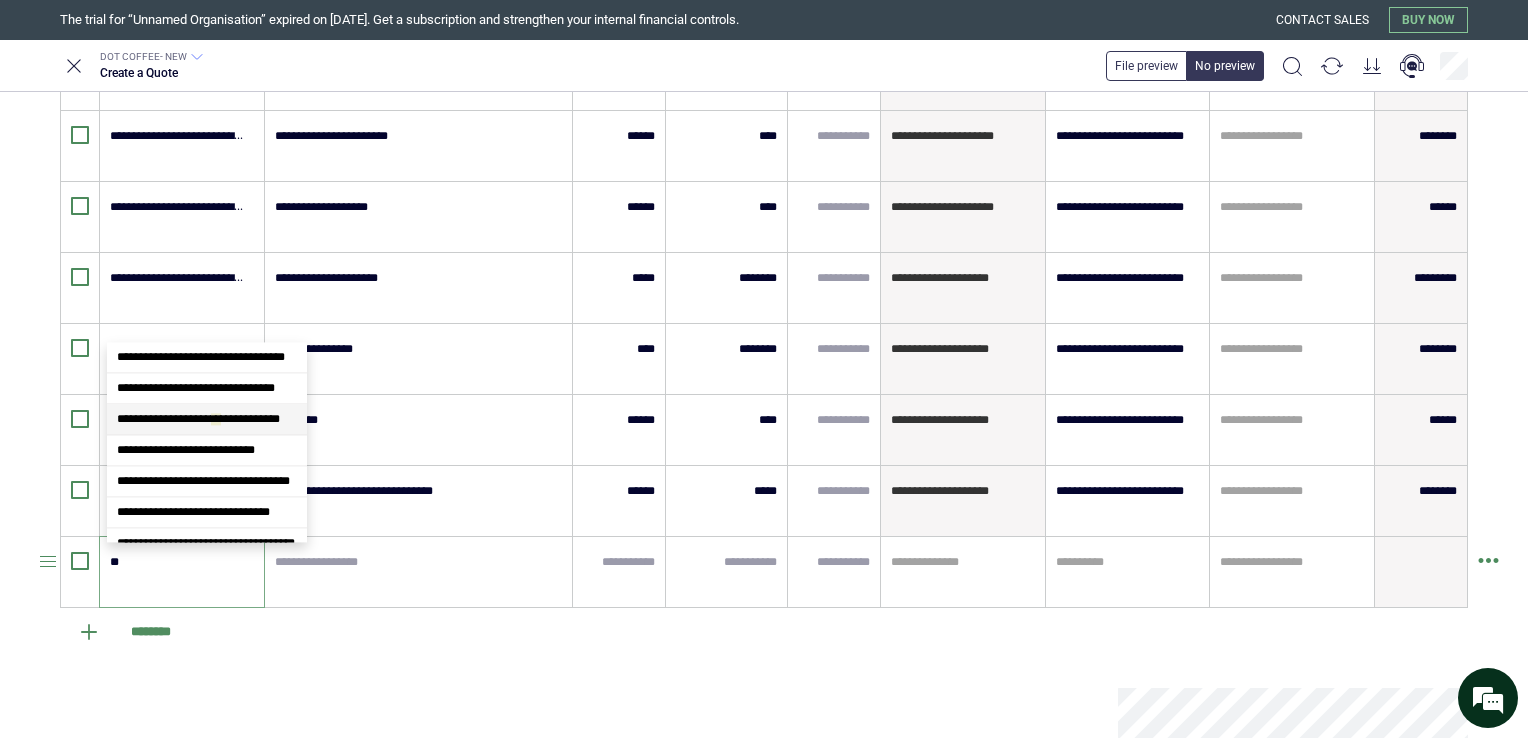 type on "*" 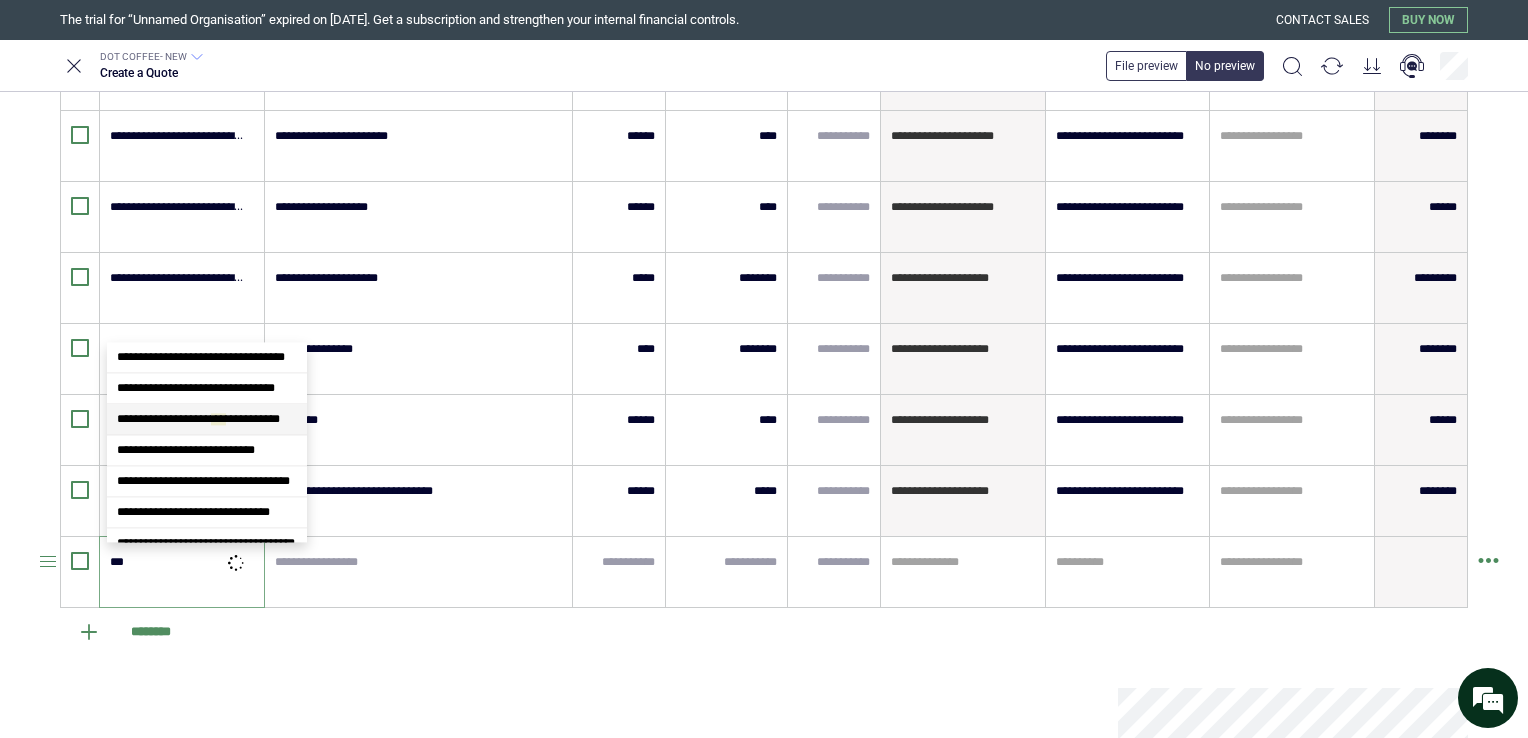 type on "*" 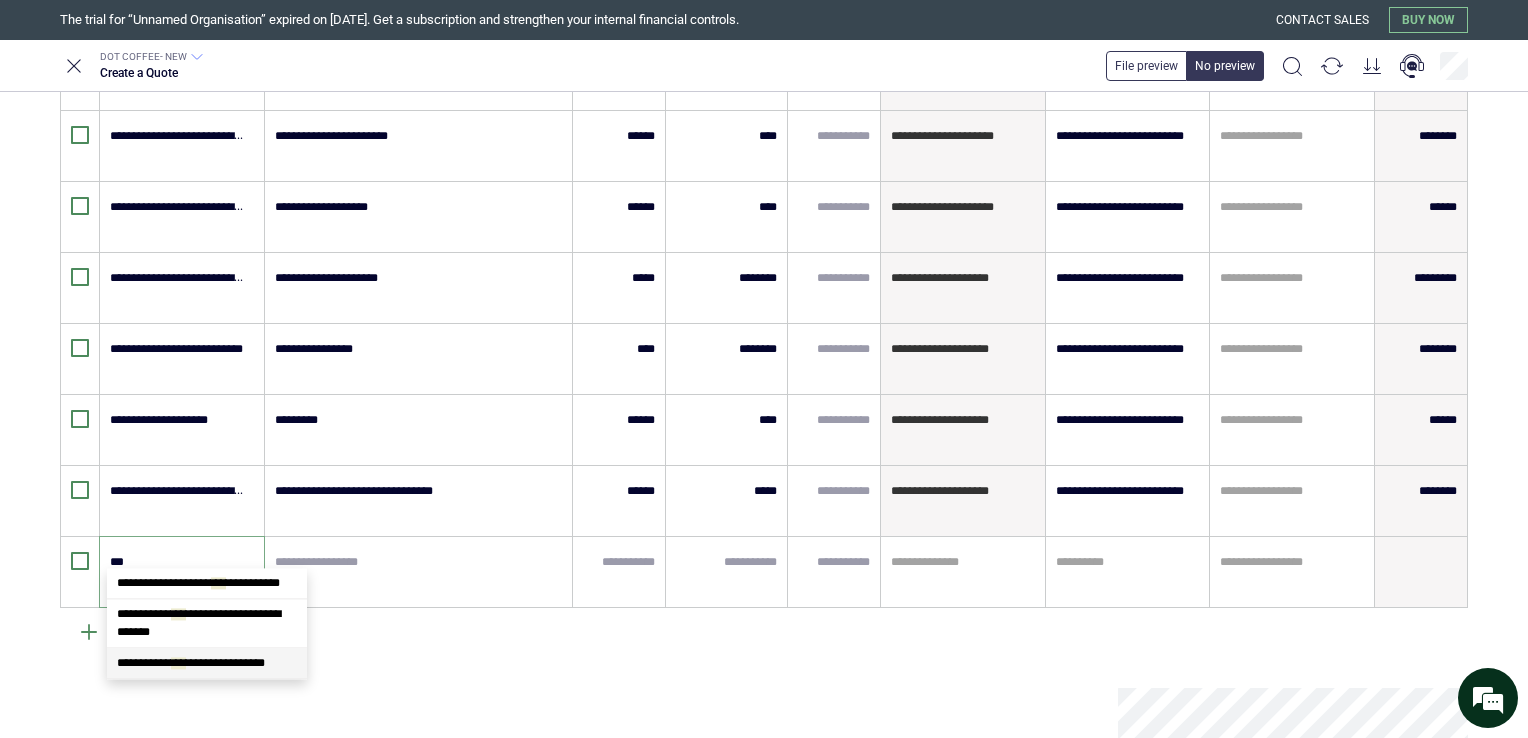 click on "**********" at bounding box center (191, 663) 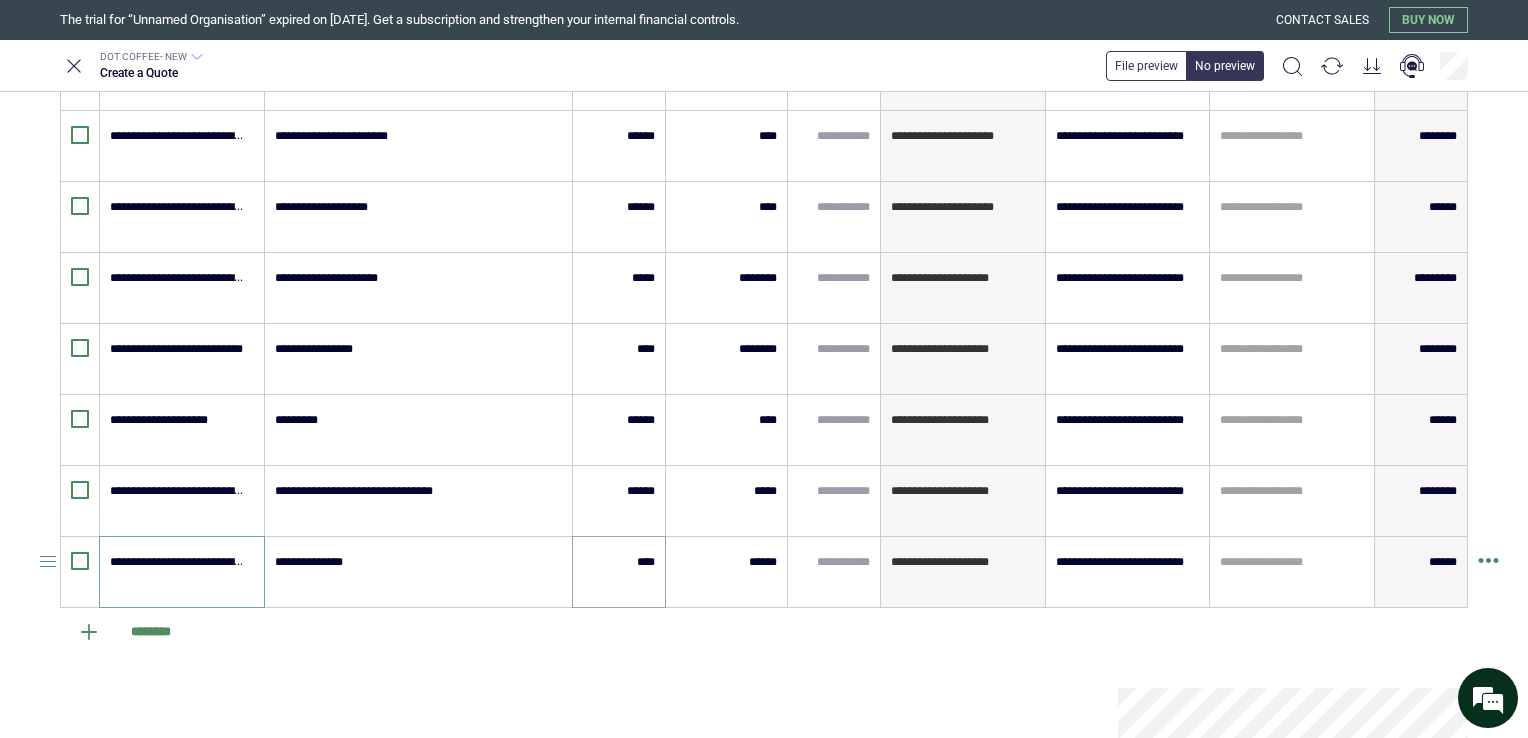 type on "**********" 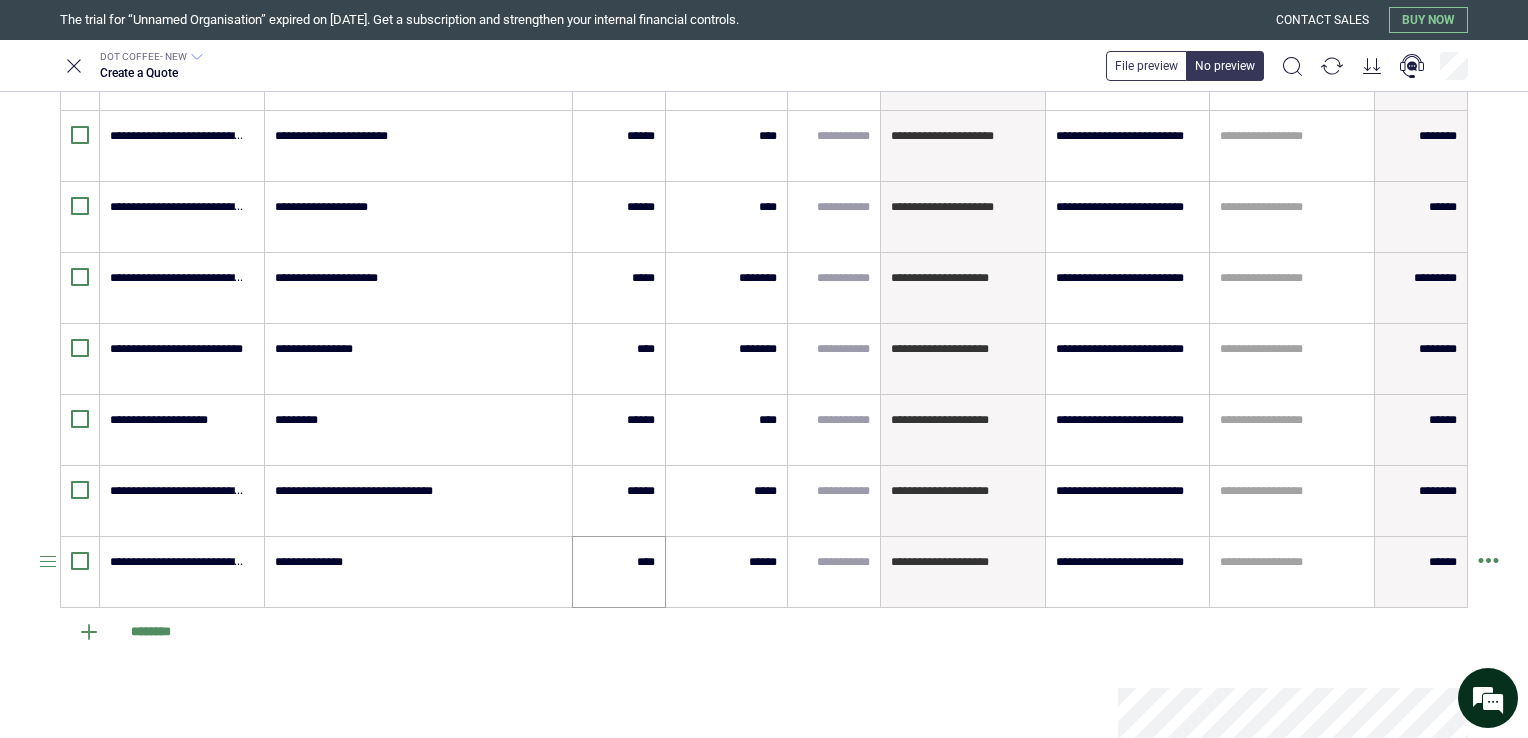 click on "****" at bounding box center [619, 572] 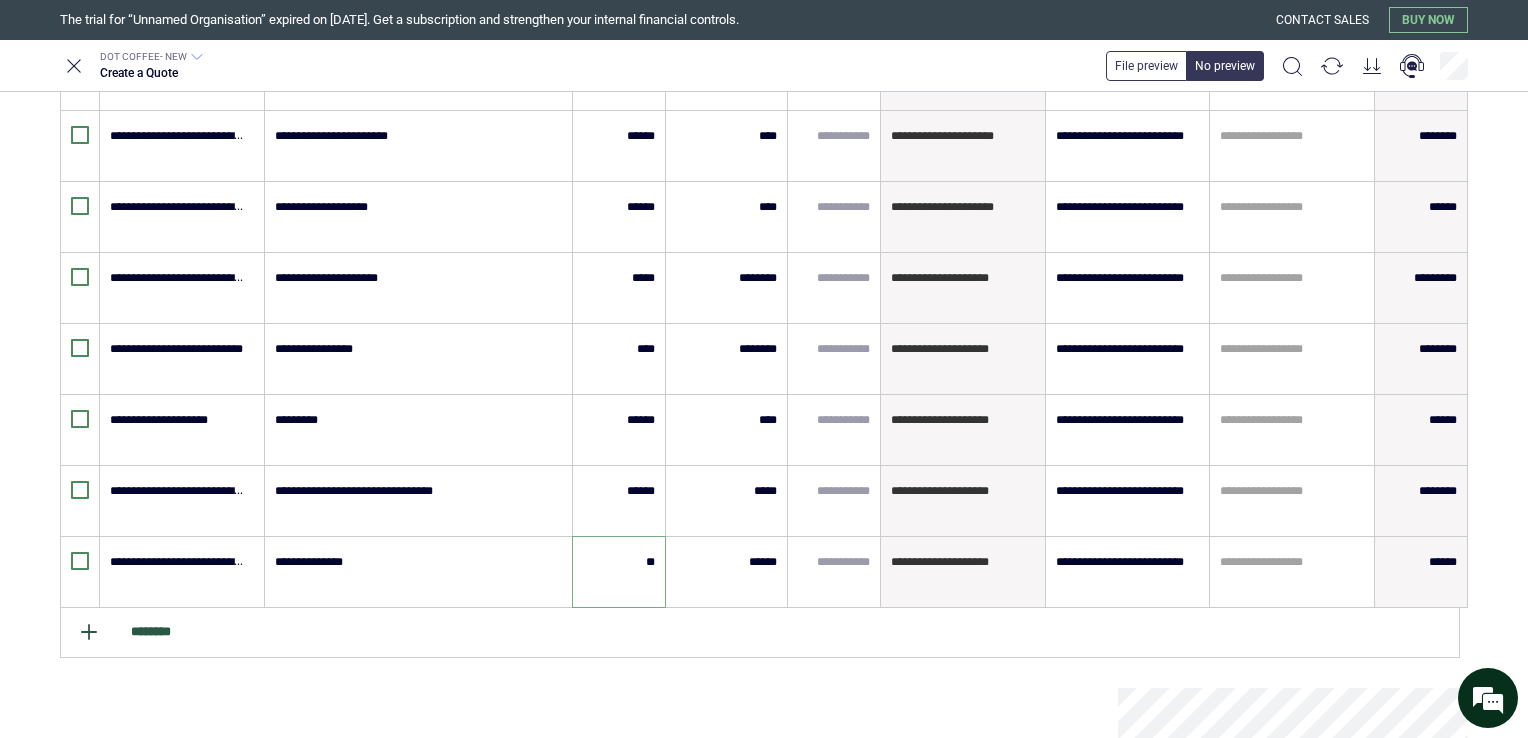 type on "**" 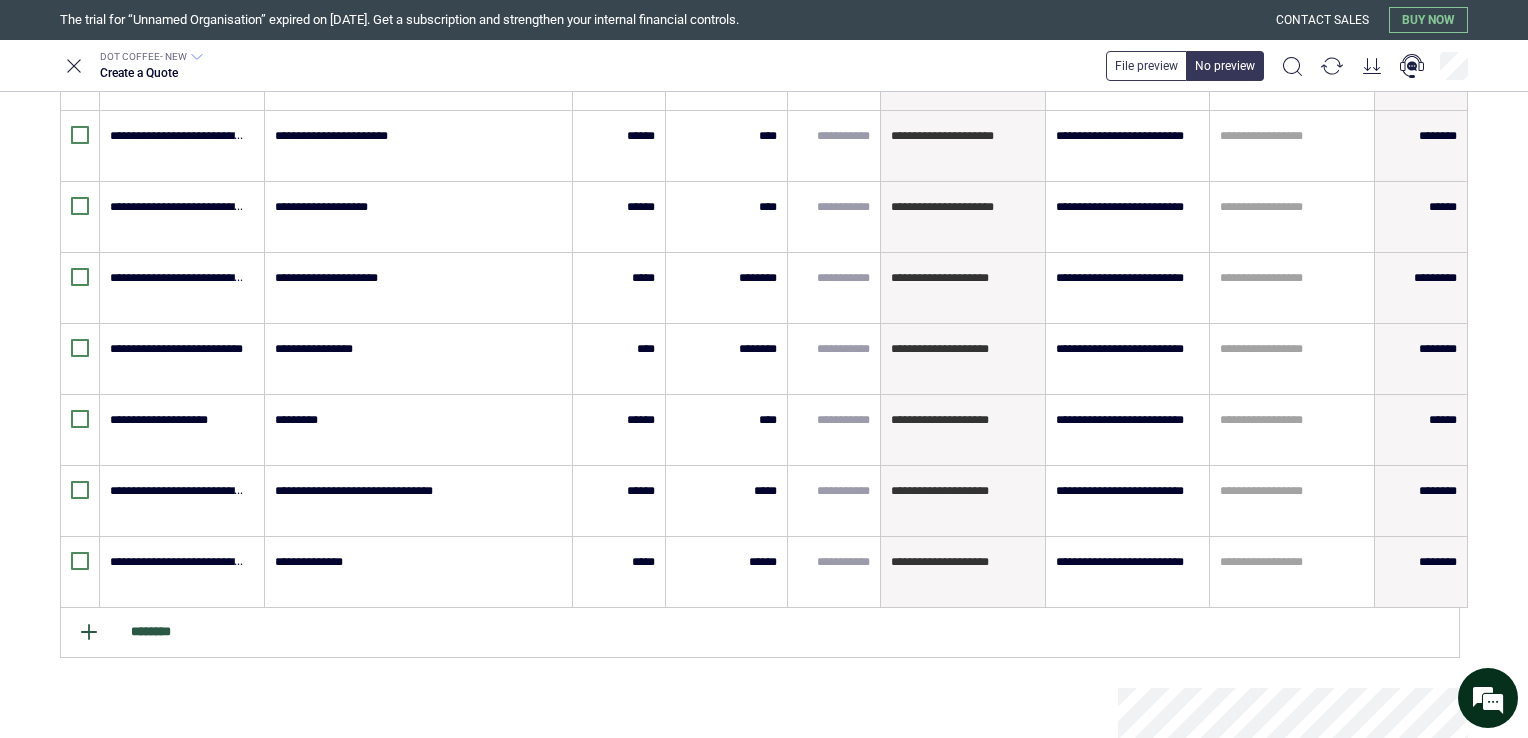 click on "********" at bounding box center [760, 633] 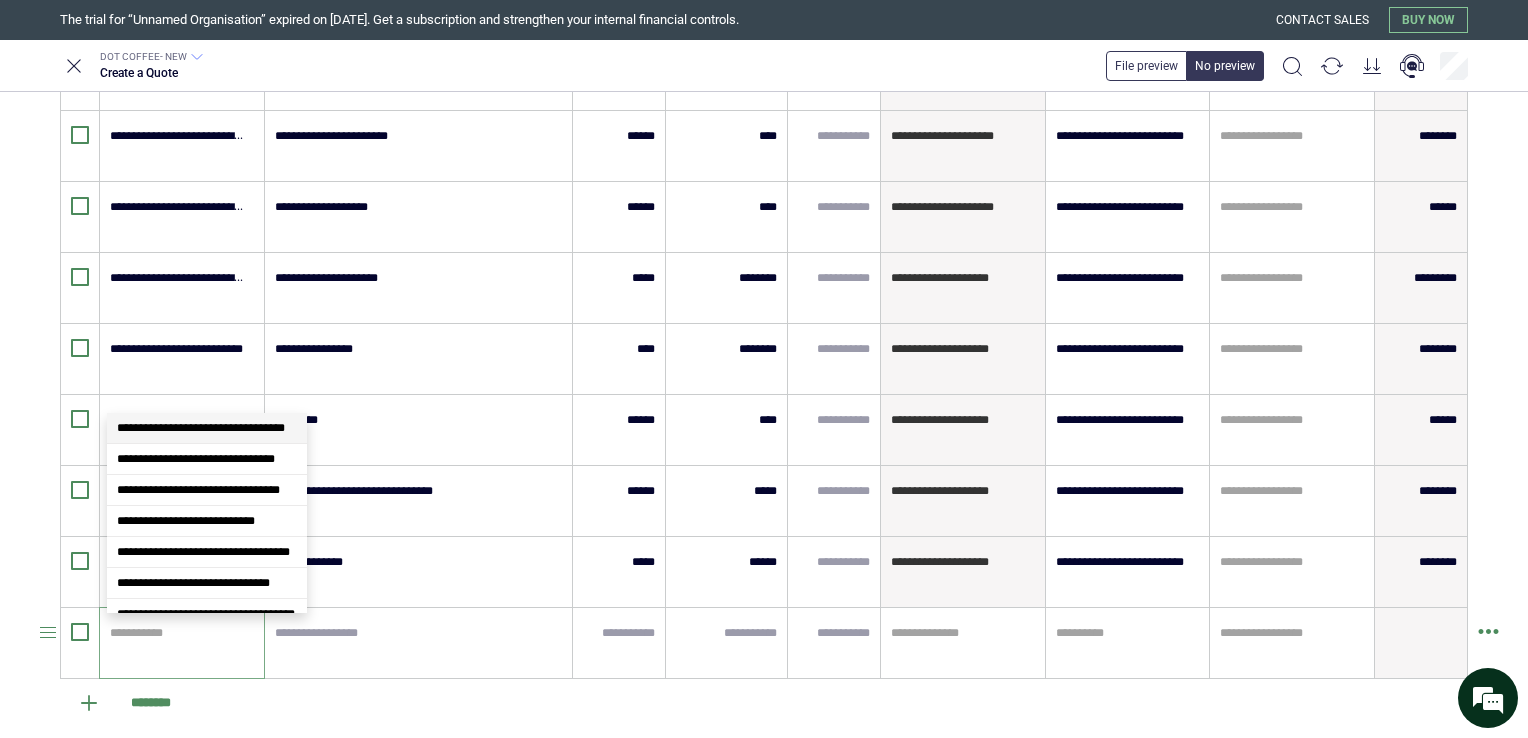 click at bounding box center (179, 633) 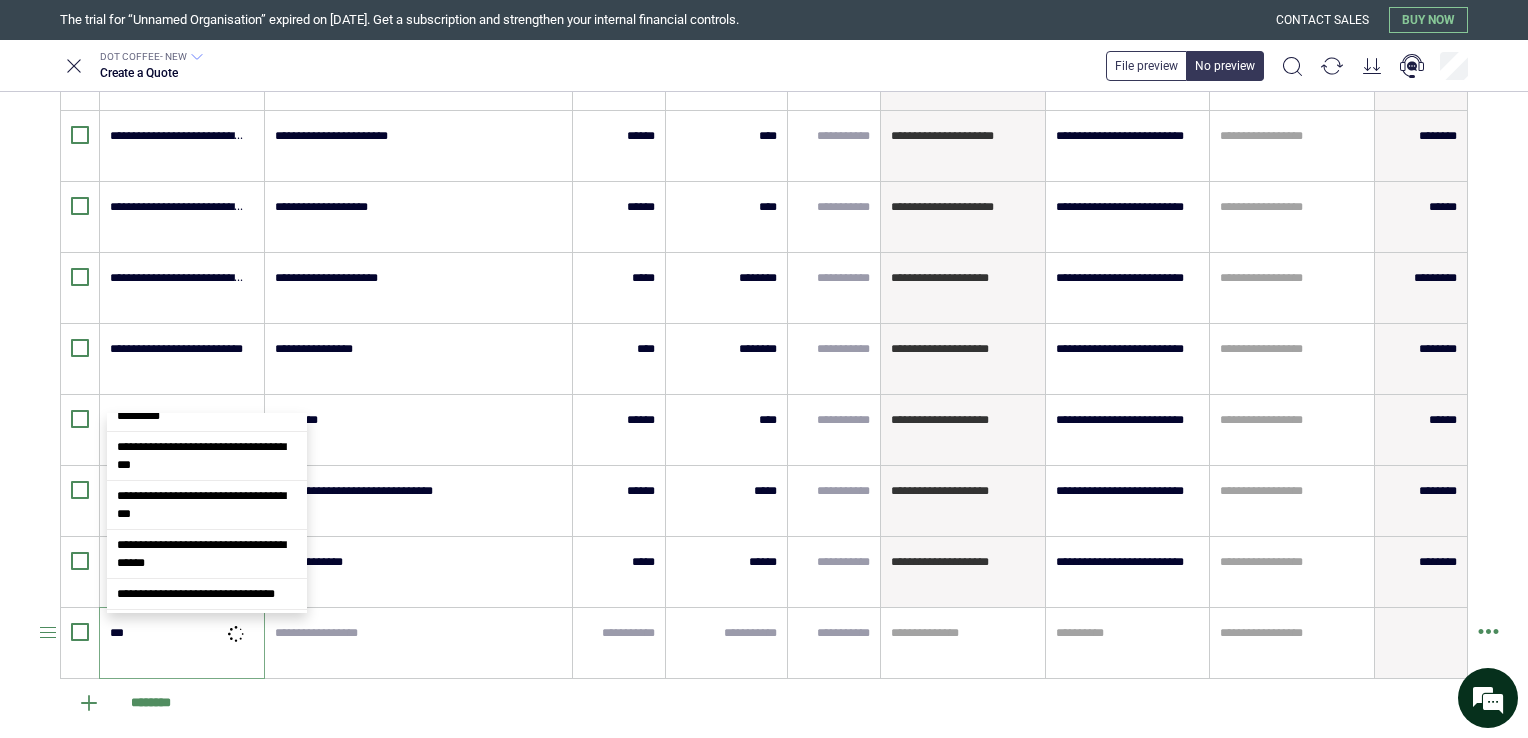 scroll, scrollTop: 0, scrollLeft: 0, axis: both 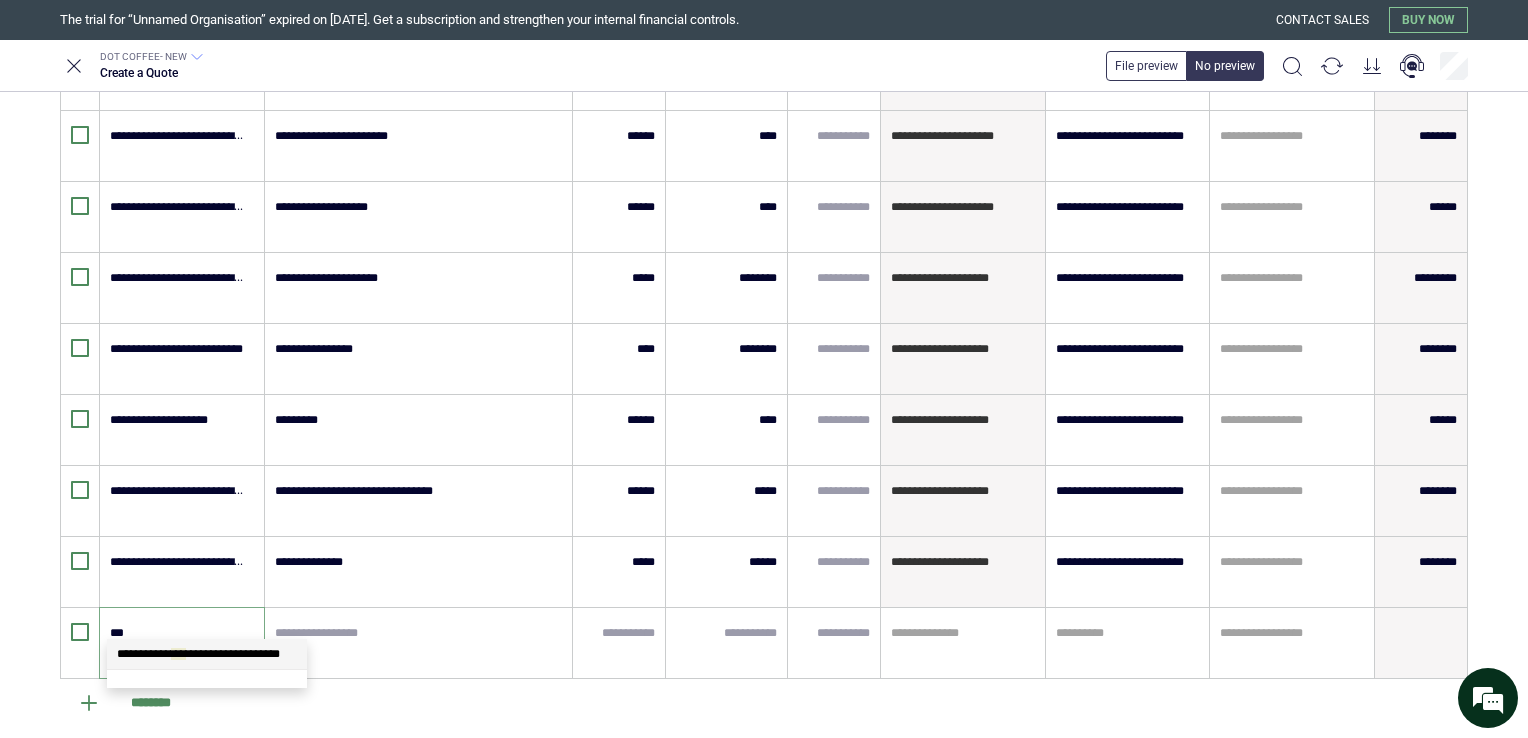 click on "**********" at bounding box center [207, 654] 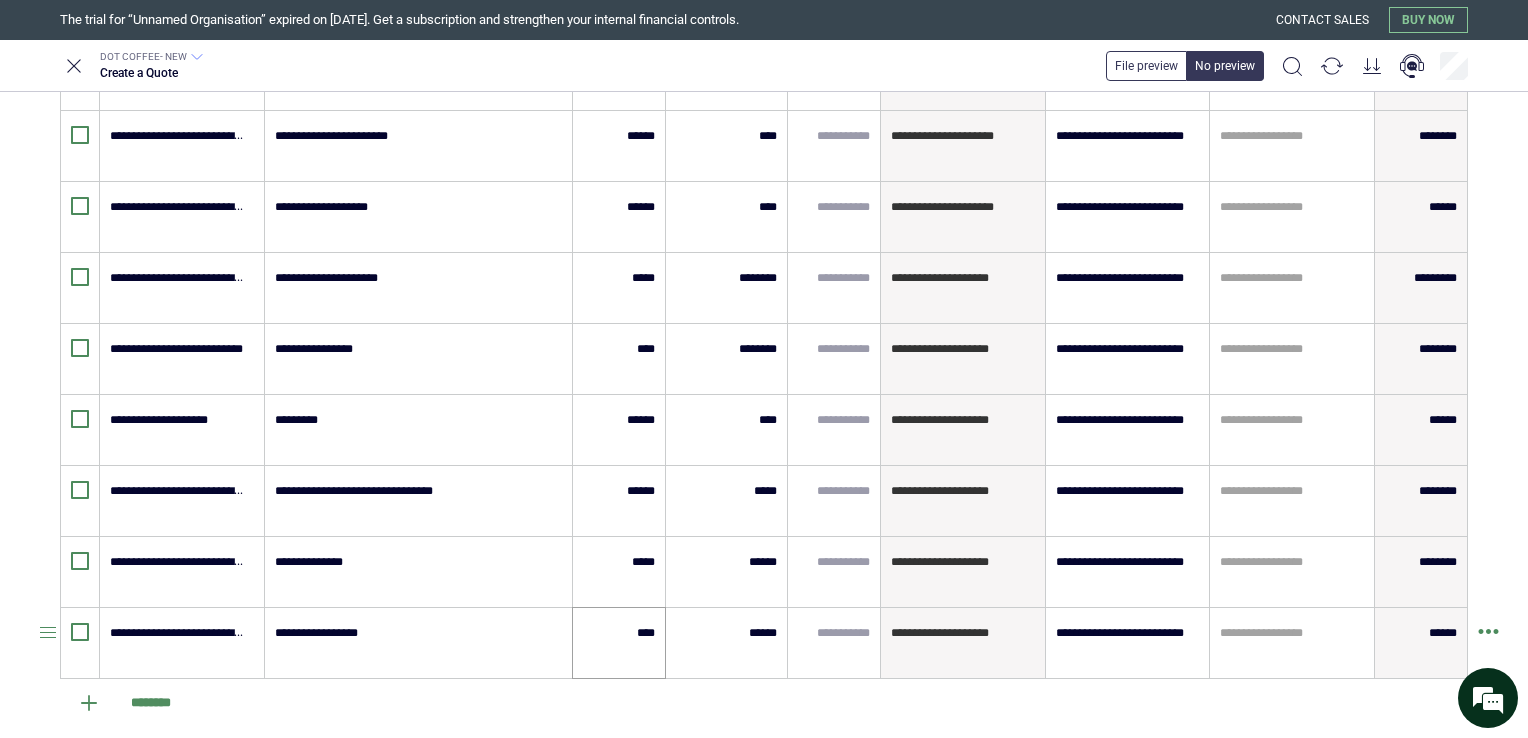 click on "****" at bounding box center (619, 643) 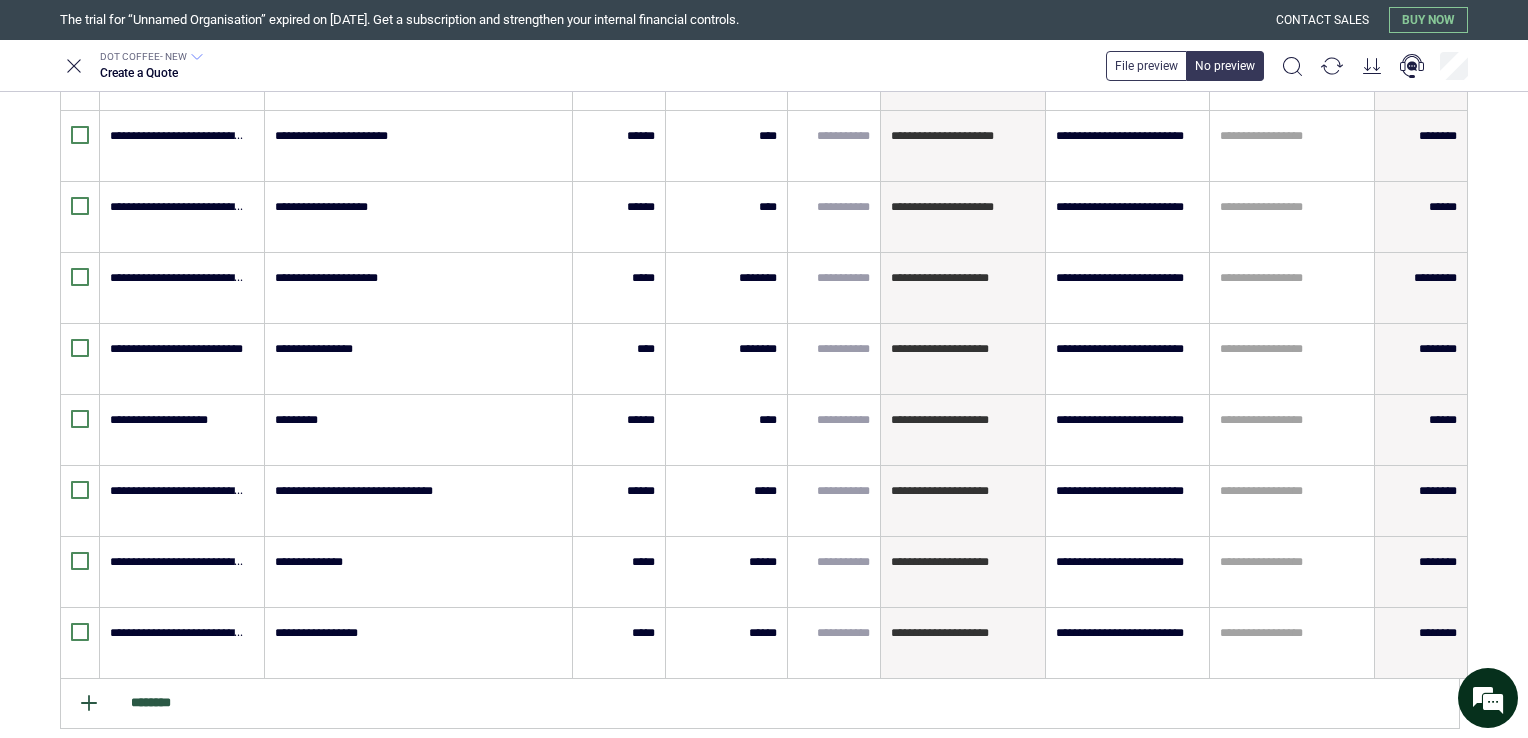 click on "********" at bounding box center [760, 704] 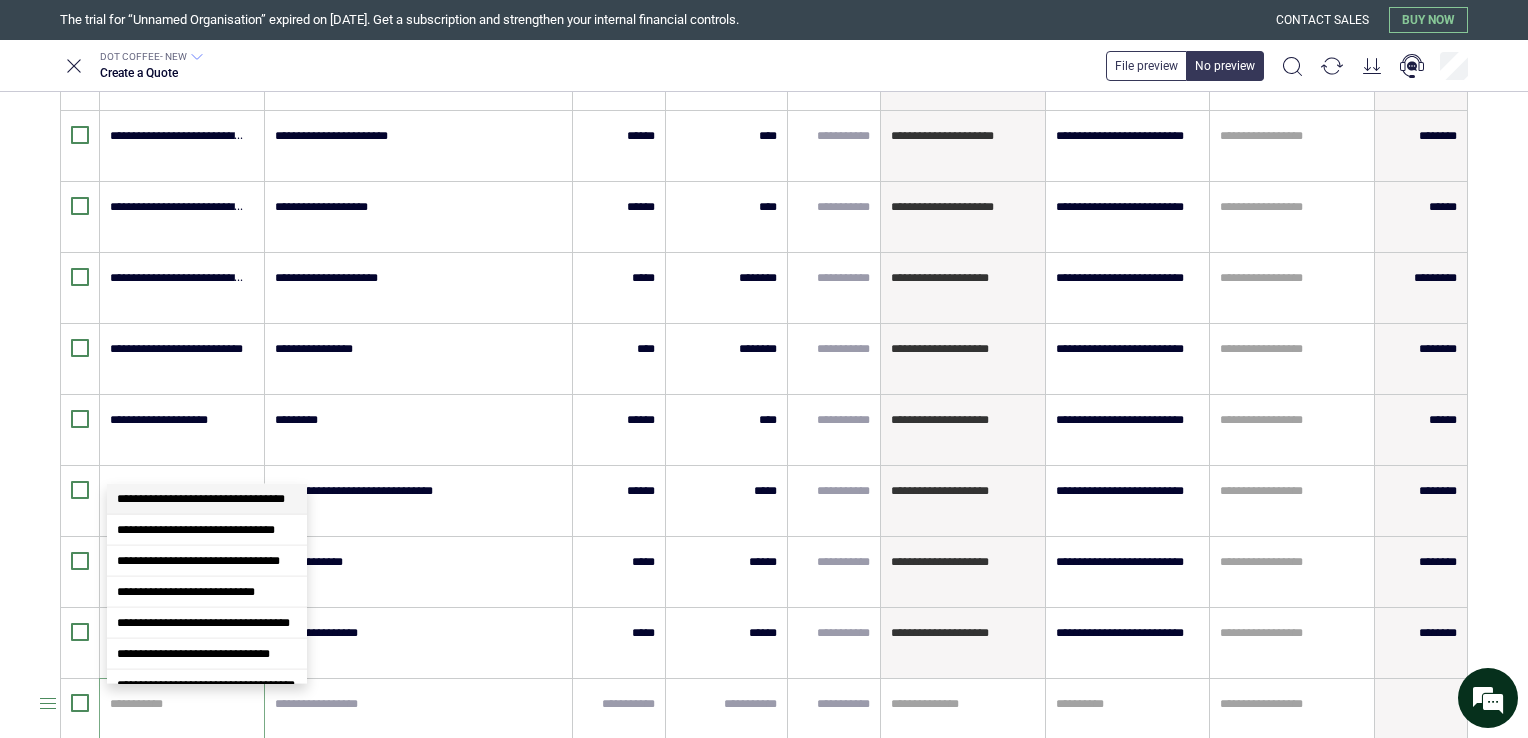 click at bounding box center [179, 704] 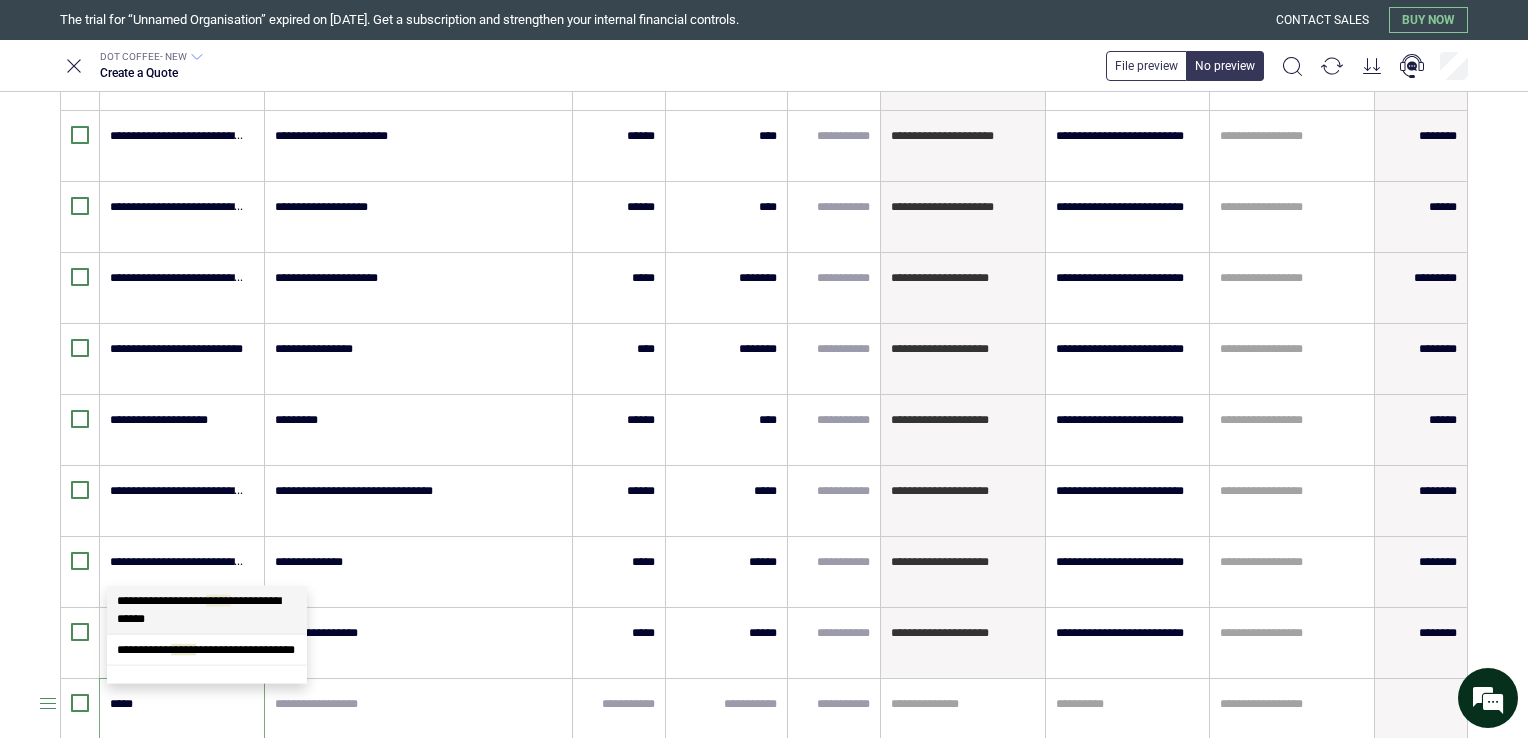 scroll, scrollTop: 0, scrollLeft: 0, axis: both 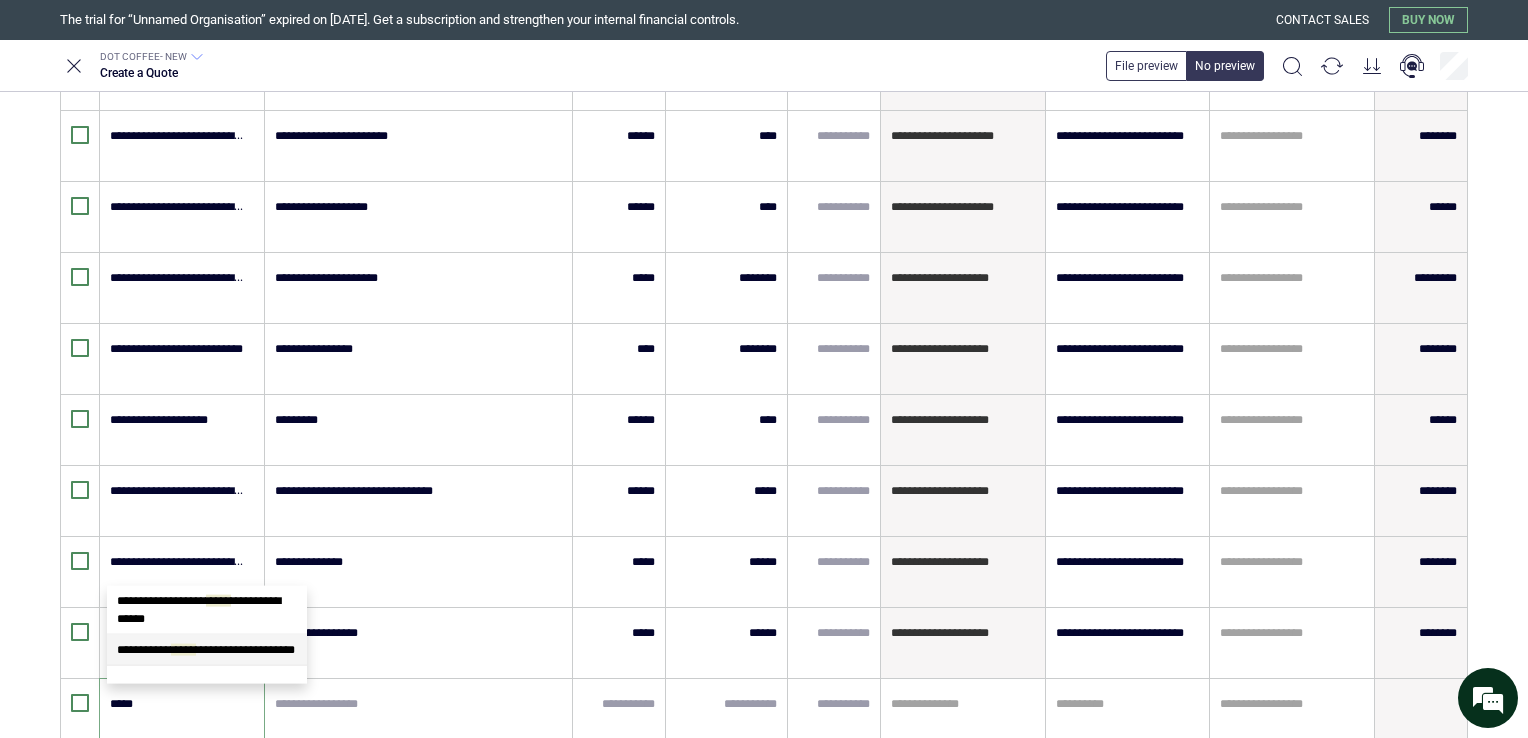 click on "*****" at bounding box center (183, 650) 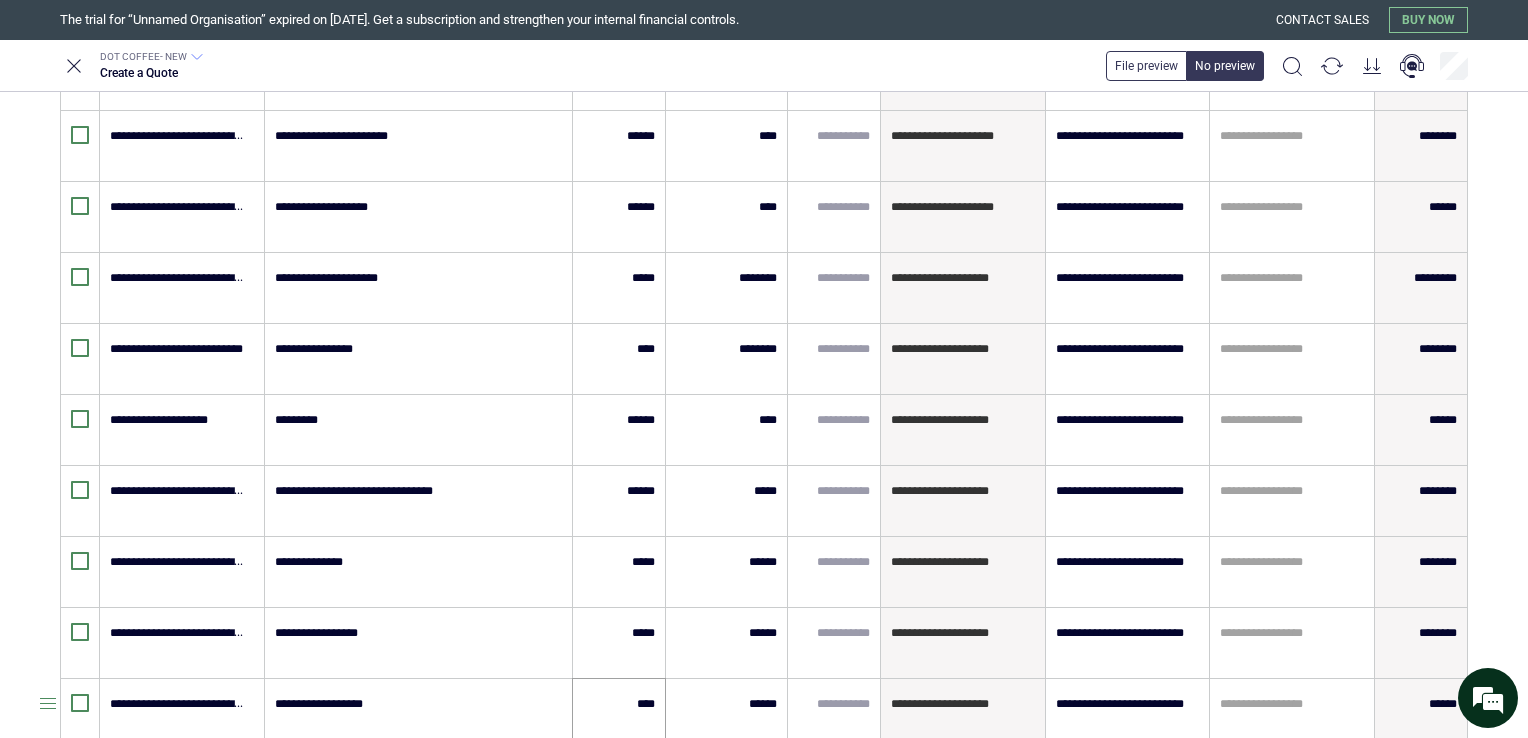 click on "****" at bounding box center [619, 714] 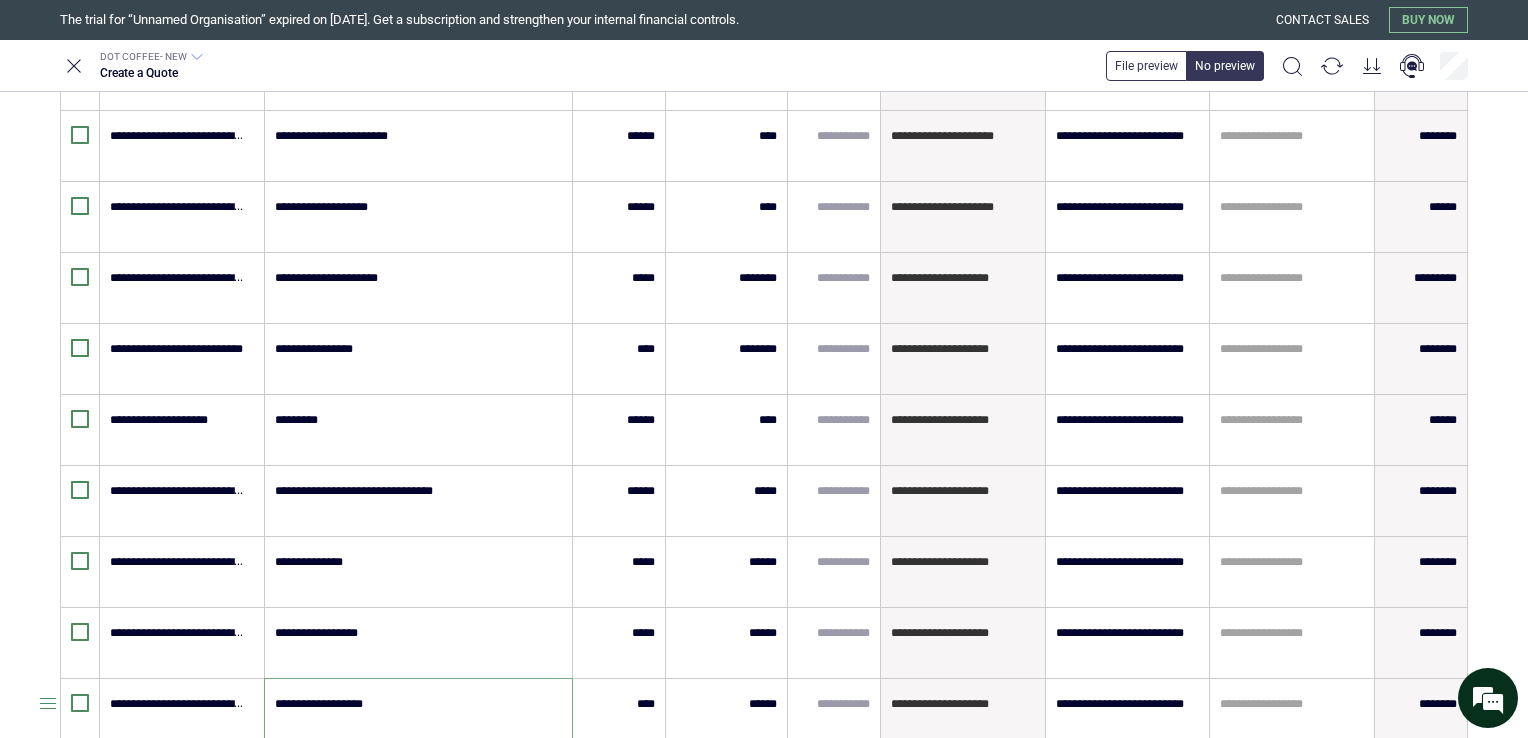 click on "**********" at bounding box center [418, 714] 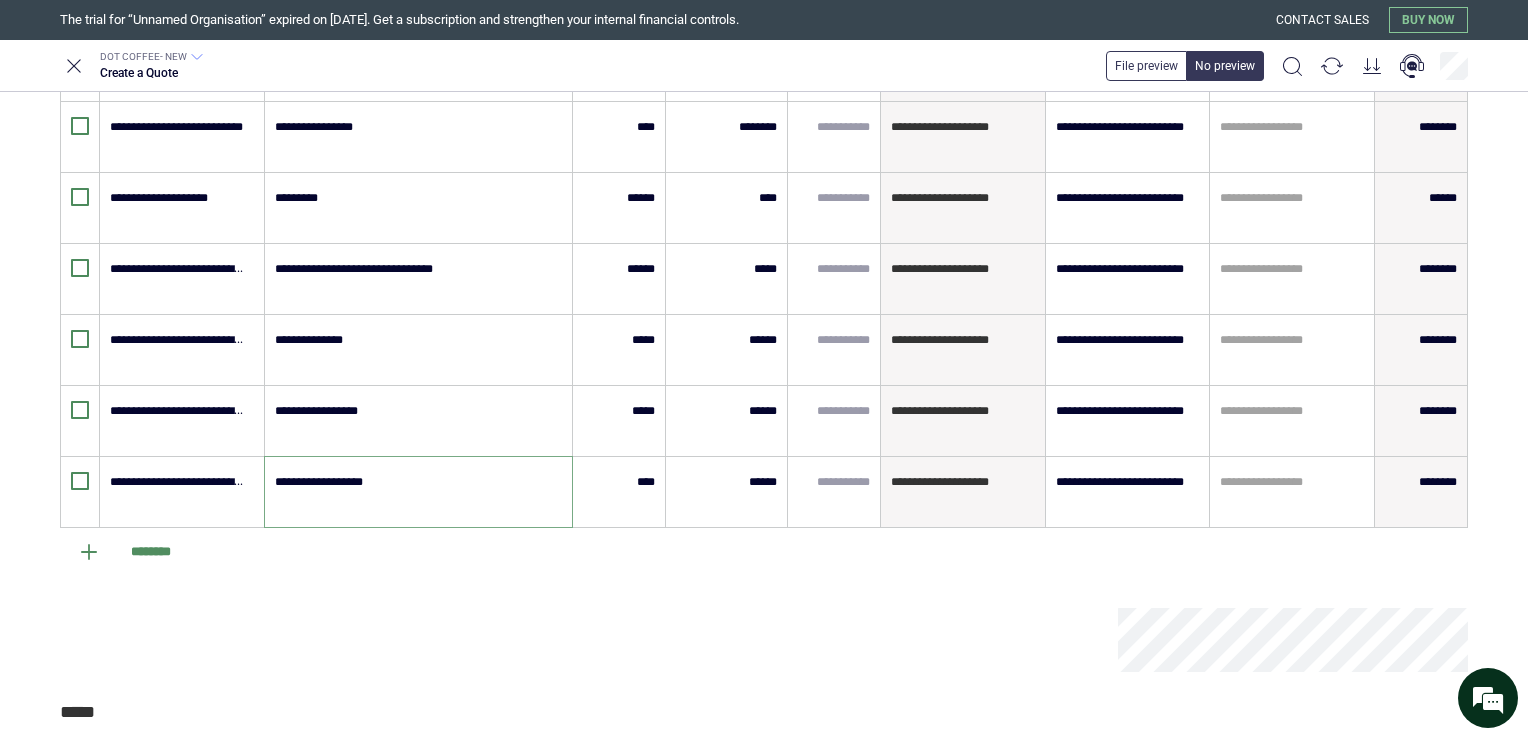 scroll, scrollTop: 1048, scrollLeft: 0, axis: vertical 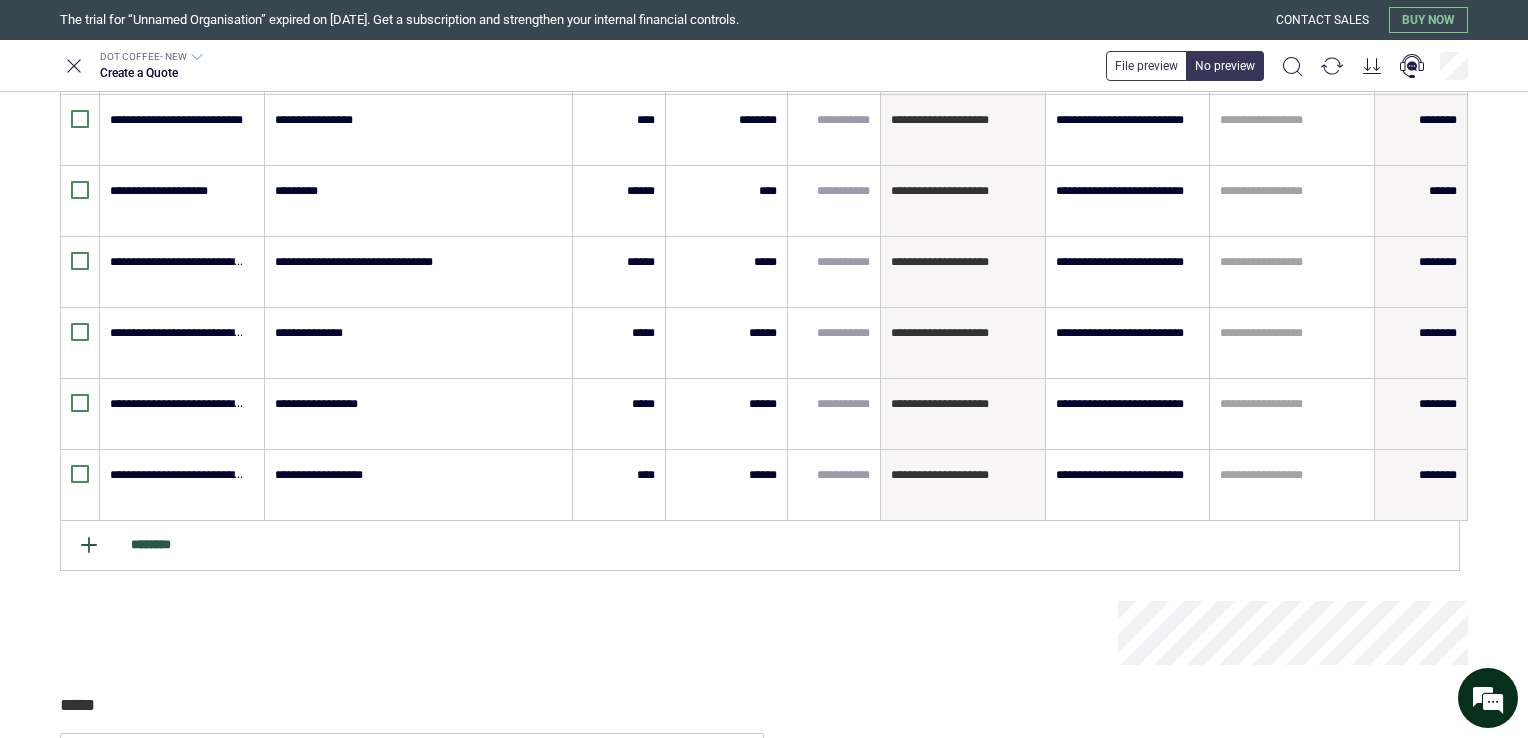 click on "********" at bounding box center (760, 546) 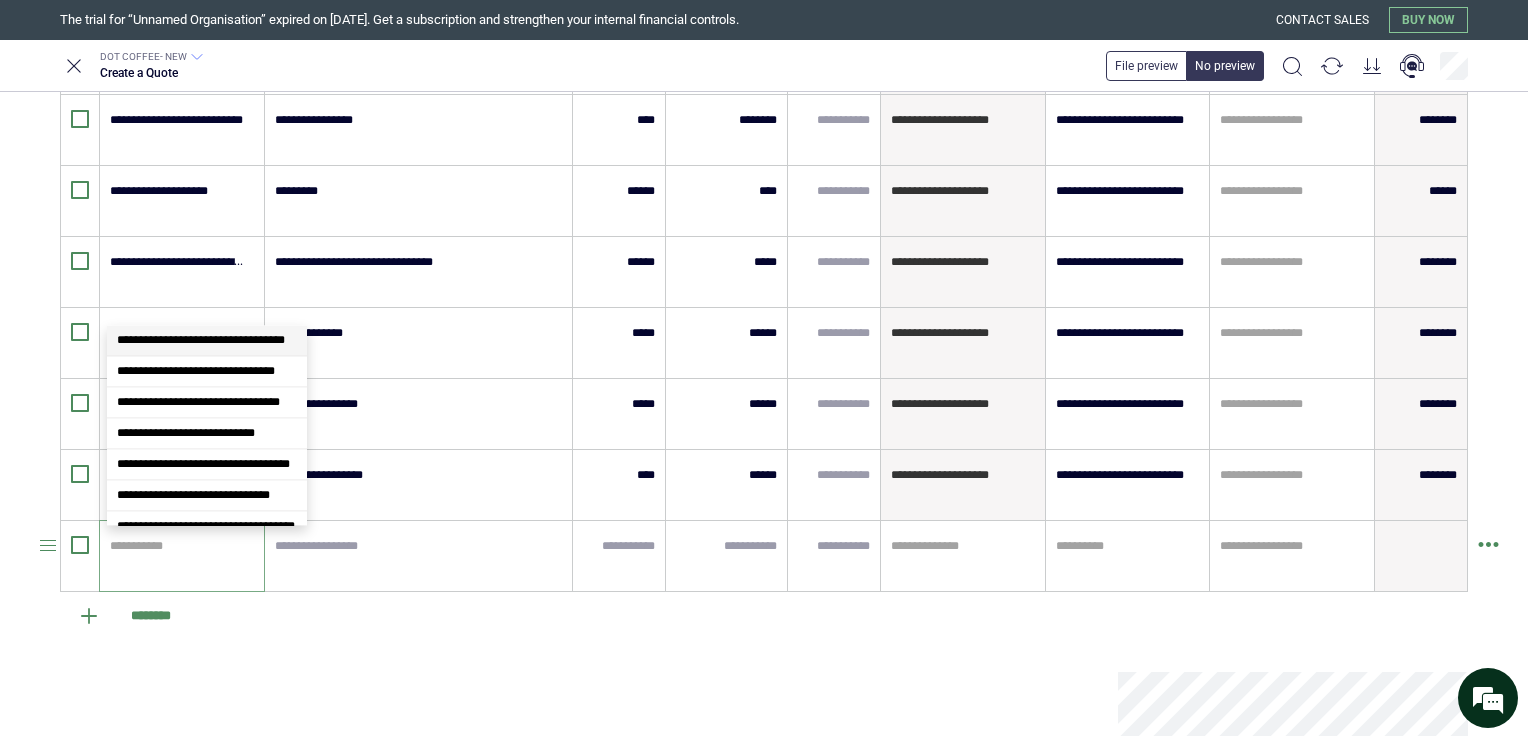 click at bounding box center (179, 546) 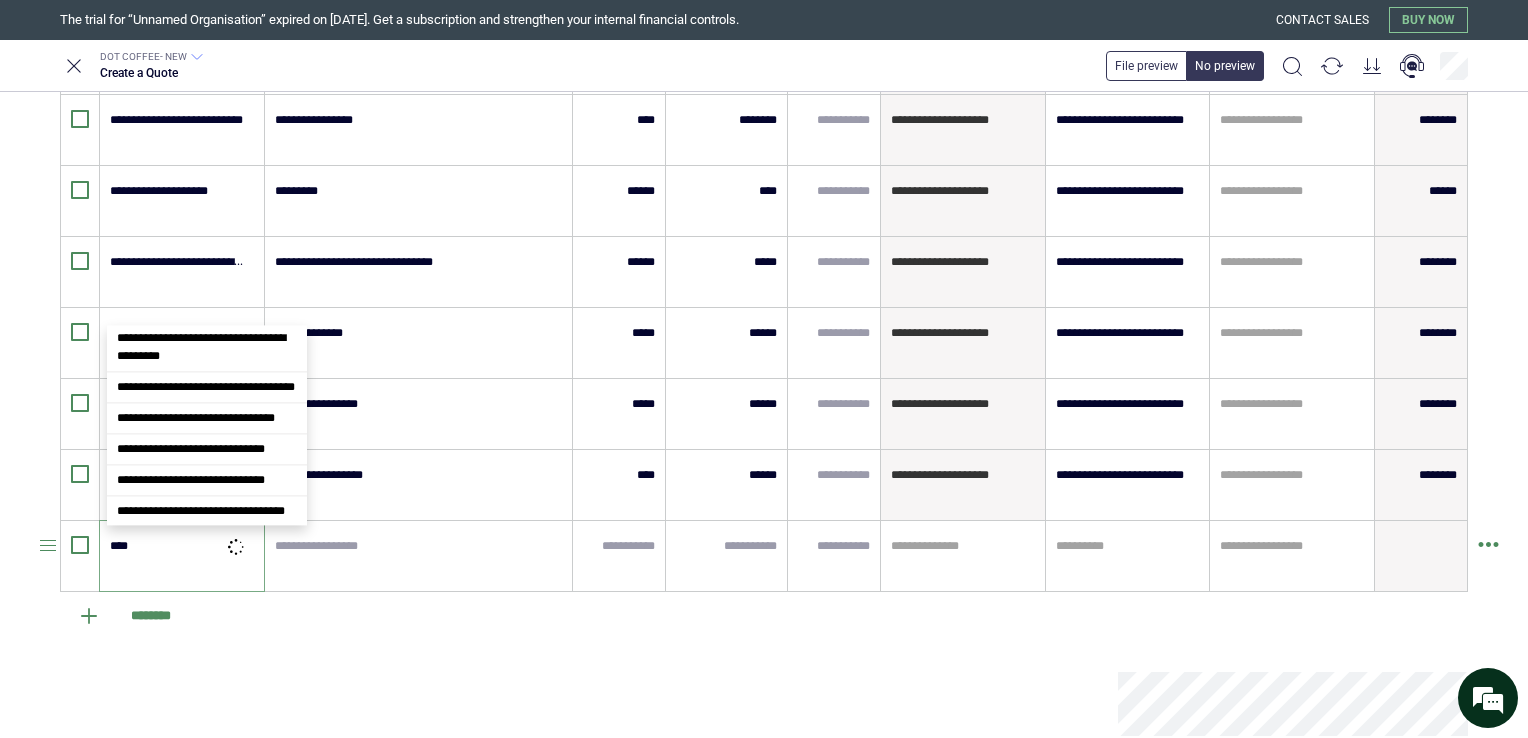 scroll, scrollTop: 0, scrollLeft: 0, axis: both 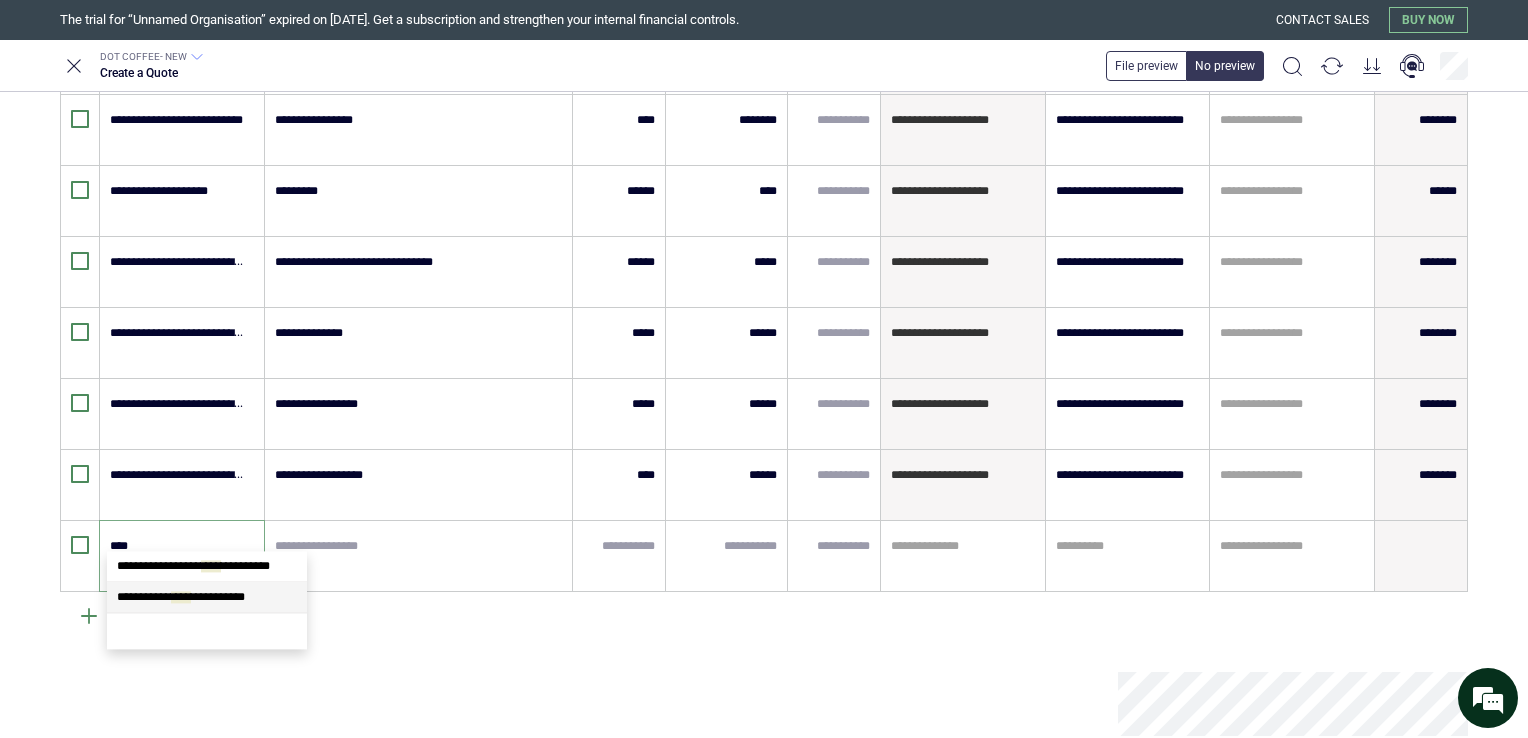 click on "**********" at bounding box center (207, 597) 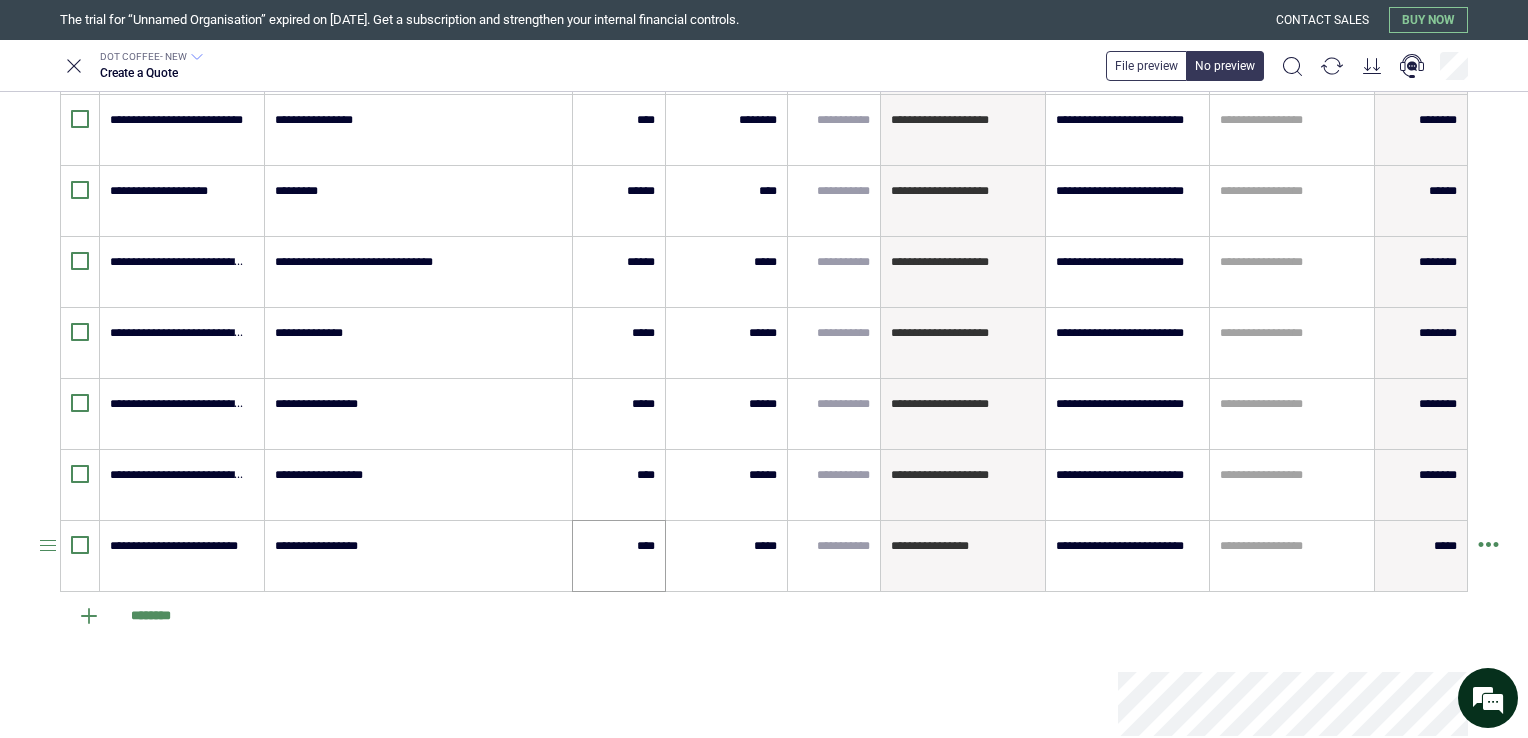 click on "****" at bounding box center (619, 556) 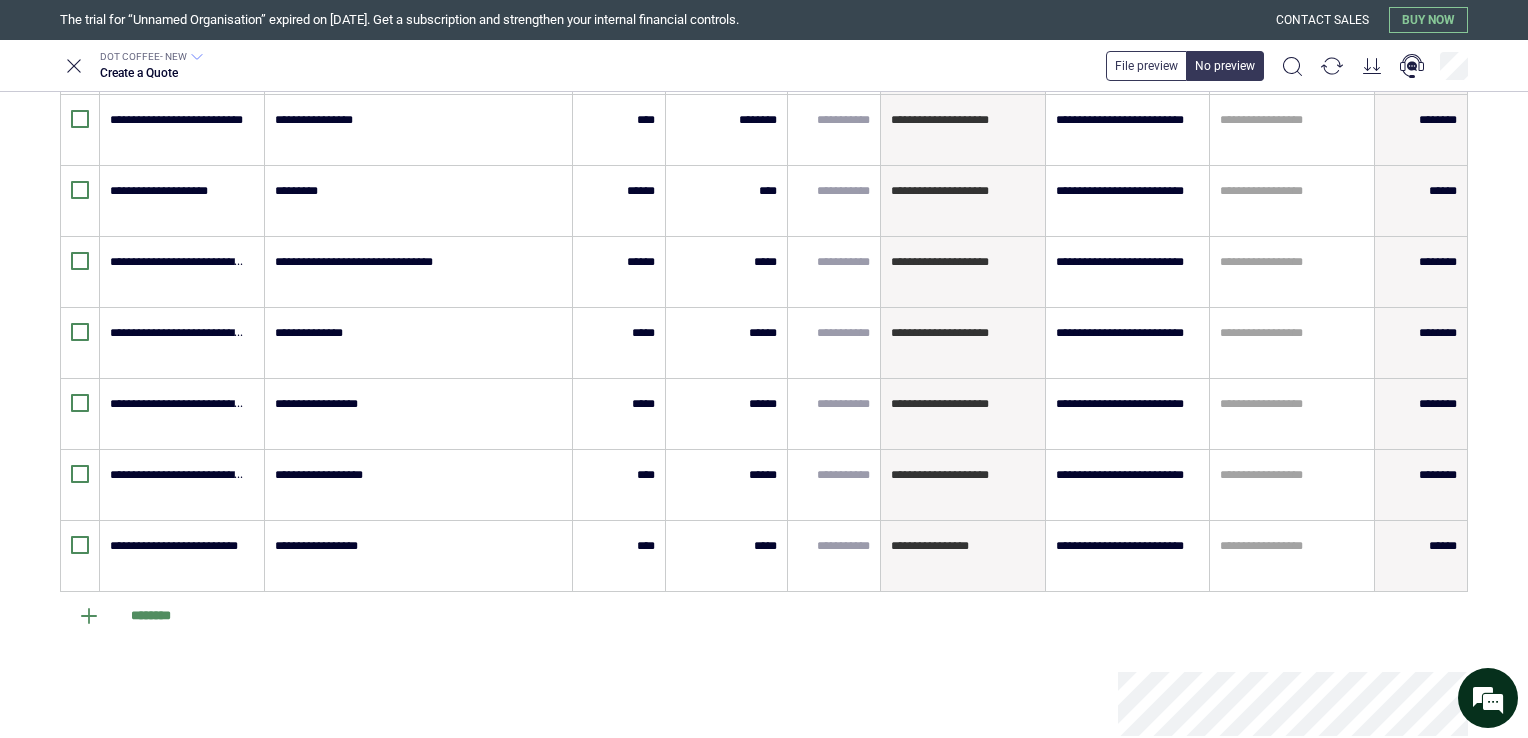 click on "**********" at bounding box center [764, 71] 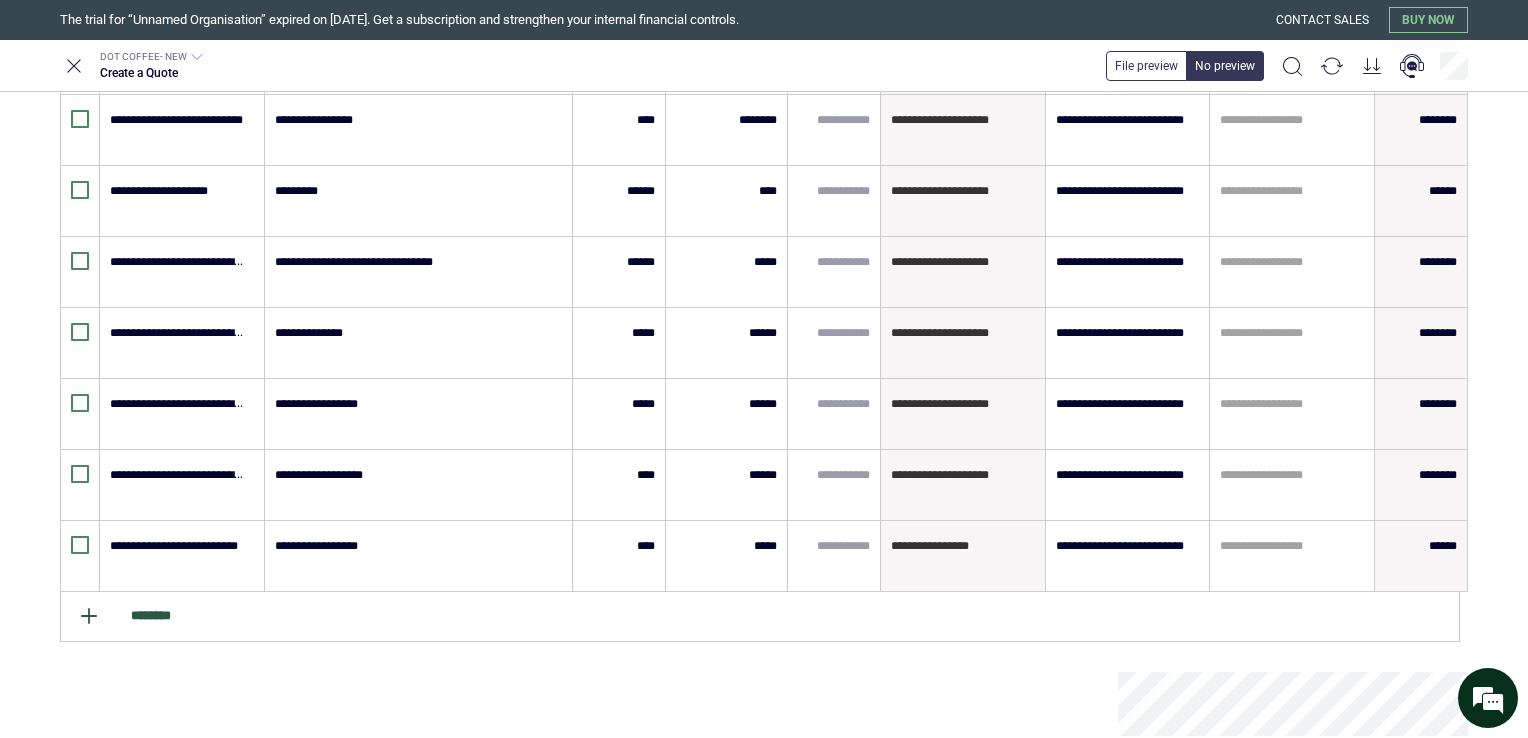 click 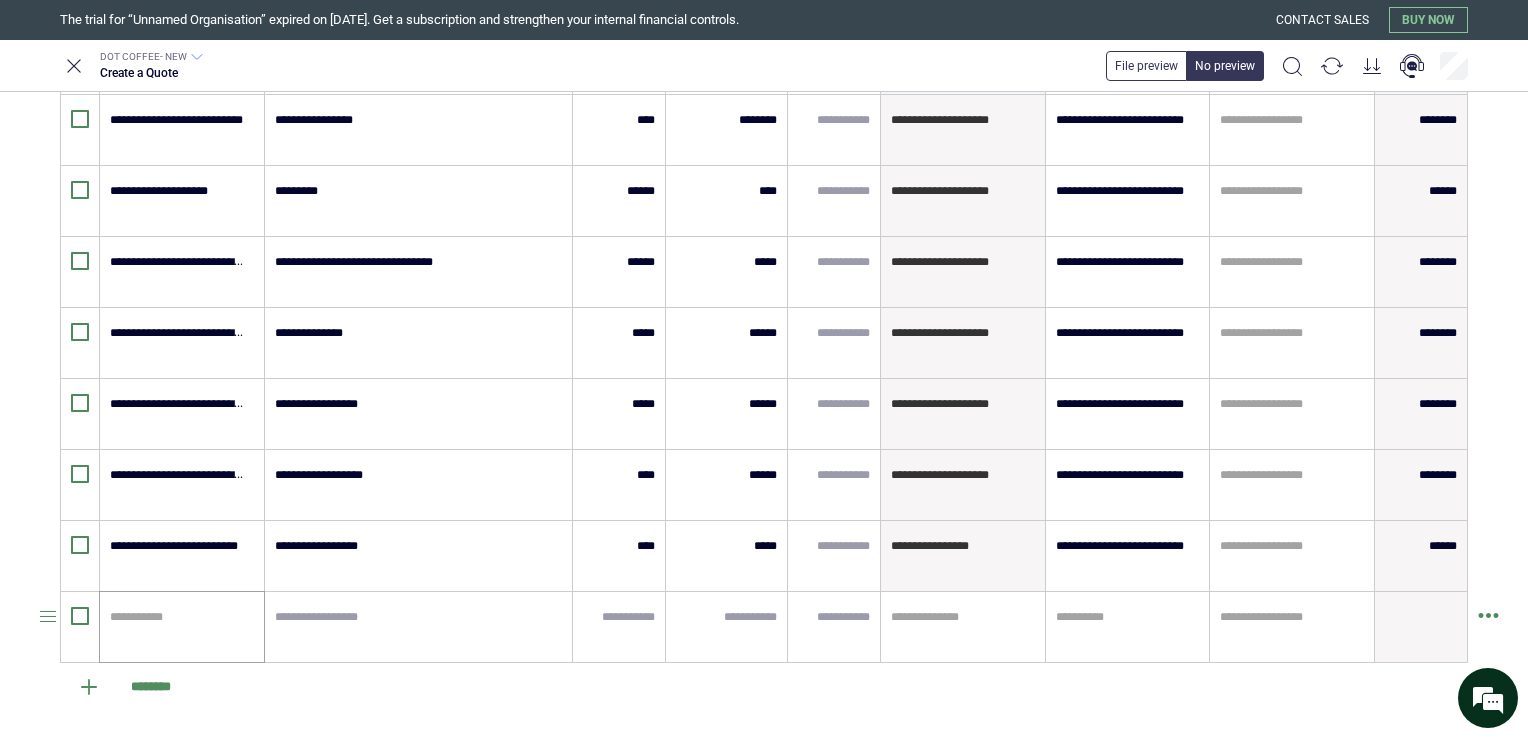 click at bounding box center [179, 617] 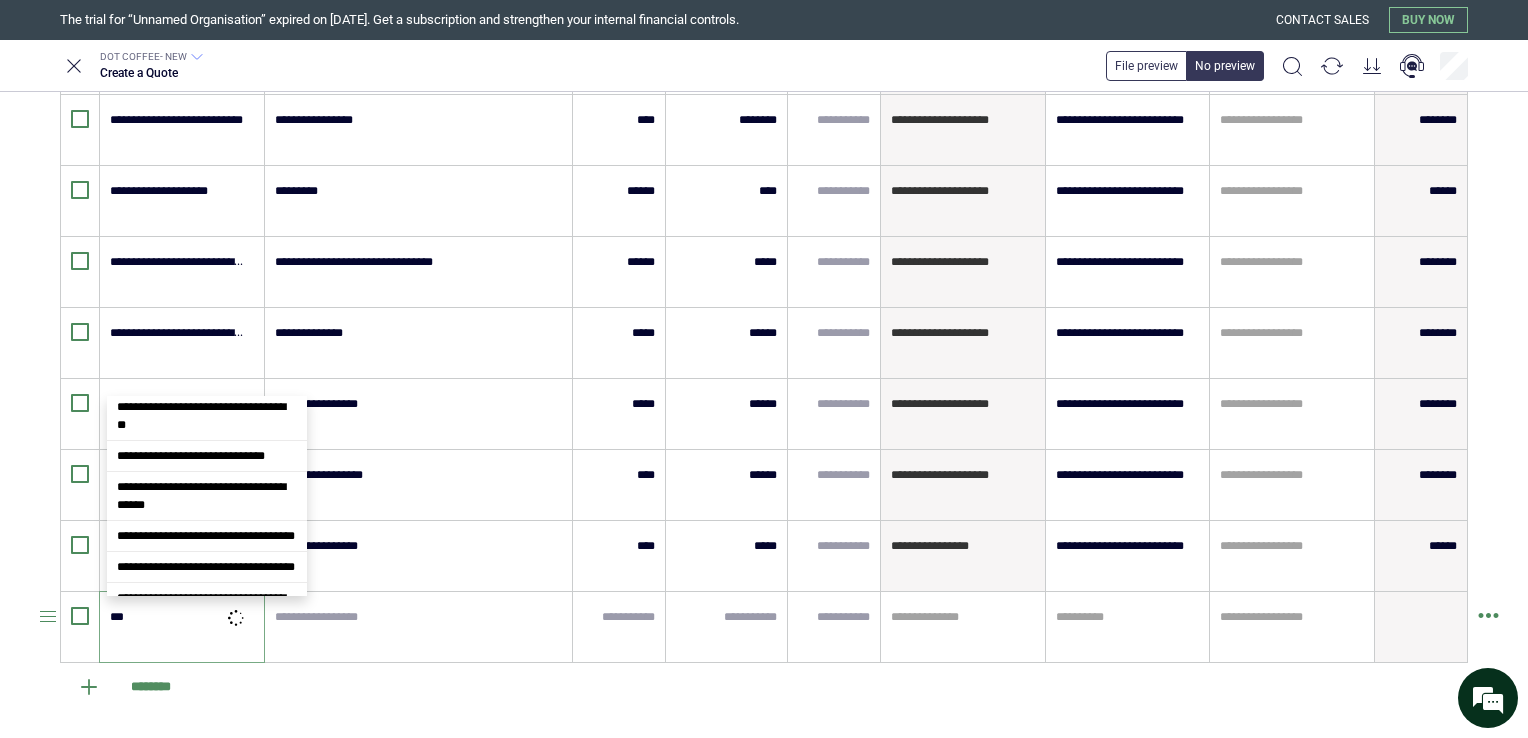 scroll, scrollTop: 0, scrollLeft: 0, axis: both 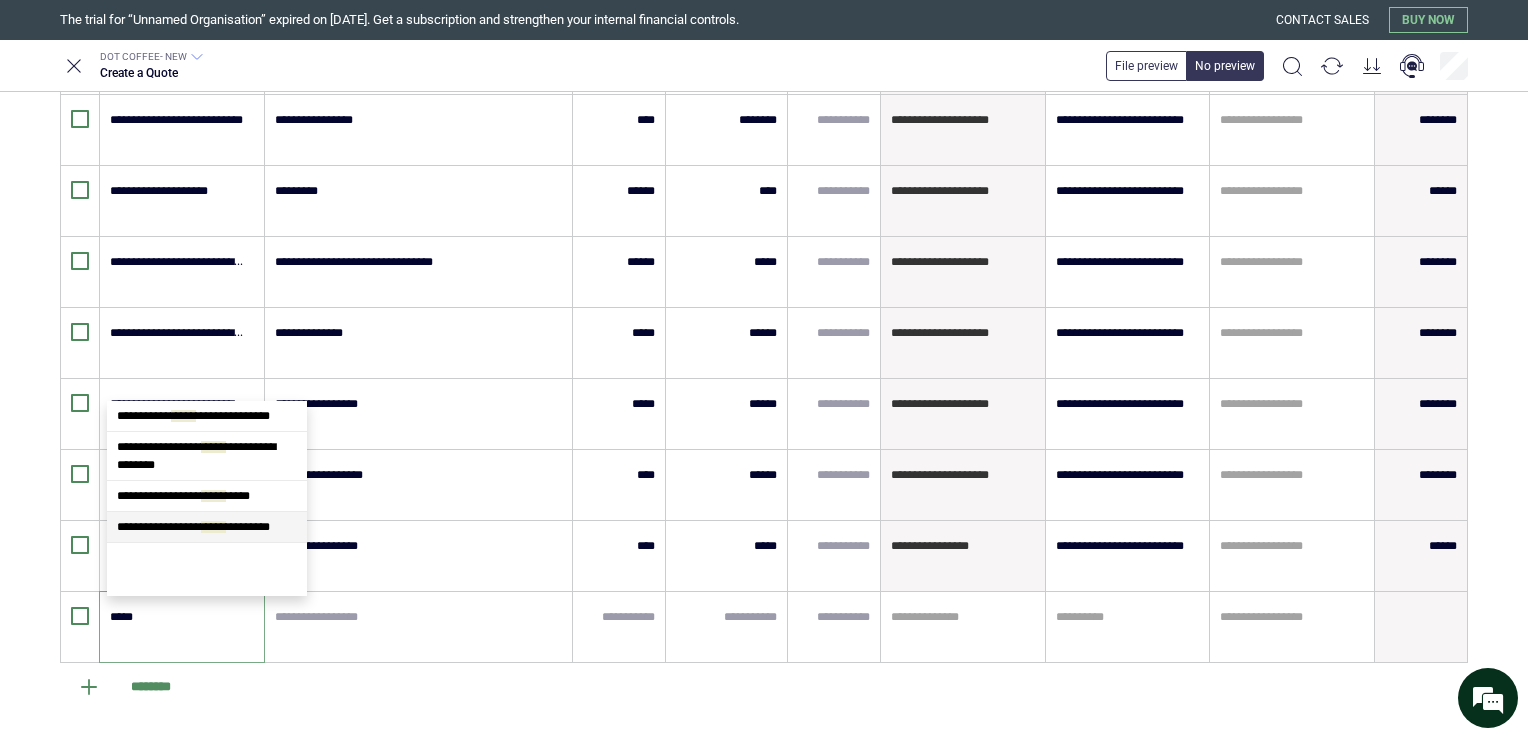 click on "**********" at bounding box center (193, 527) 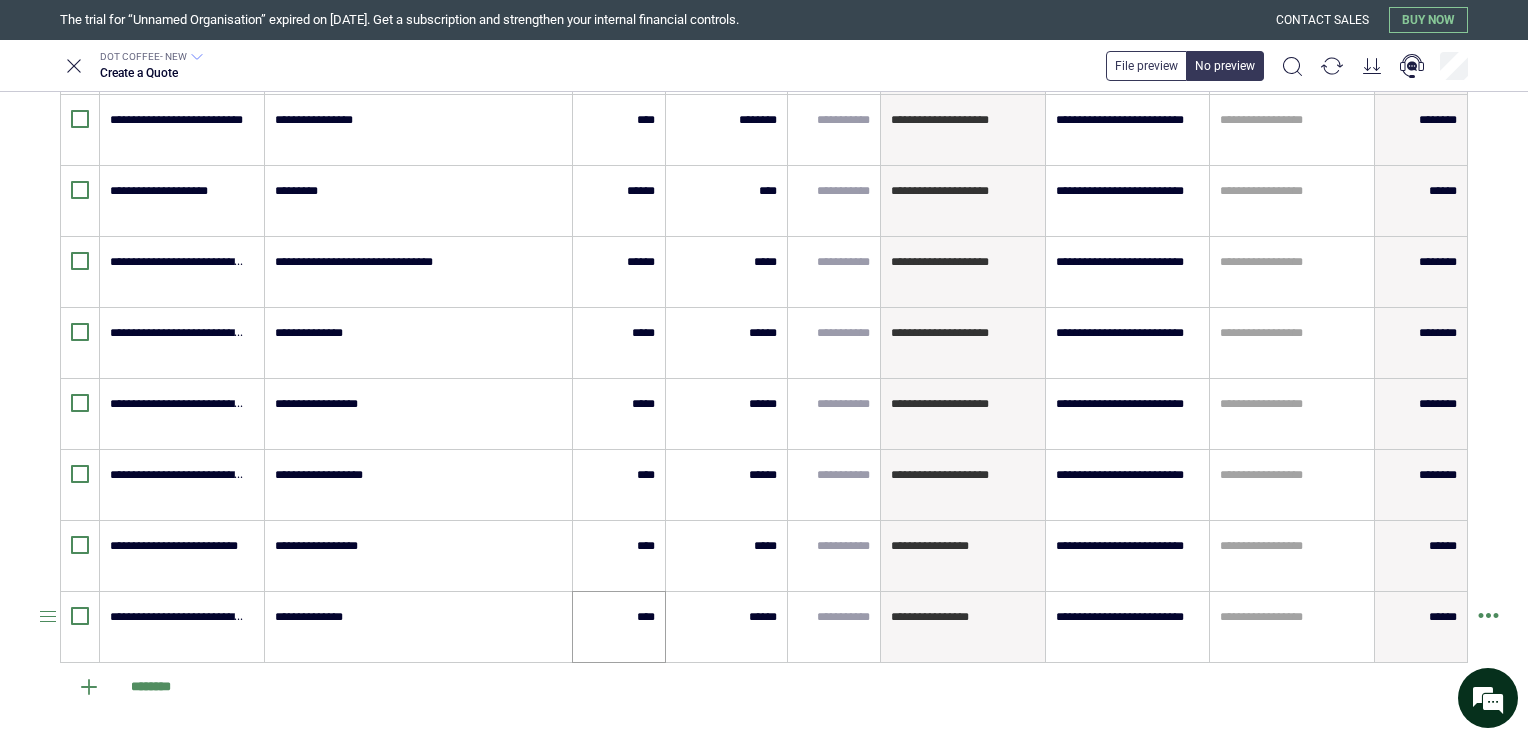 click on "****" at bounding box center (619, 627) 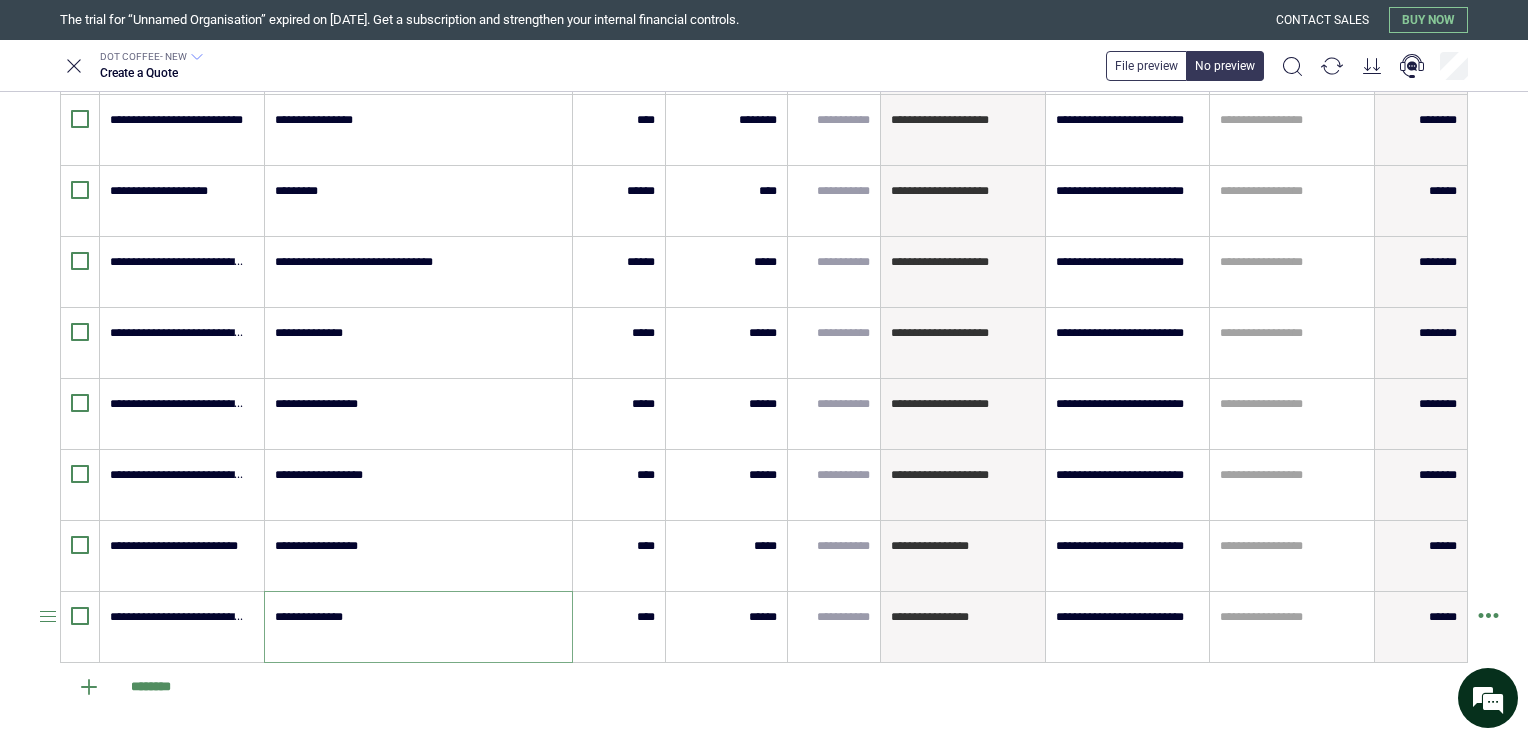 click on "**********" at bounding box center (418, 627) 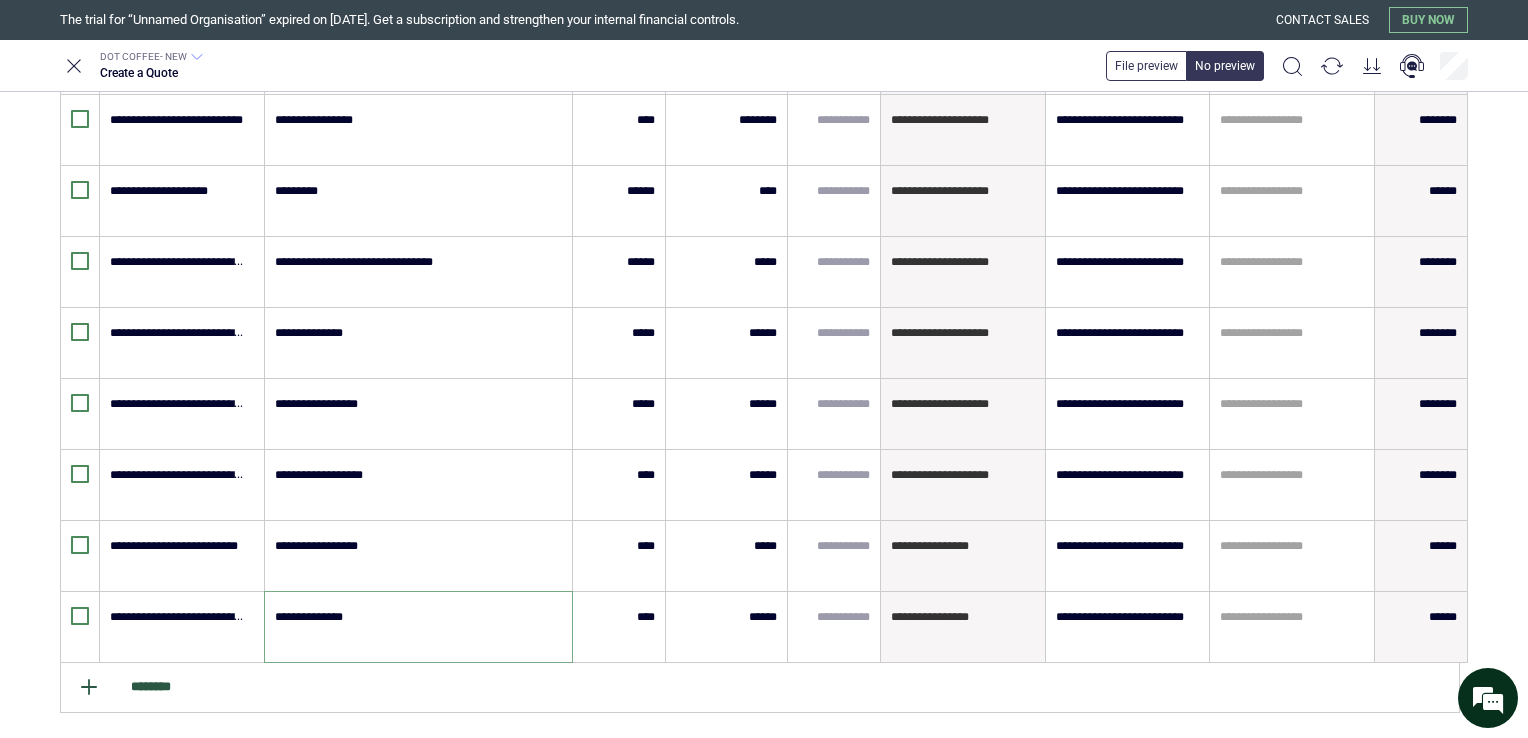 click 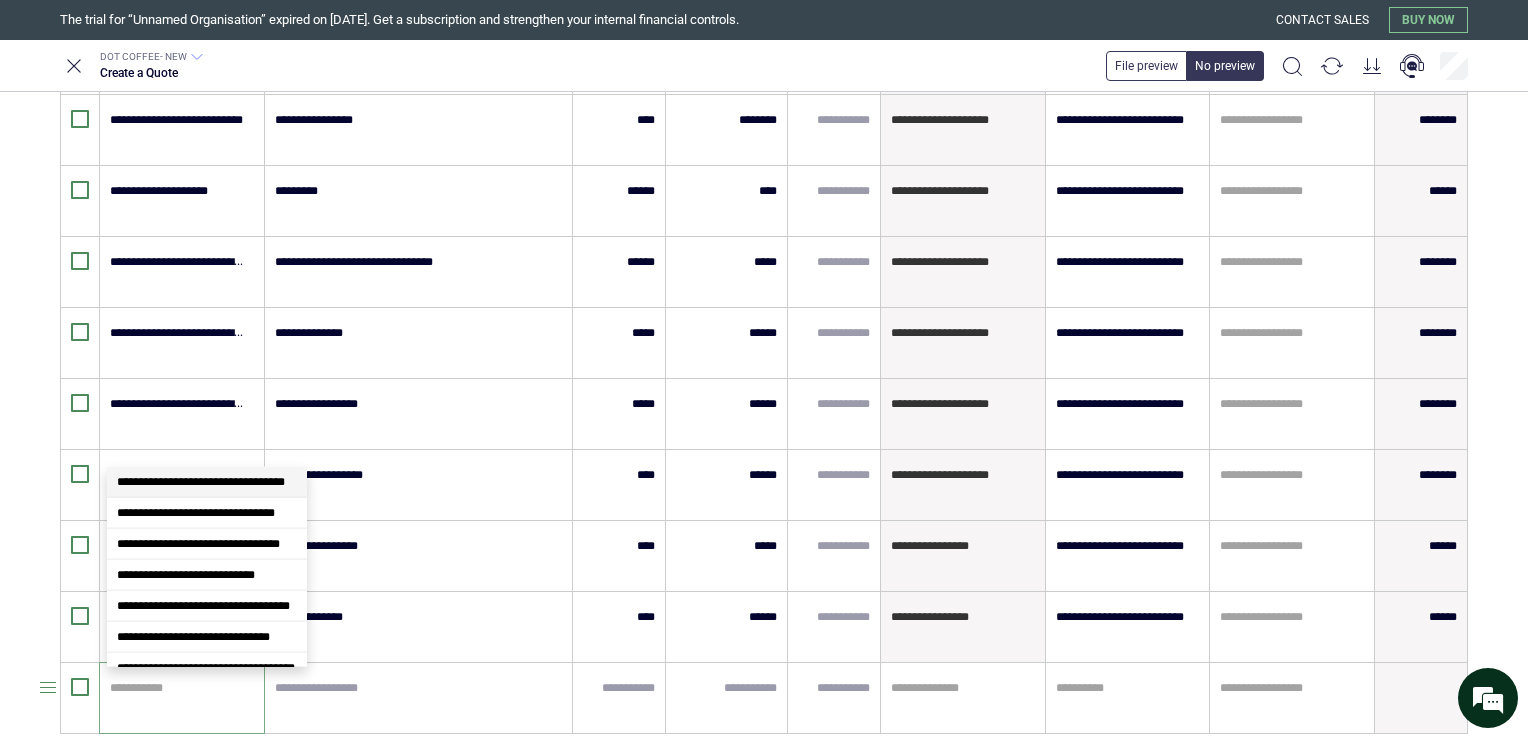 click at bounding box center [179, 688] 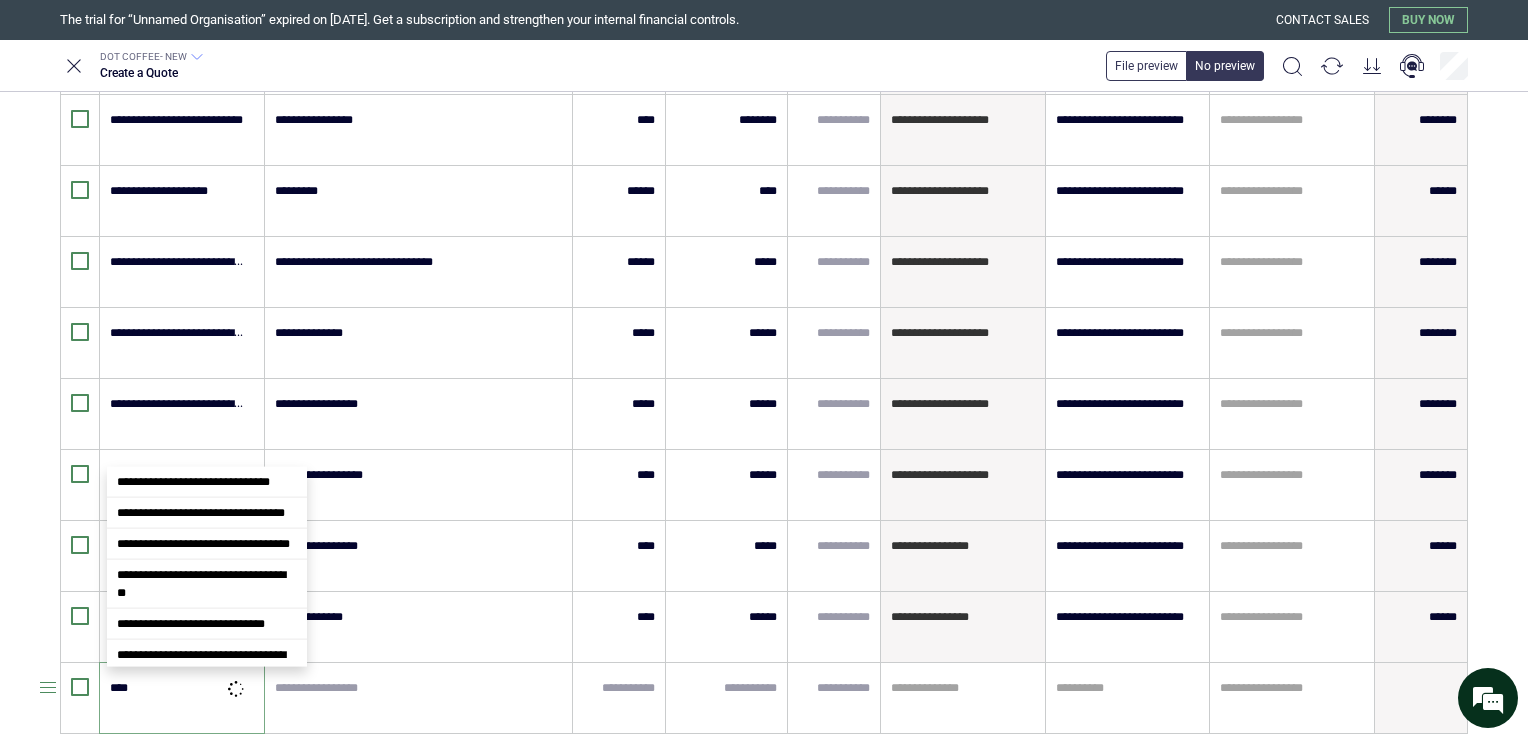 scroll, scrollTop: 0, scrollLeft: 0, axis: both 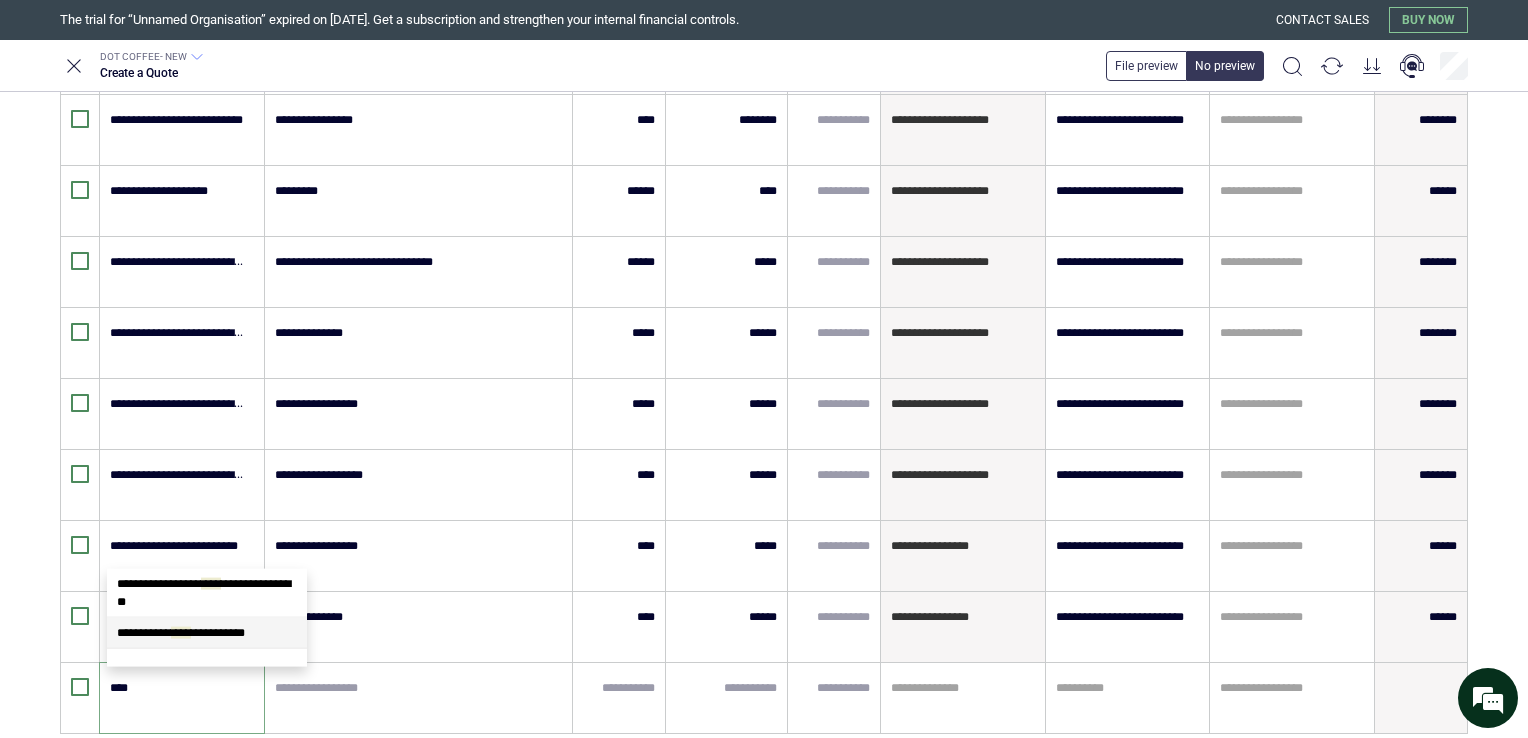 click on "****" at bounding box center [181, 633] 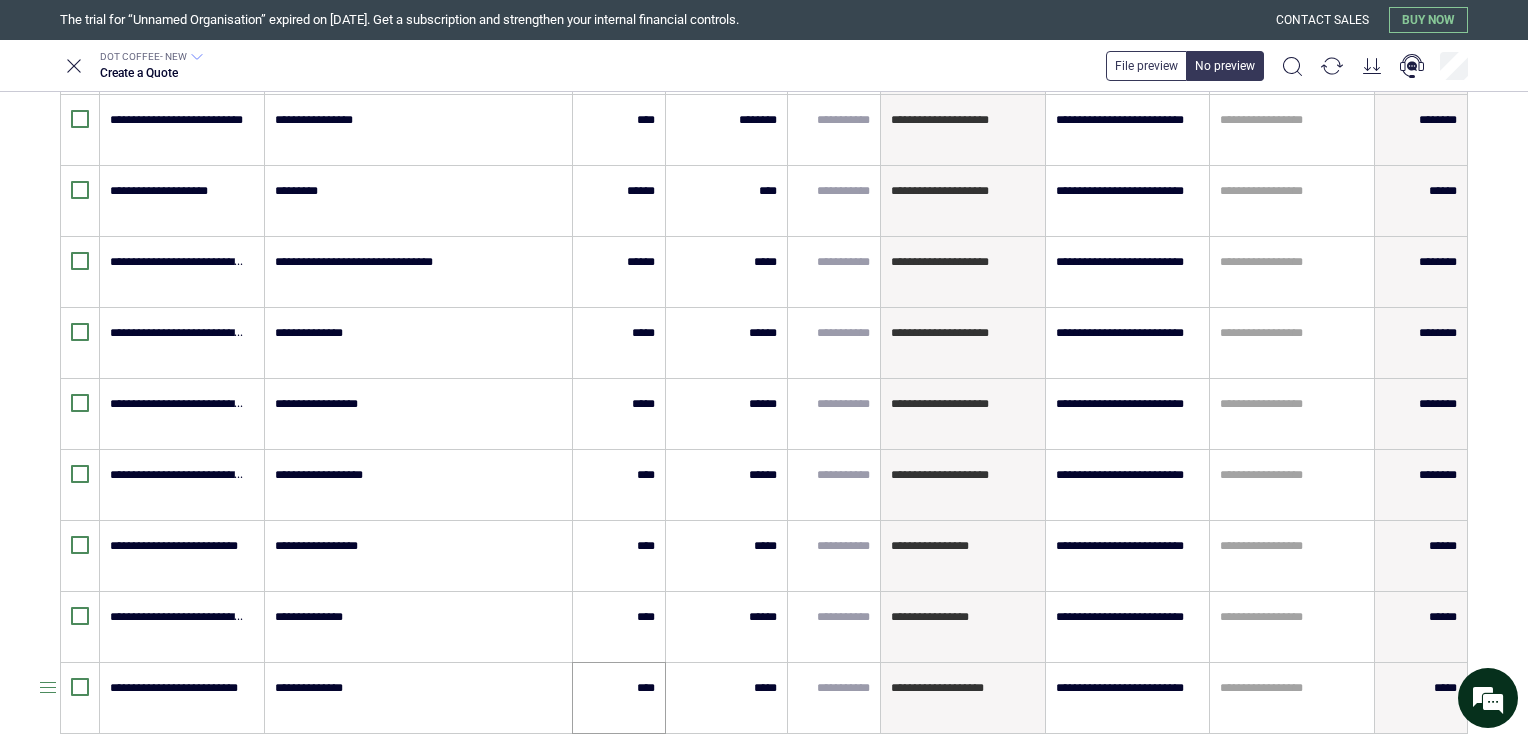 click on "****" at bounding box center (619, 698) 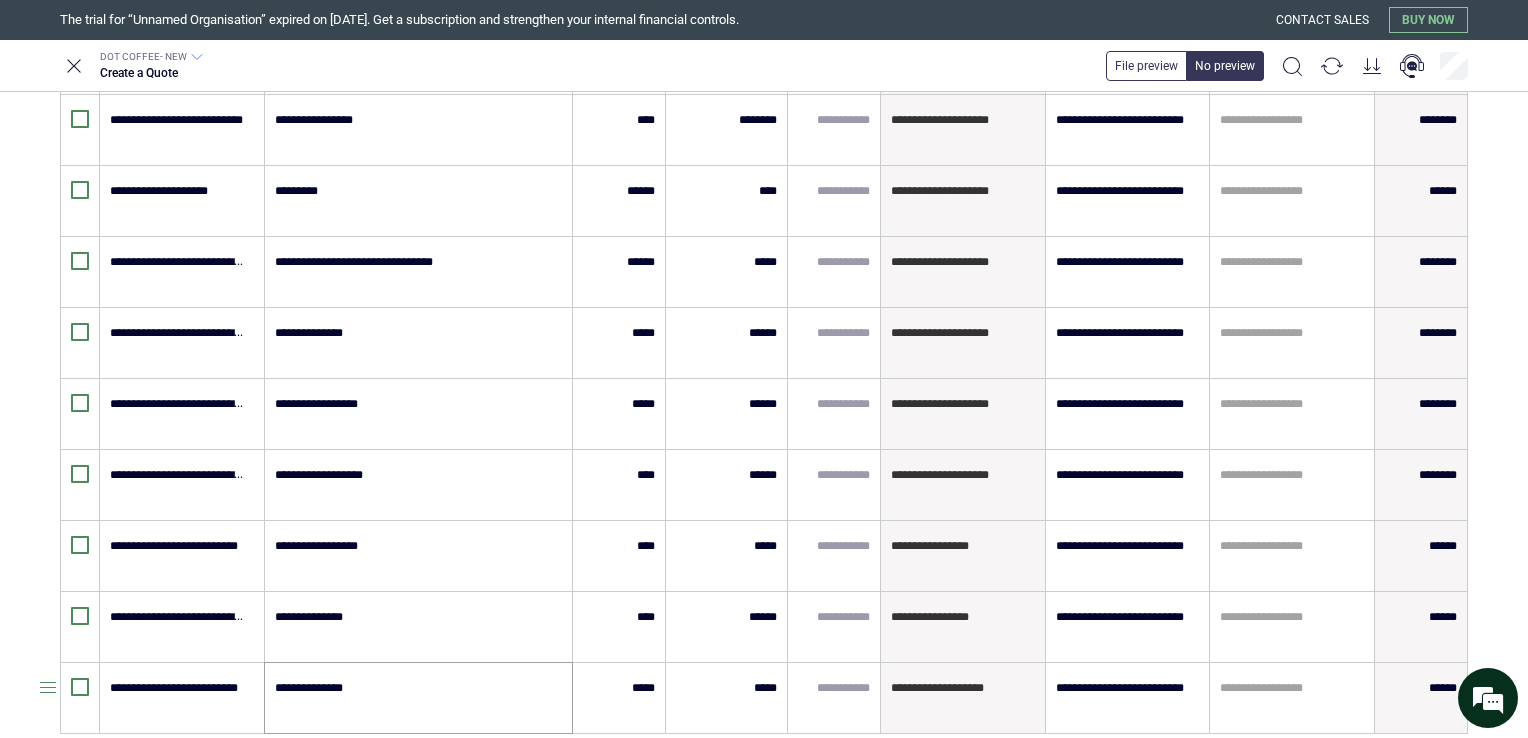 click on "**********" at bounding box center [419, 698] 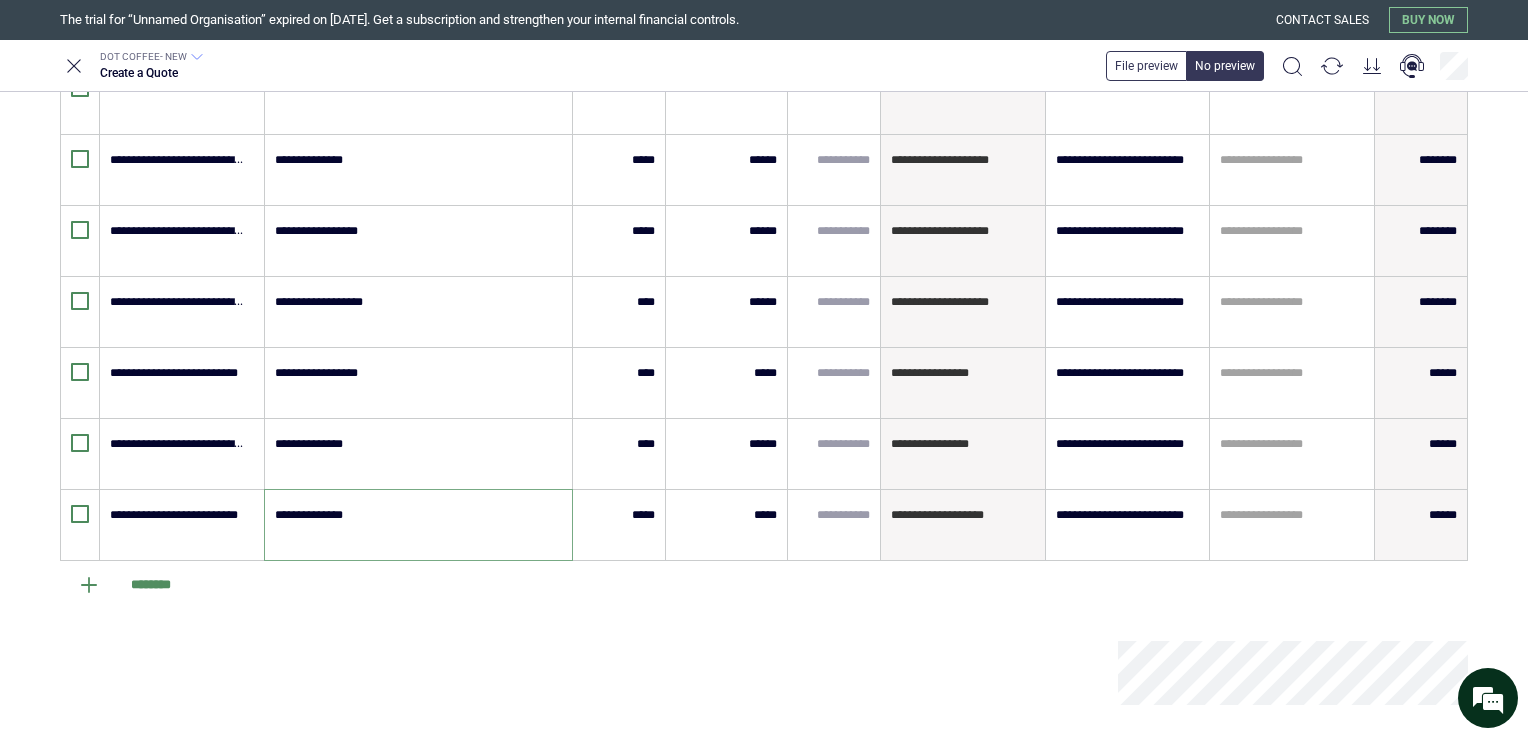 scroll, scrollTop: 1237, scrollLeft: 0, axis: vertical 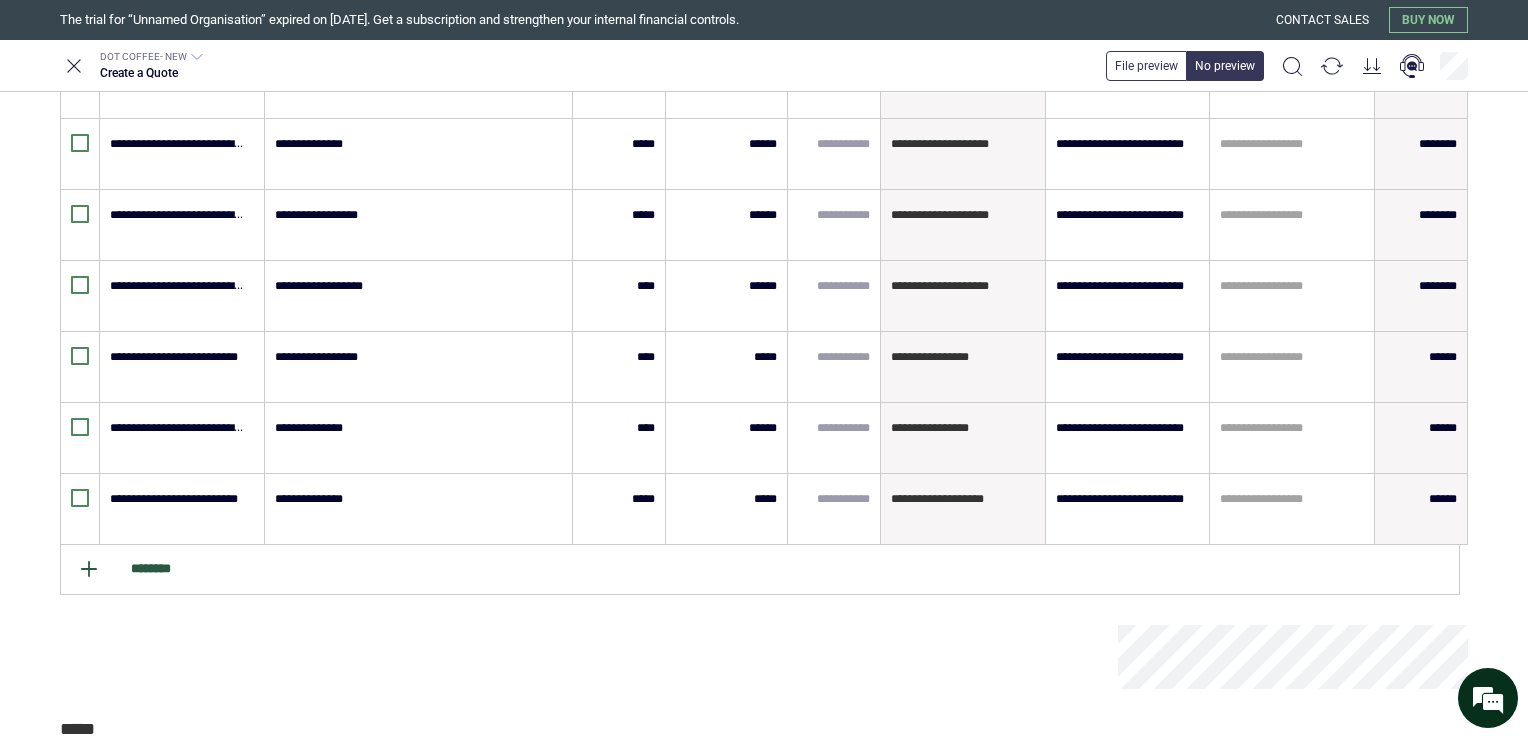click 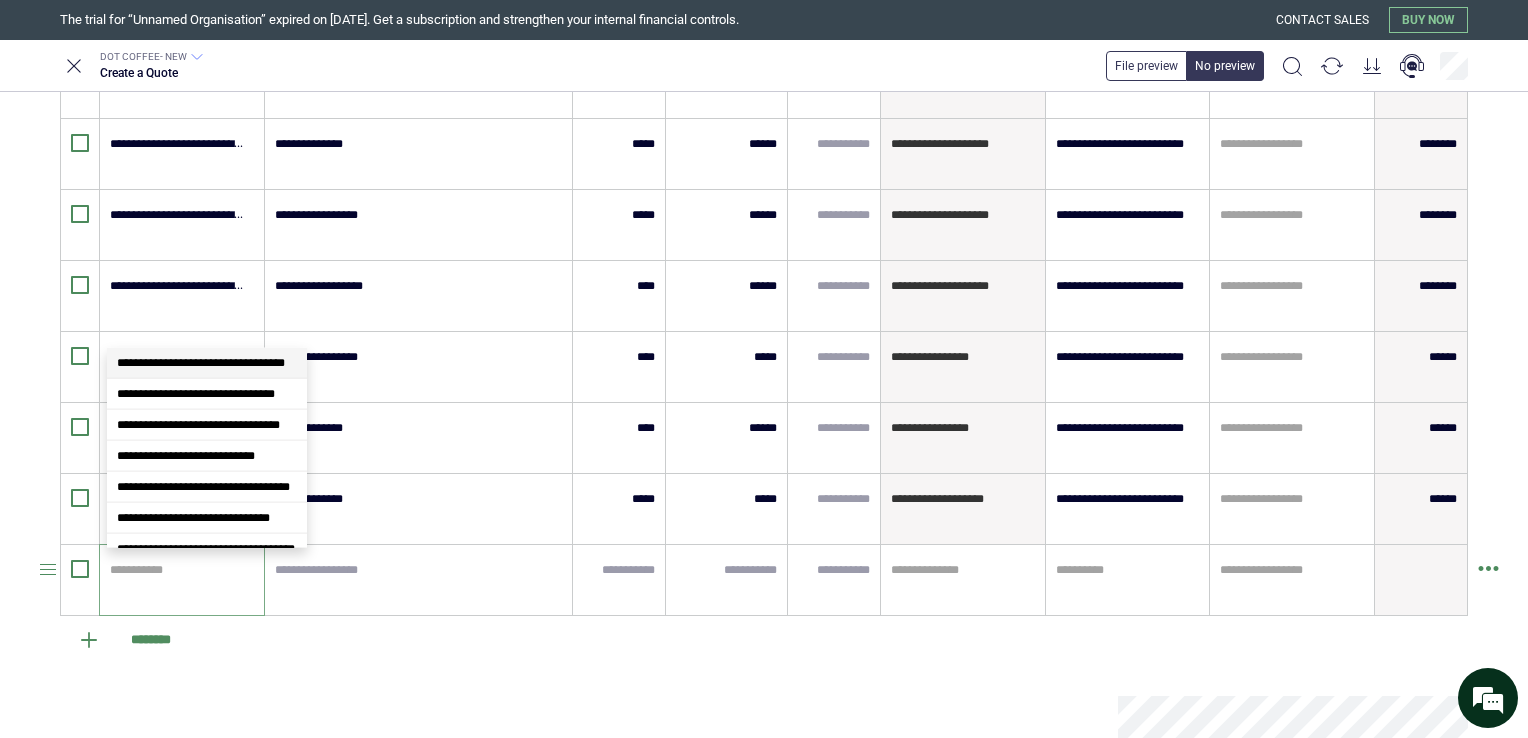 click at bounding box center (179, 570) 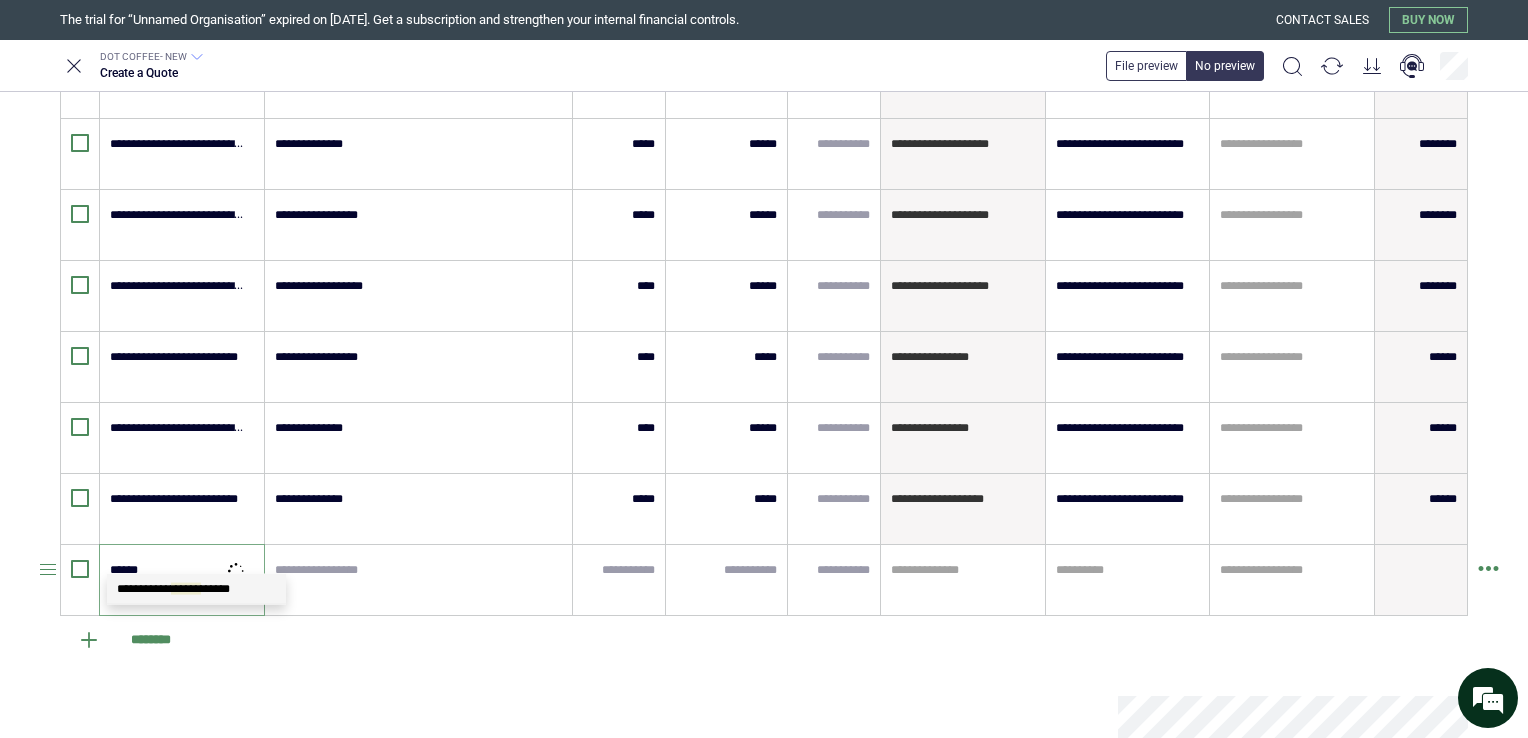 scroll, scrollTop: 0, scrollLeft: 0, axis: both 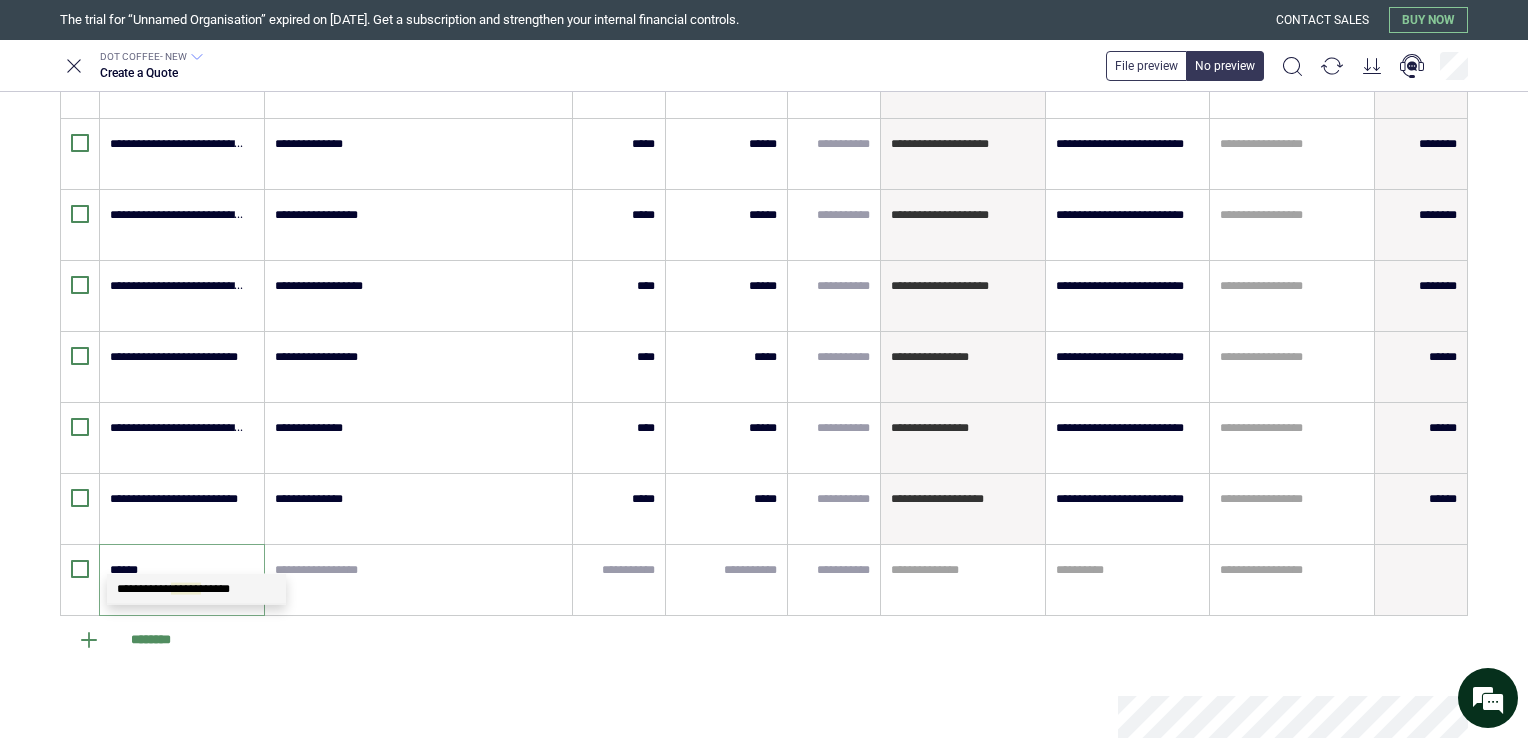click on "**********" at bounding box center [196, 589] 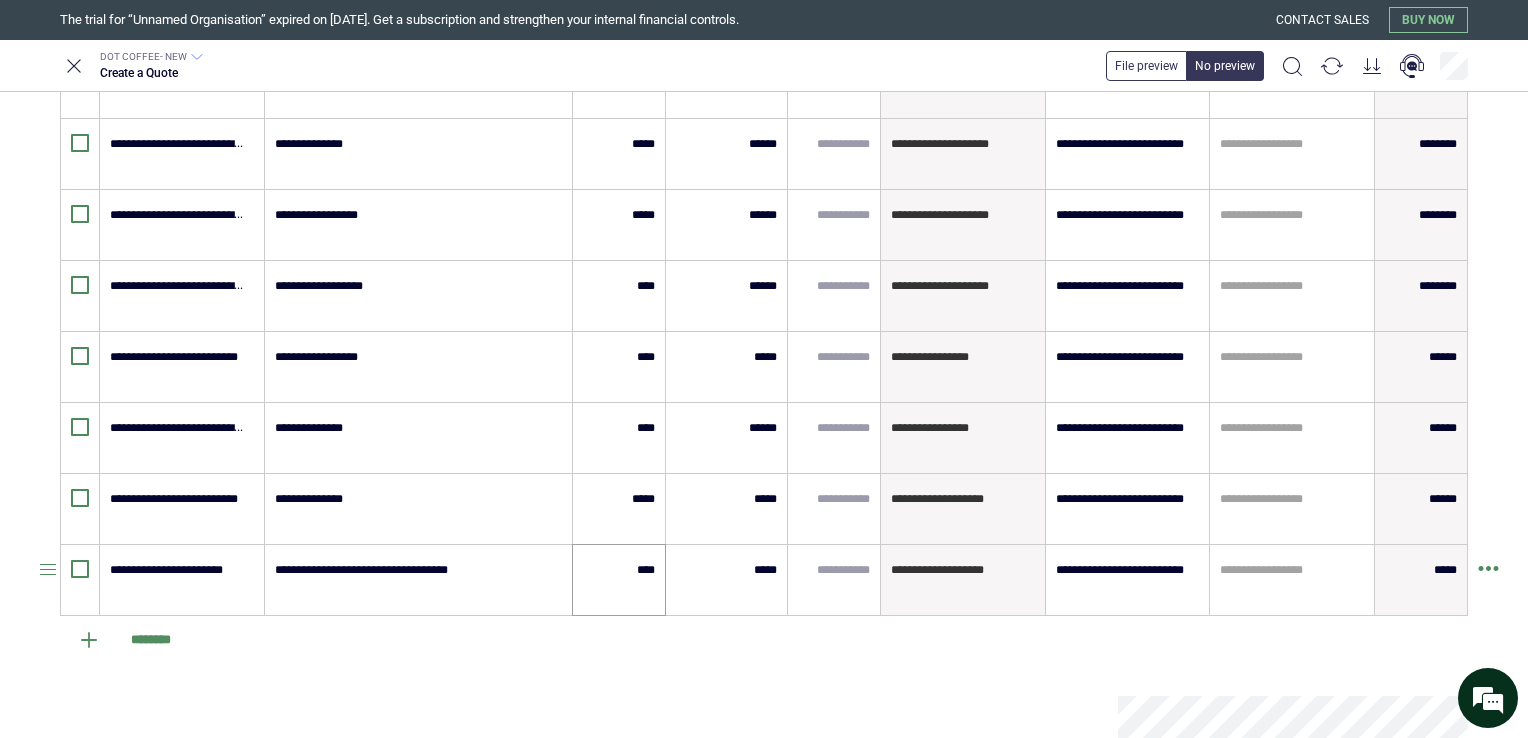 click on "****" at bounding box center [619, 580] 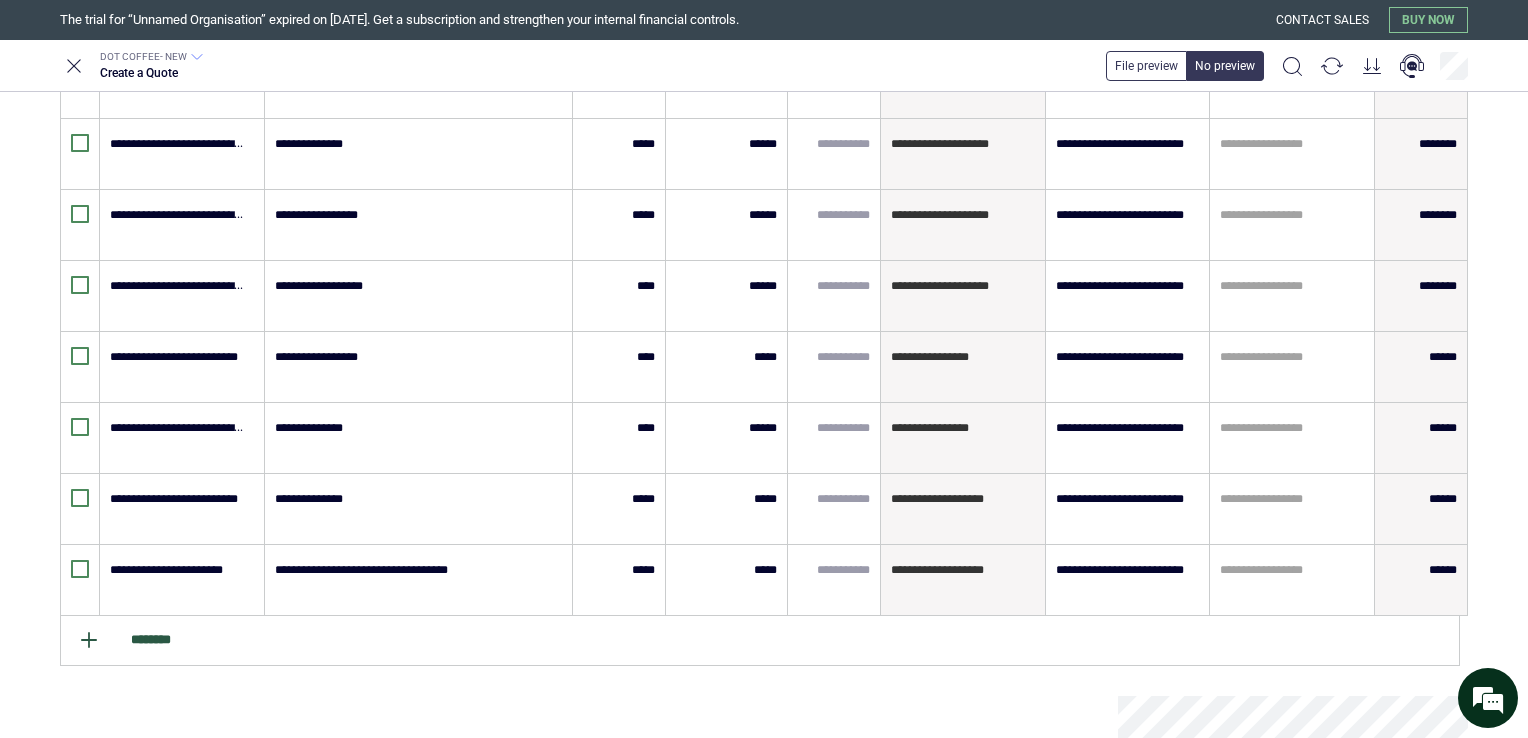 click on "********" at bounding box center (760, 641) 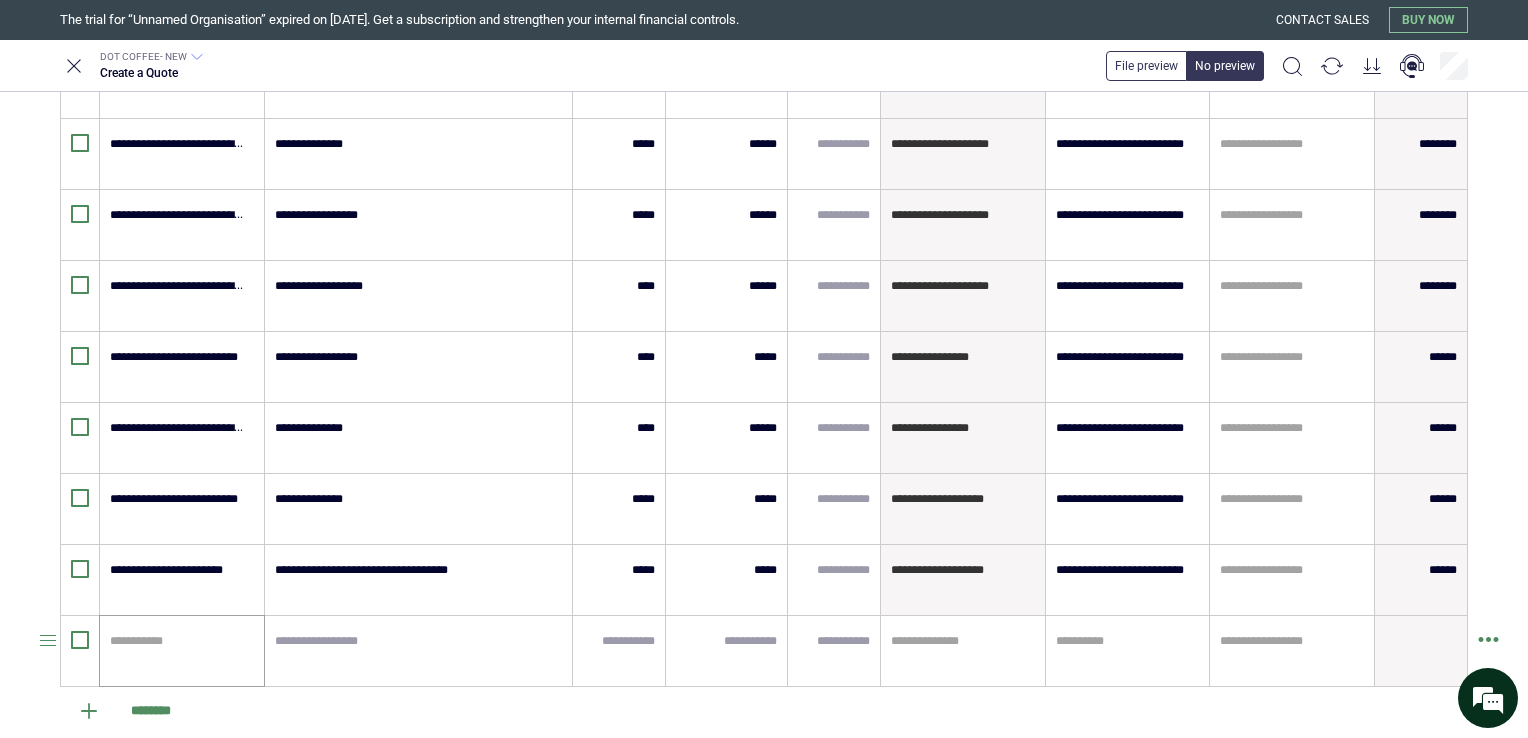 click on "**********" at bounding box center (182, 651) 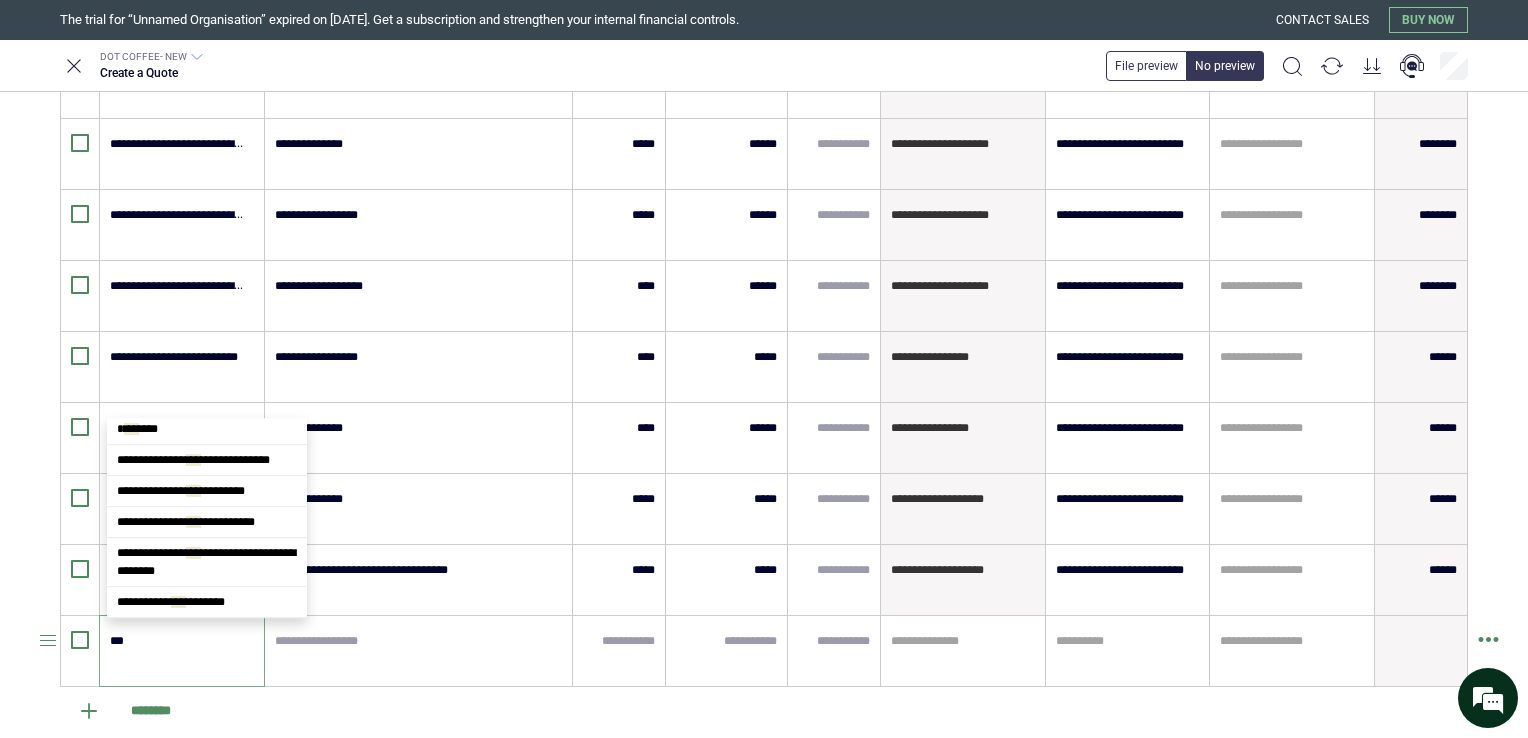 scroll, scrollTop: 0, scrollLeft: 0, axis: both 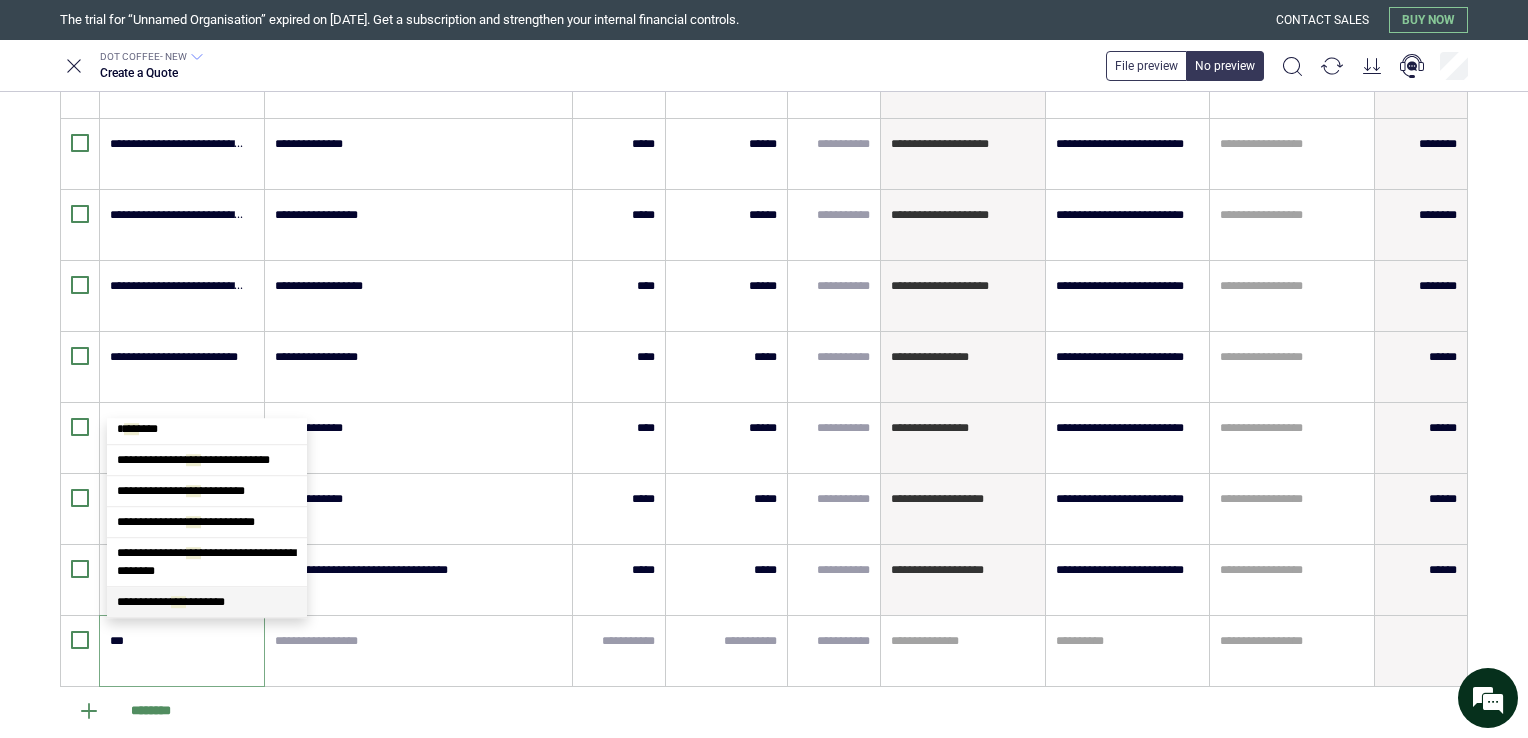 click on "**********" at bounding box center (207, 602) 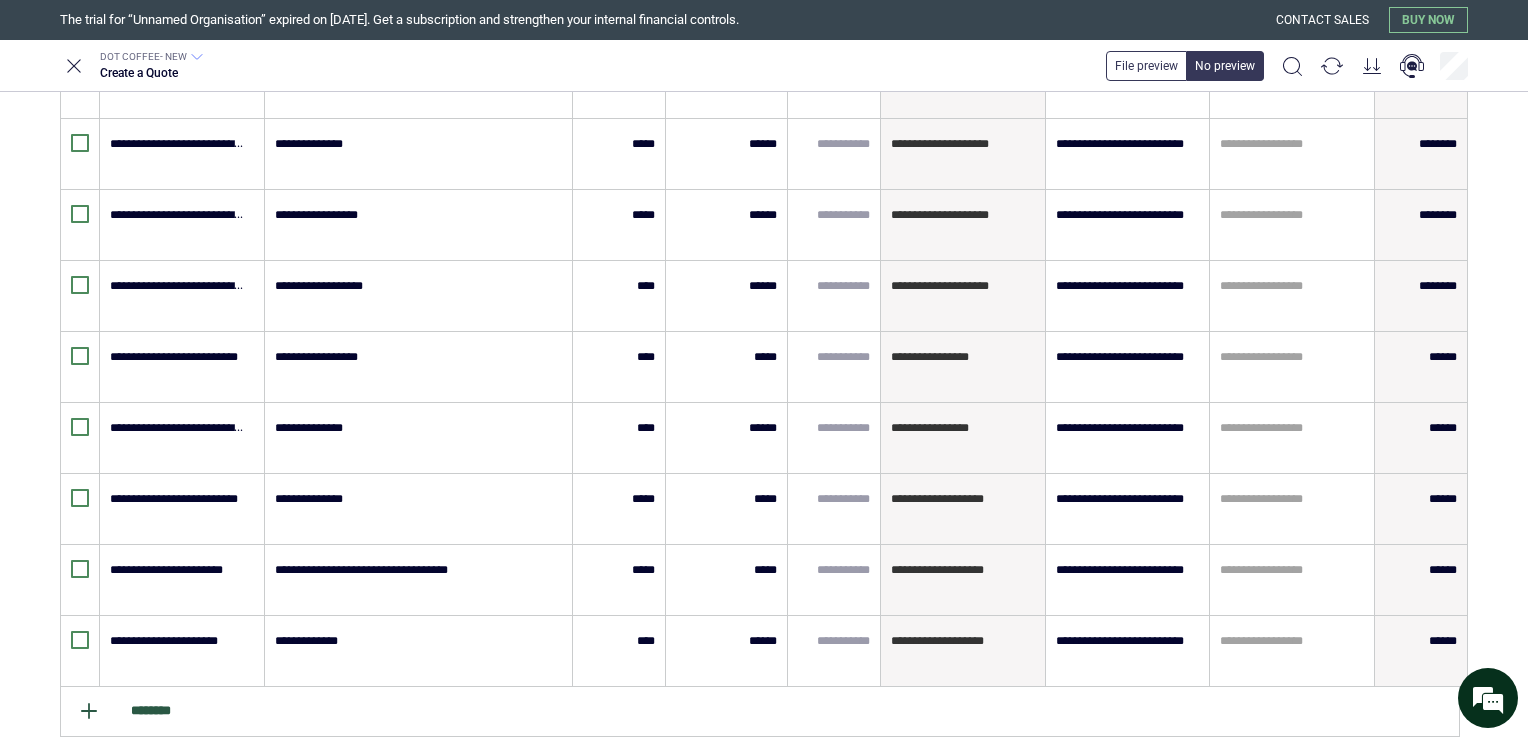 click 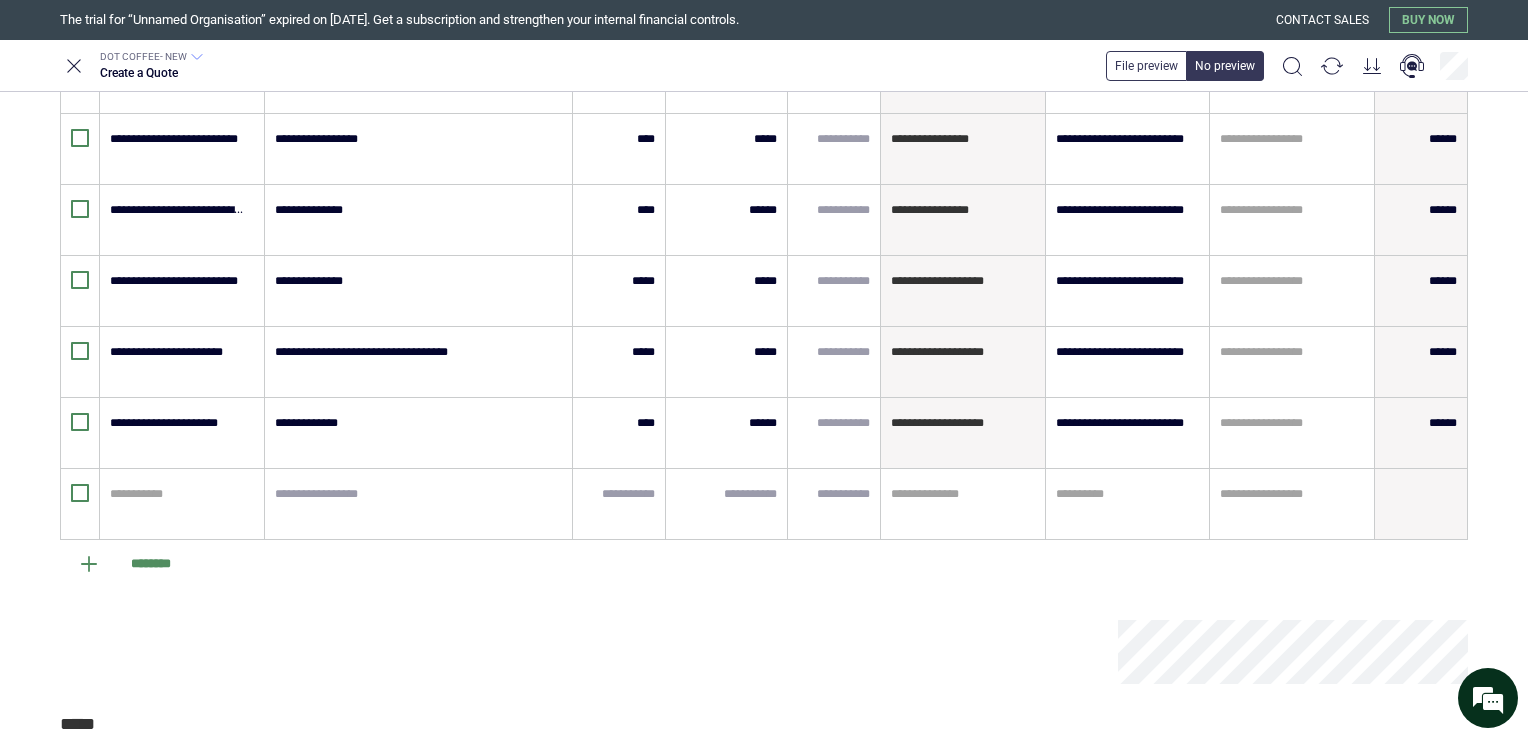 scroll, scrollTop: 1461, scrollLeft: 0, axis: vertical 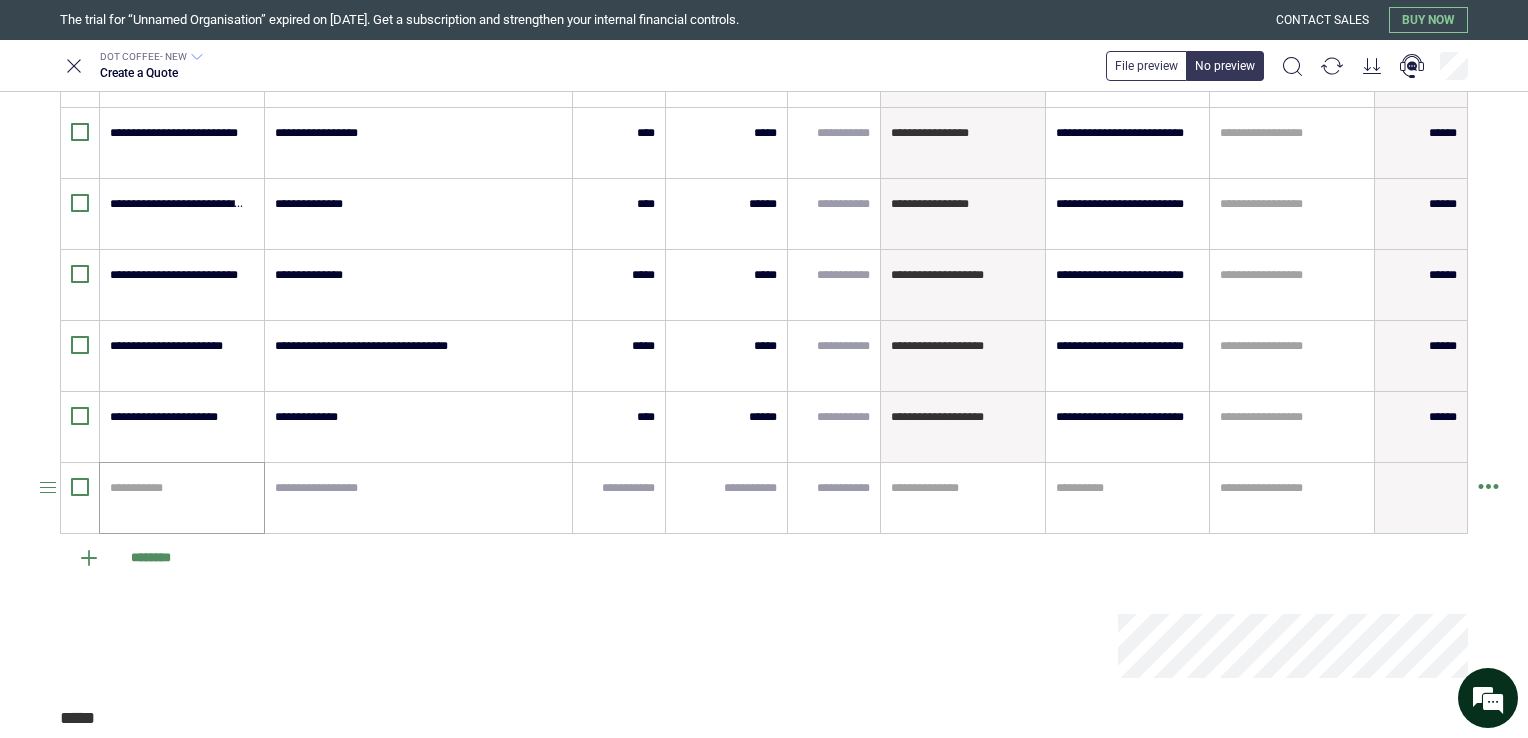 click on "**********" at bounding box center (182, 498) 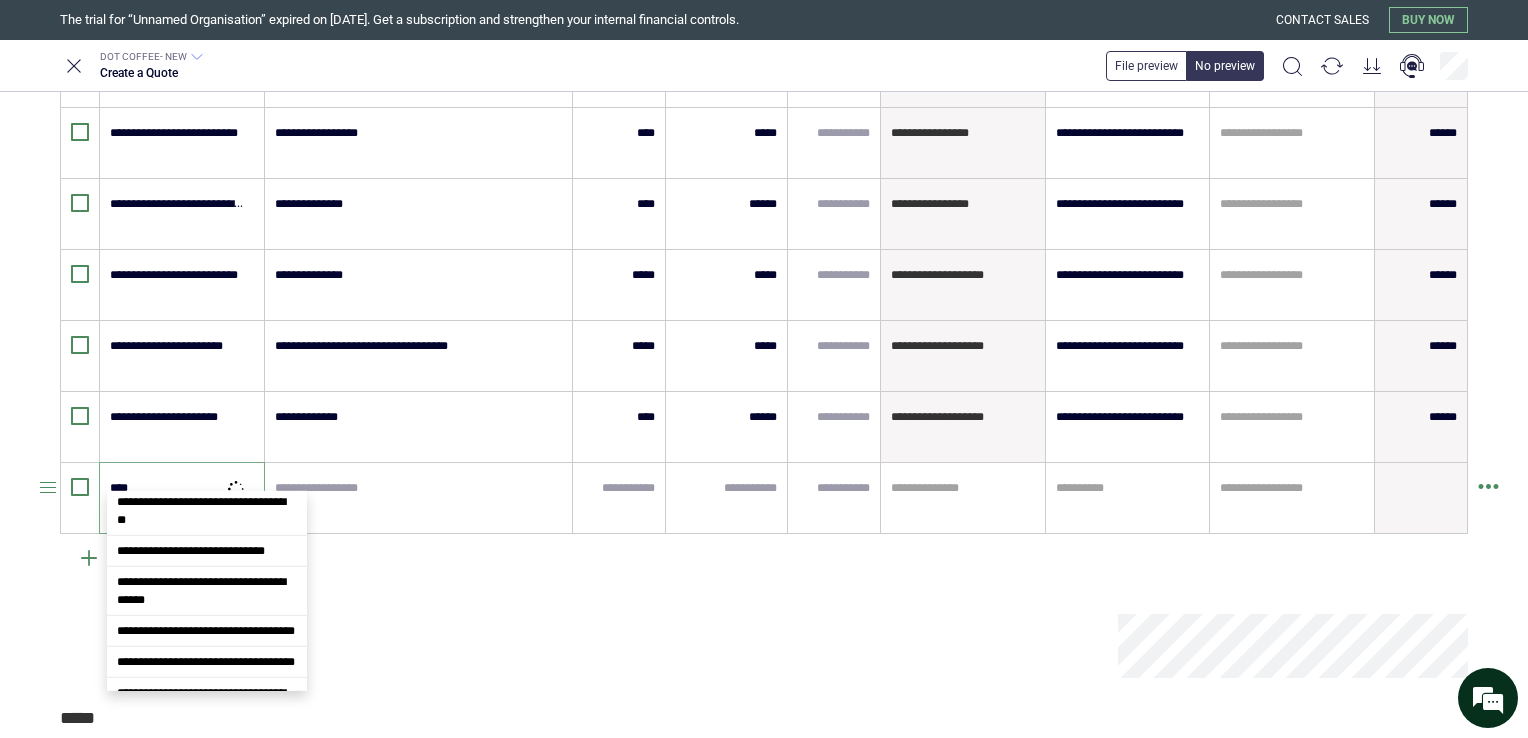 scroll, scrollTop: 0, scrollLeft: 0, axis: both 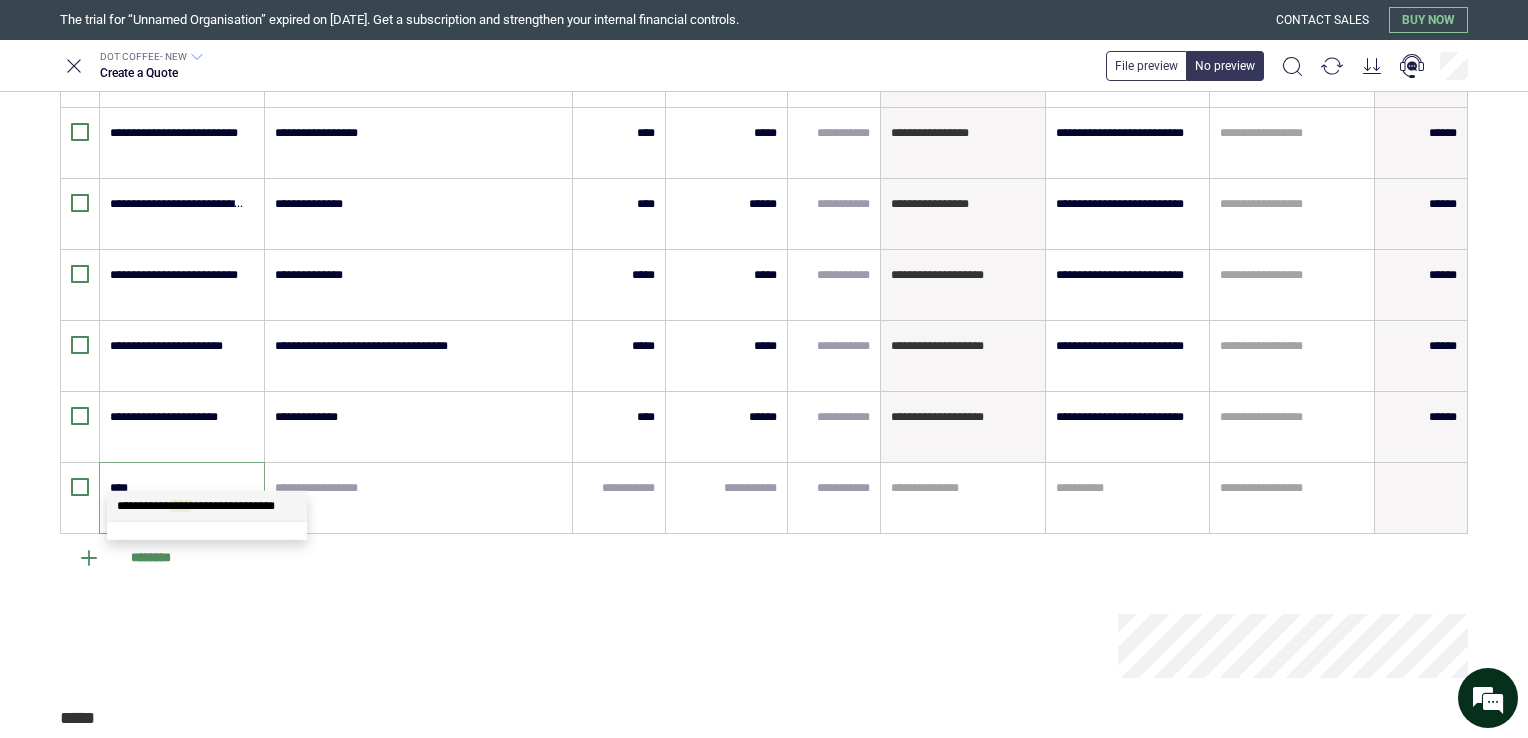 click on "****" at bounding box center (181, 506) 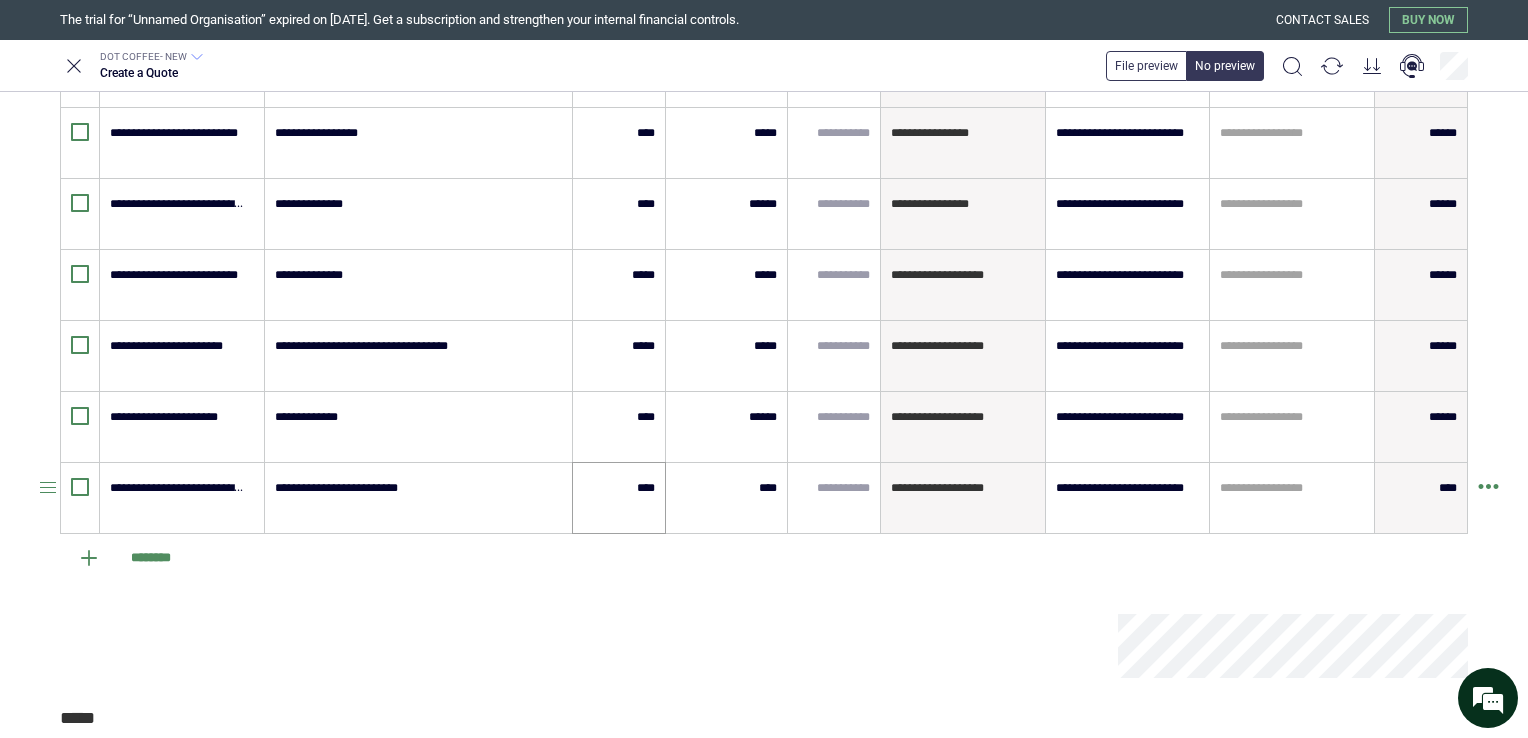 click on "****" at bounding box center [619, 498] 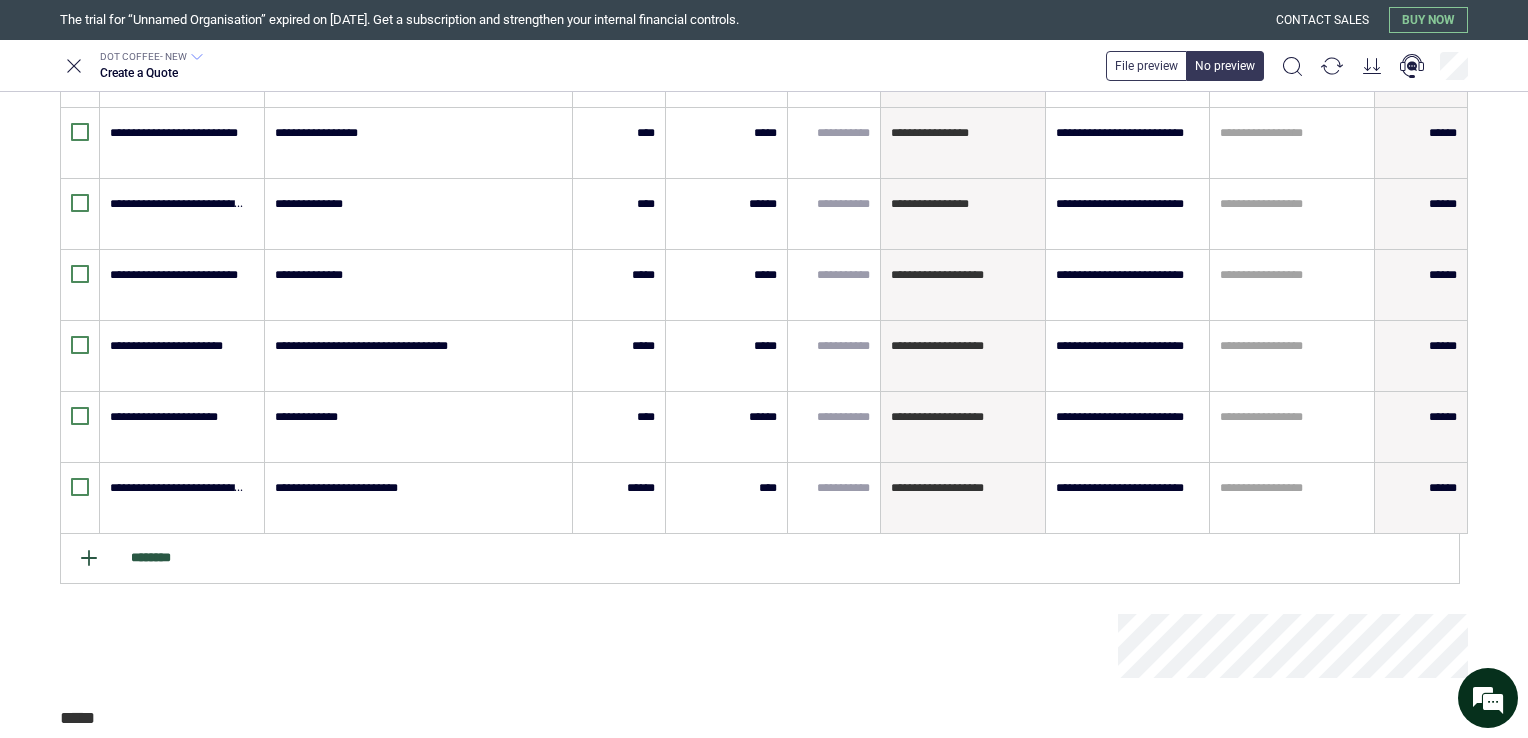 click on "********" at bounding box center (760, 559) 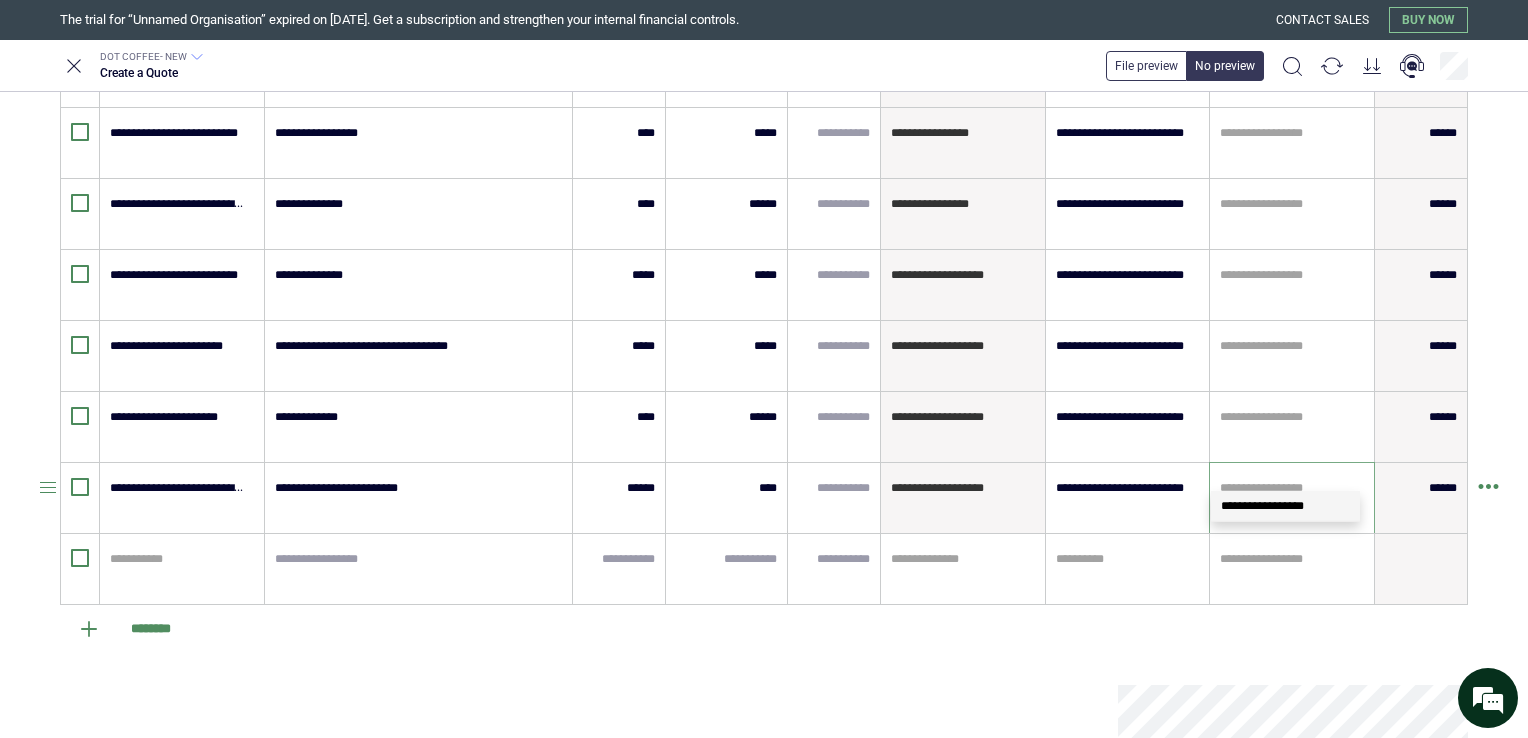 click at bounding box center (1292, 488) 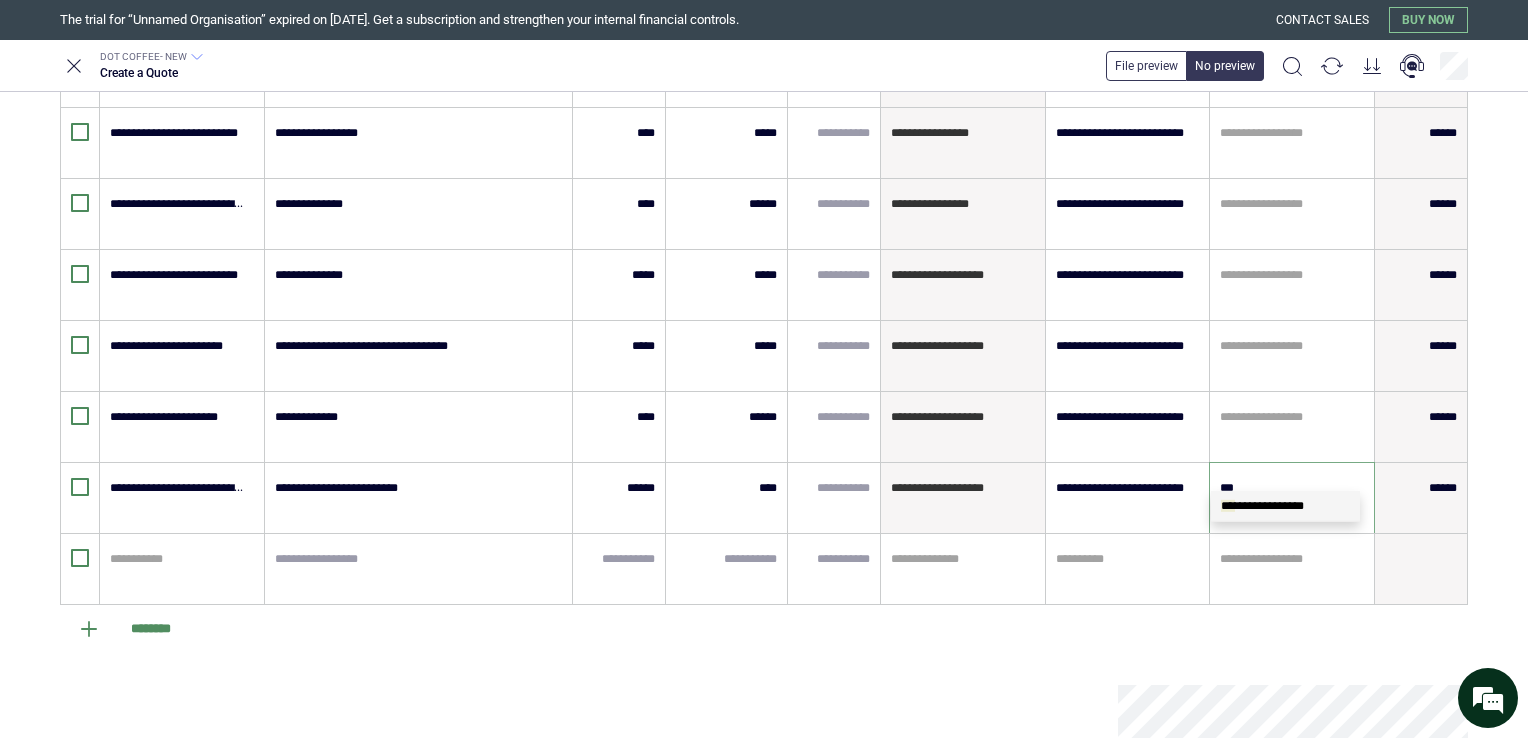 click on "***" at bounding box center [1228, 506] 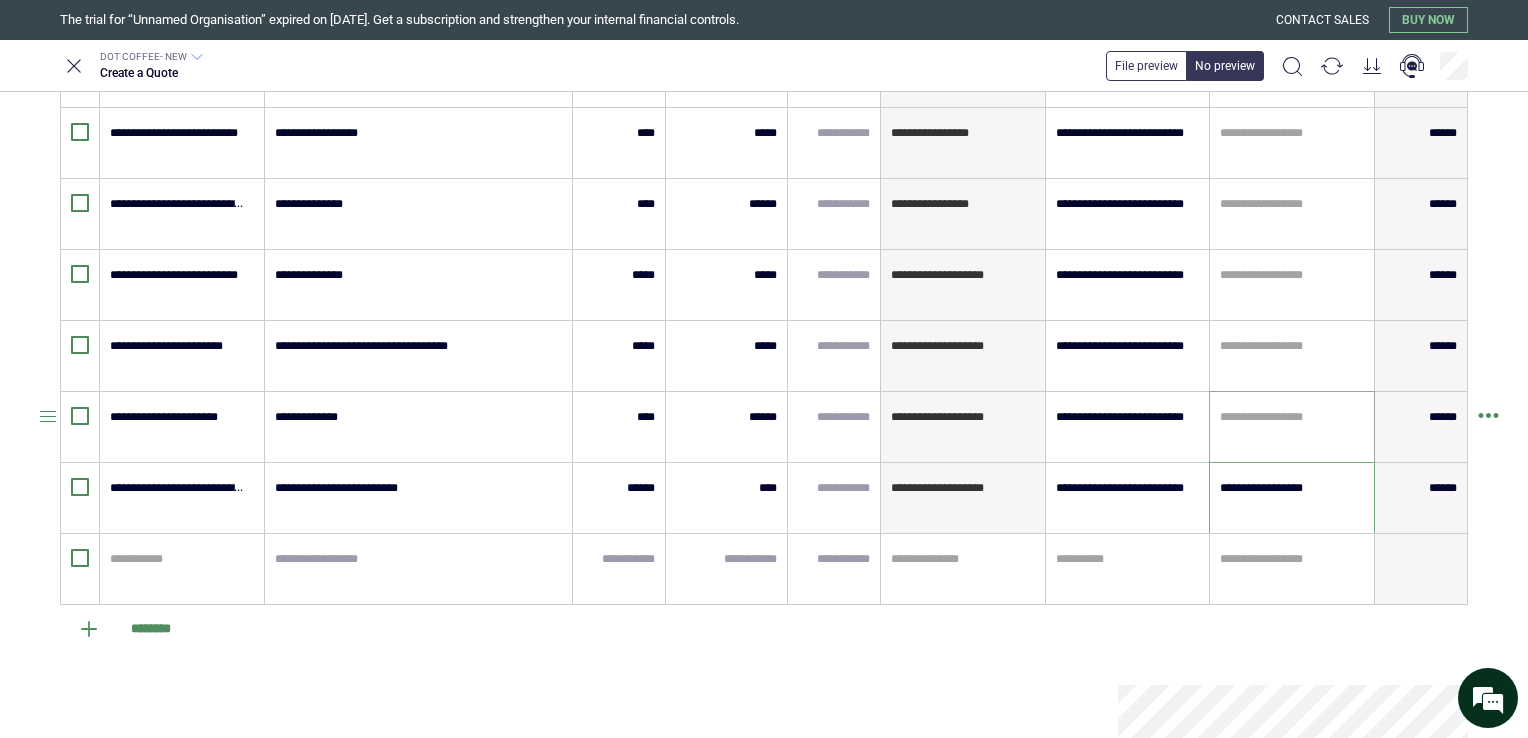 click on "**********" at bounding box center [1292, 427] 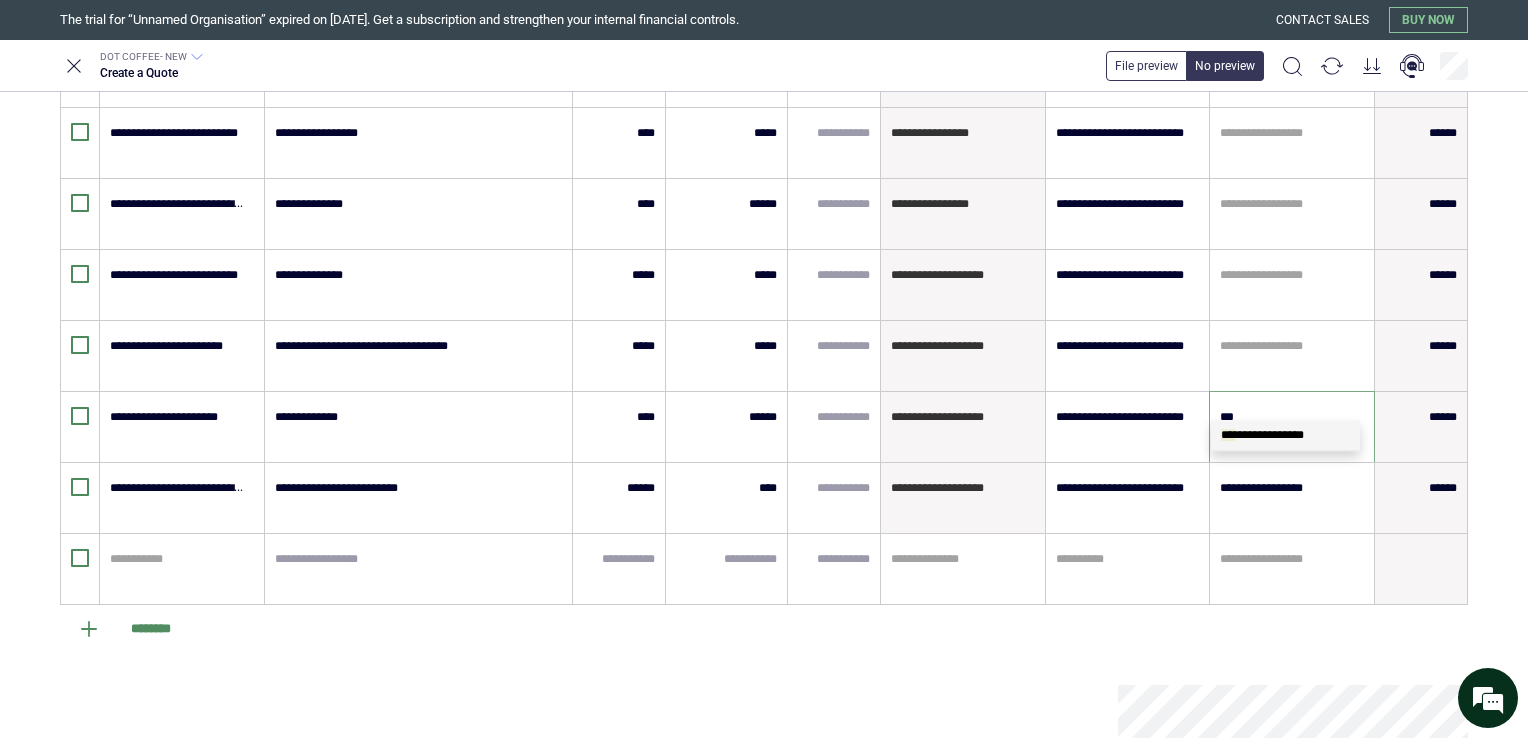 click on "**********" at bounding box center [1262, 435] 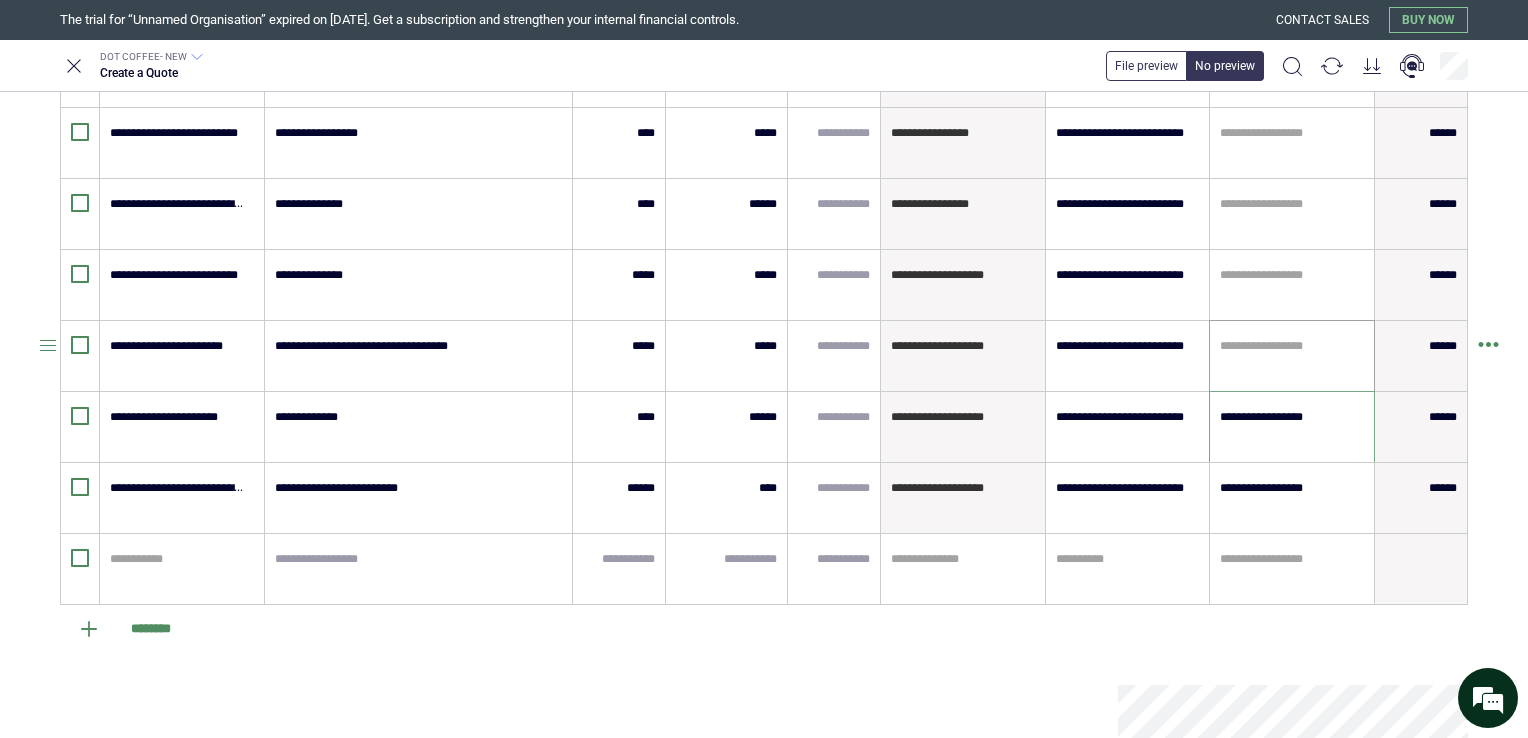 click on "**********" at bounding box center (1292, 356) 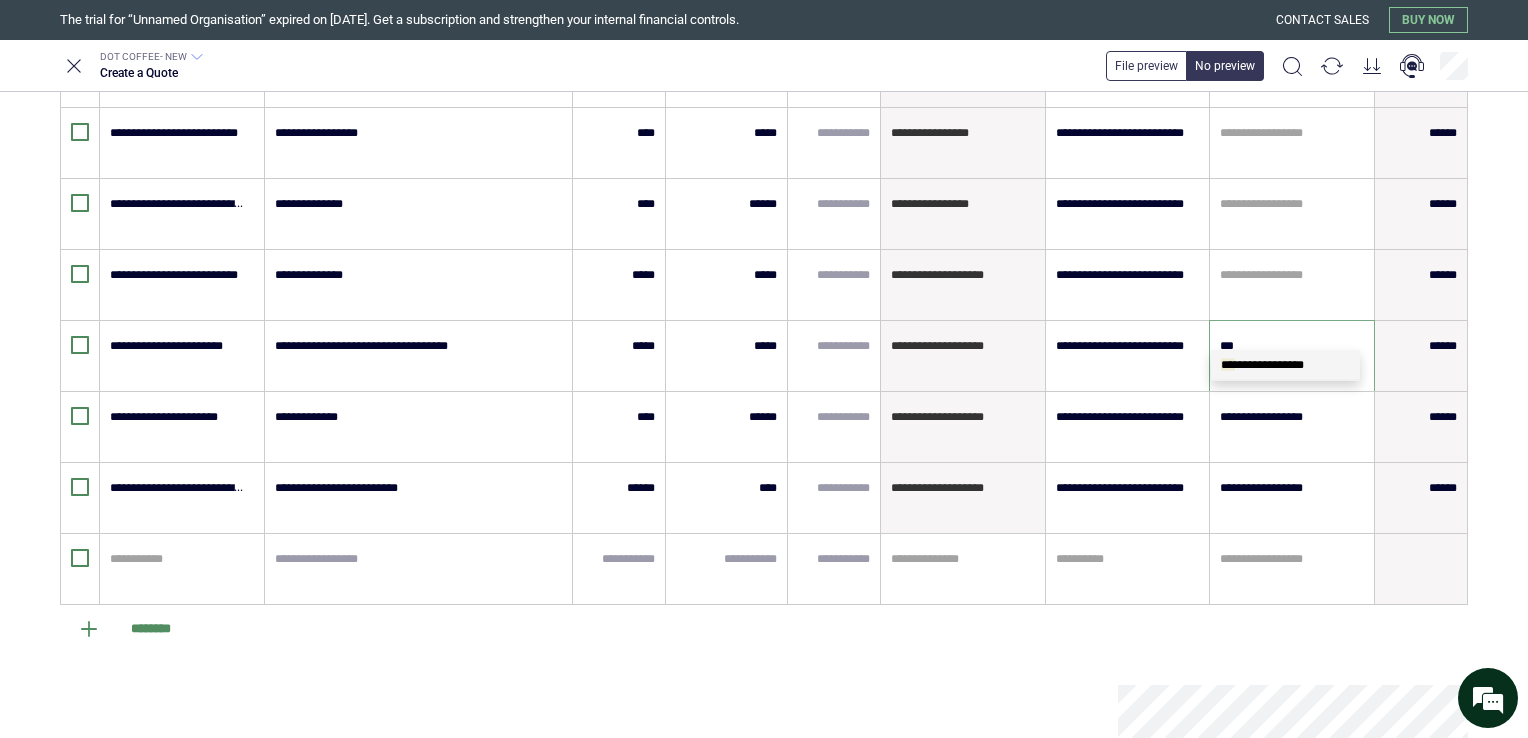 click on "**********" at bounding box center (1285, 365) 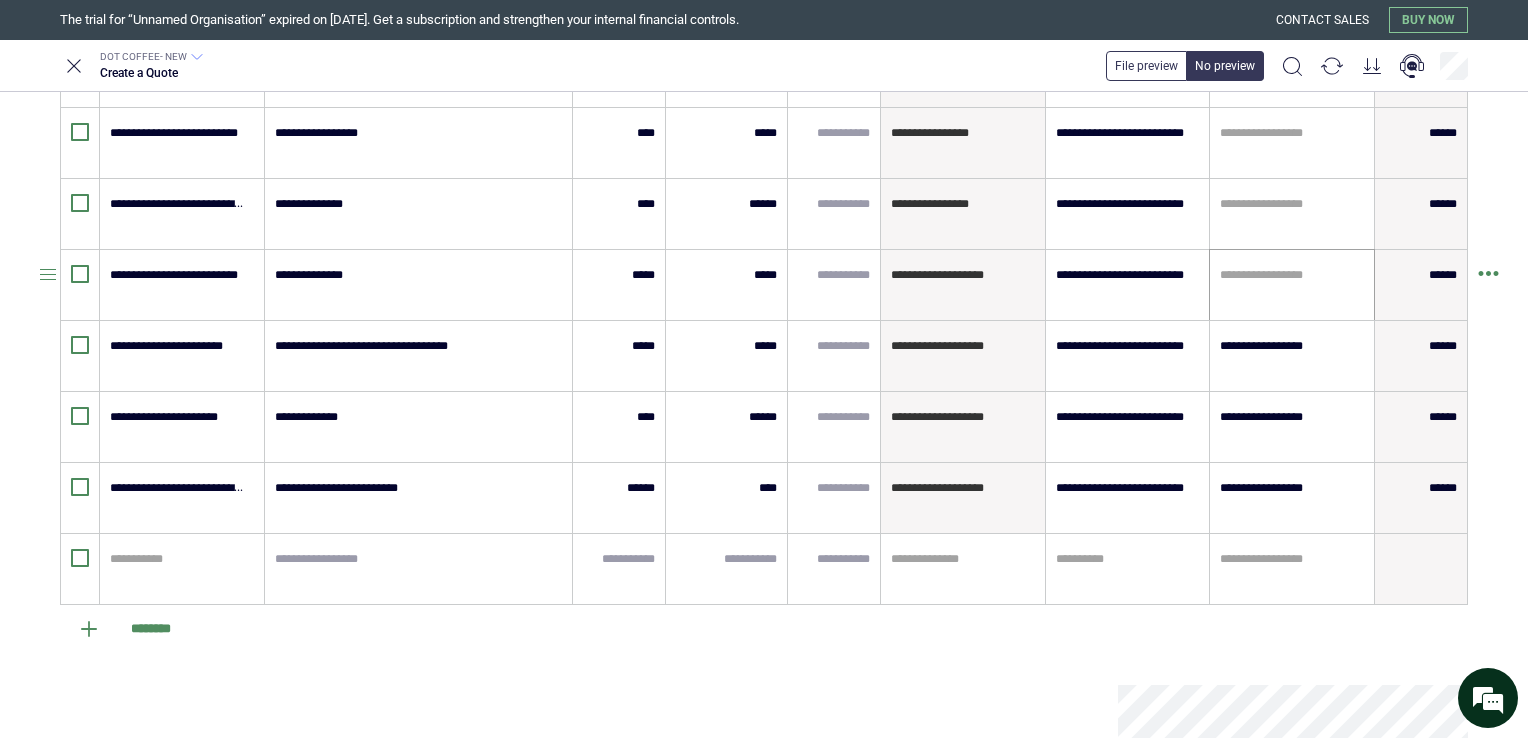click on "**********" at bounding box center (1292, 285) 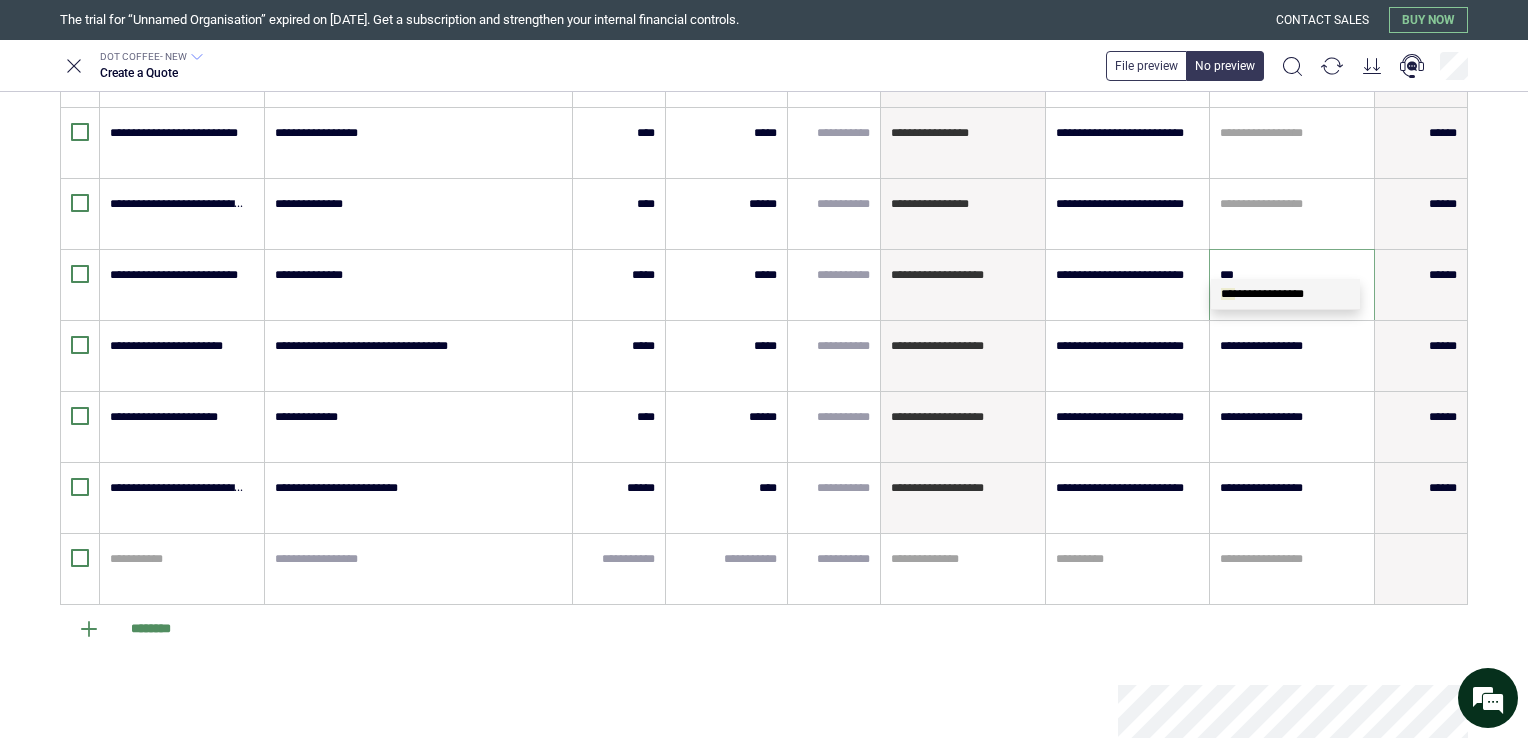 click on "**********" at bounding box center (1262, 294) 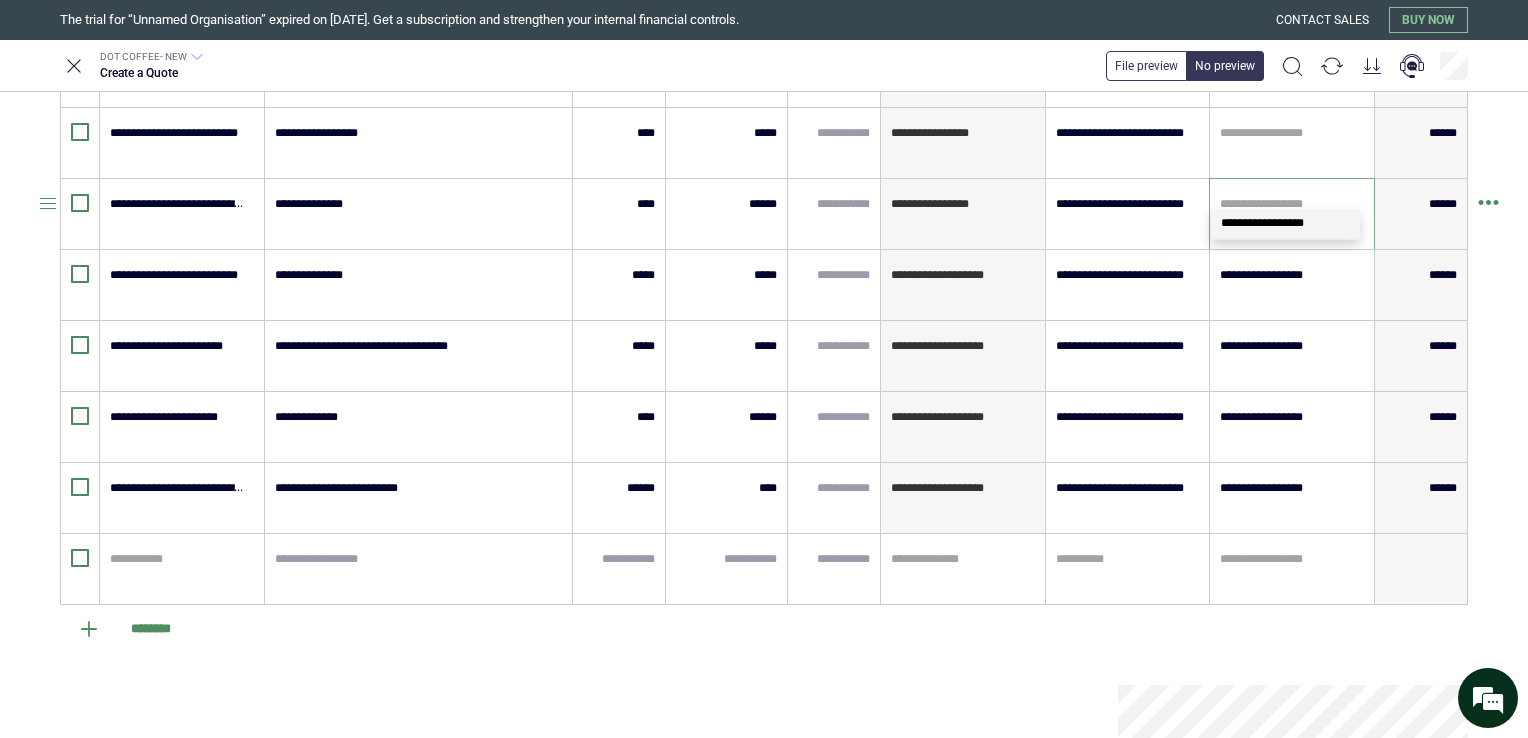 click at bounding box center [1292, 204] 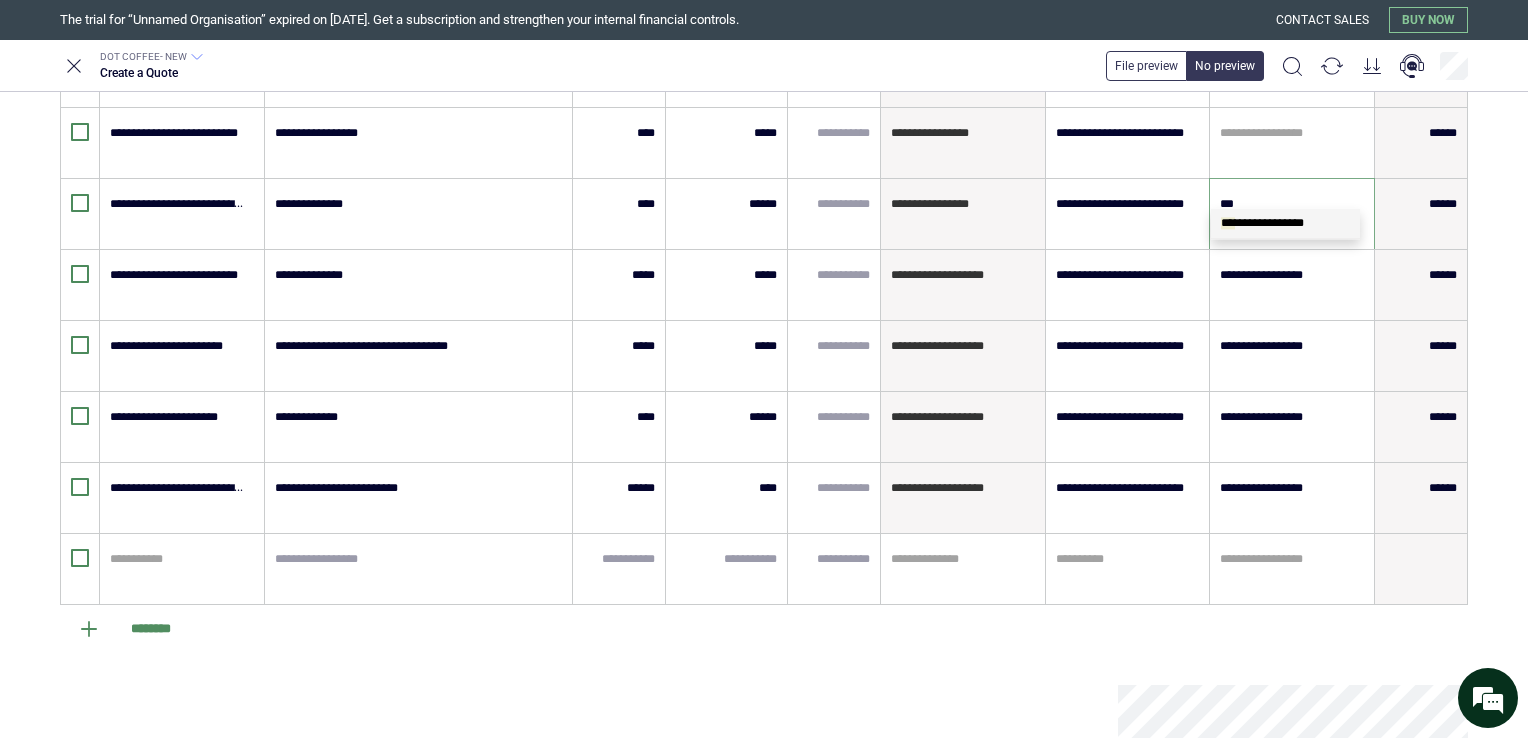 click on "**********" at bounding box center [1285, 223] 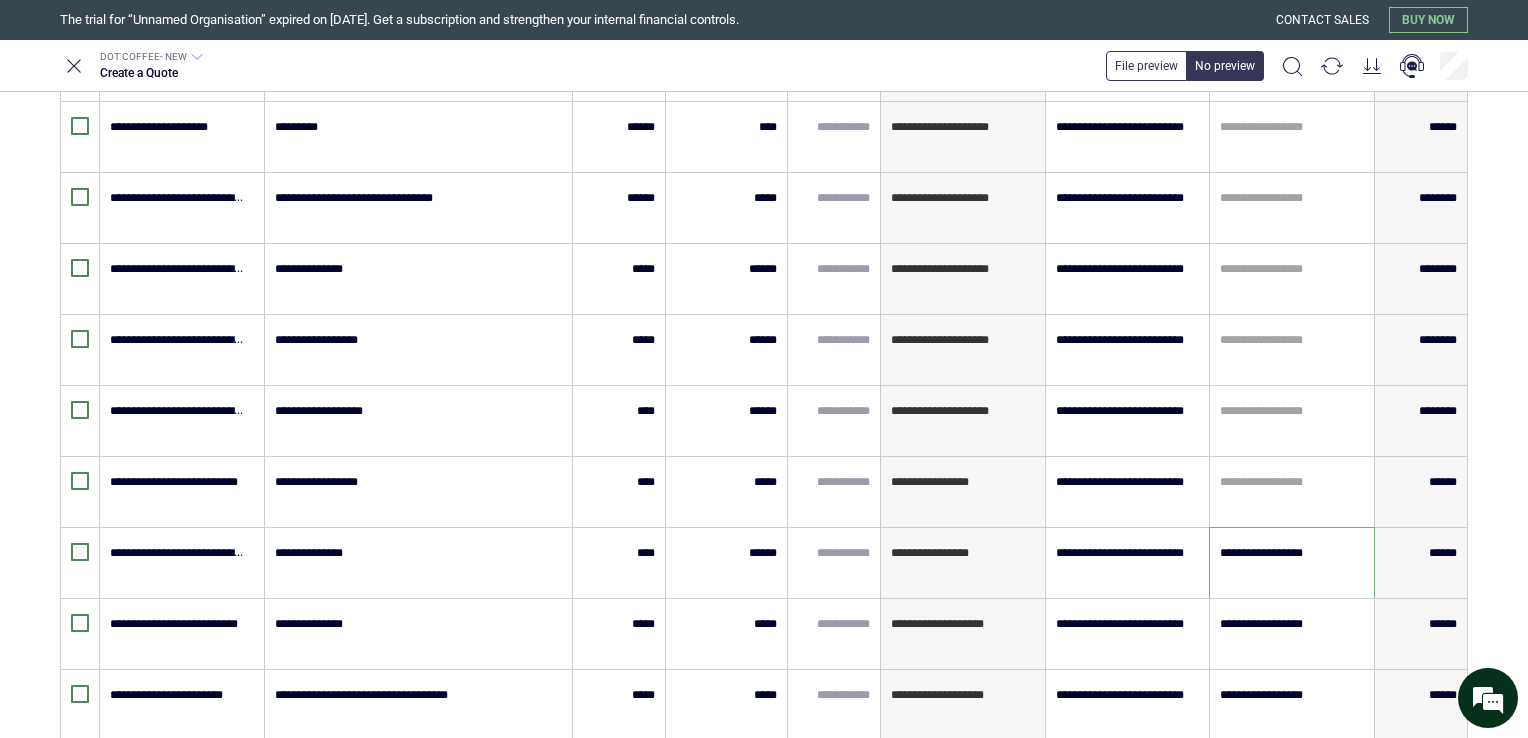 scroll, scrollTop: 1089, scrollLeft: 0, axis: vertical 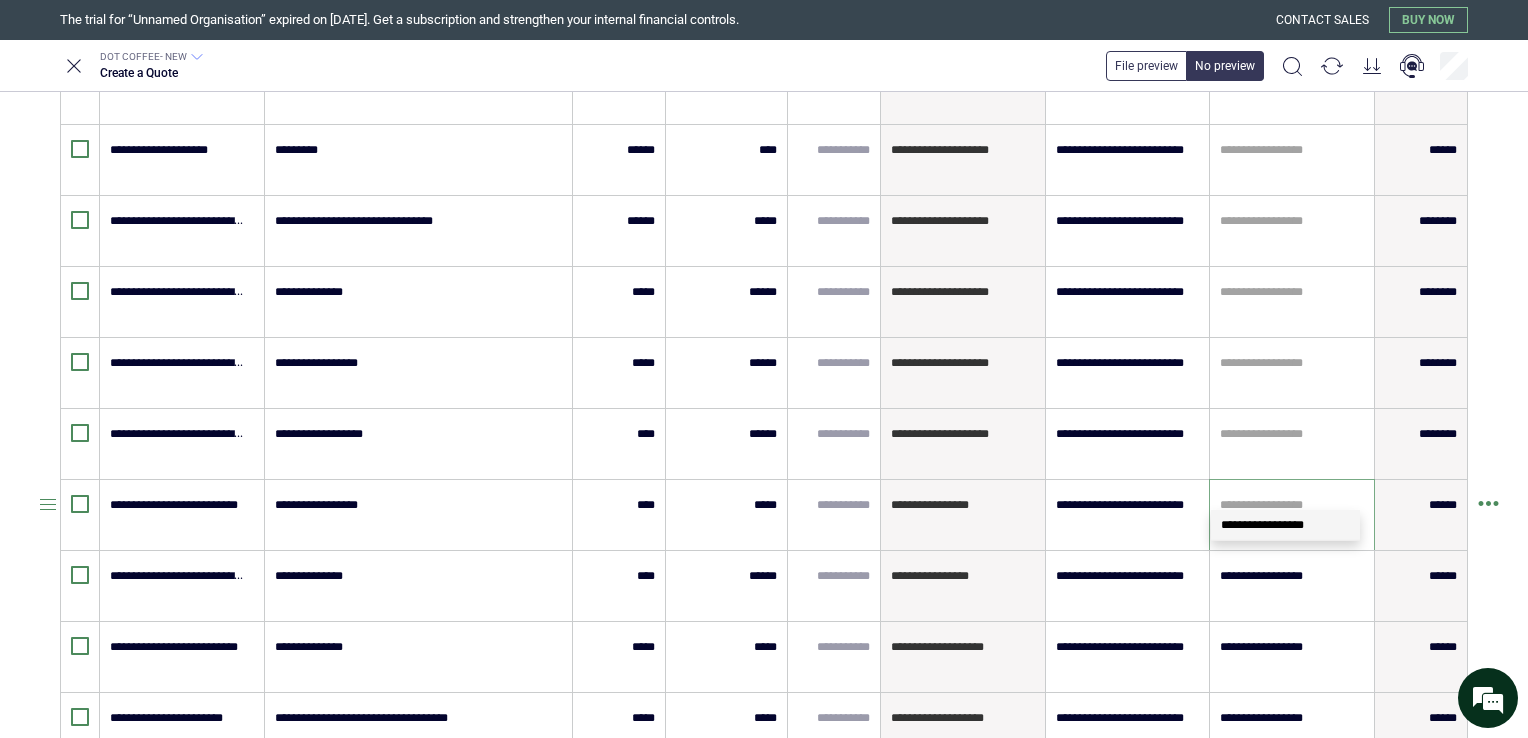 click at bounding box center (1292, 505) 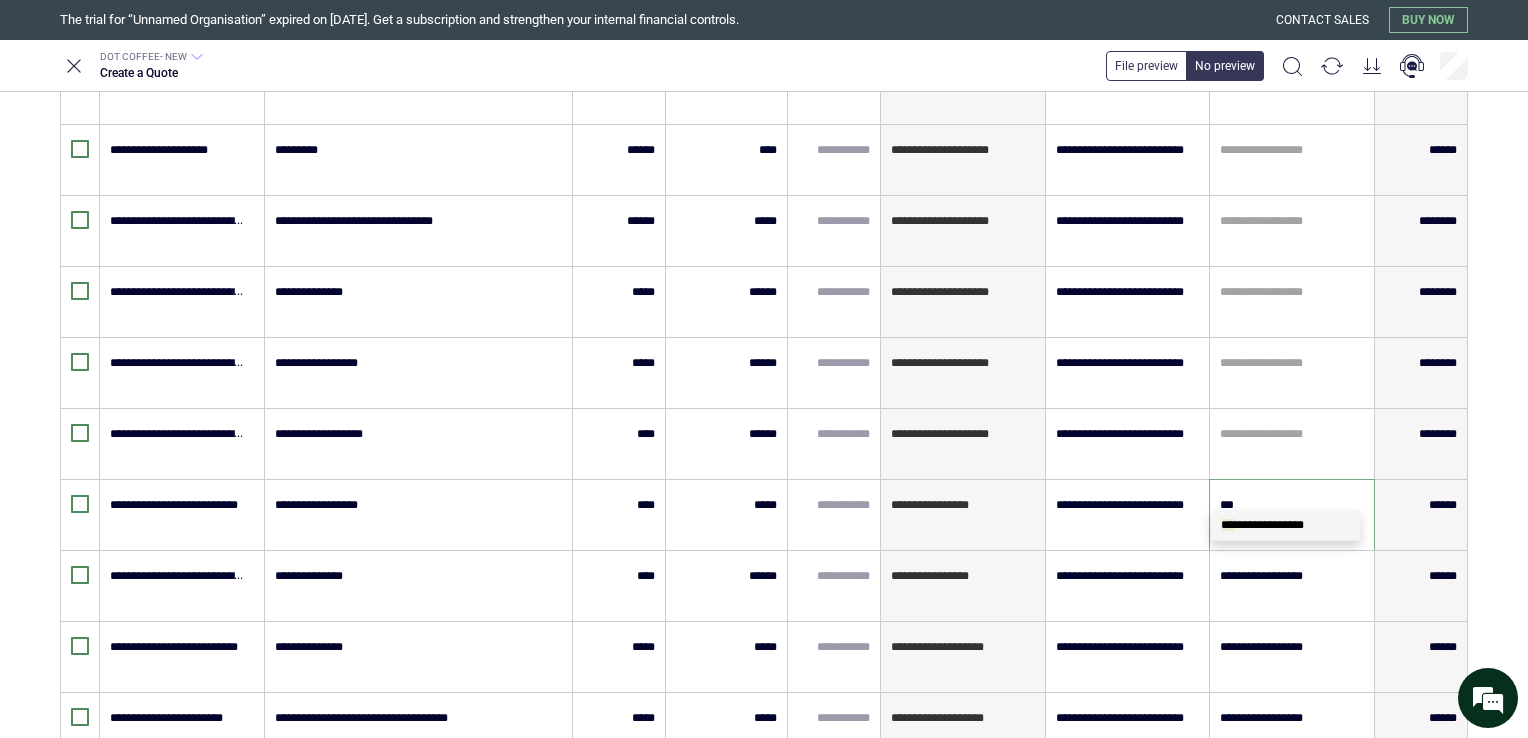 click on "**********" at bounding box center (1262, 525) 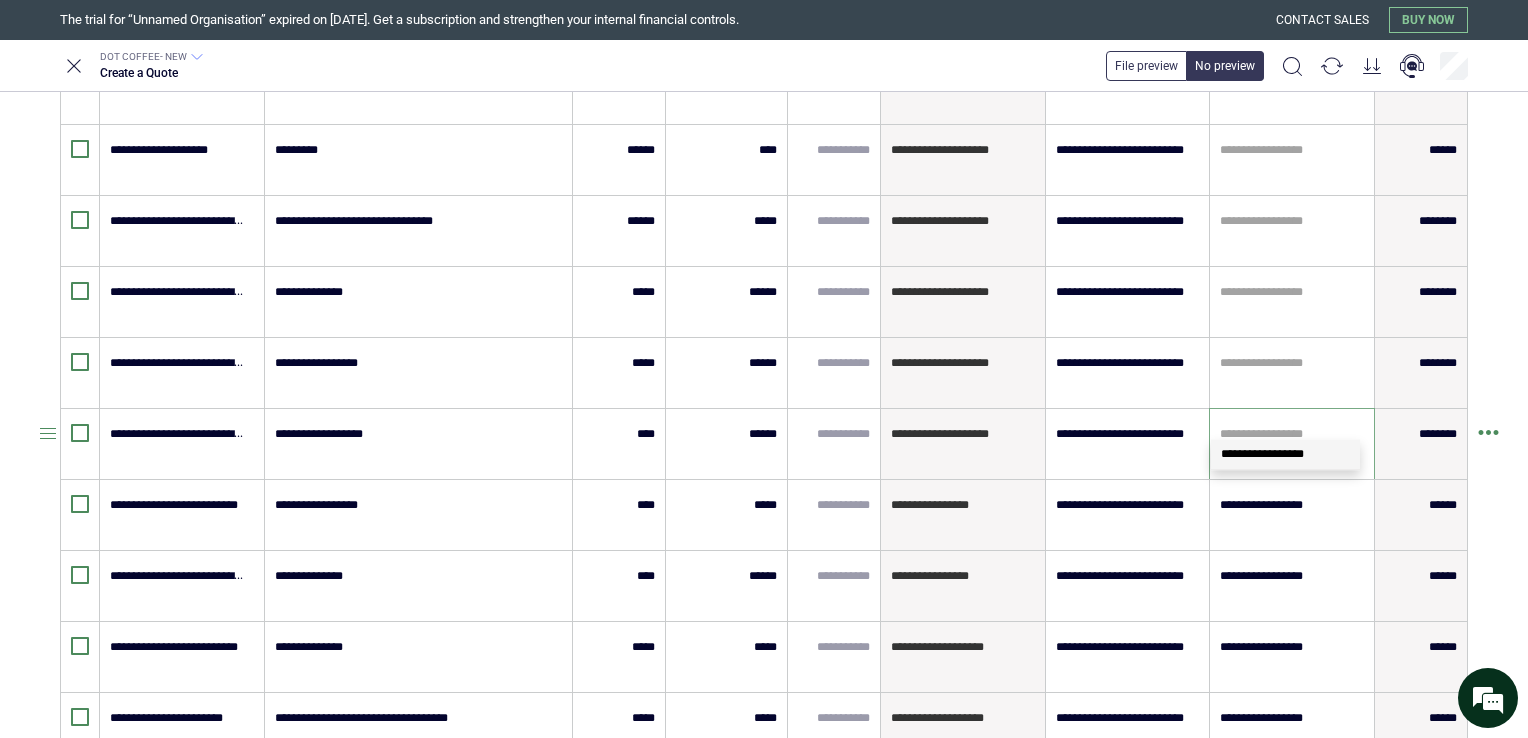 click at bounding box center [1292, 434] 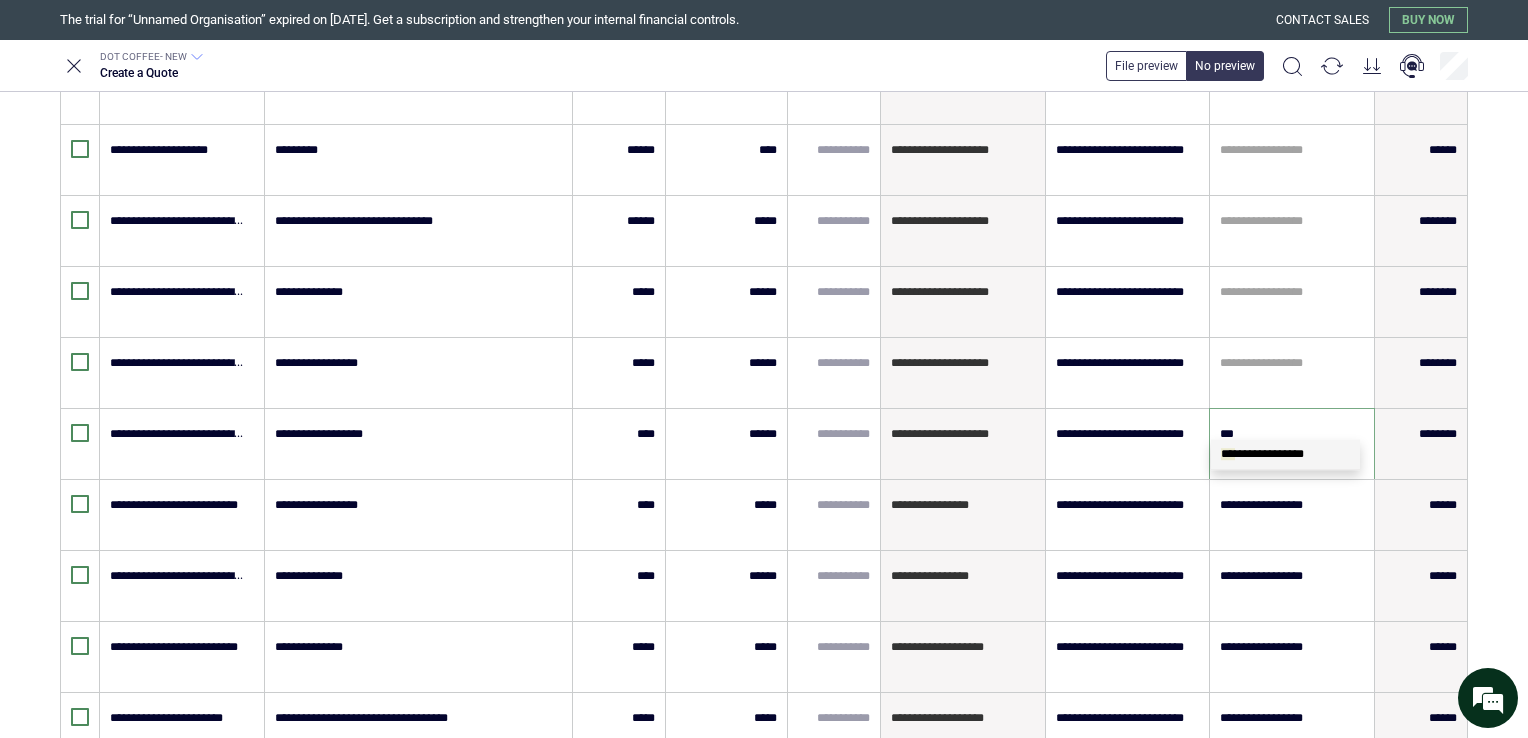 click on "**********" at bounding box center [1285, 454] 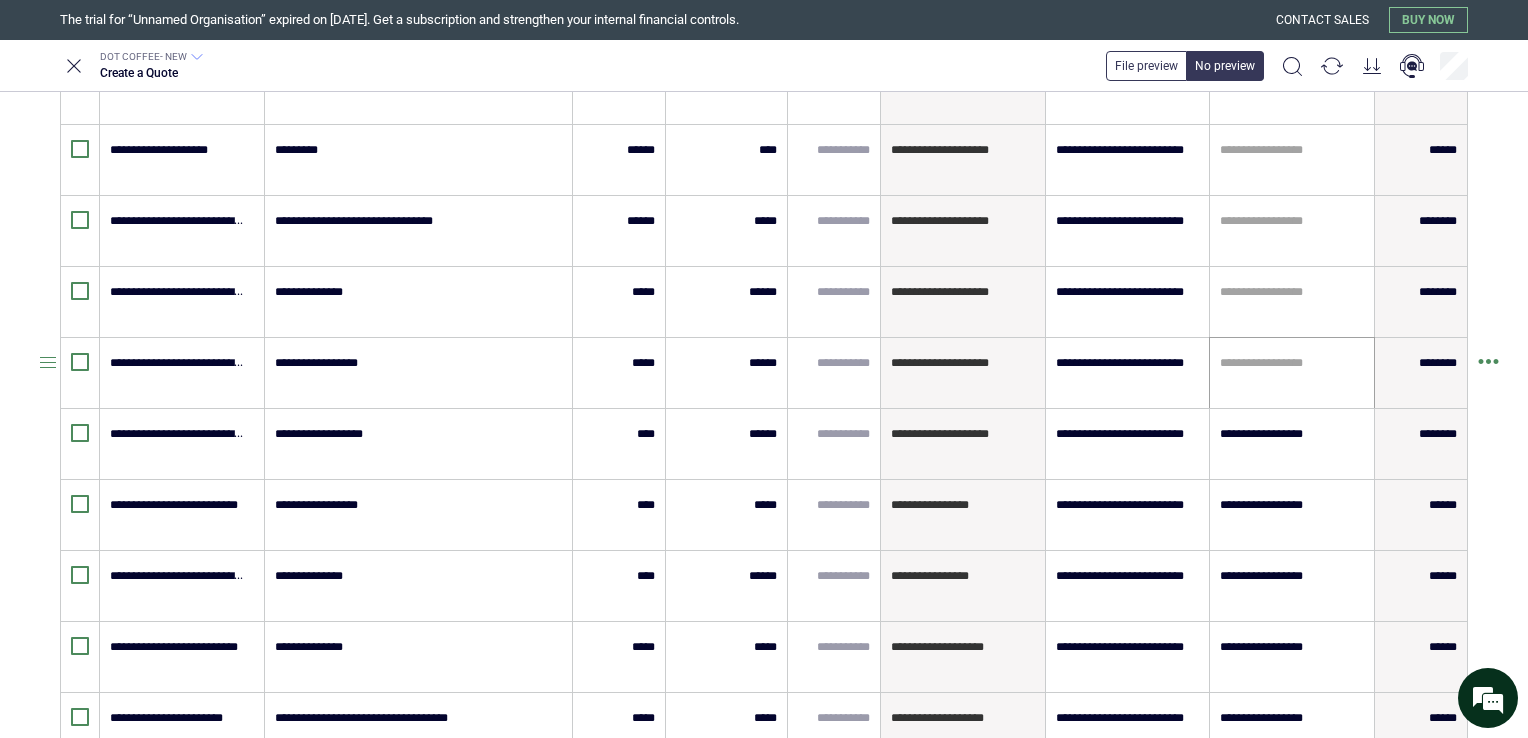 click on "**********" at bounding box center [1292, 373] 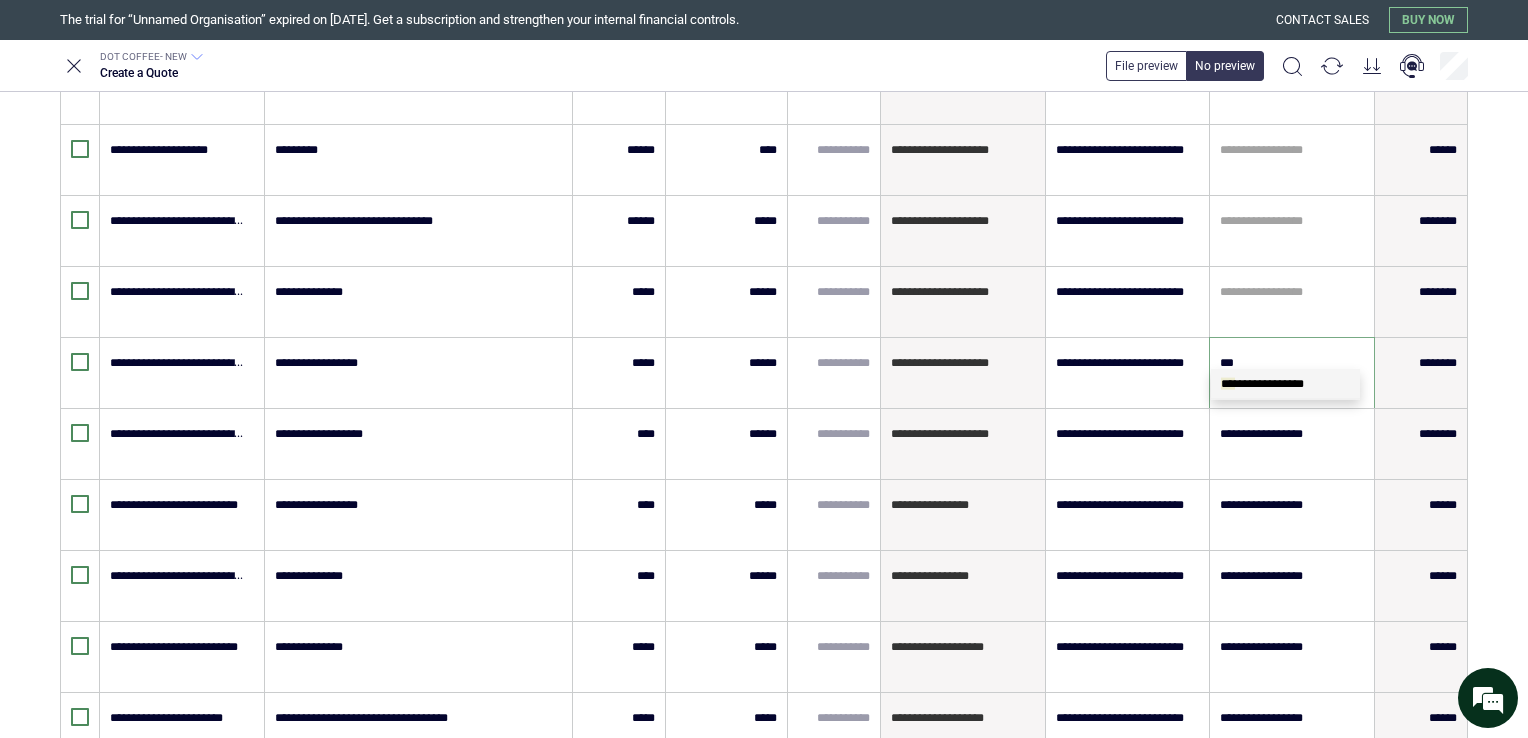 click on "**********" at bounding box center [1262, 384] 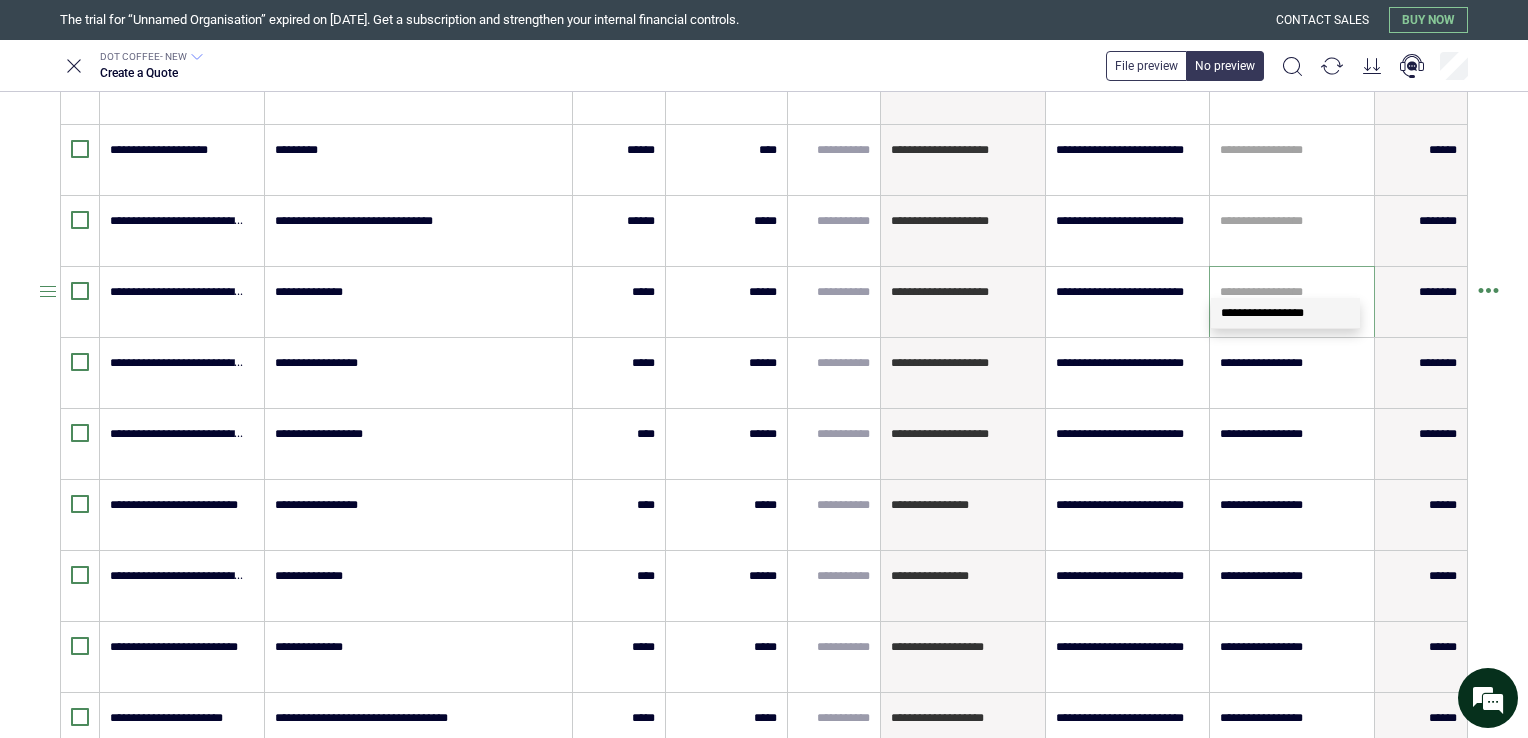 click at bounding box center (1292, 292) 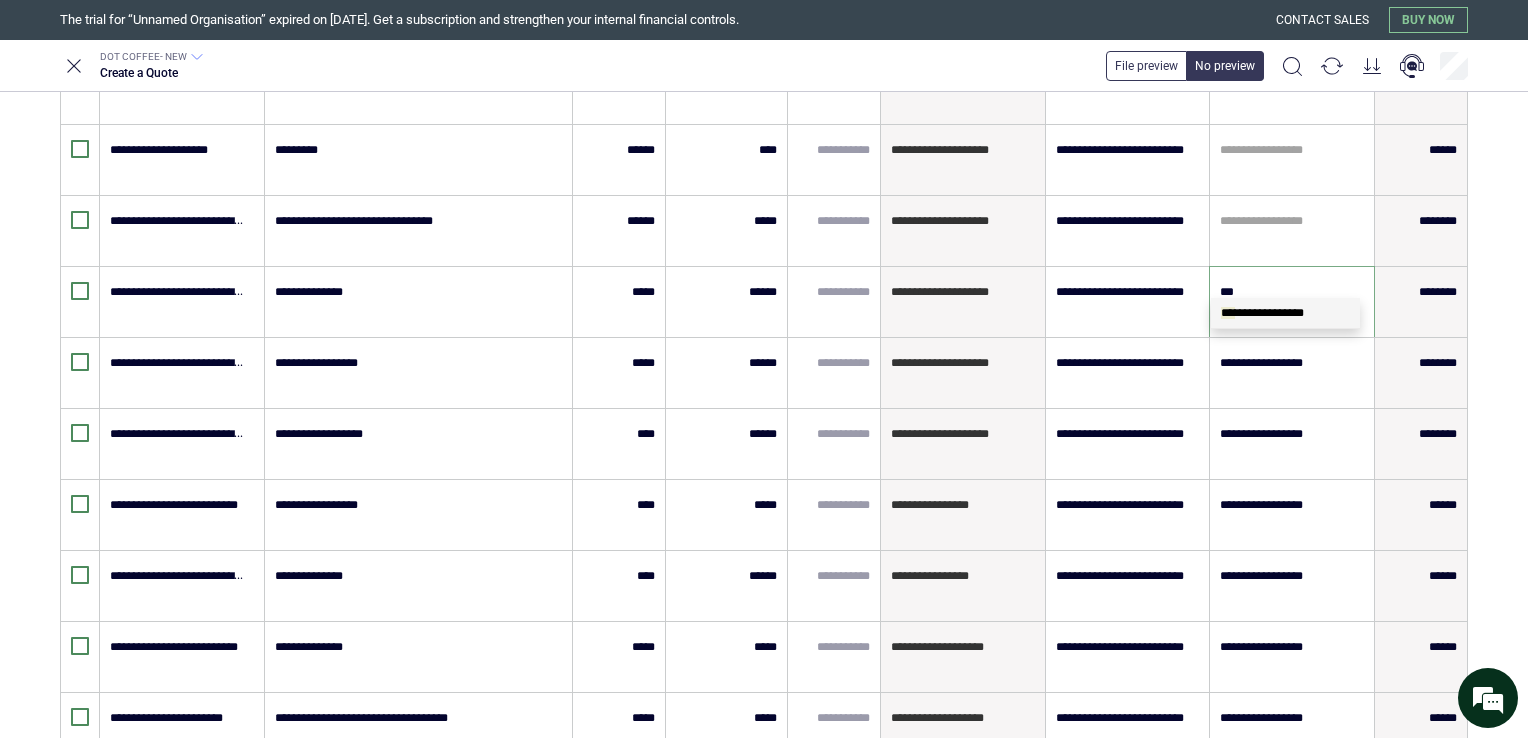 click on "**********" at bounding box center (1262, 313) 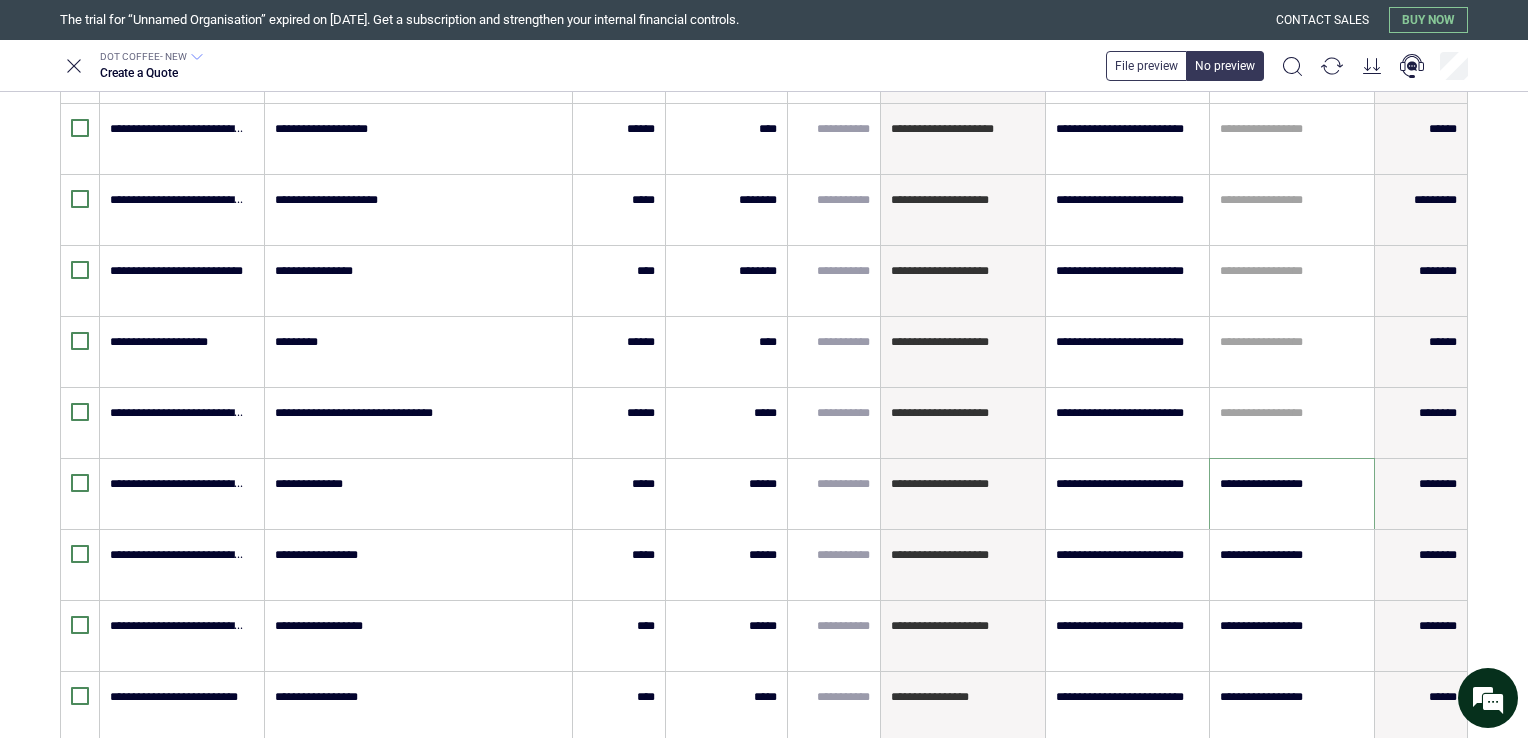 scroll, scrollTop: 852, scrollLeft: 0, axis: vertical 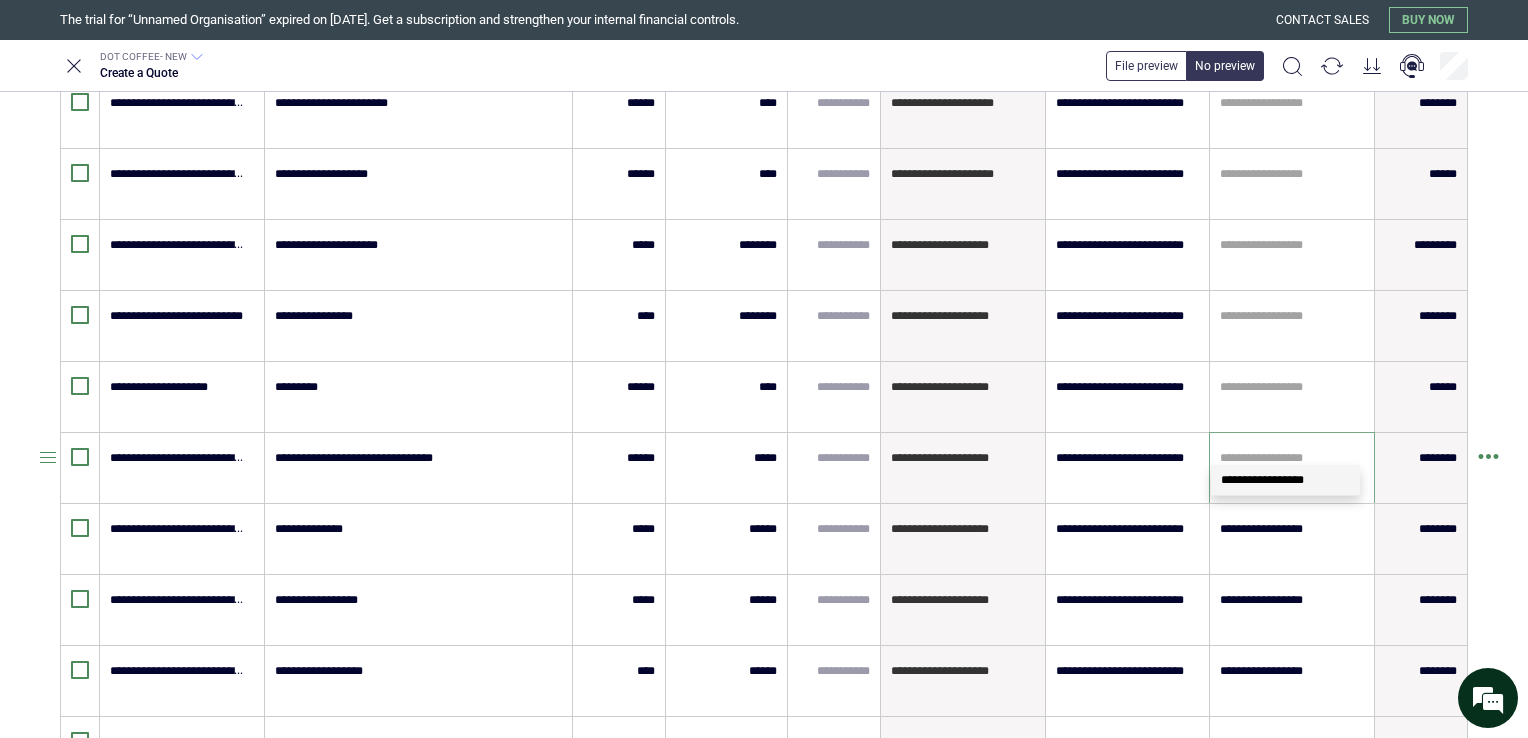 click at bounding box center [1292, 458] 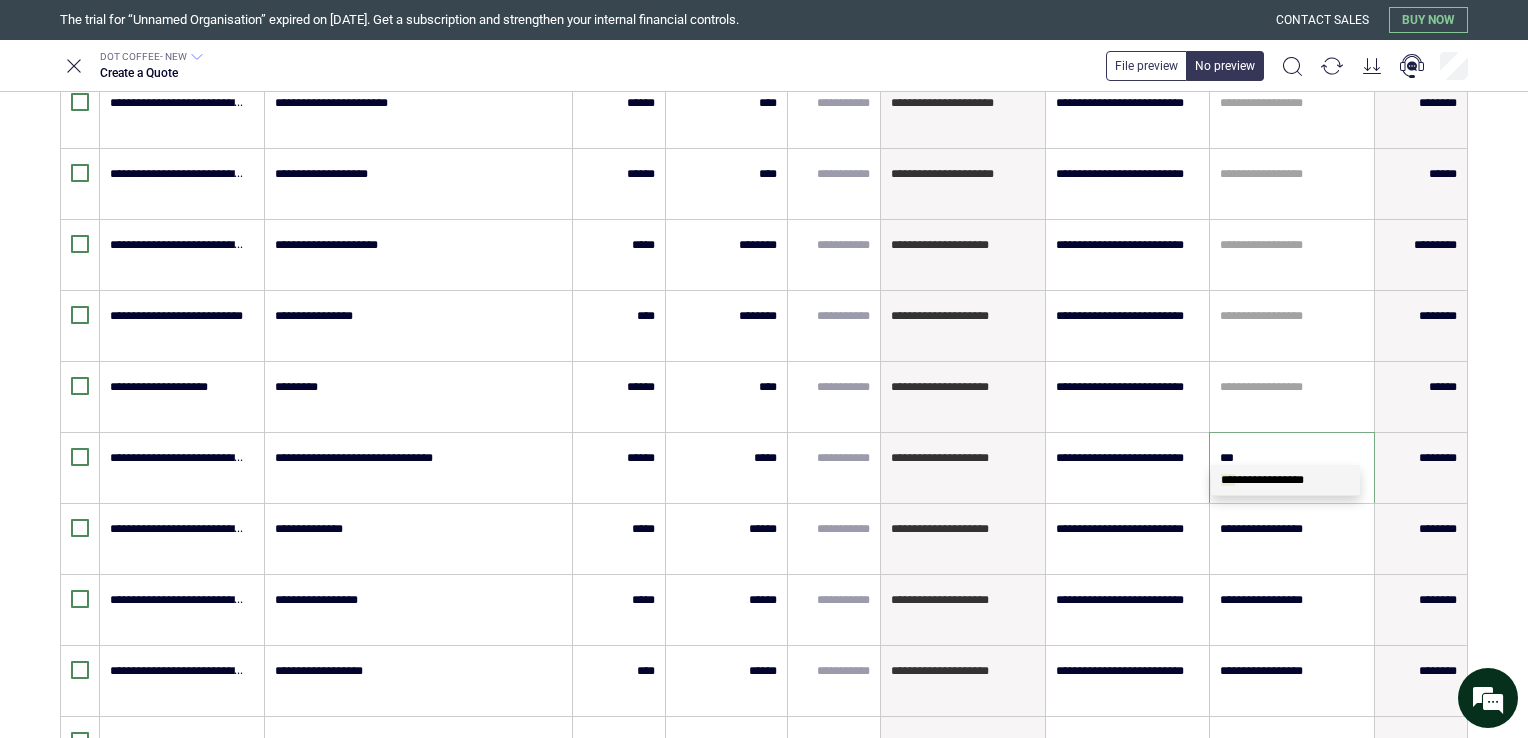 click on "**********" at bounding box center [1262, 480] 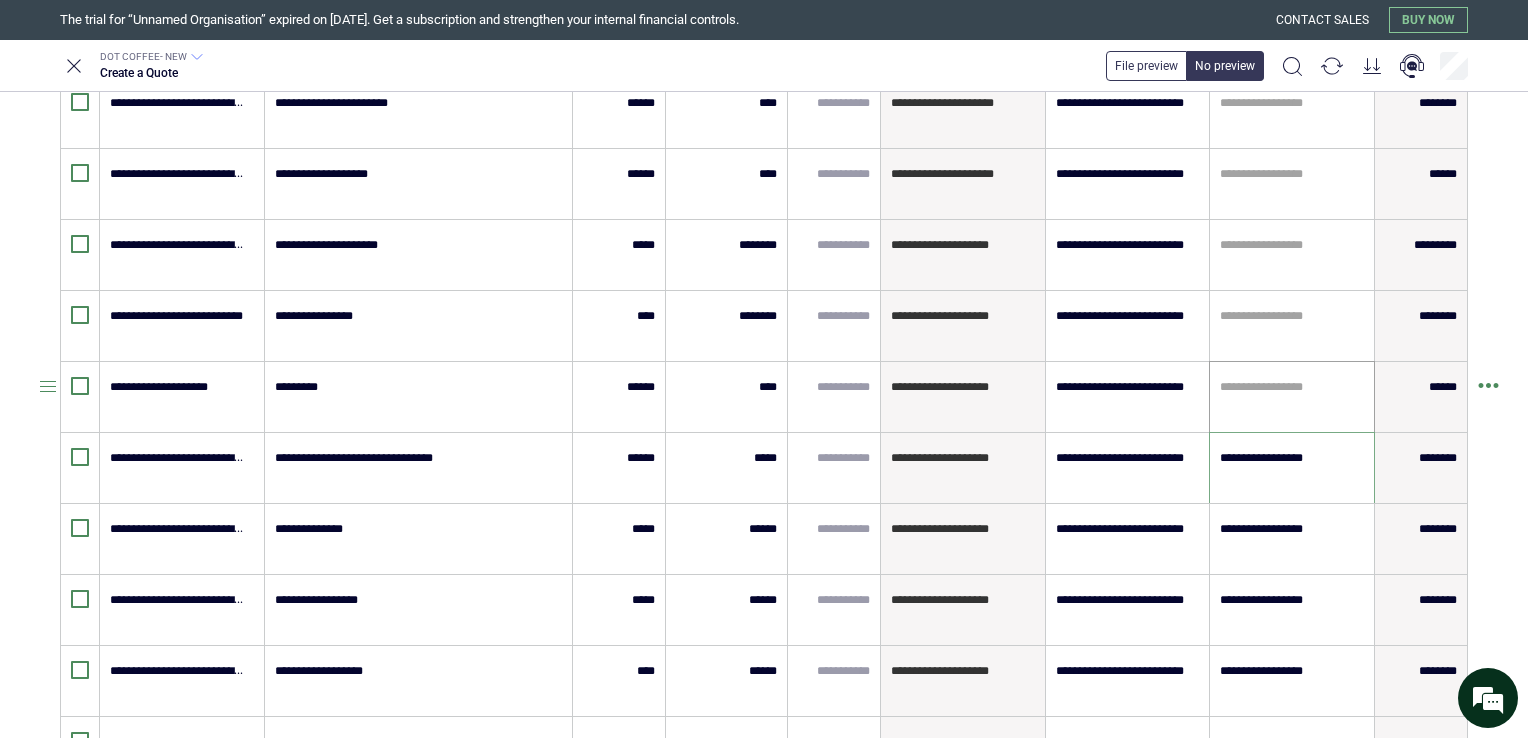 click at bounding box center (1292, 387) 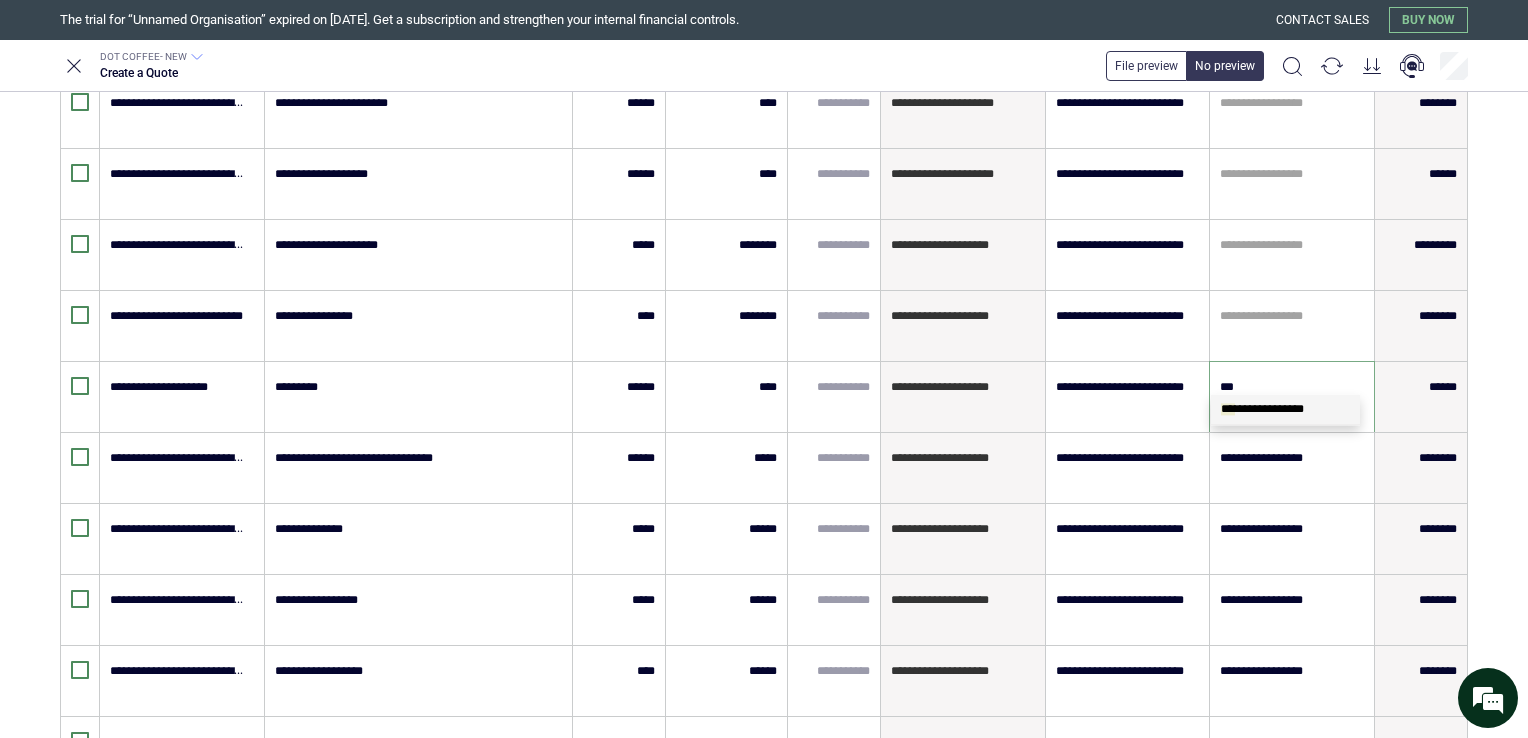 click on "**********" at bounding box center [1262, 409] 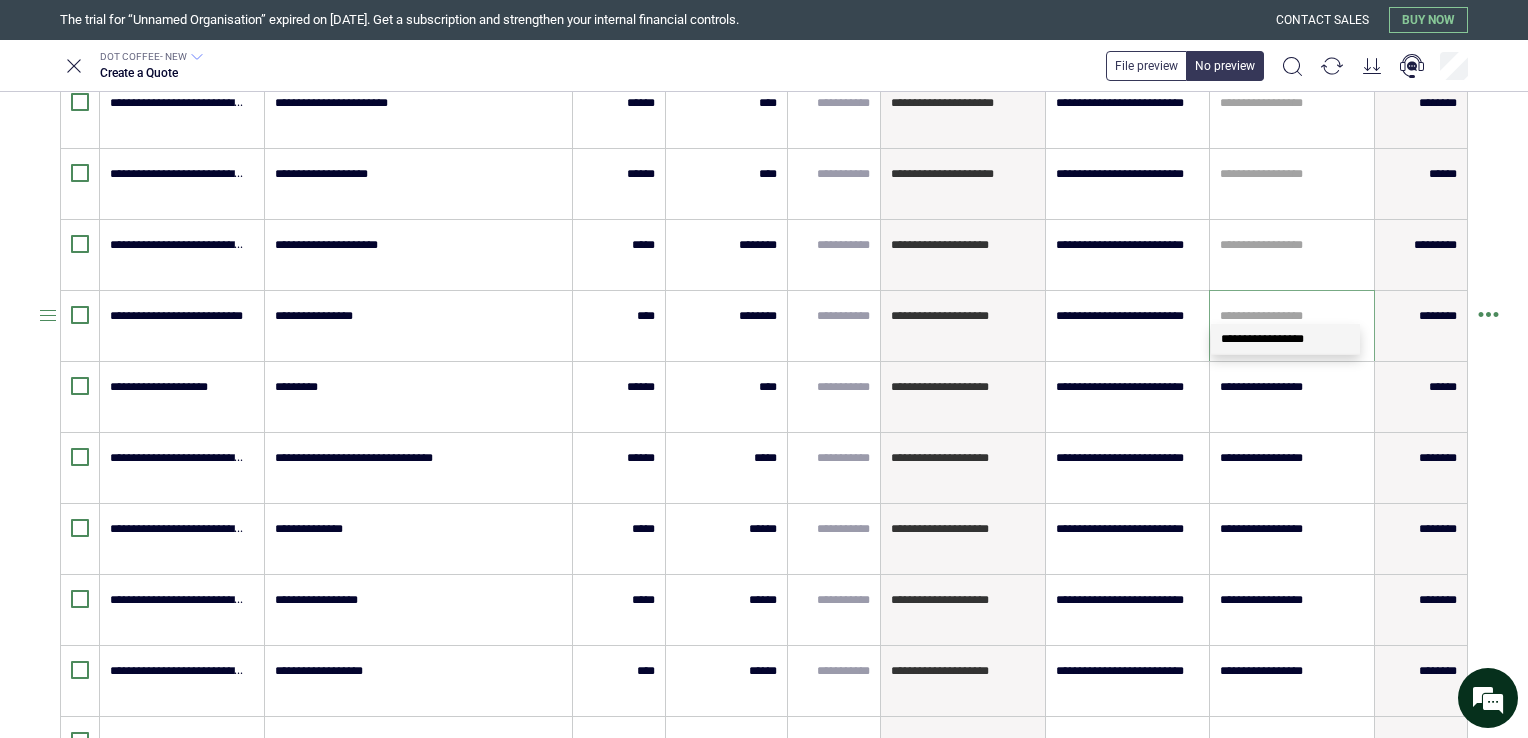 click at bounding box center (1292, 316) 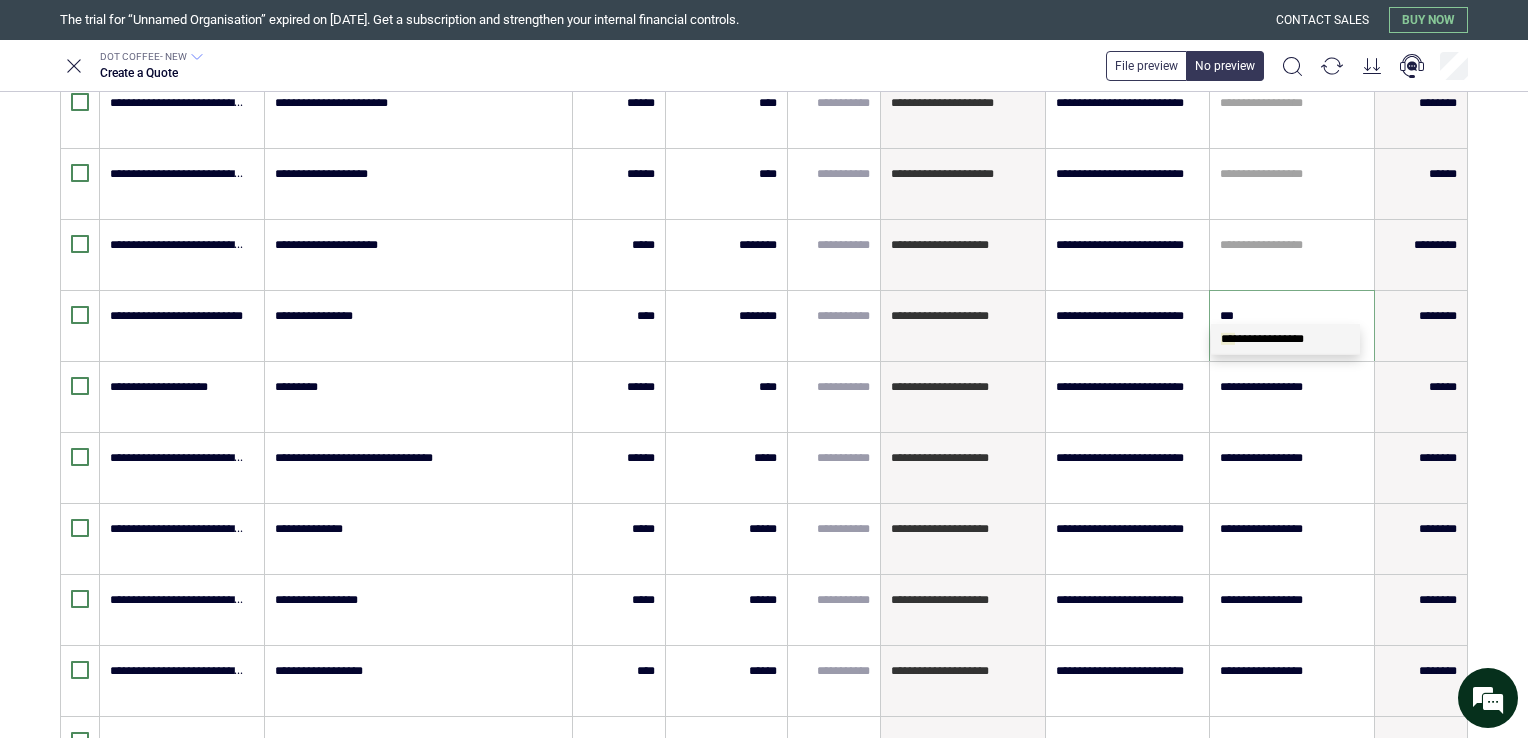 click on "**********" at bounding box center (1285, 339) 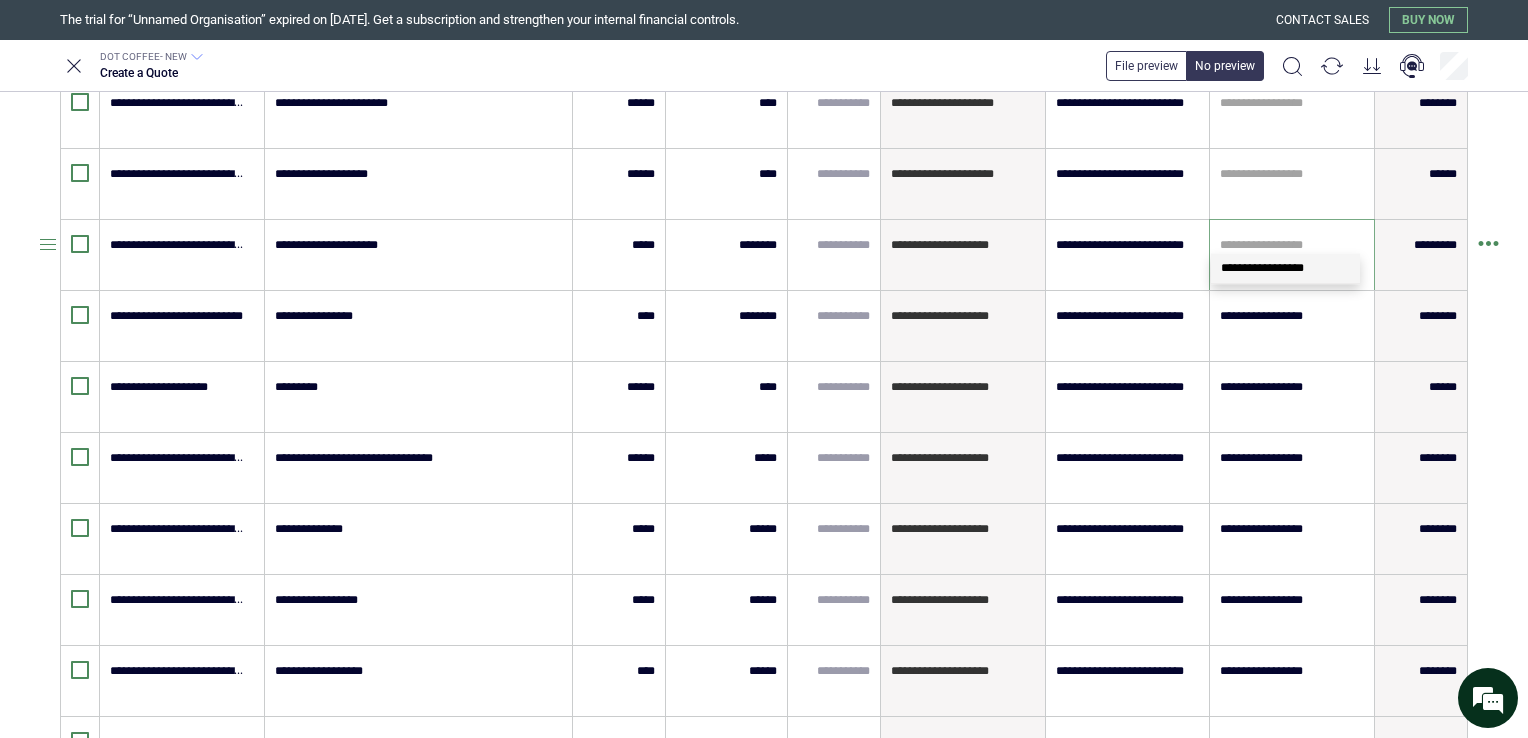 click at bounding box center [1292, 245] 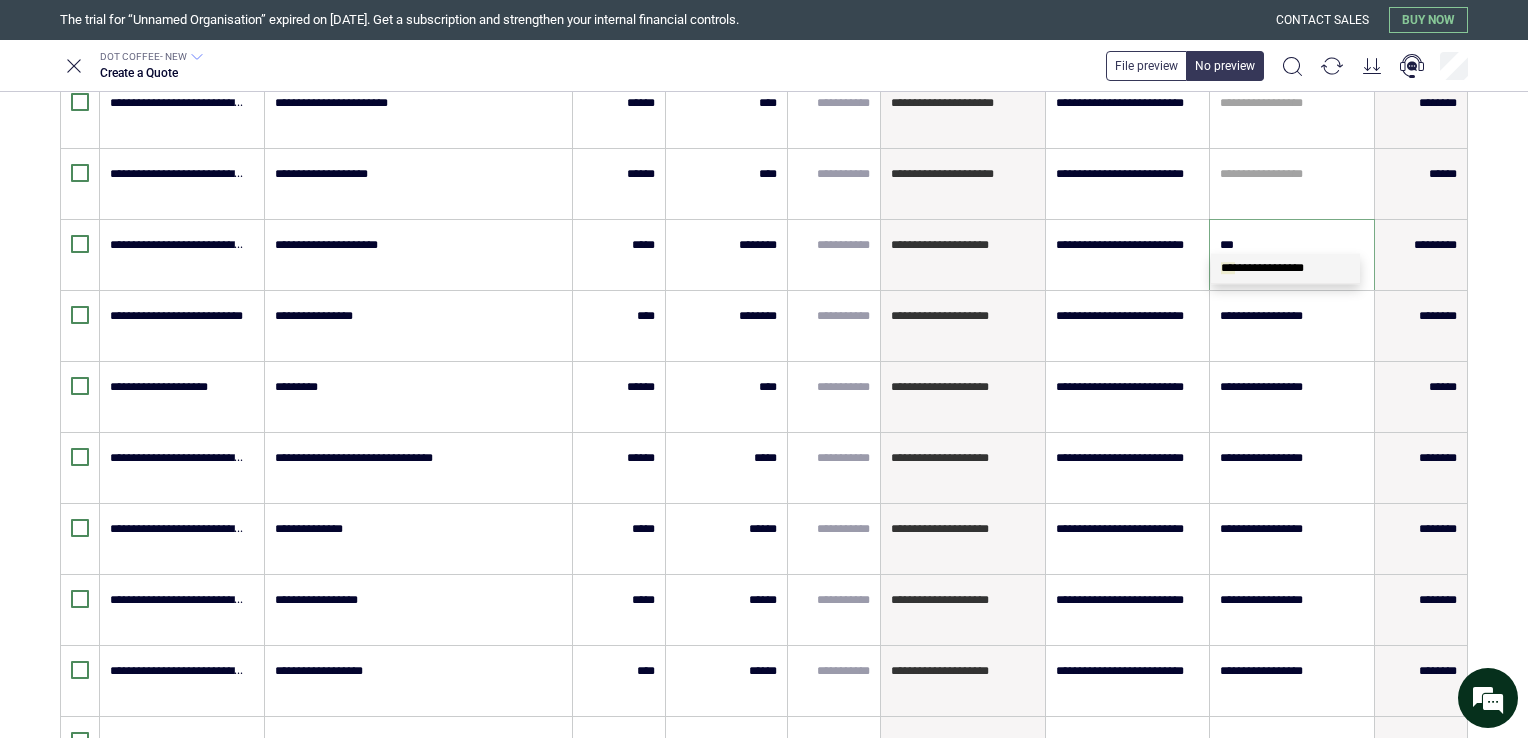 click on "**********" at bounding box center [1285, 268] 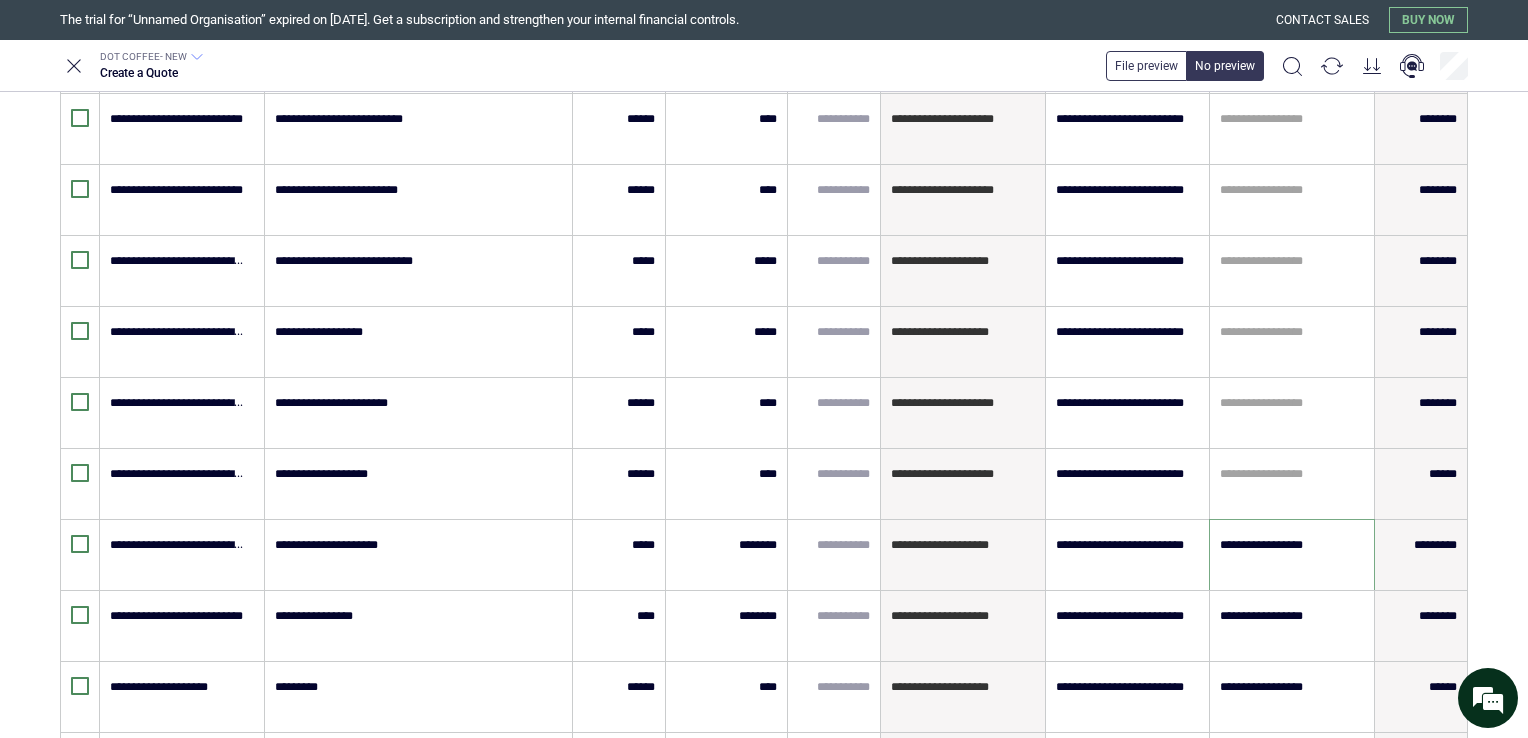 scroll, scrollTop: 544, scrollLeft: 0, axis: vertical 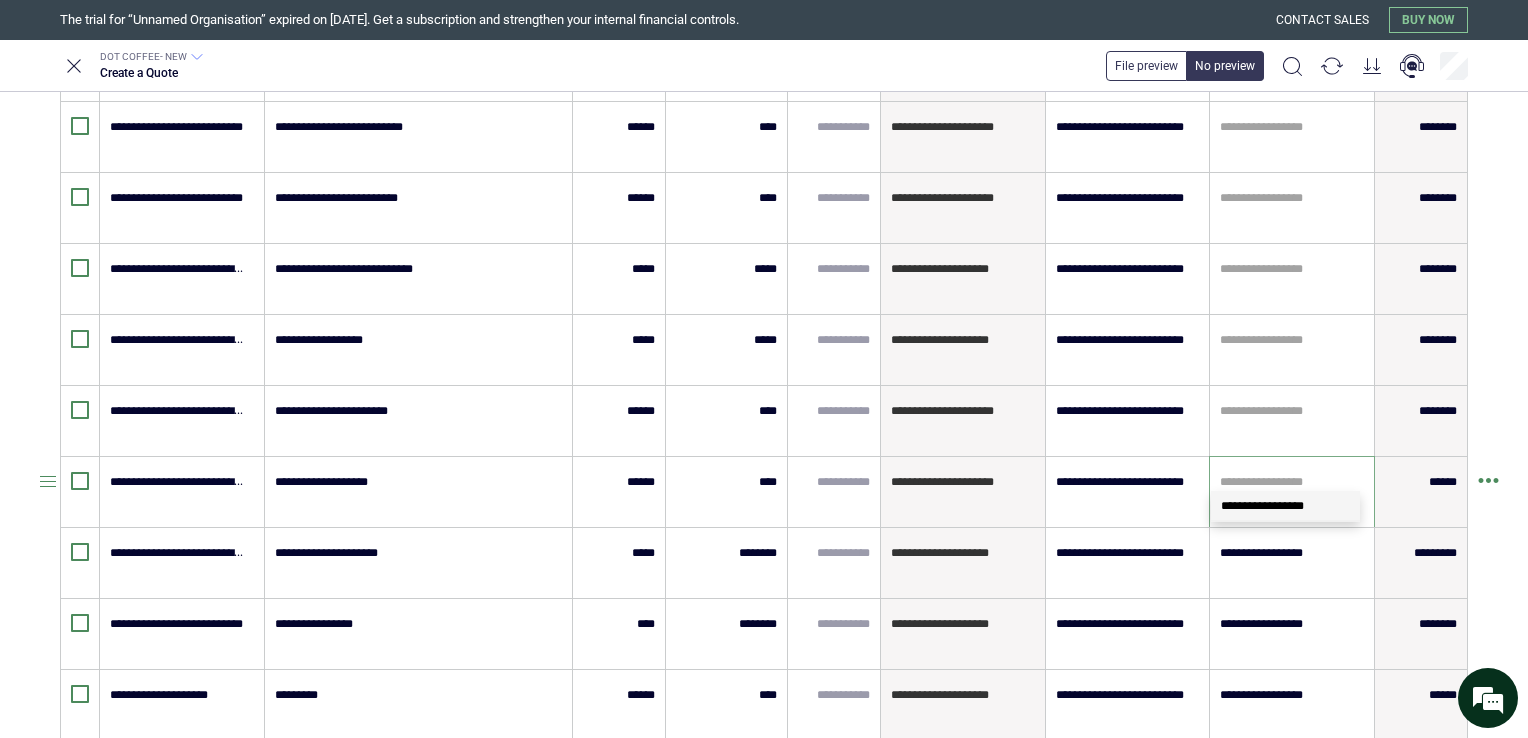 click at bounding box center (1292, 482) 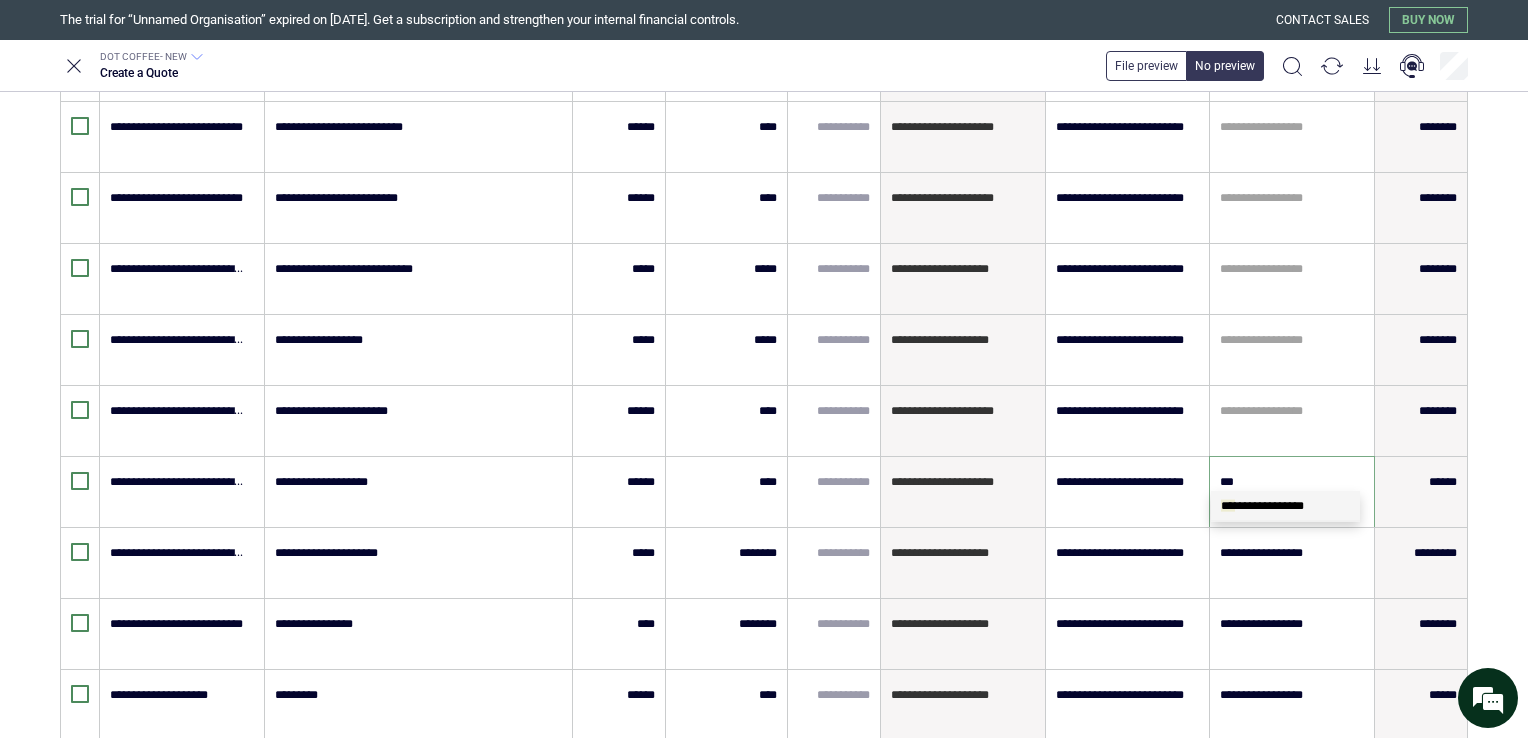 click on "**********" at bounding box center [1285, 506] 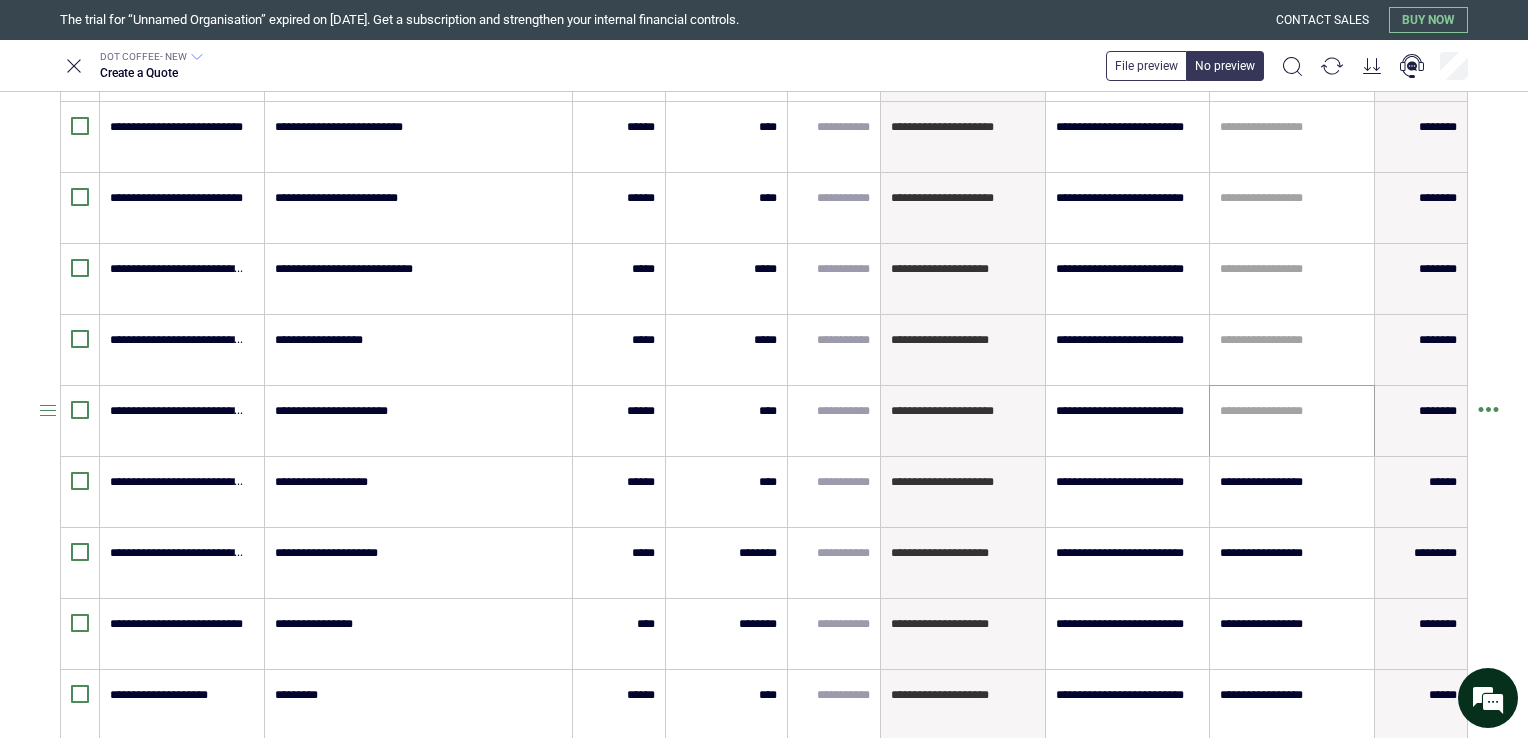 click on "**********" at bounding box center [1292, 421] 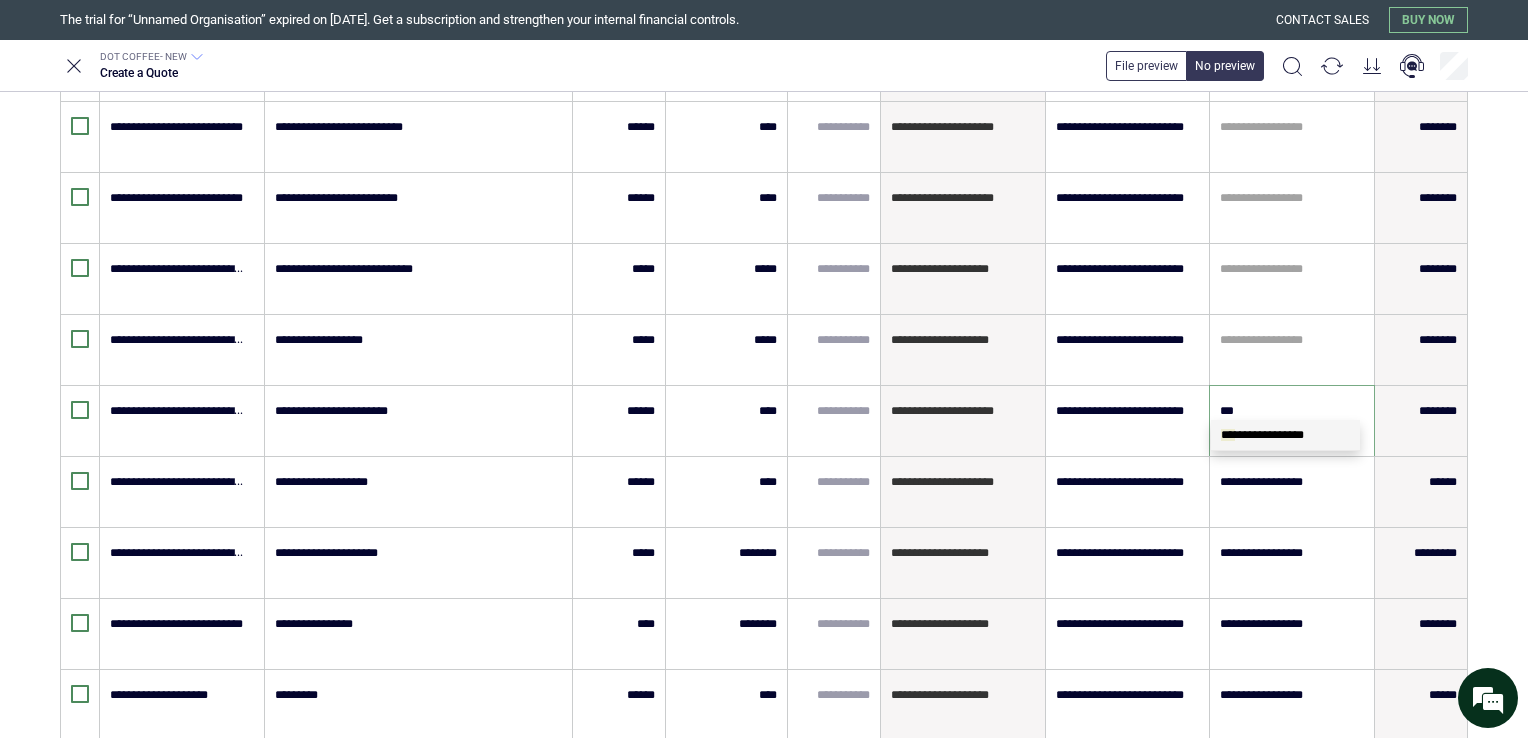 click on "**********" at bounding box center [1285, 435] 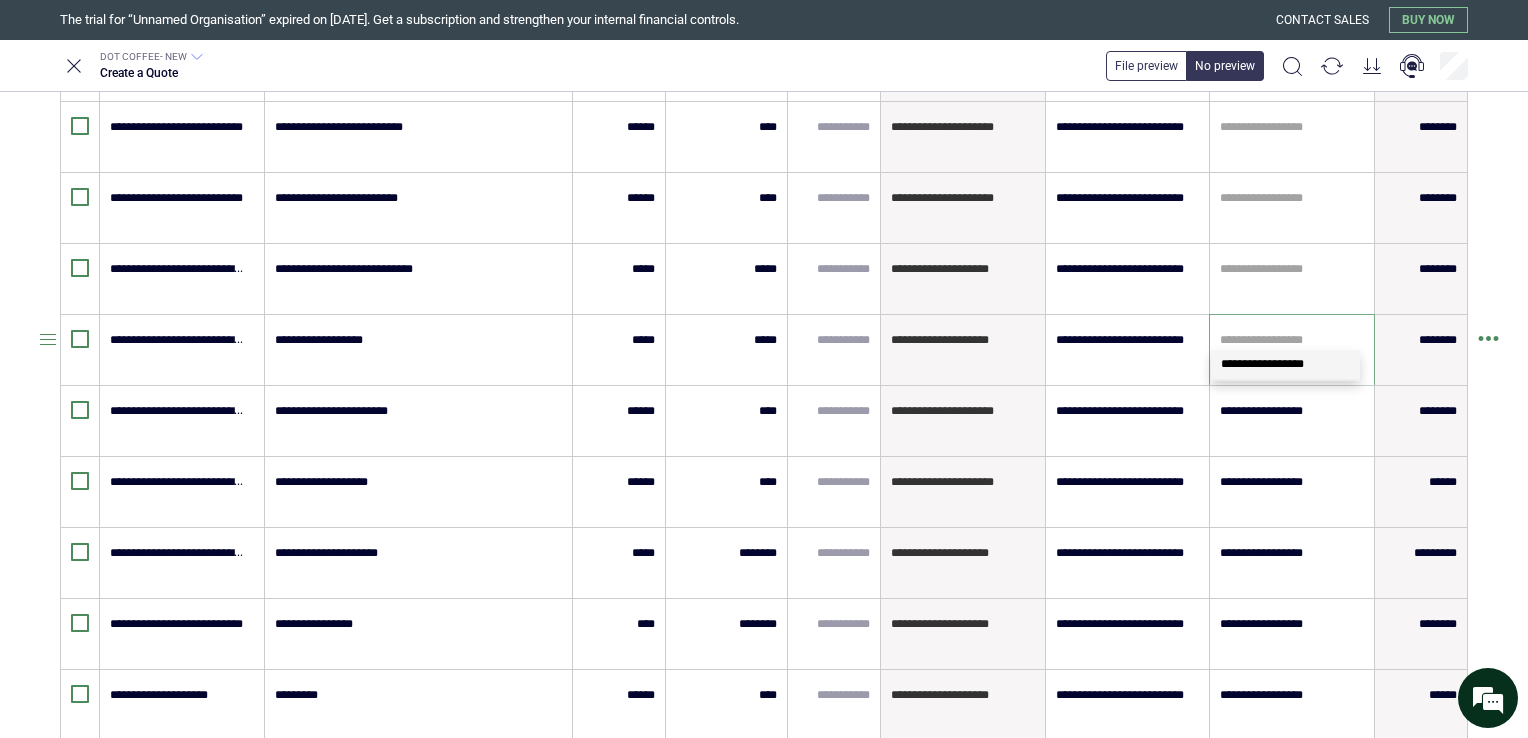 click at bounding box center (1292, 340) 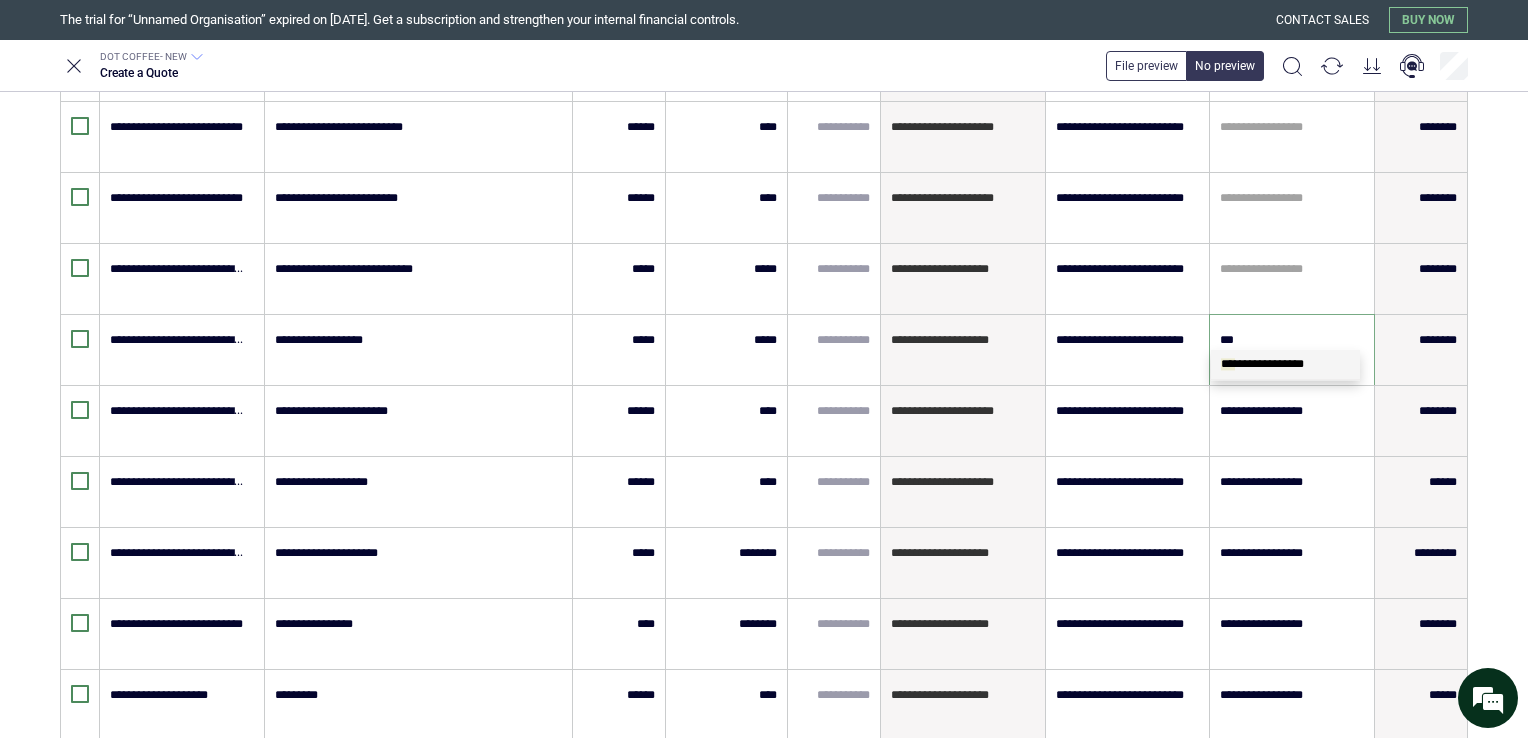 click on "**********" at bounding box center (1262, 364) 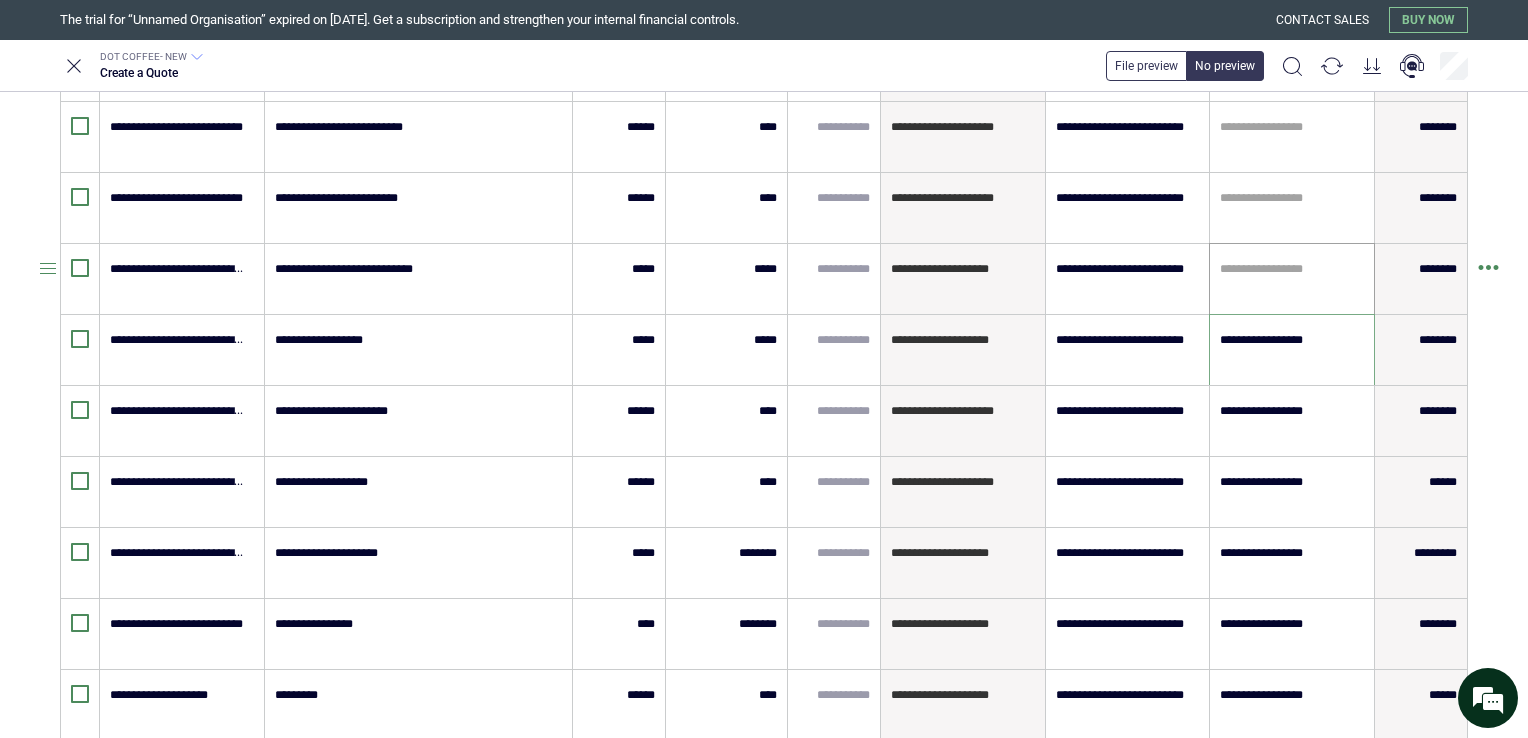 click on "**********" at bounding box center (1292, 279) 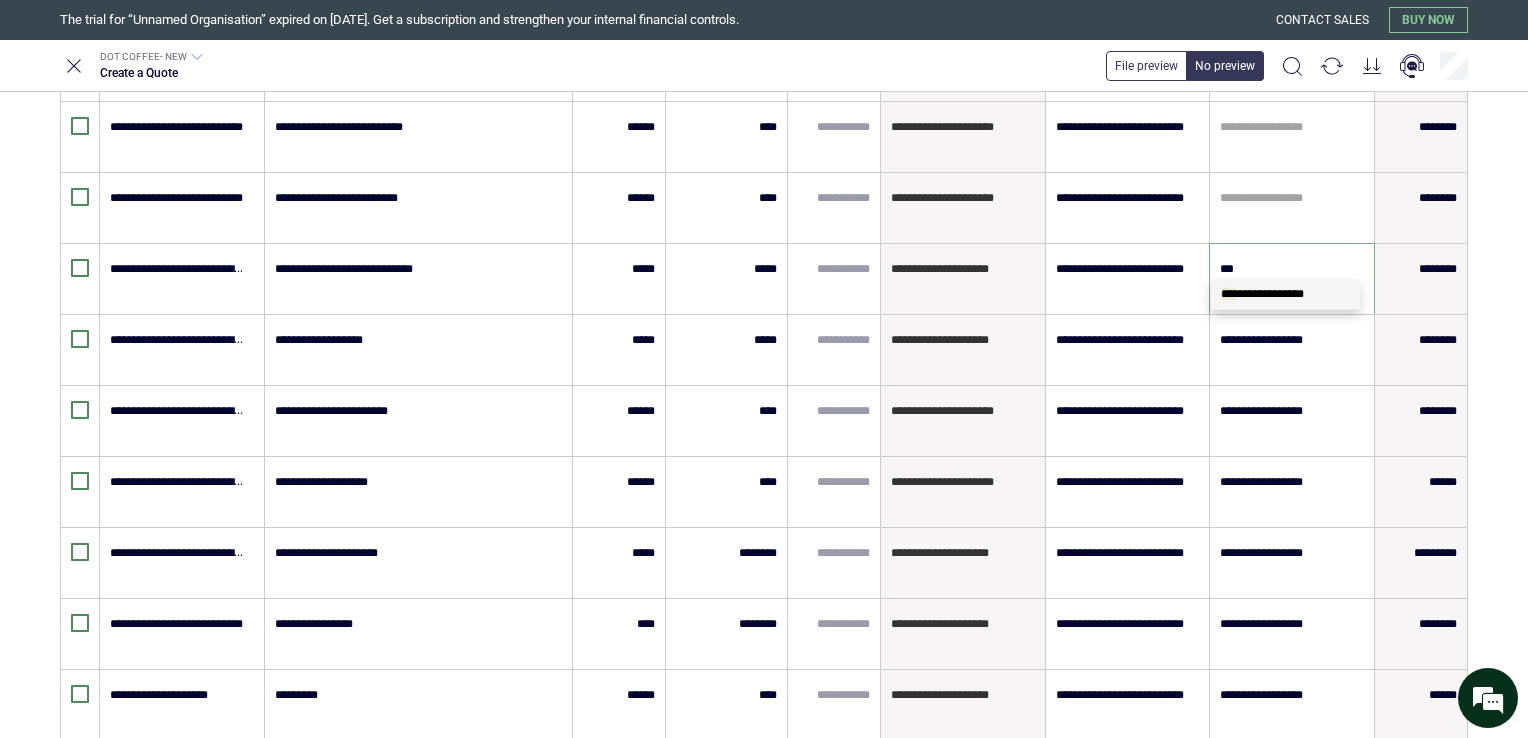 click on "**********" at bounding box center [1262, 294] 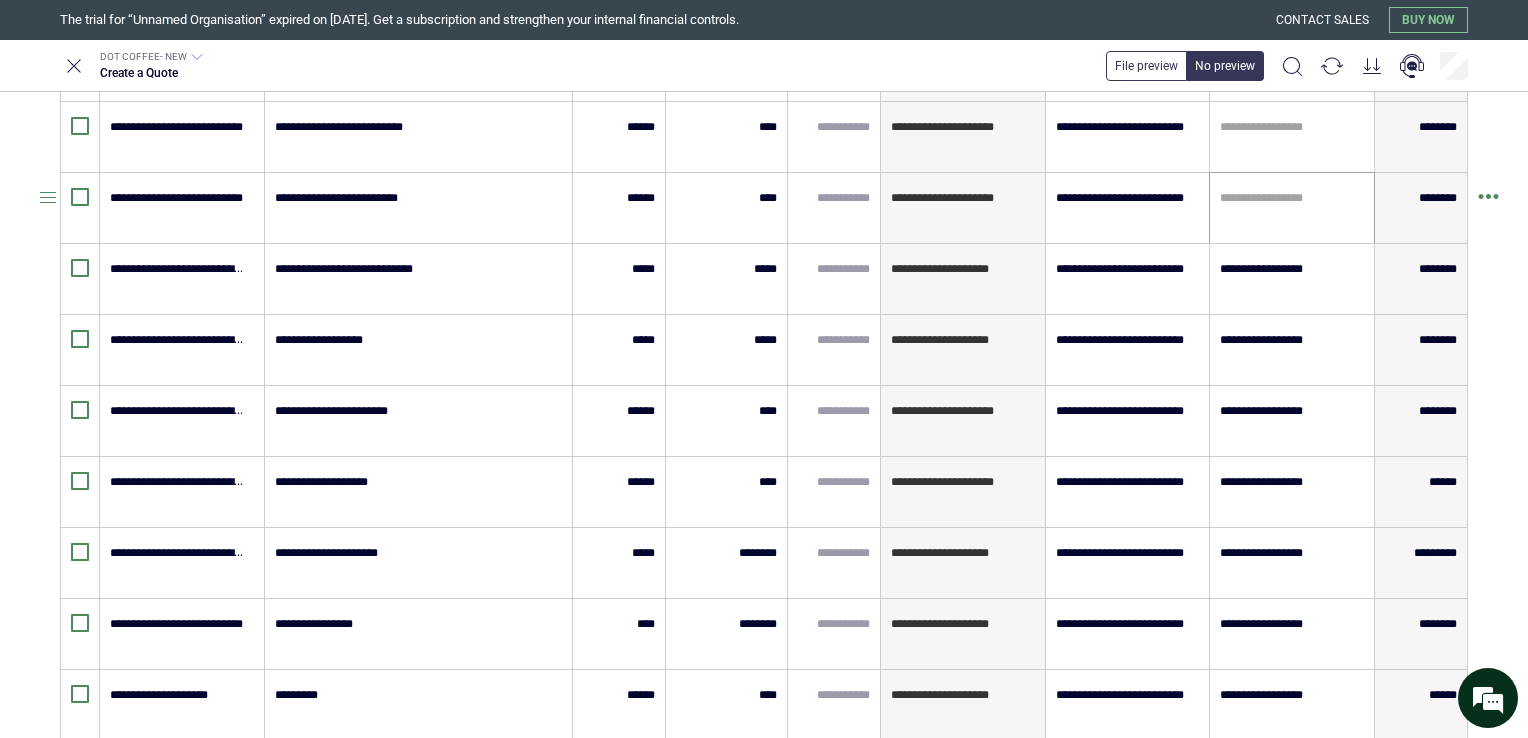 click on "**********" at bounding box center (1292, 208) 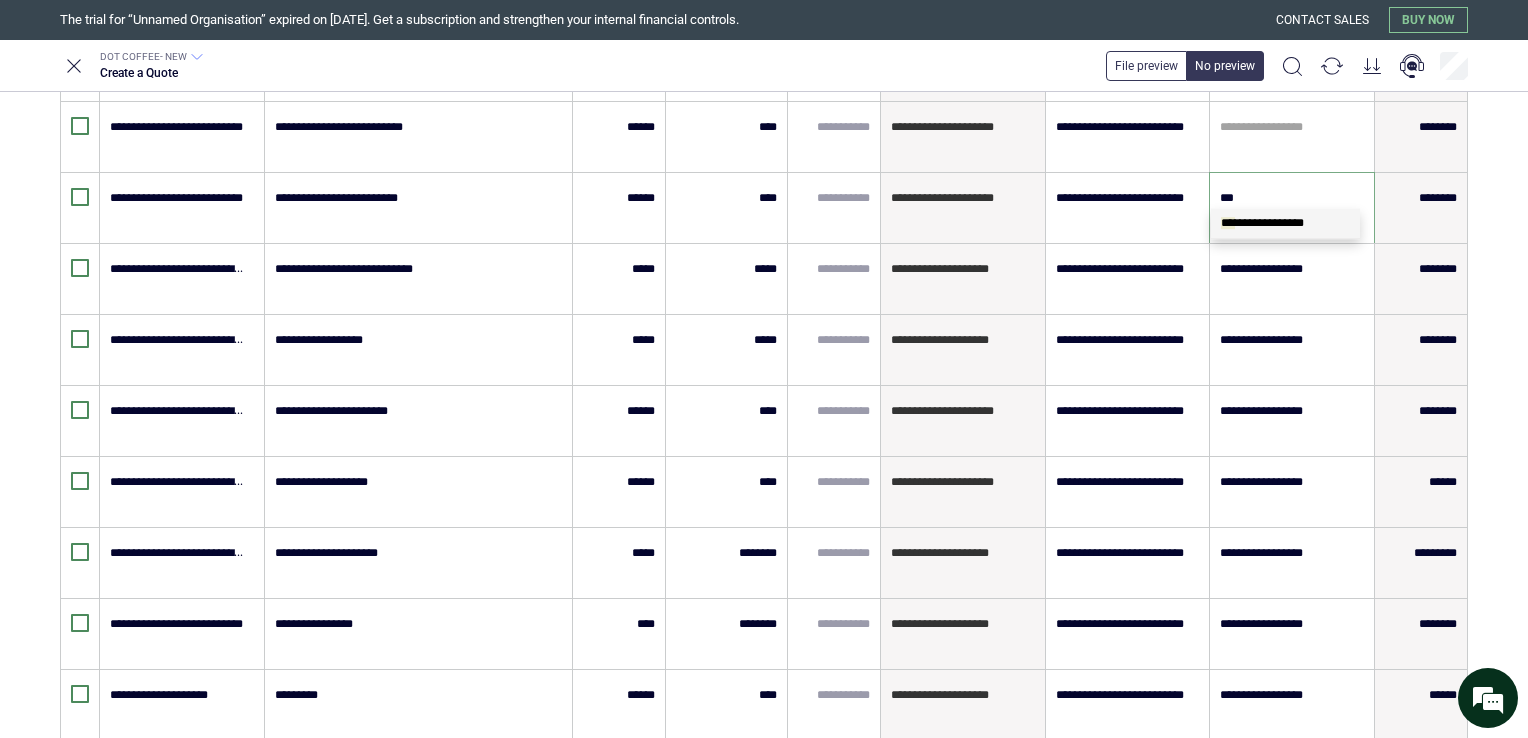 click on "**********" at bounding box center [1262, 223] 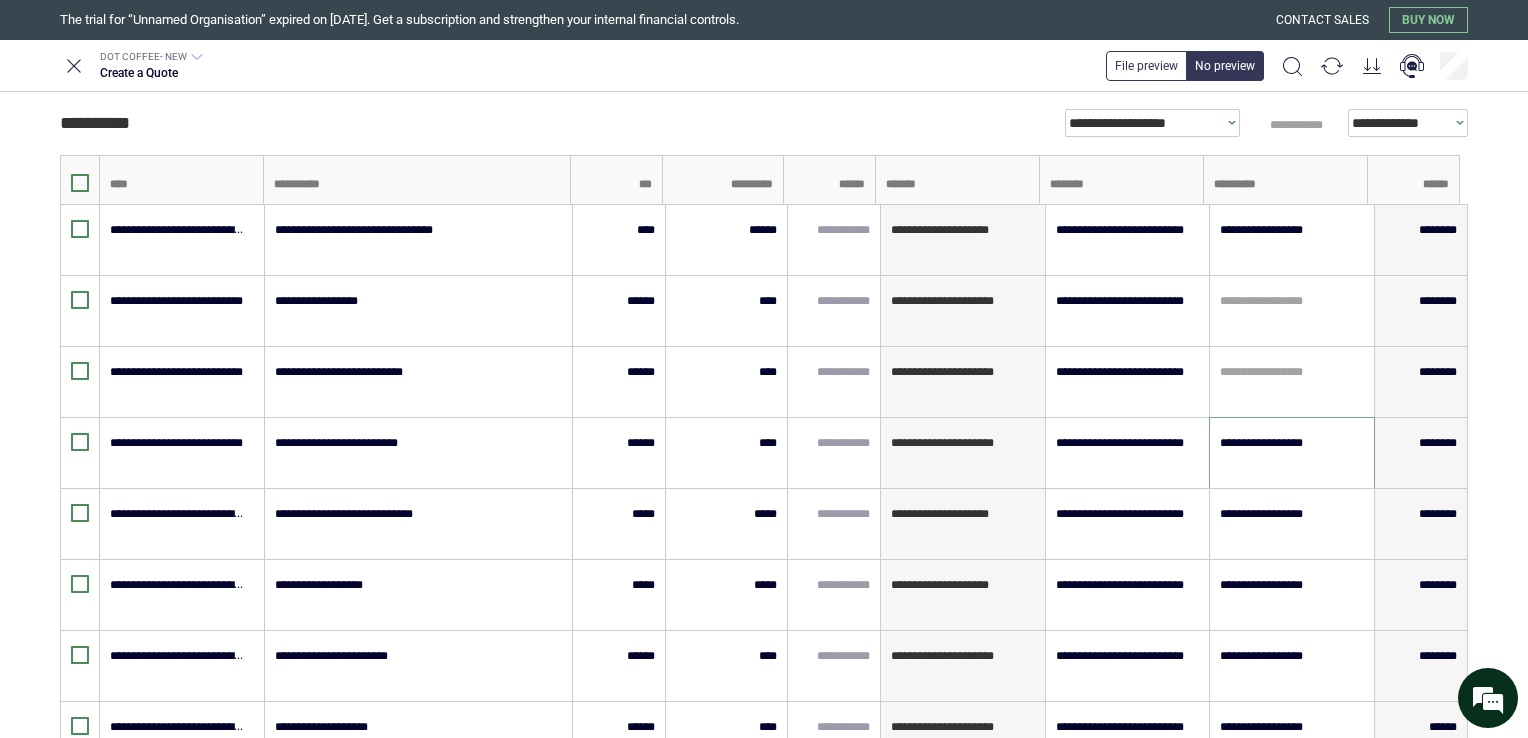 scroll, scrollTop: 268, scrollLeft: 0, axis: vertical 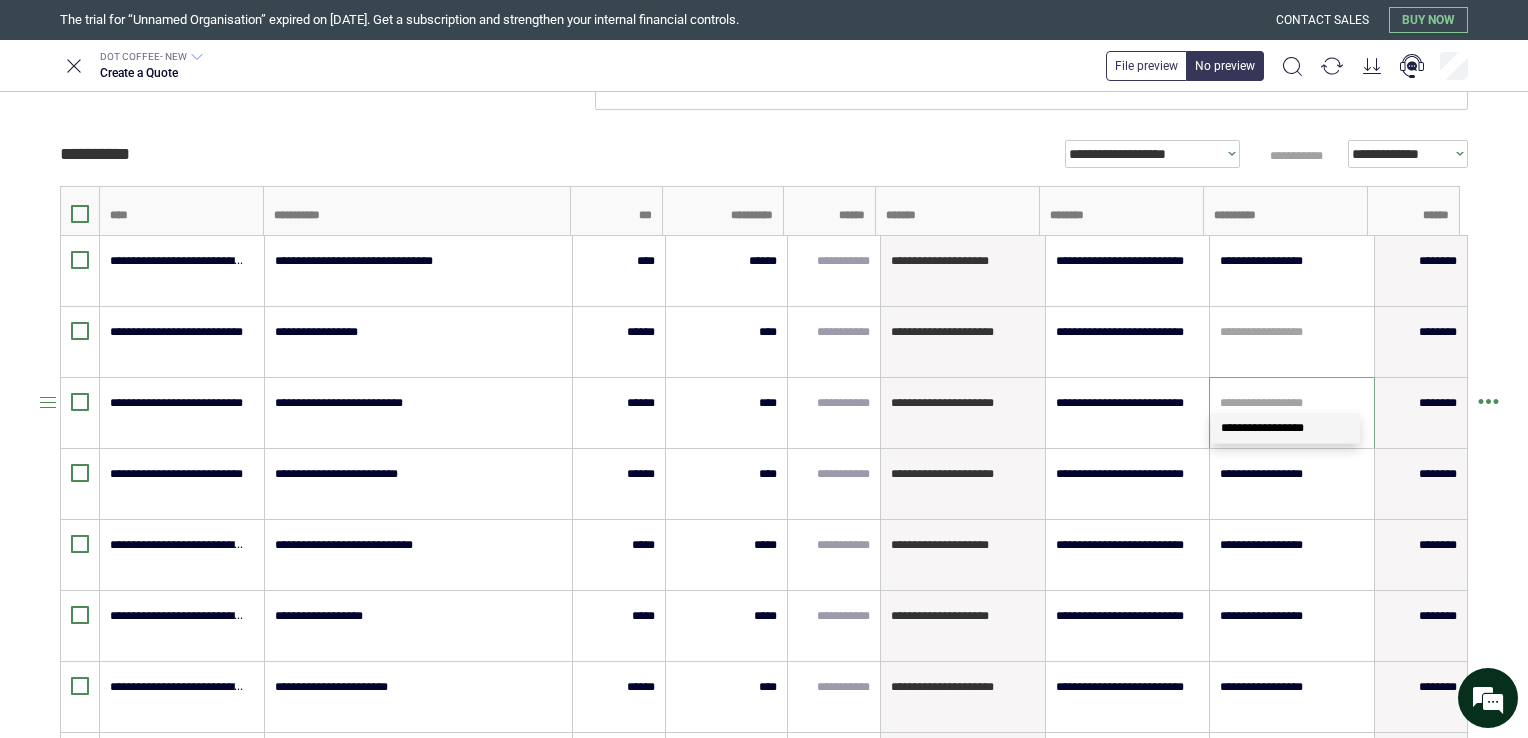 click at bounding box center (1292, 403) 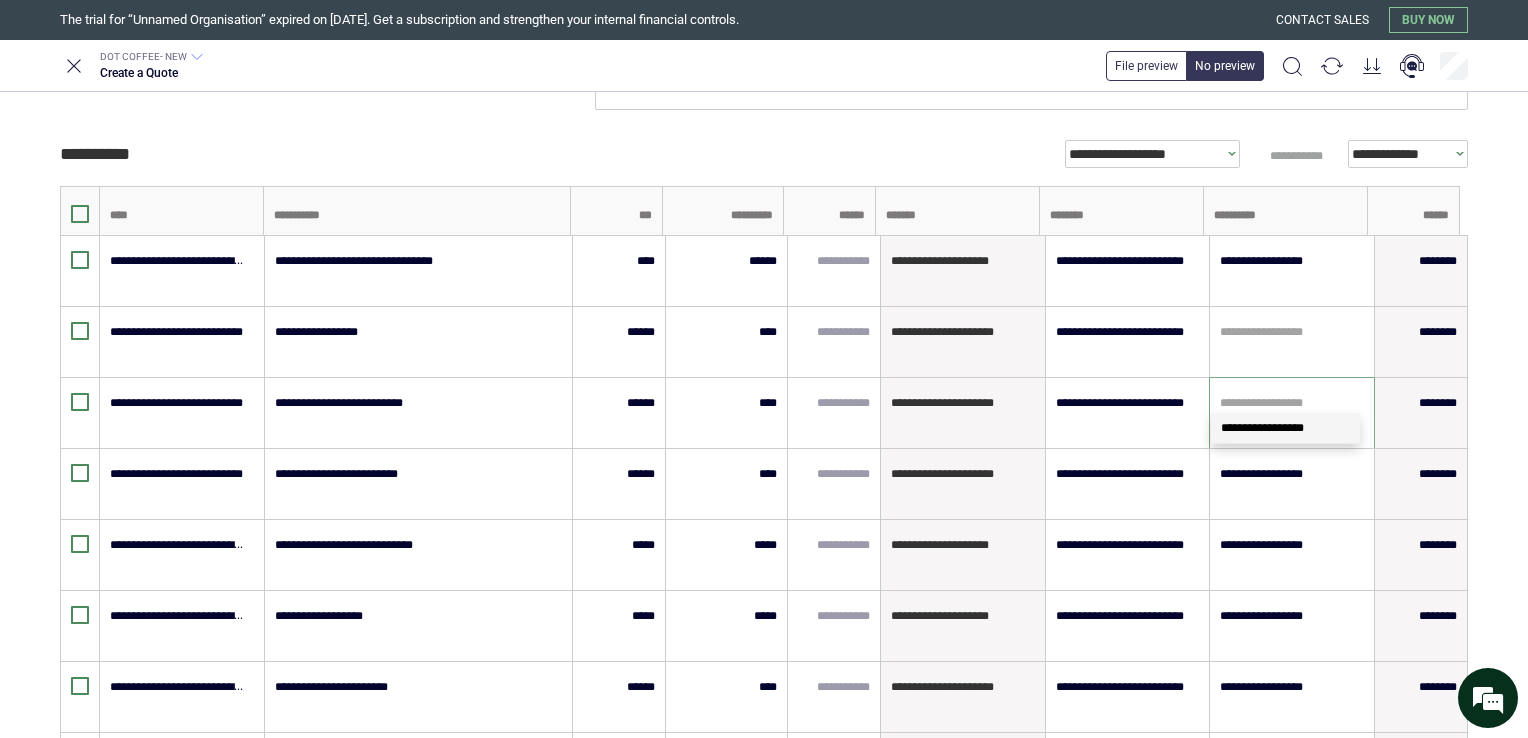 click on "**********" at bounding box center (1262, 428) 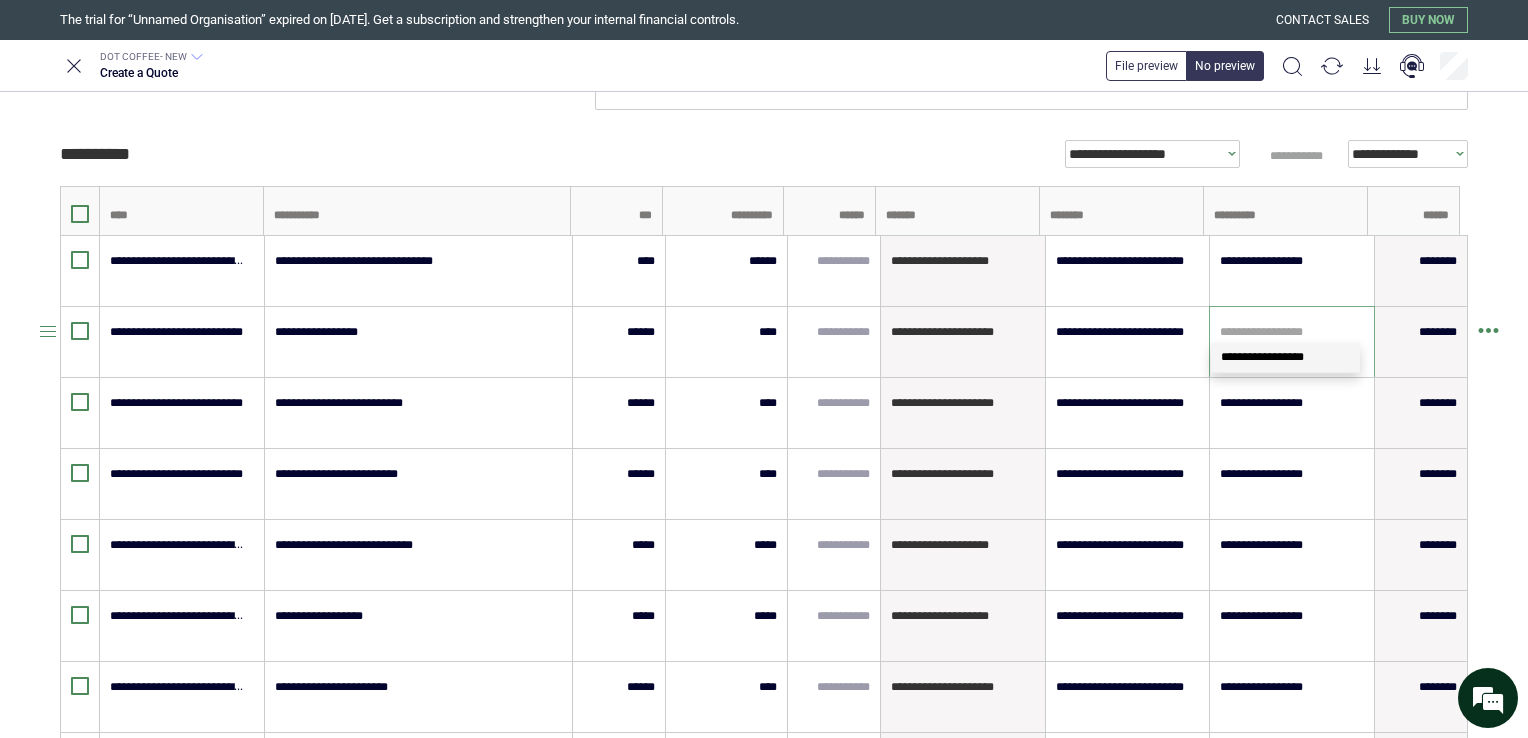 click at bounding box center (1292, 332) 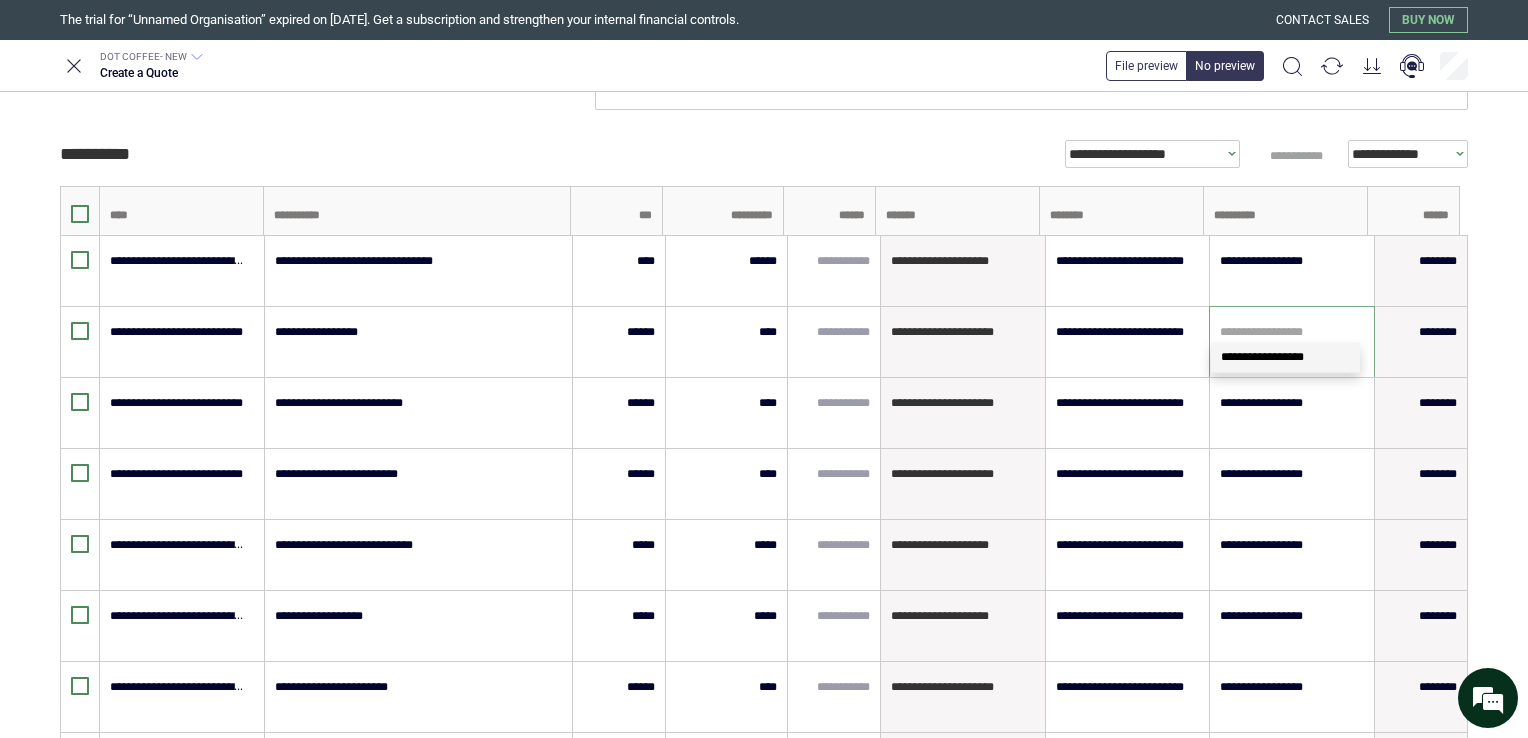 click on "**********" at bounding box center (1262, 357) 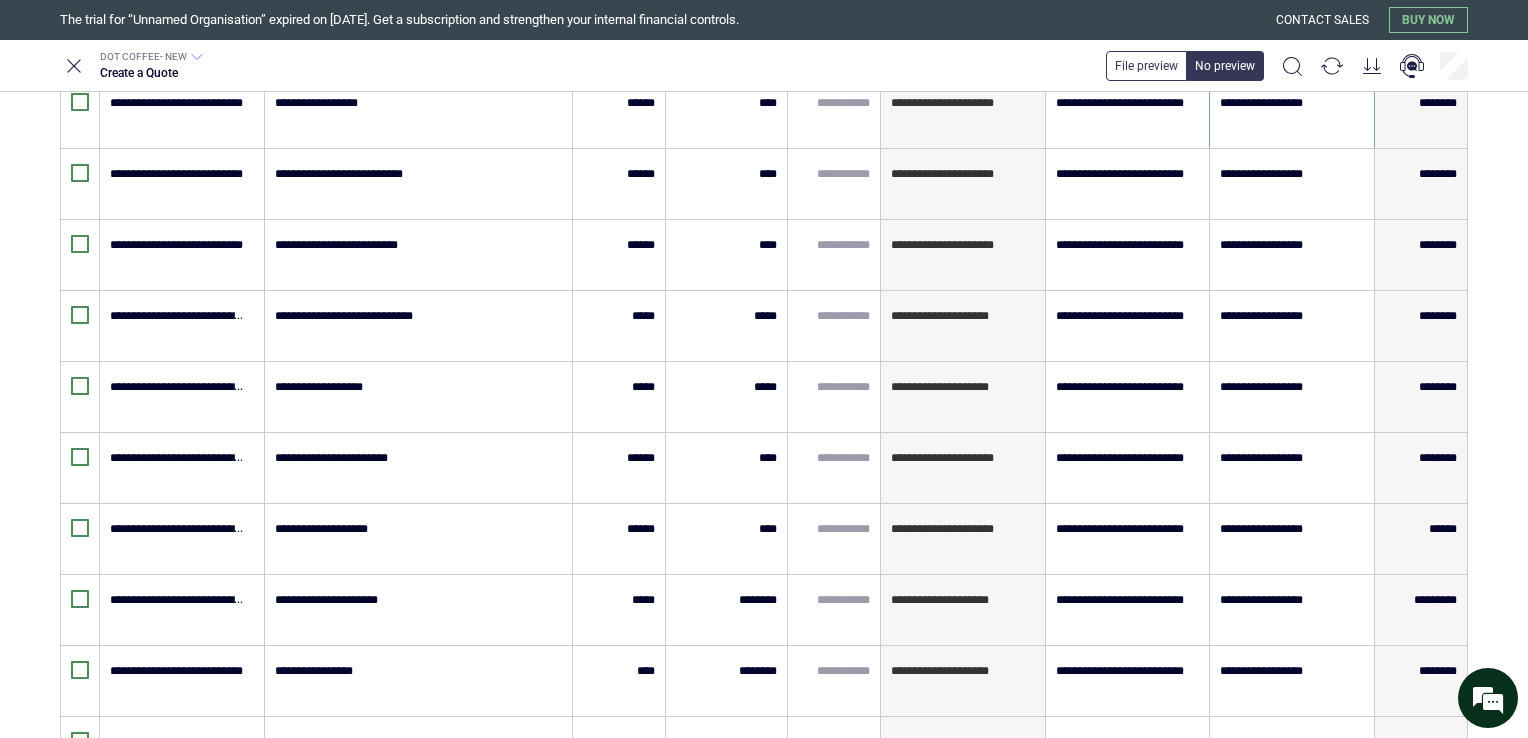 scroll, scrollTop: 0, scrollLeft: 0, axis: both 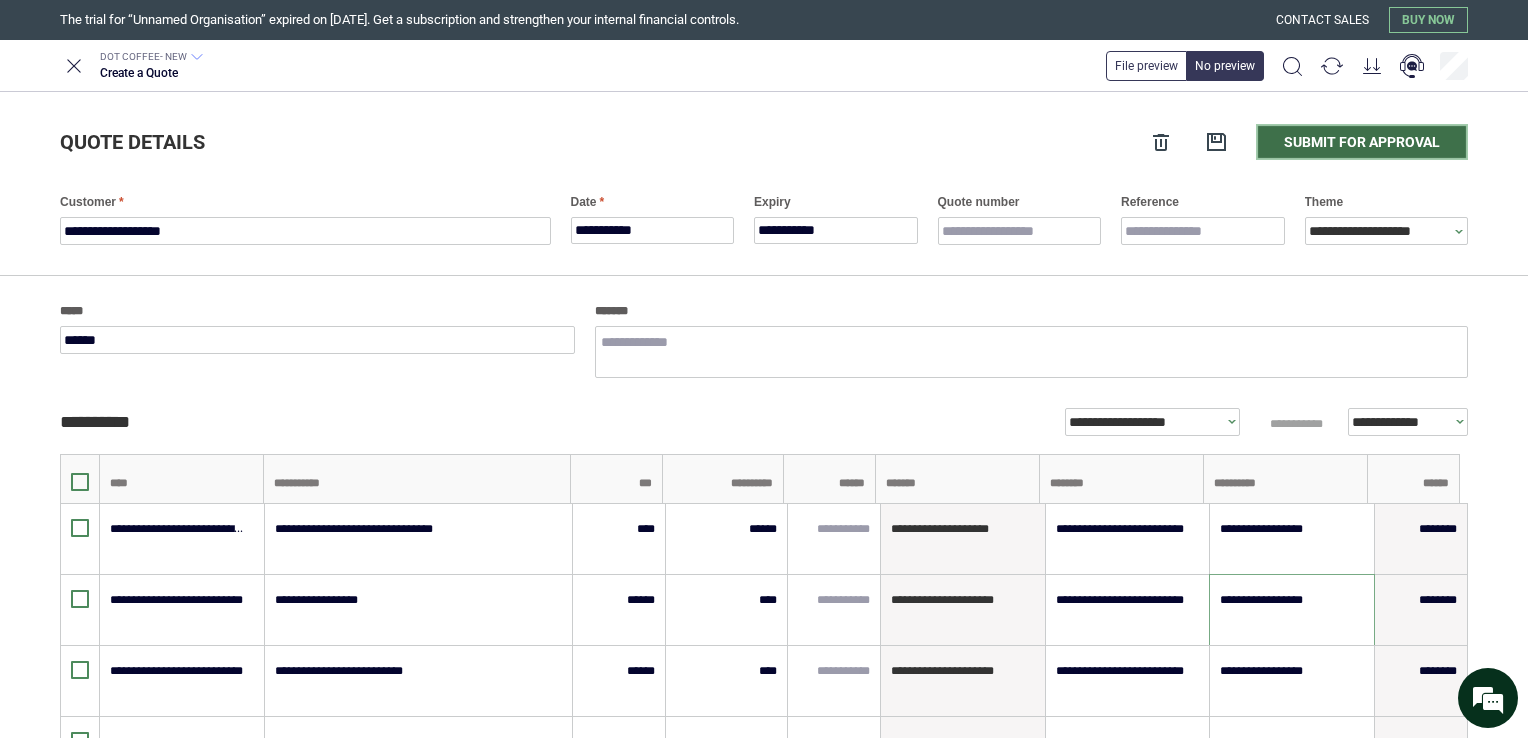 click on "Submit for approval" at bounding box center [1362, 142] 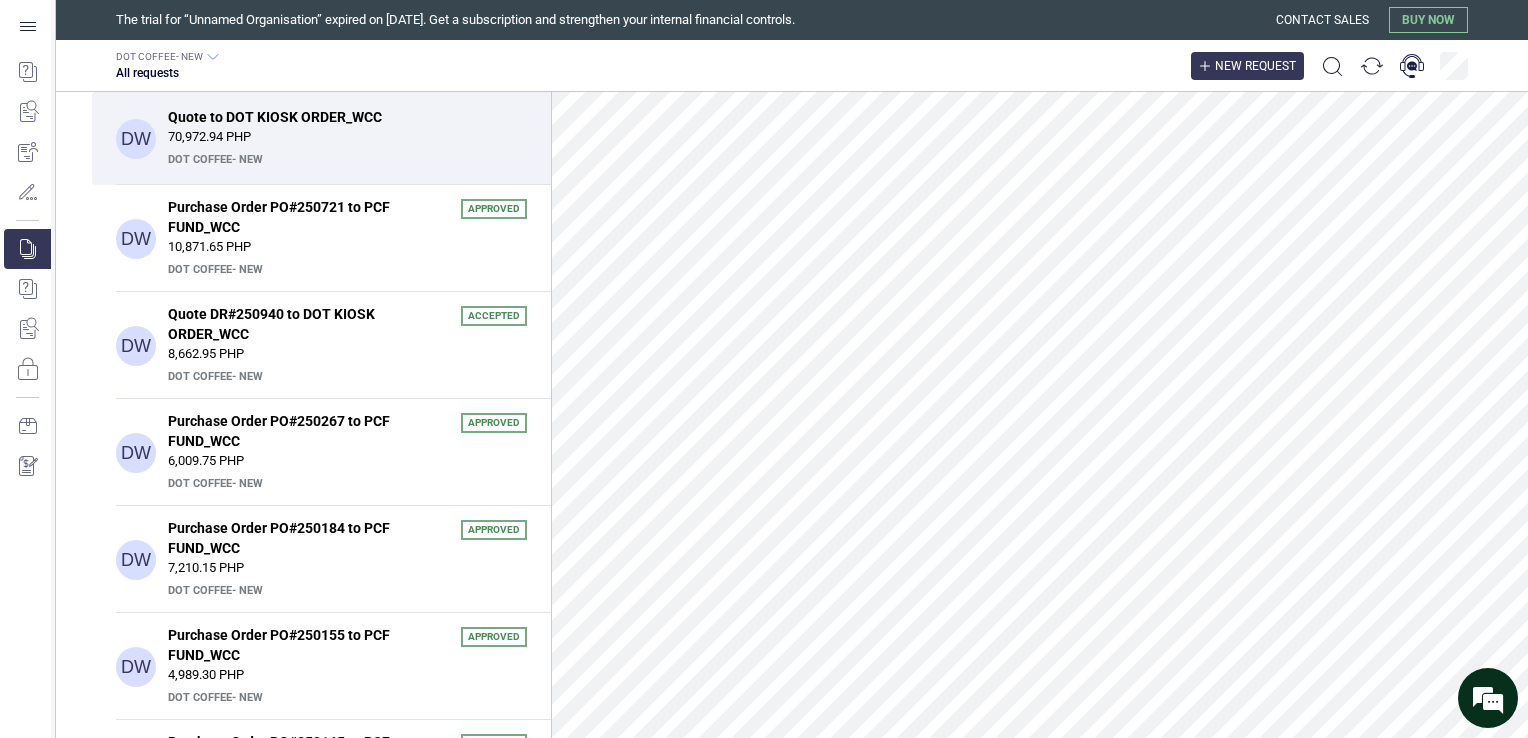 click on "New request" at bounding box center (1255, 66) 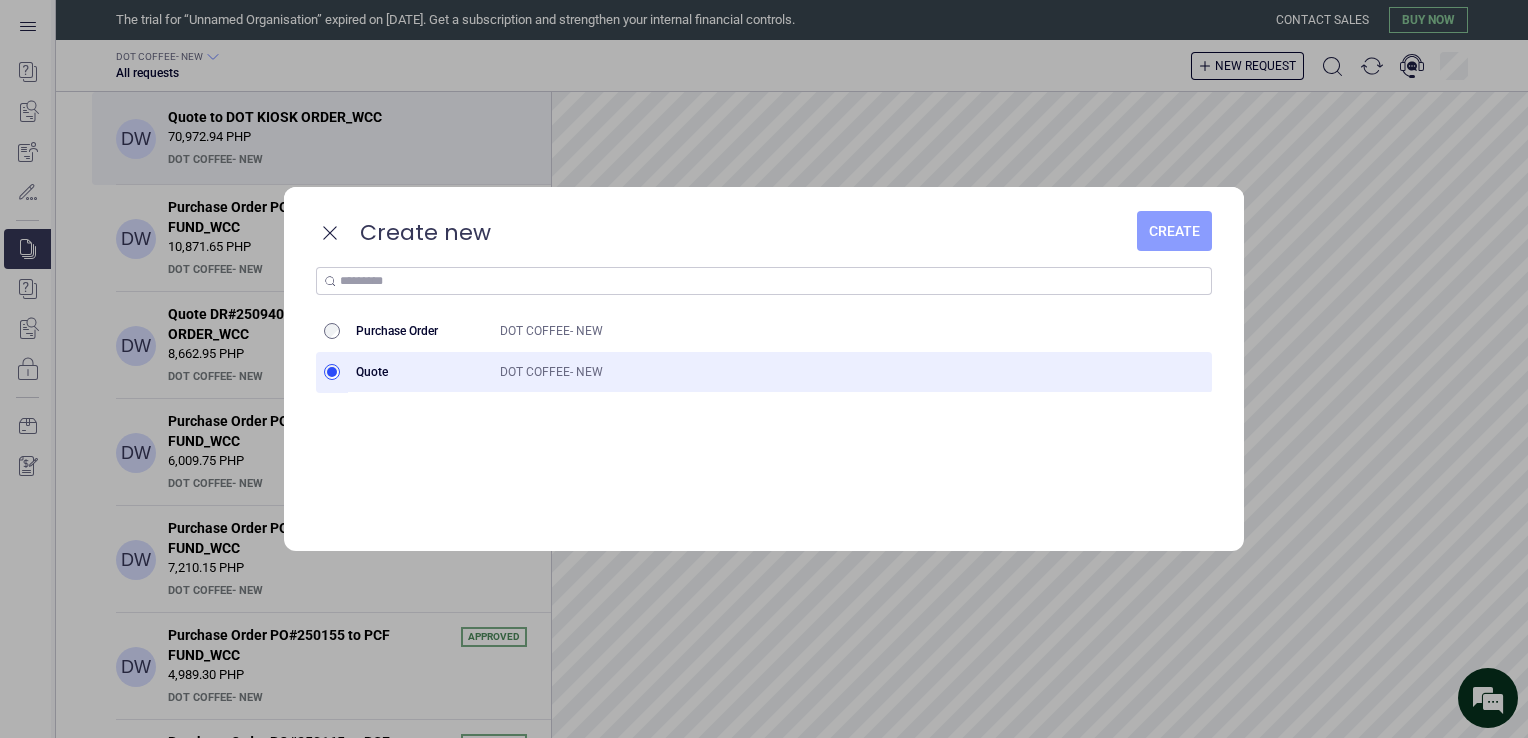 click on "Create" at bounding box center [1174, 231] 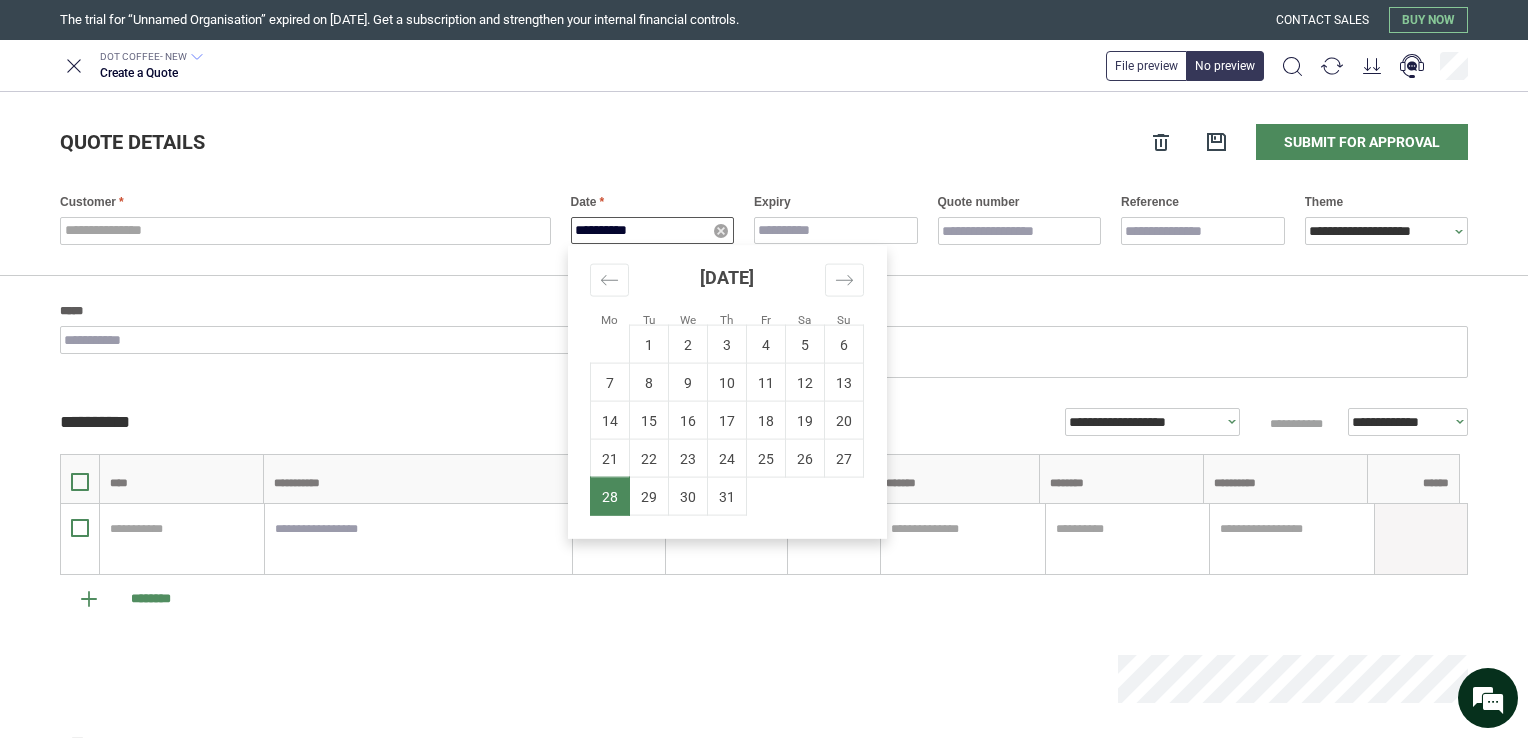 click on "**********" at bounding box center [653, 230] 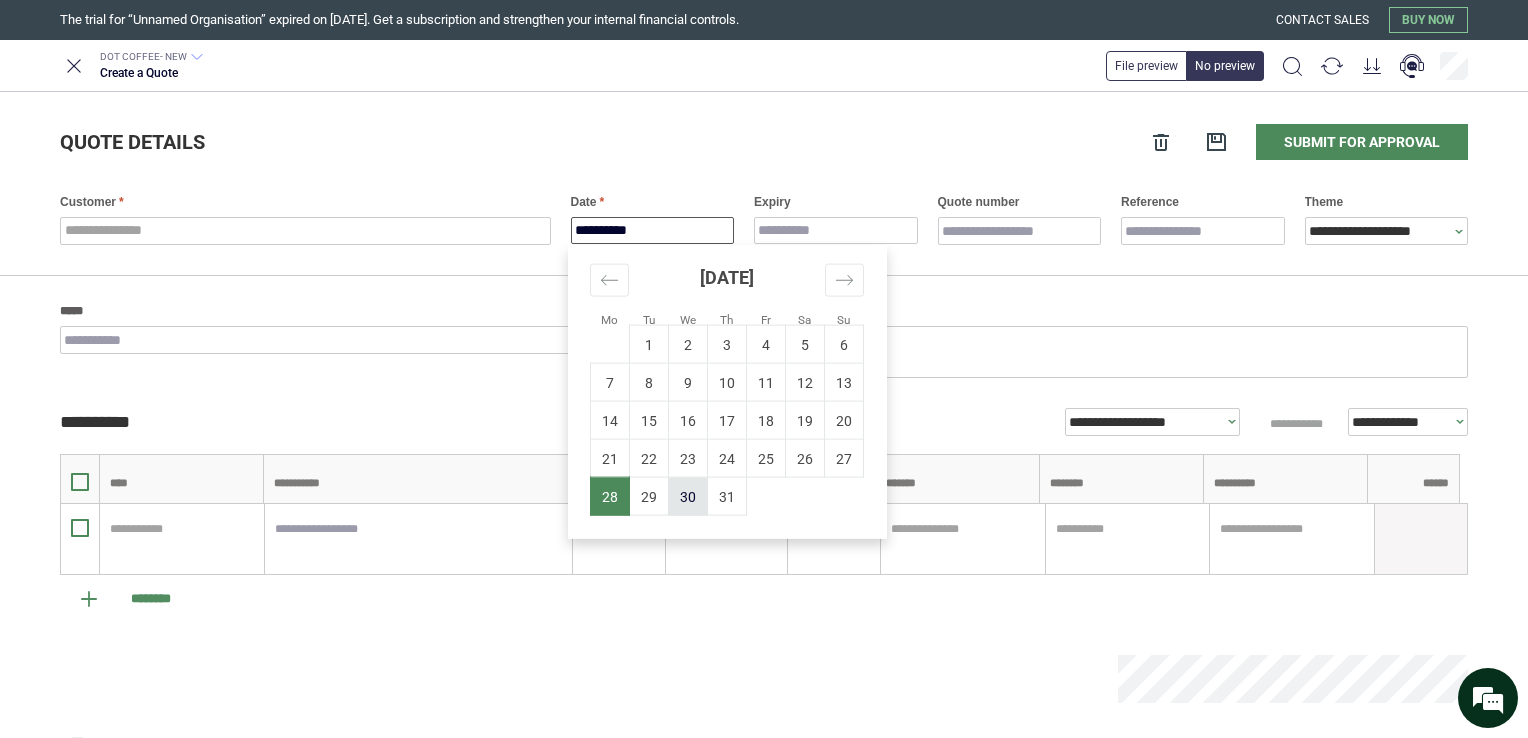 click on "30" at bounding box center [688, 496] 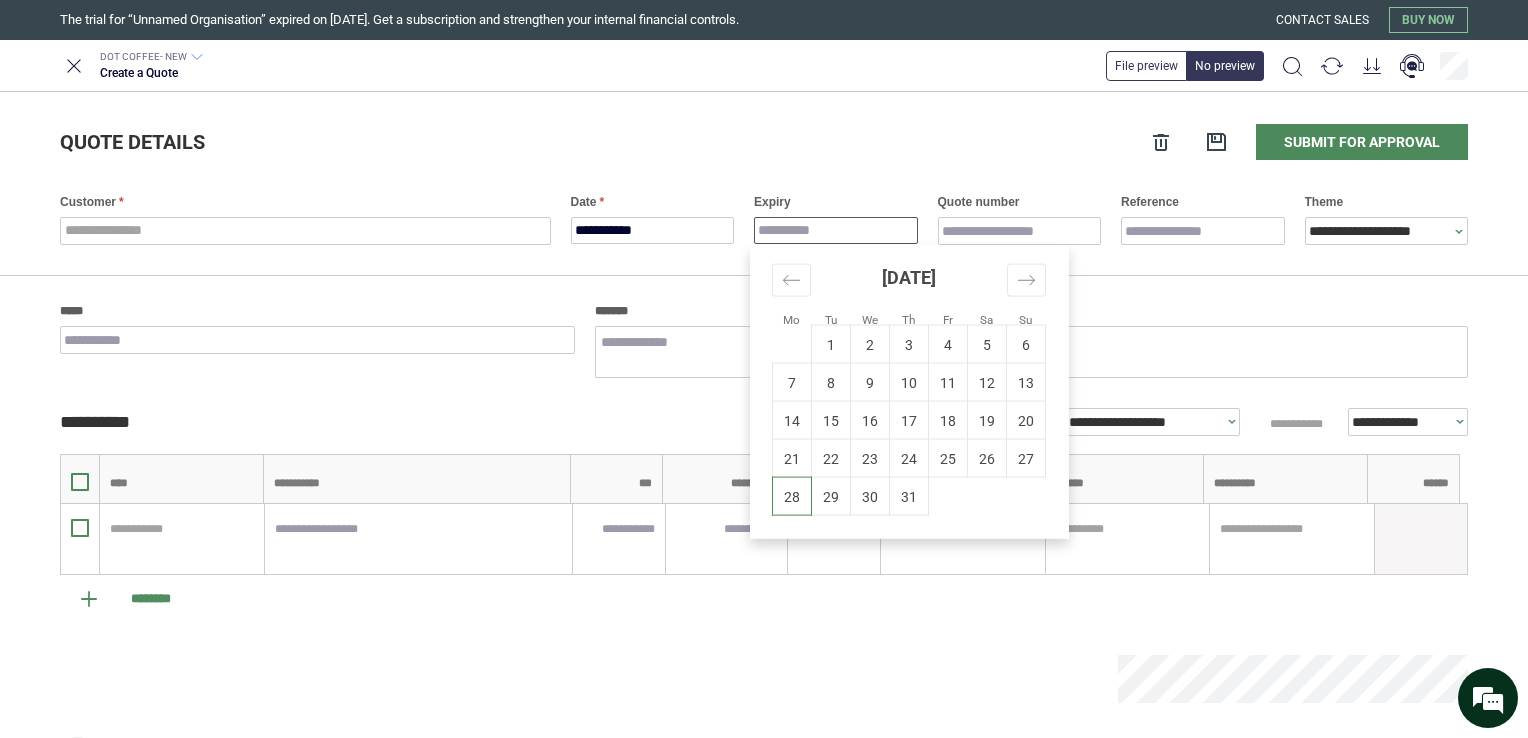 click on "Expiry" at bounding box center [836, 230] 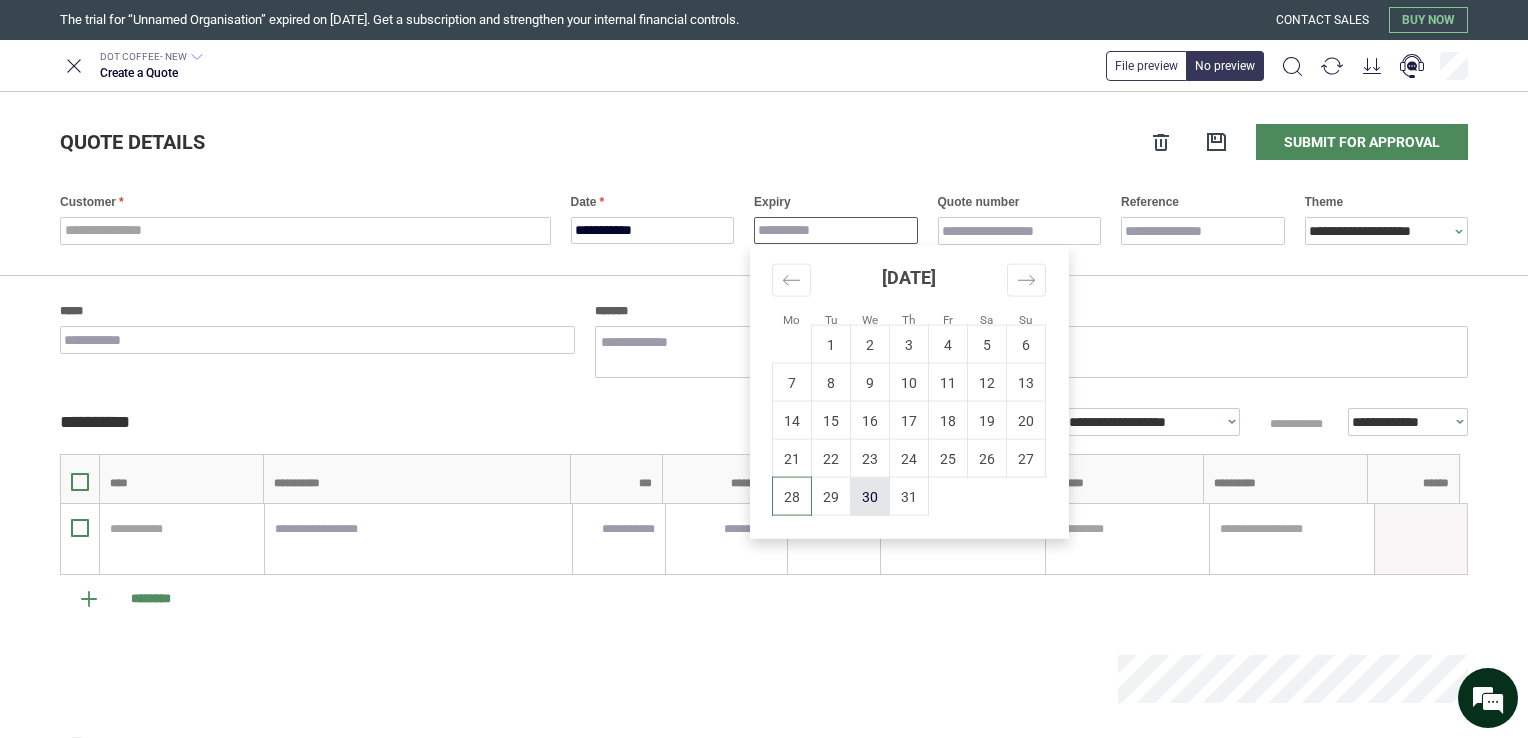 click on "30" at bounding box center (870, 496) 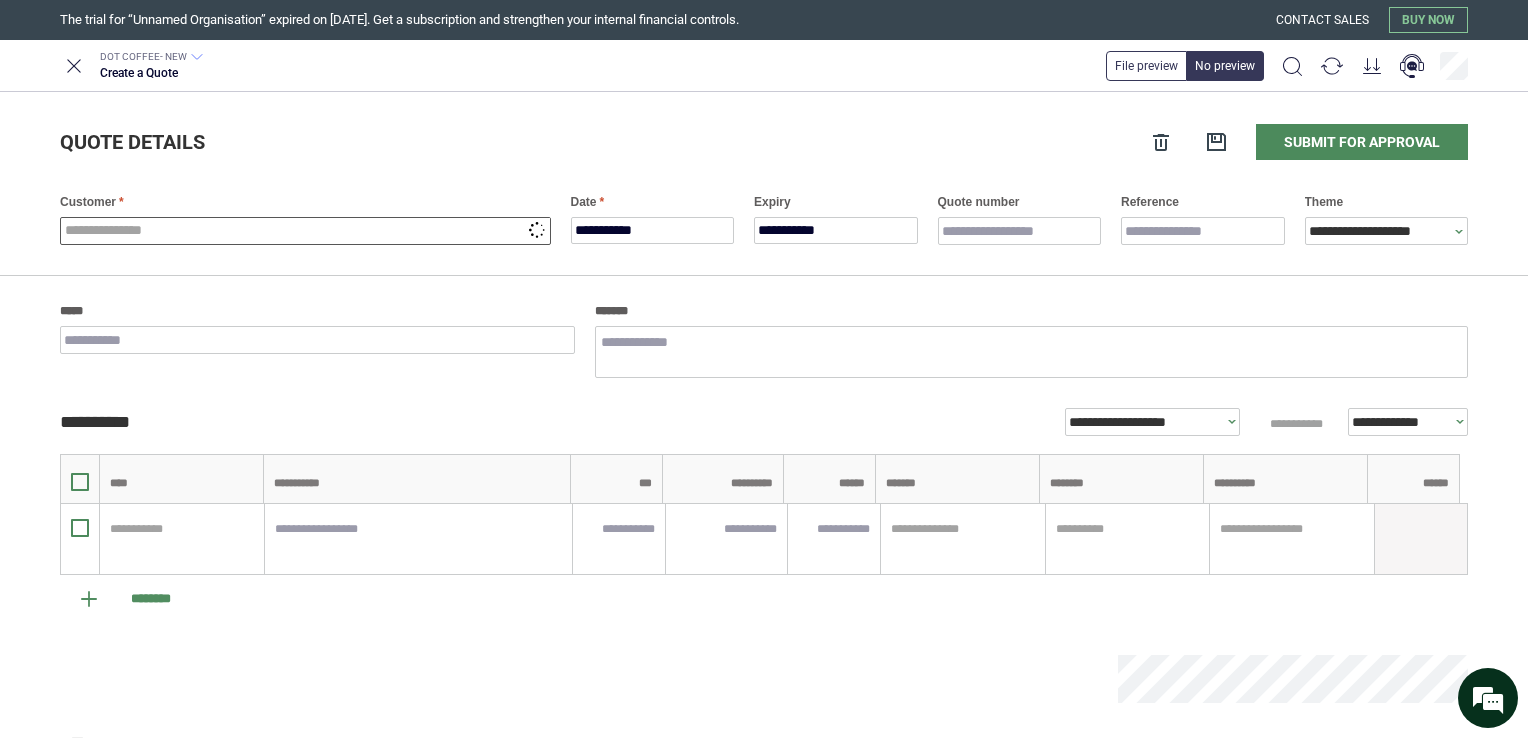 click at bounding box center [305, 231] 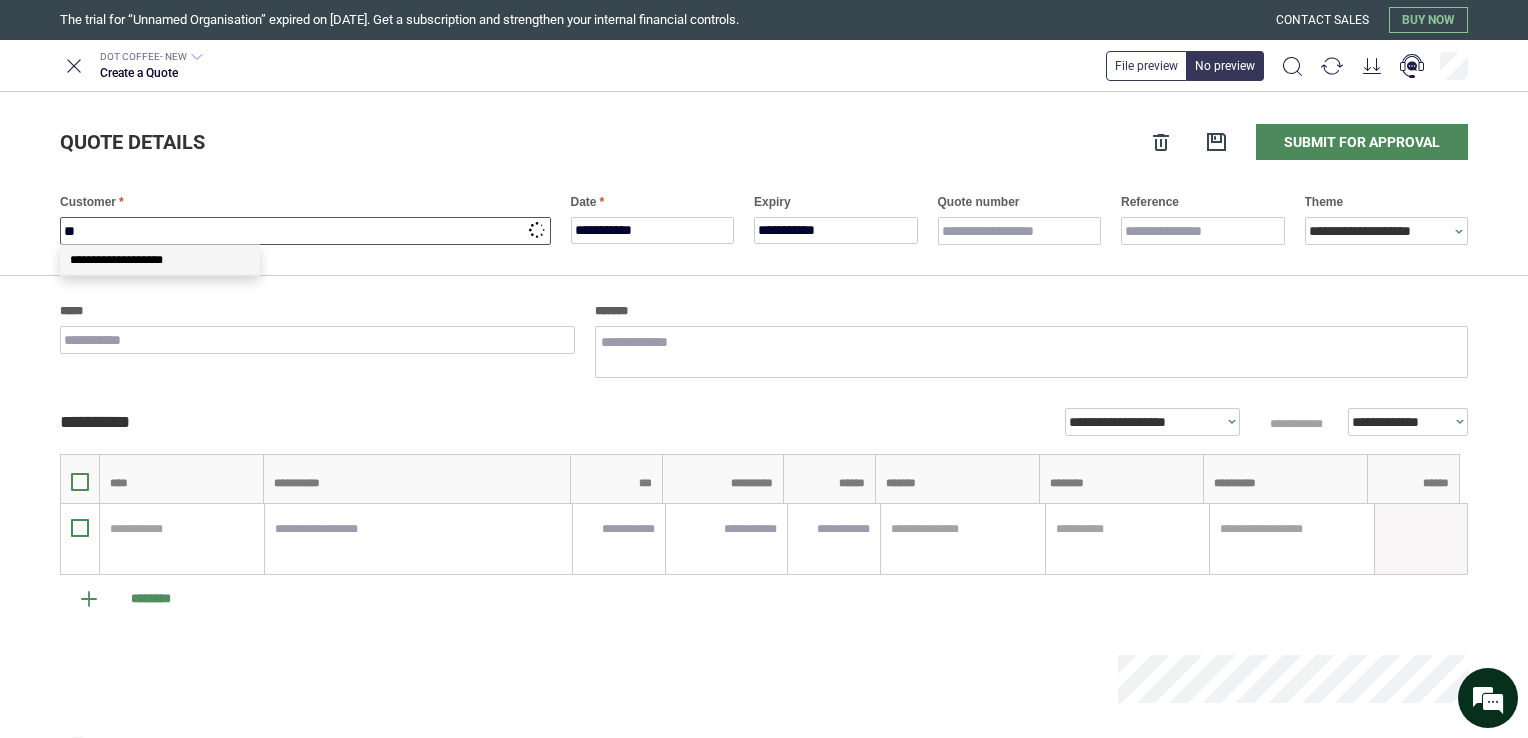 click on "**********" at bounding box center [160, 260] 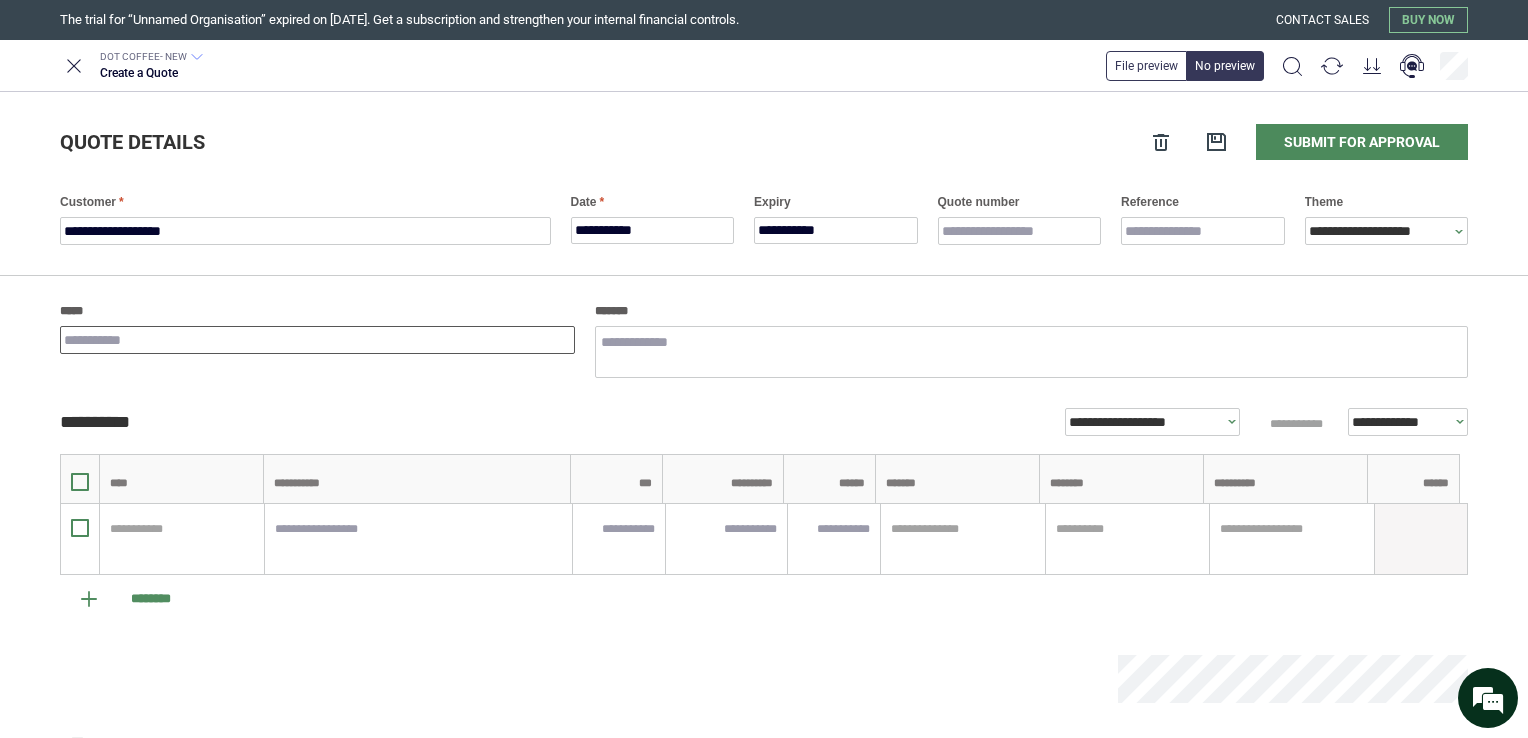 click on "*****" at bounding box center (317, 340) 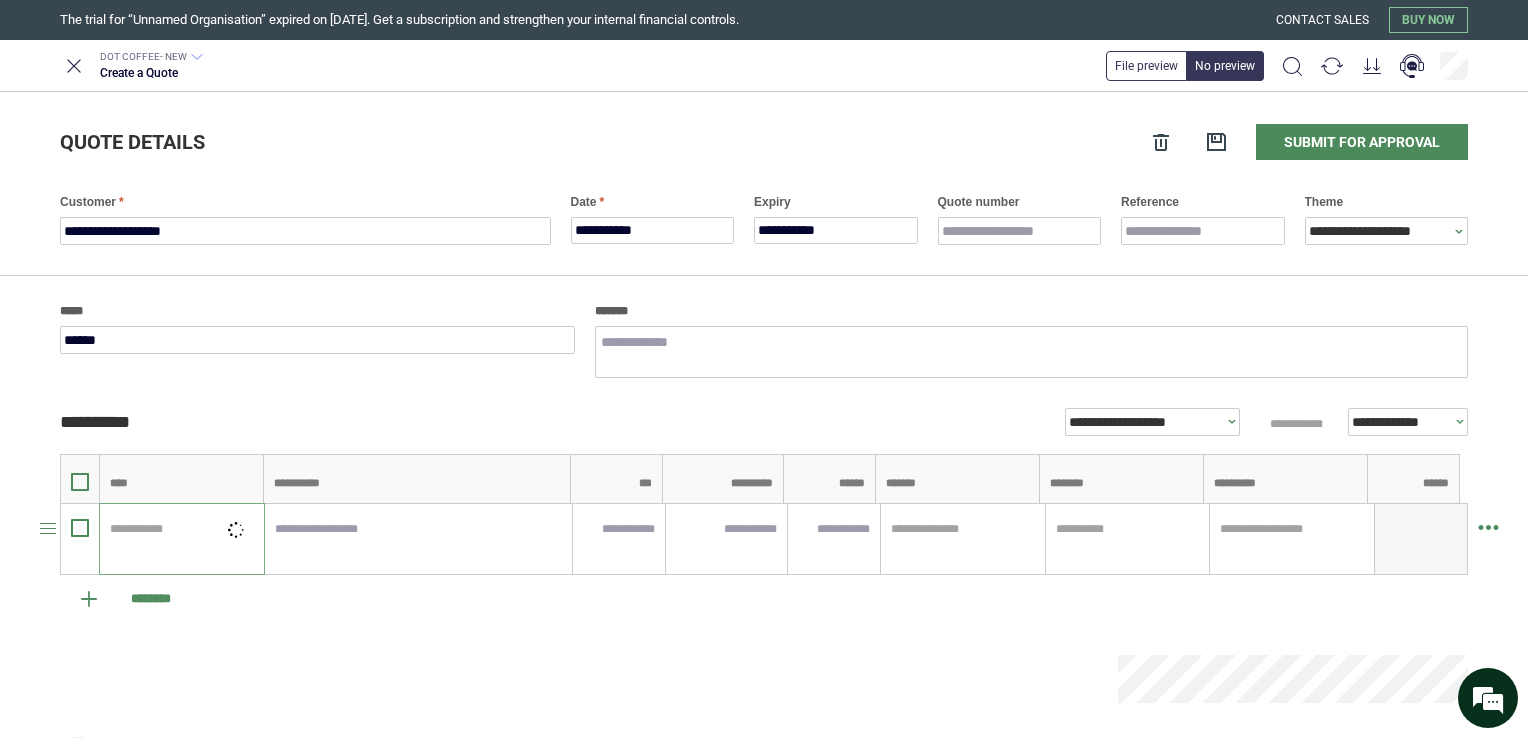click at bounding box center [179, 529] 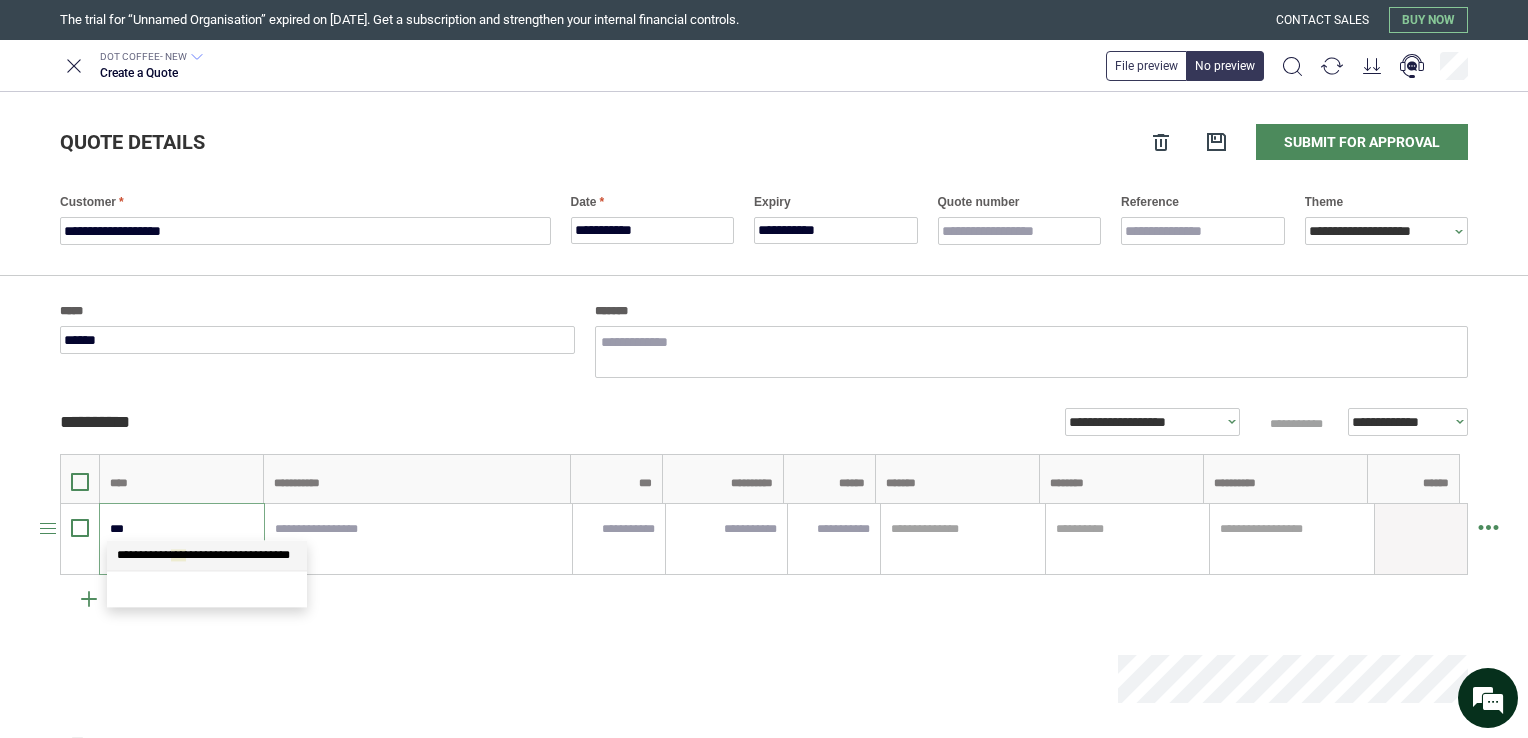 scroll, scrollTop: 0, scrollLeft: 0, axis: both 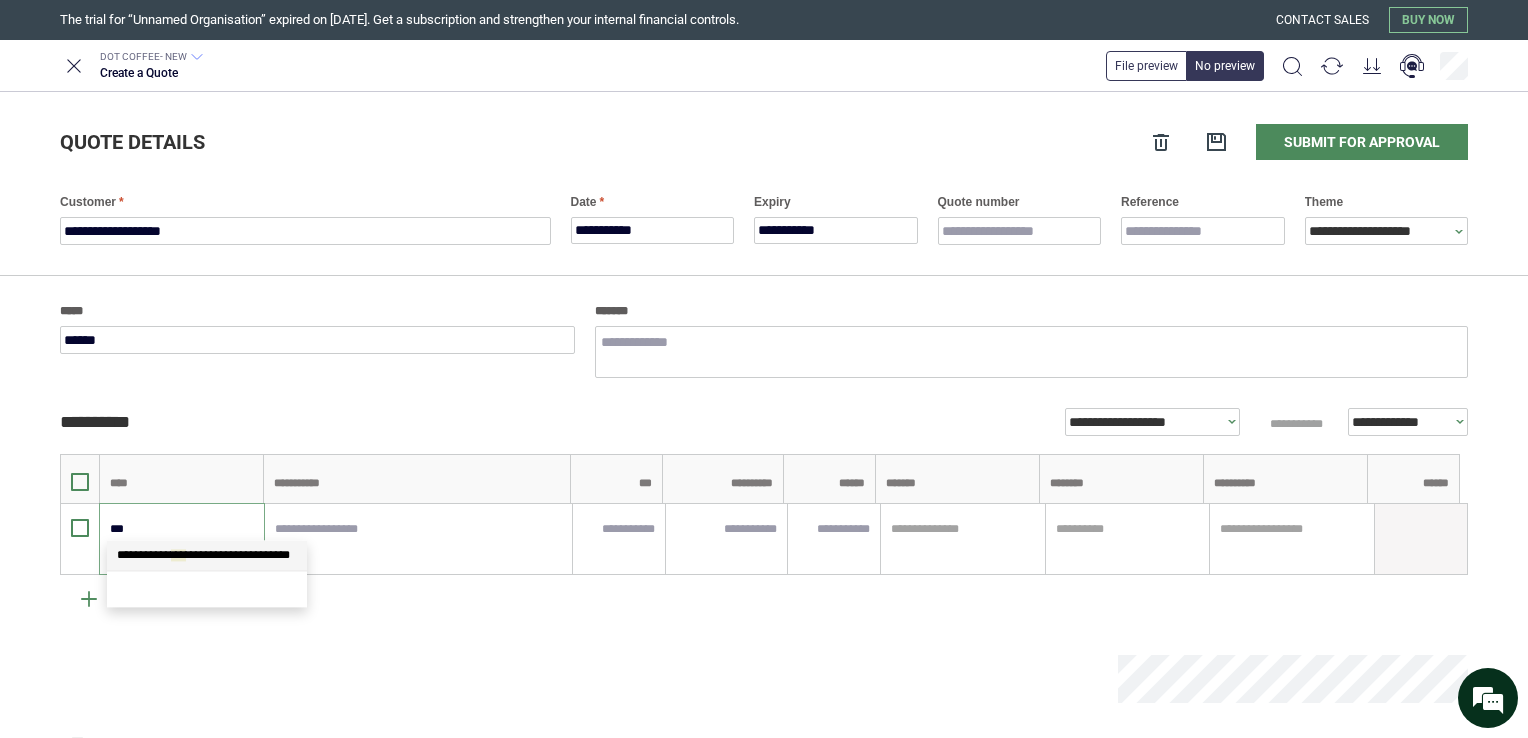 click on "**********" at bounding box center (207, 555) 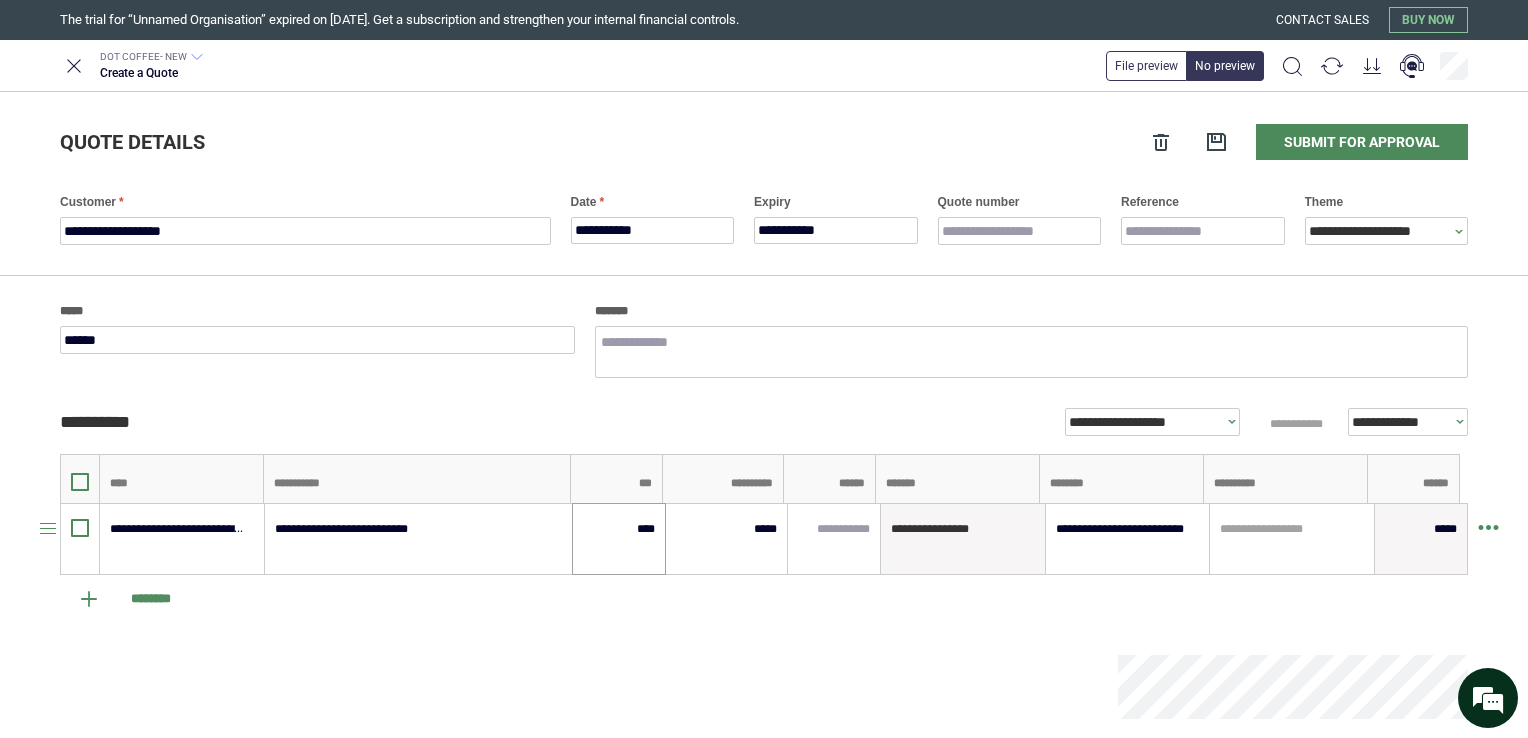 click on "****" at bounding box center [619, 539] 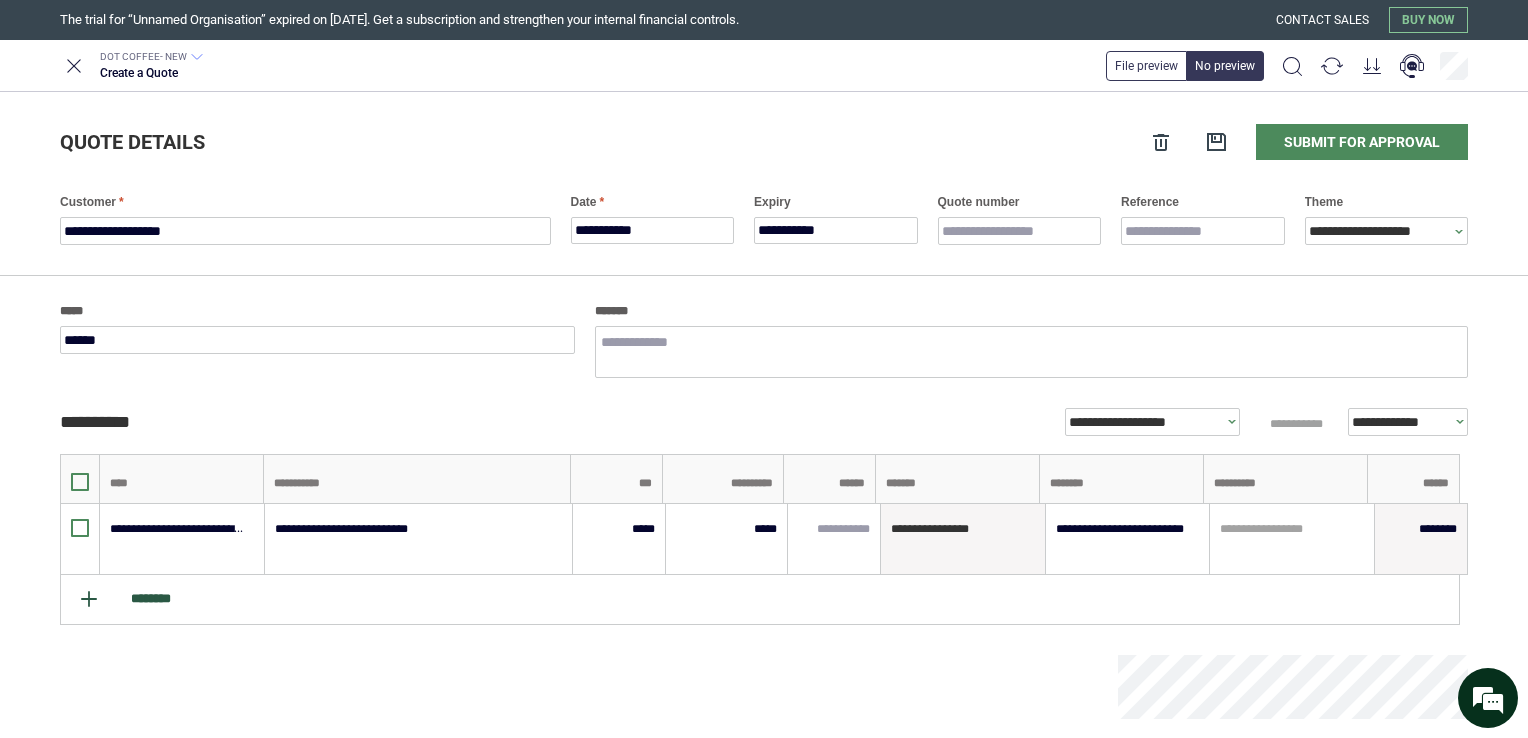 click on "********" at bounding box center [760, 600] 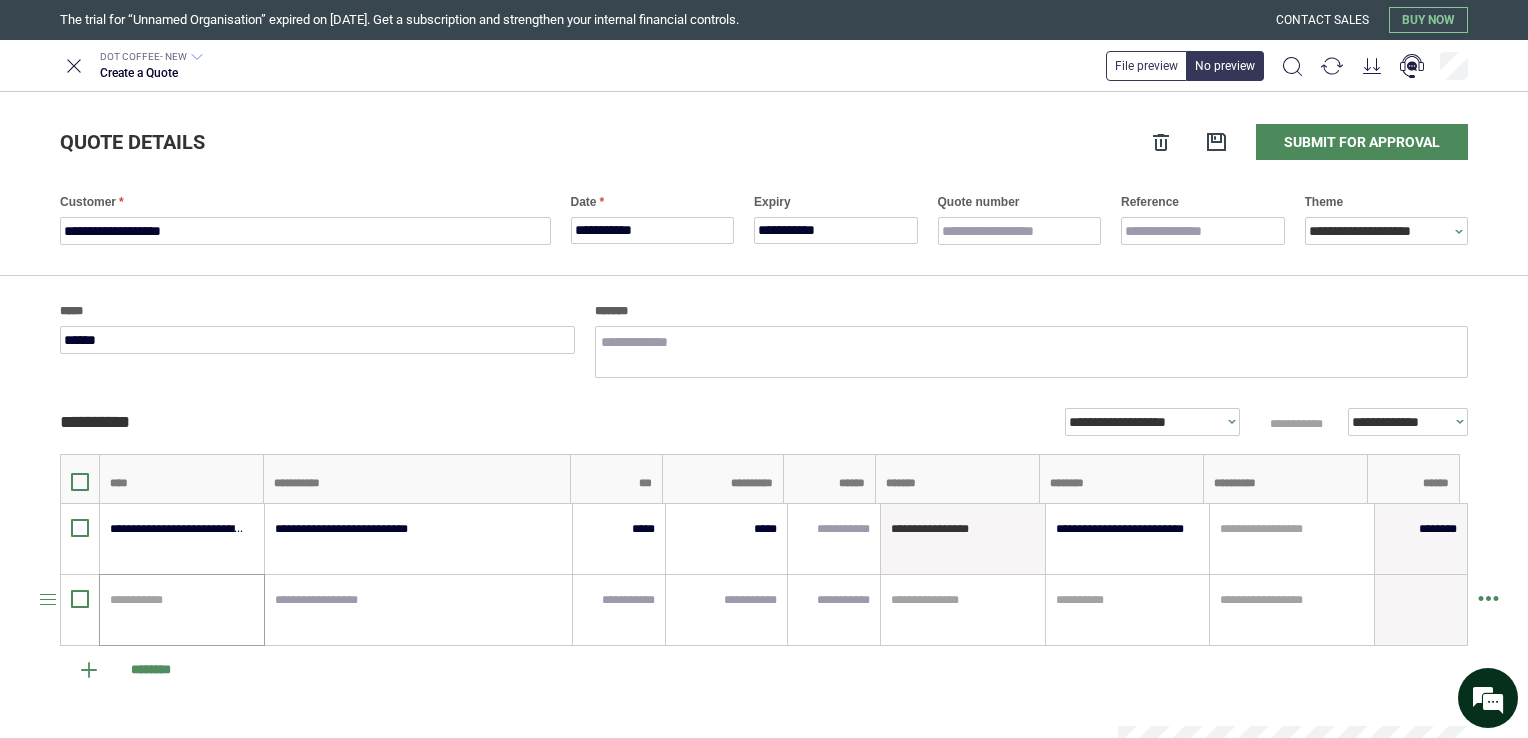 click on "**********" at bounding box center [182, 610] 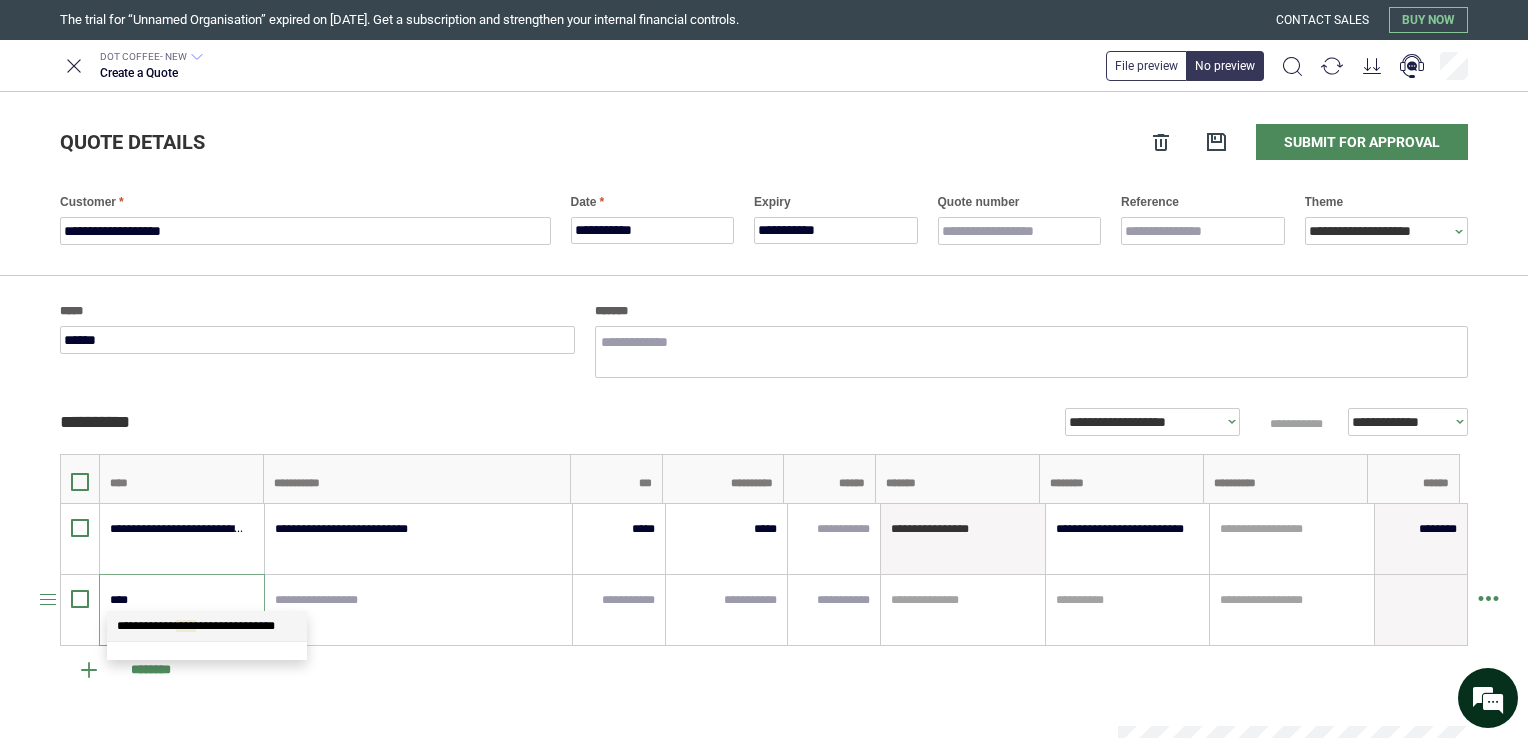 scroll, scrollTop: 0, scrollLeft: 0, axis: both 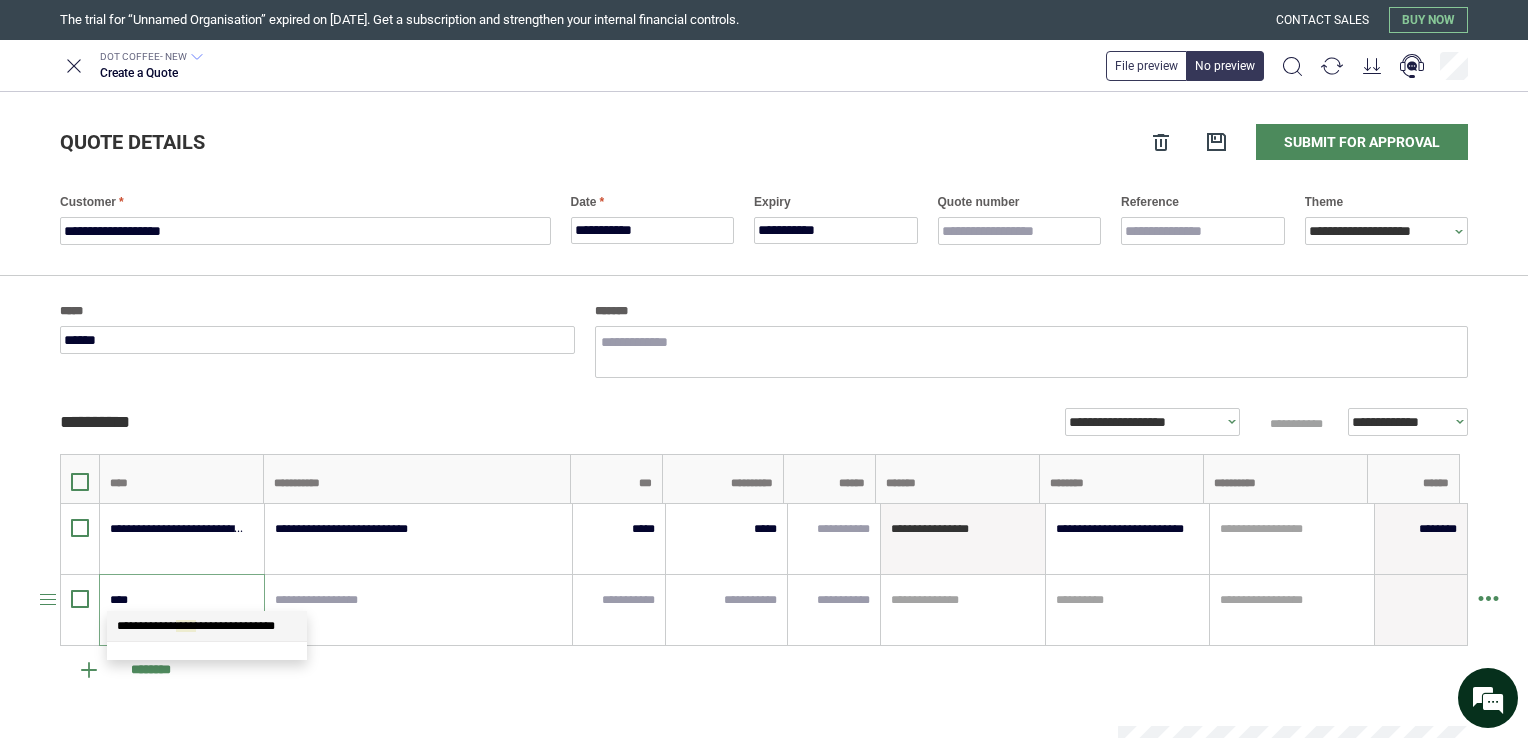 click on "**********" at bounding box center [196, 626] 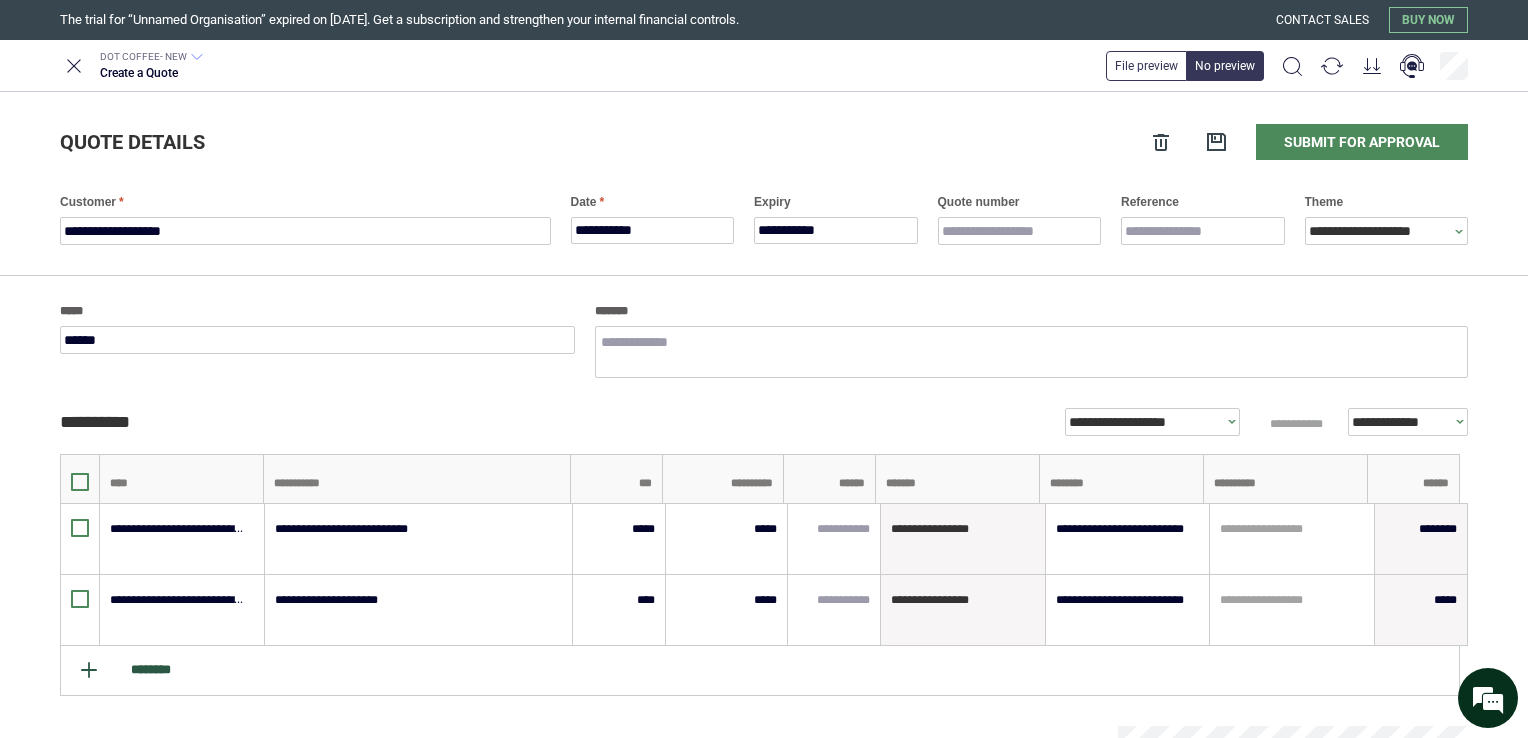 click on "********" at bounding box center [760, 671] 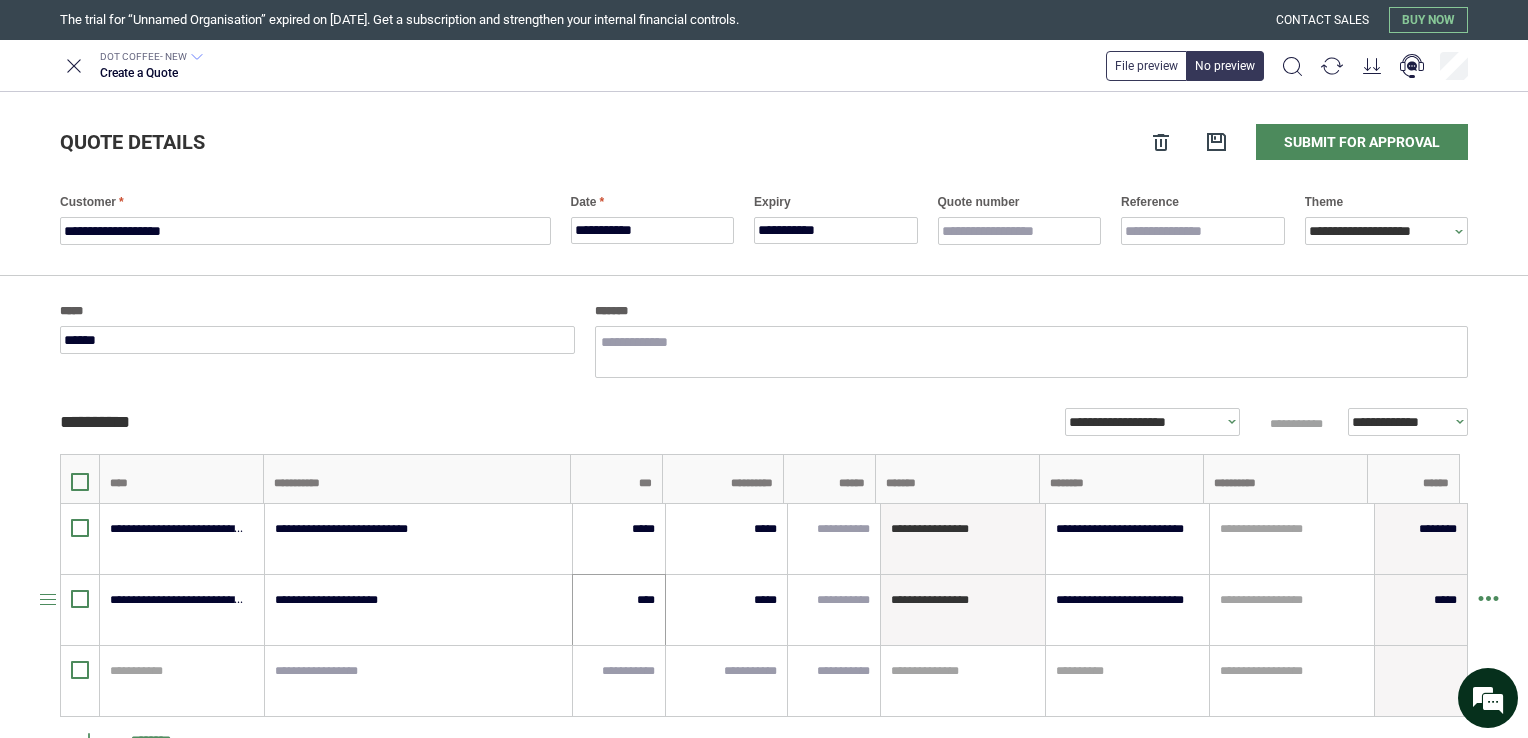 click on "****" at bounding box center (619, 610) 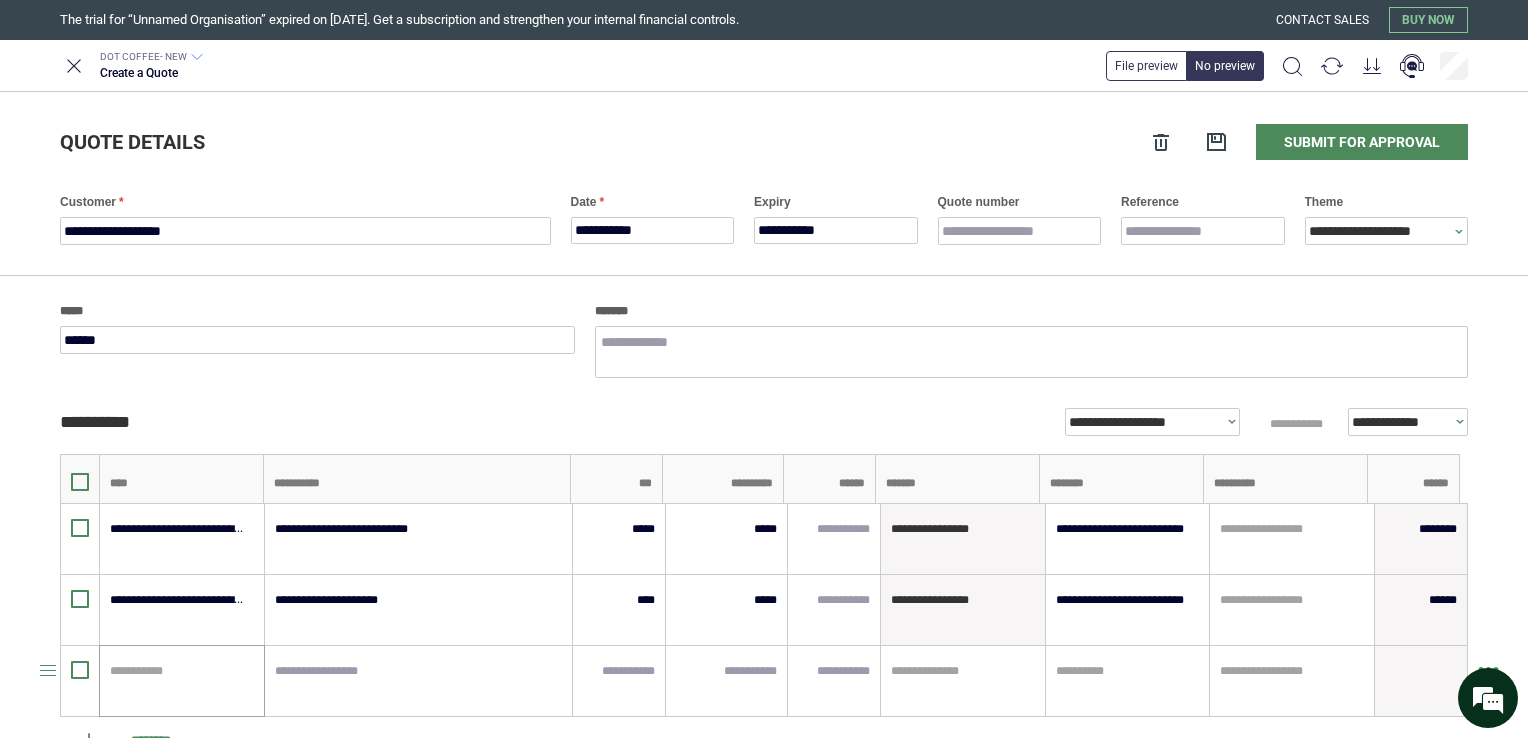 click on "**********" at bounding box center [182, 681] 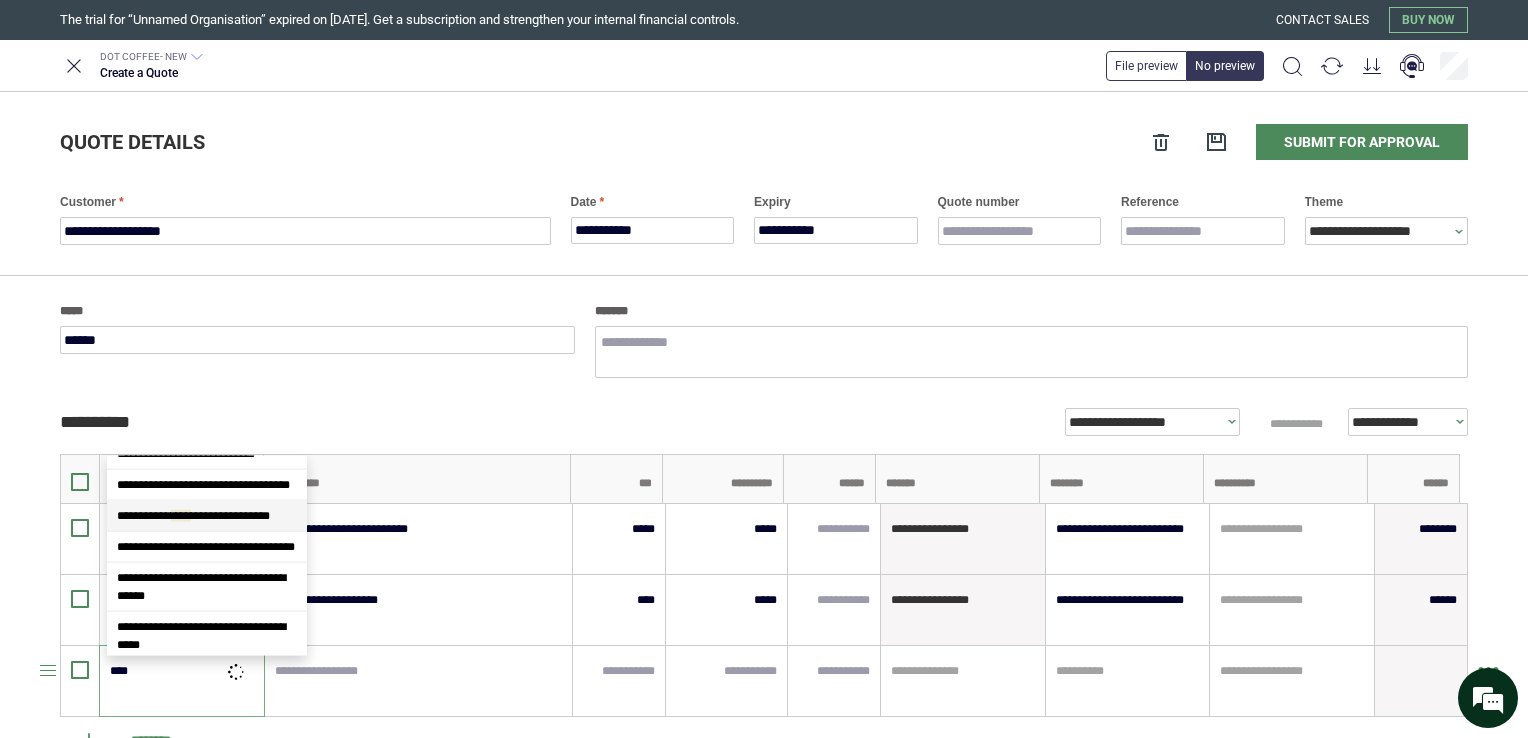 scroll, scrollTop: 0, scrollLeft: 0, axis: both 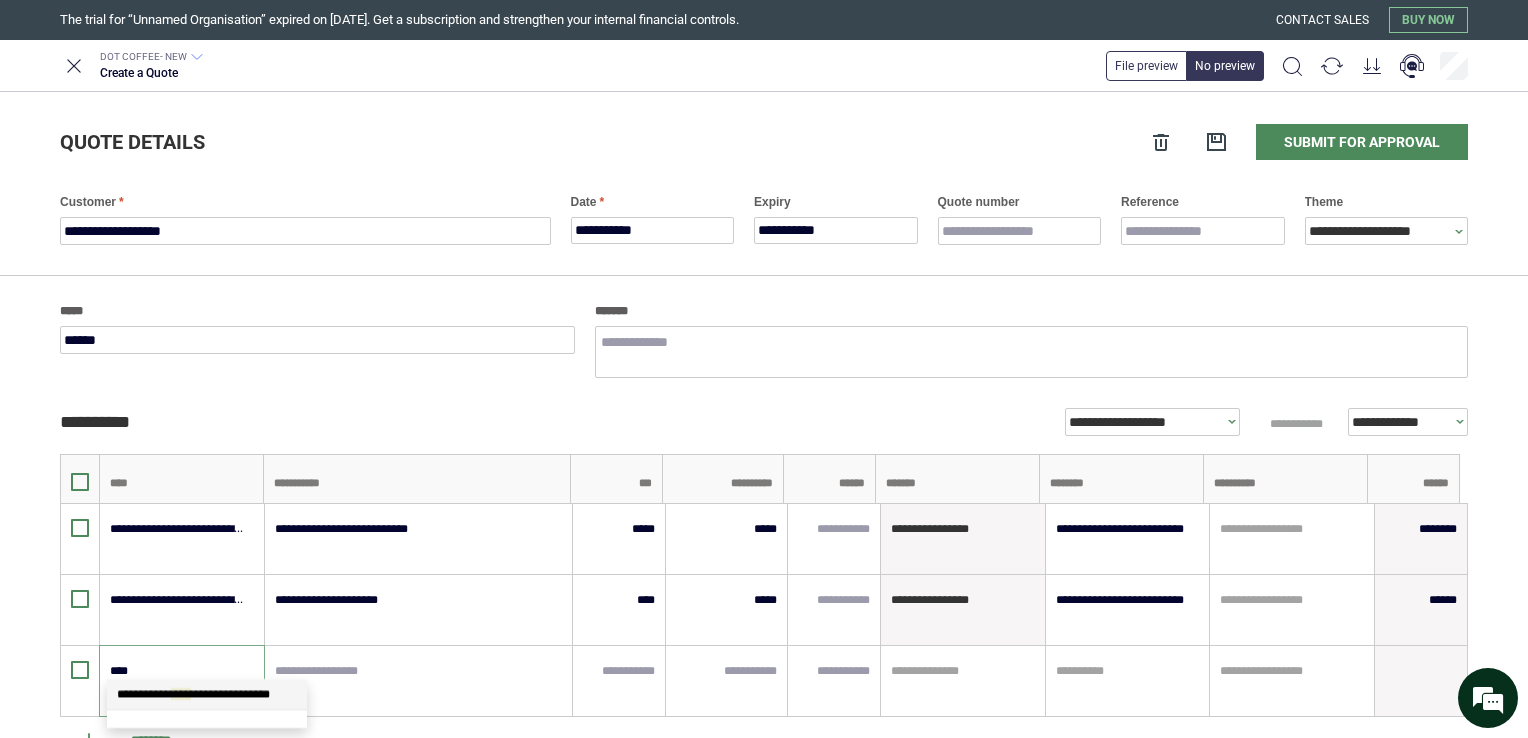 click on "**********" at bounding box center [207, 694] 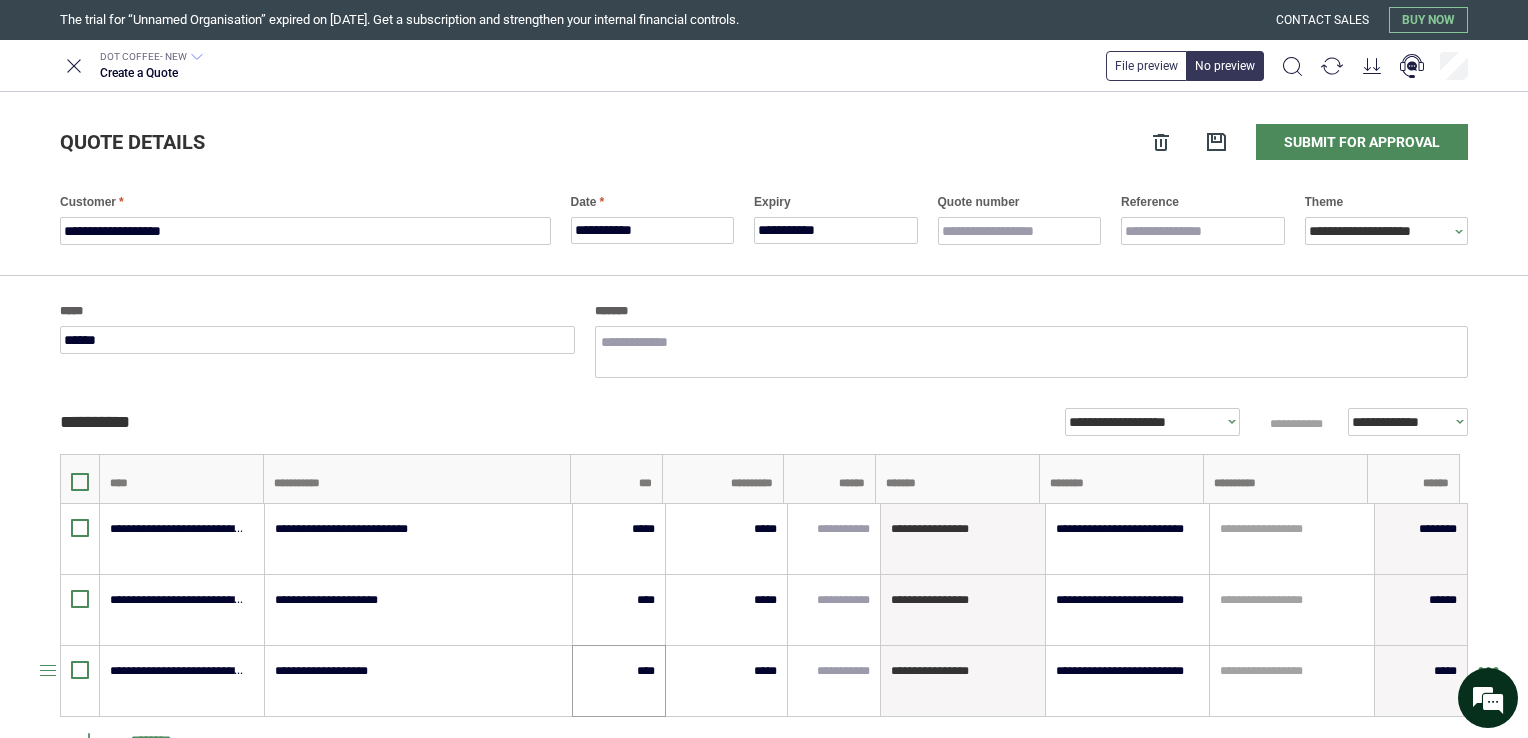 click on "****" at bounding box center [619, 681] 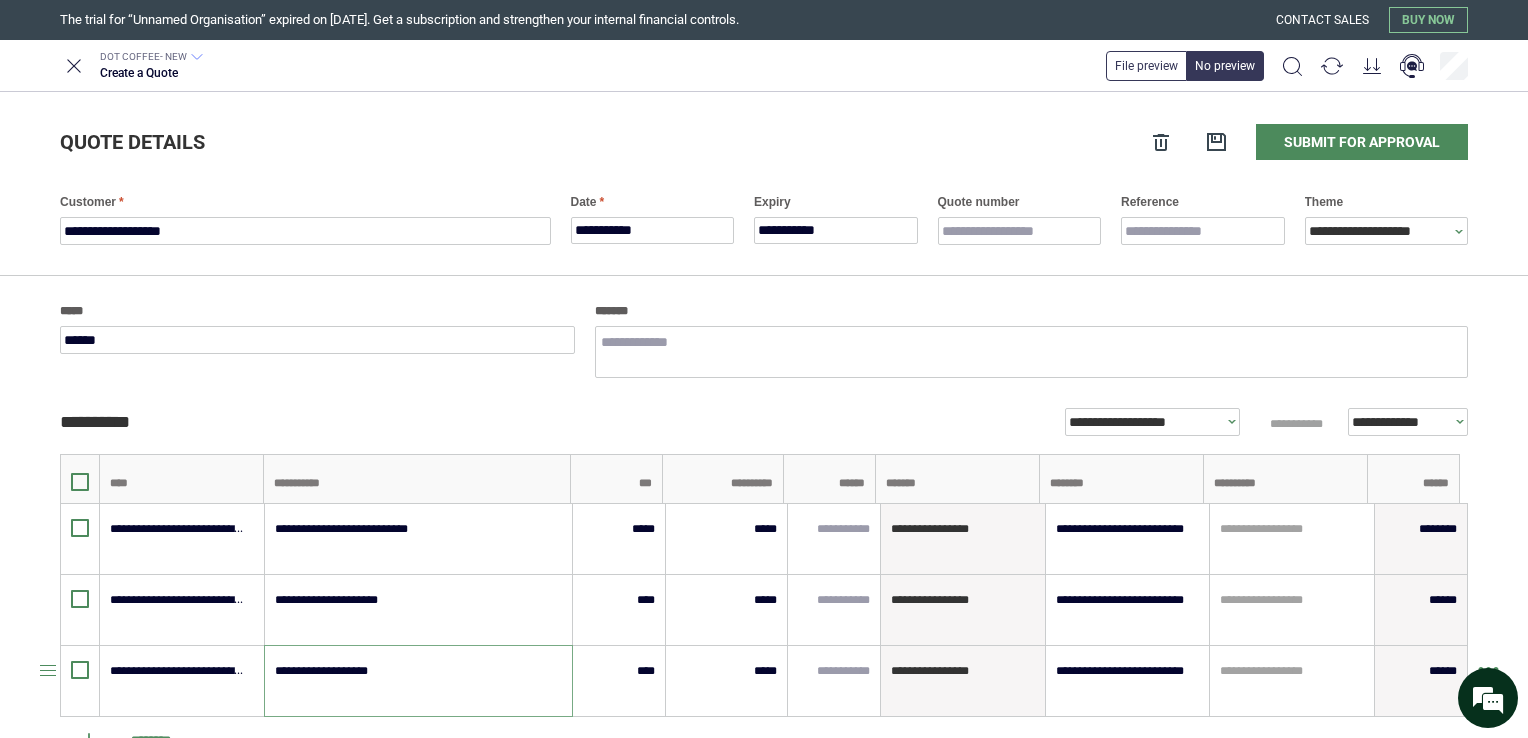 click on "**********" at bounding box center [418, 681] 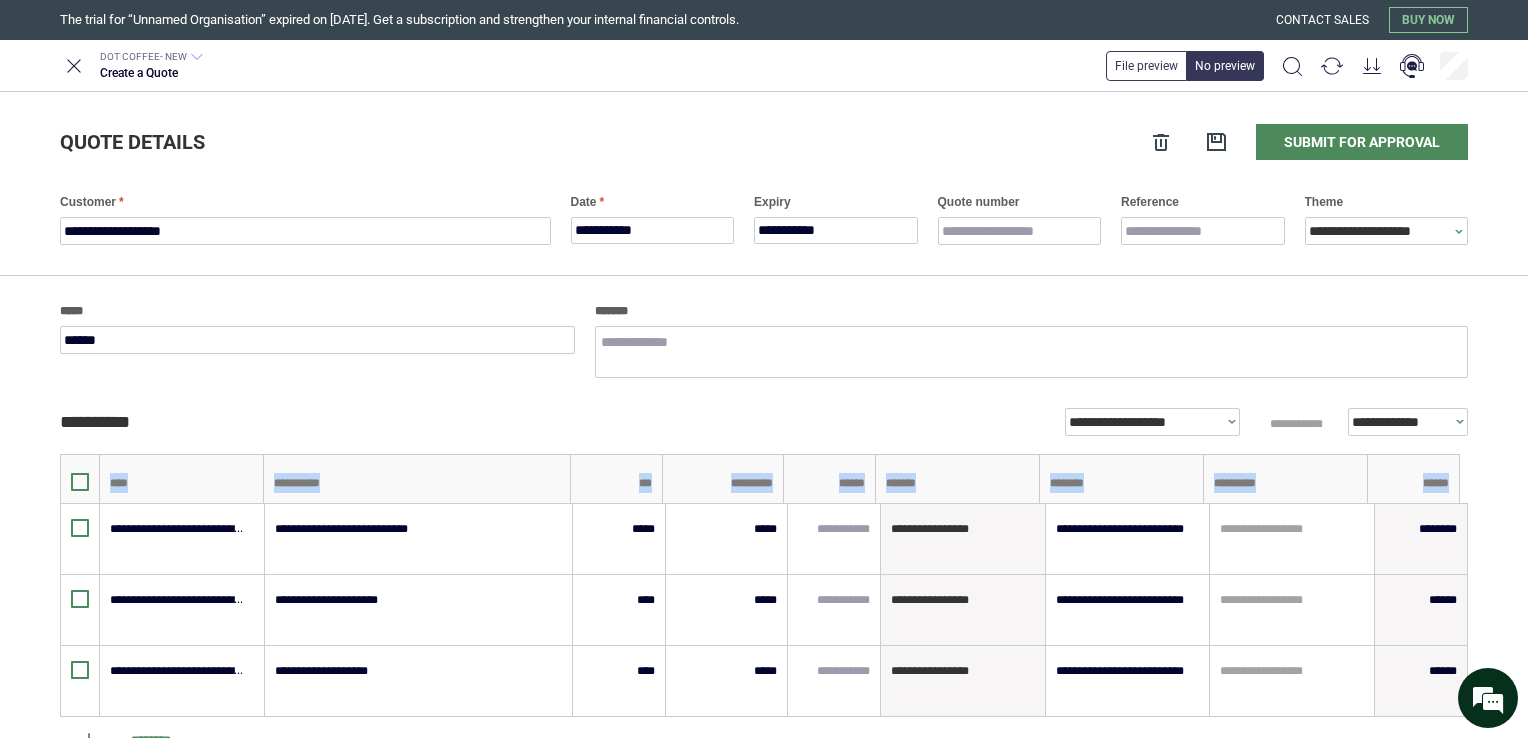 drag, startPoint x: 1519, startPoint y: 425, endPoint x: 1527, endPoint y: 488, distance: 63.505905 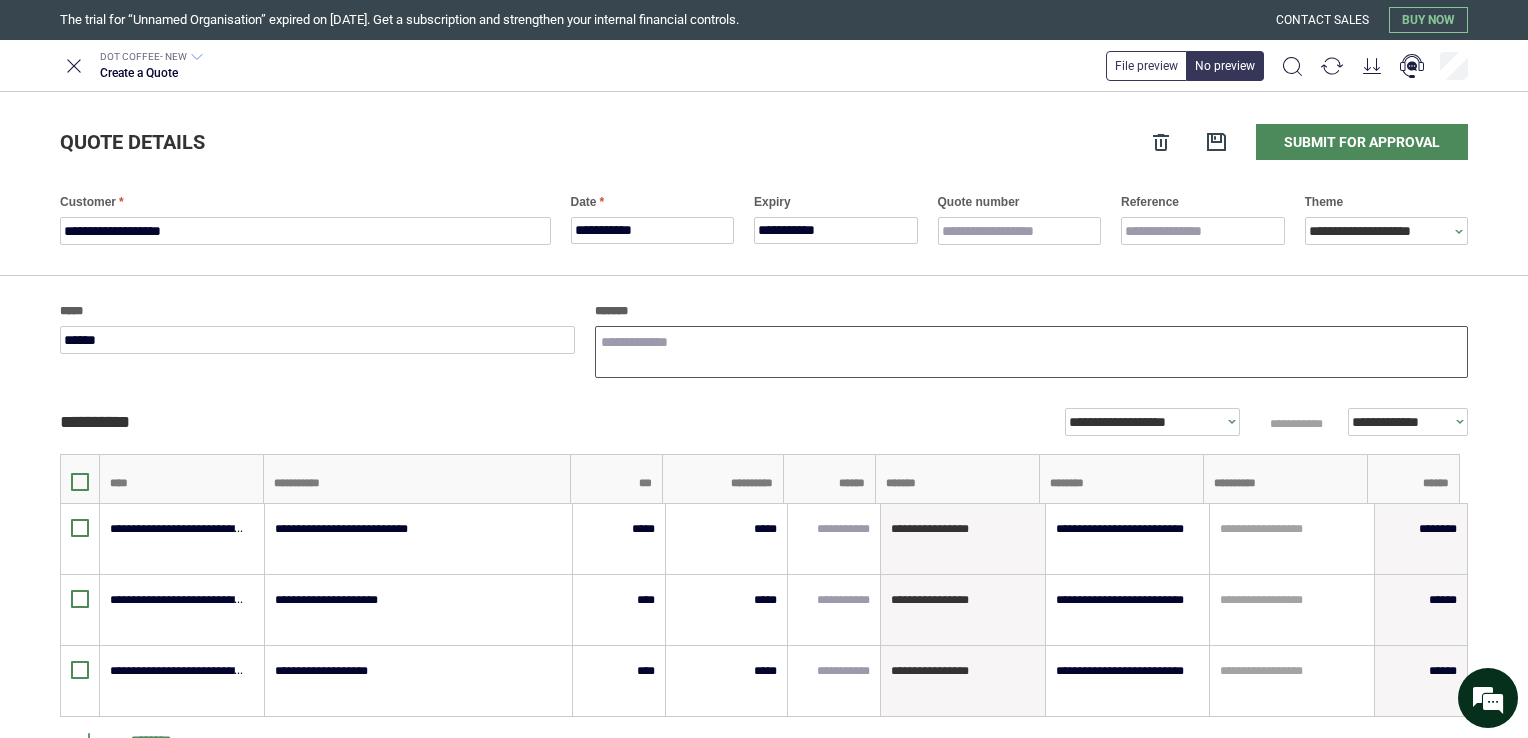 drag, startPoint x: 1527, startPoint y: 488, endPoint x: 1351, endPoint y: 343, distance: 228.03728 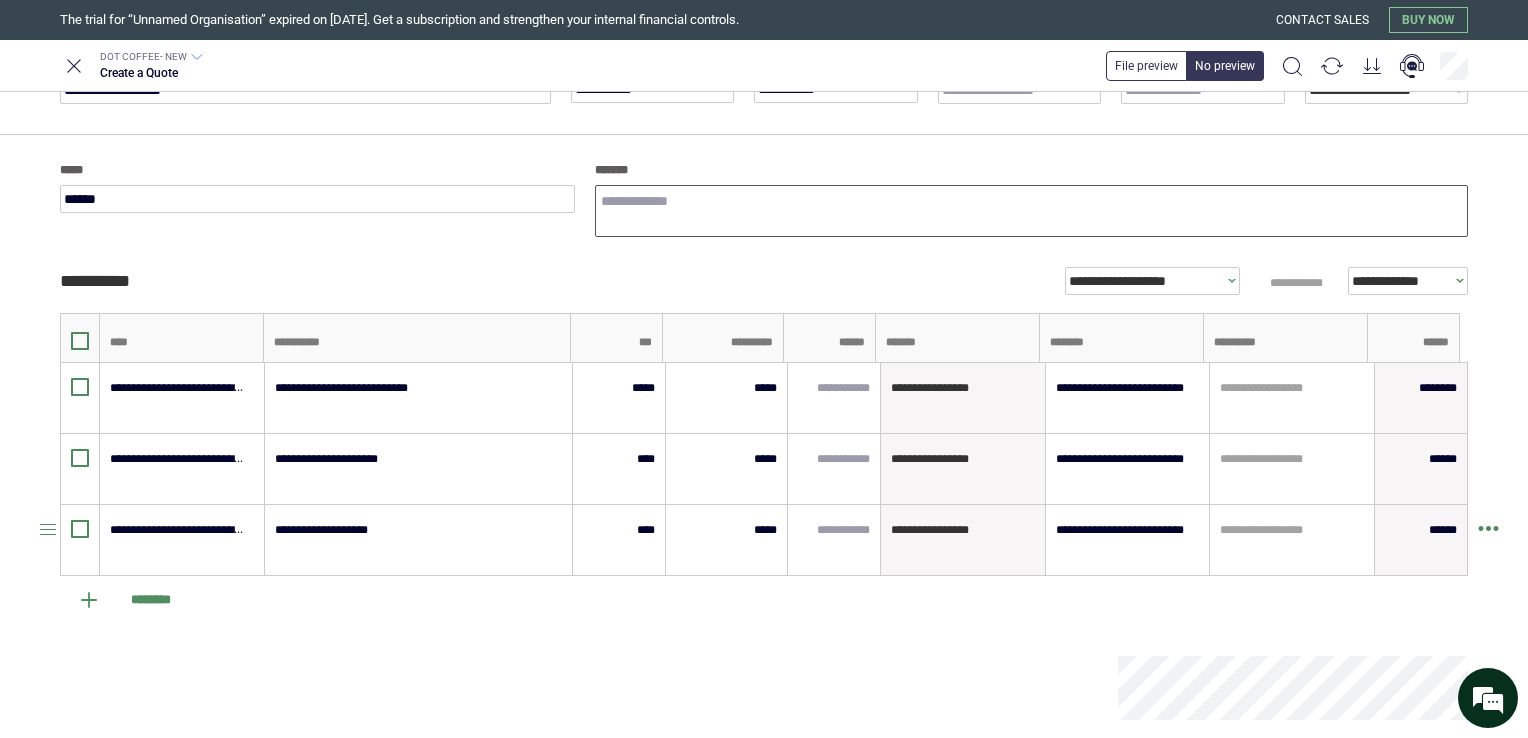 scroll, scrollTop: 202, scrollLeft: 0, axis: vertical 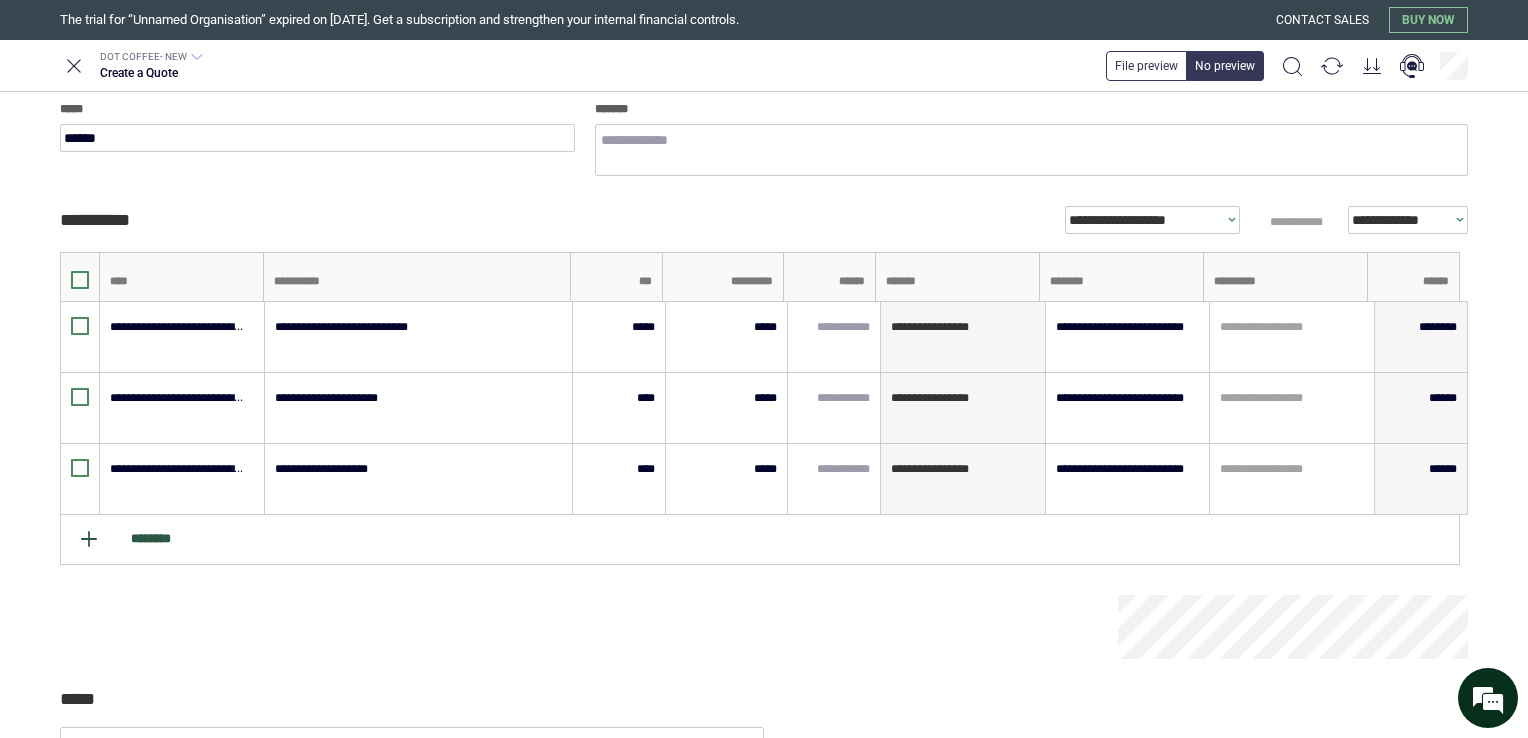 click 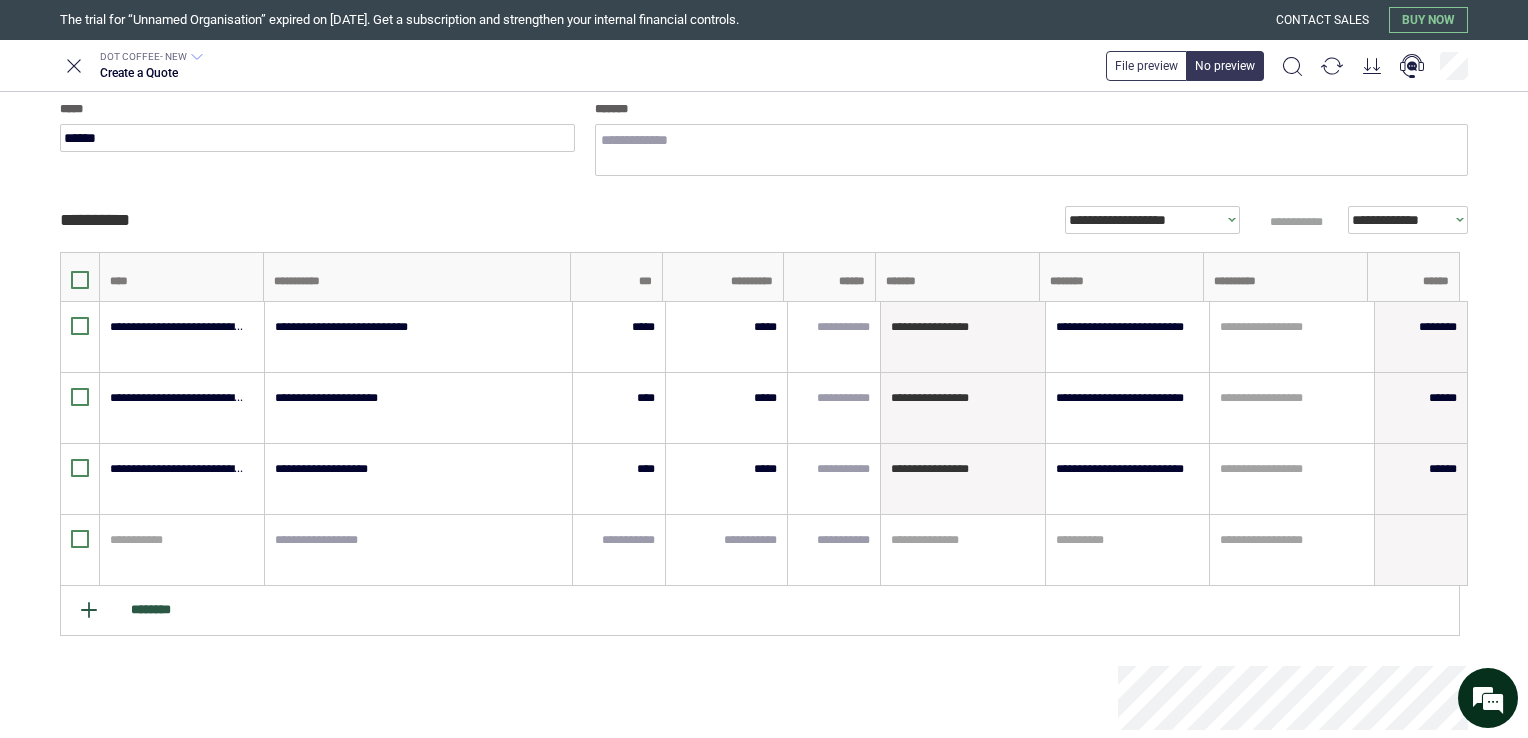 scroll, scrollTop: 242, scrollLeft: 0, axis: vertical 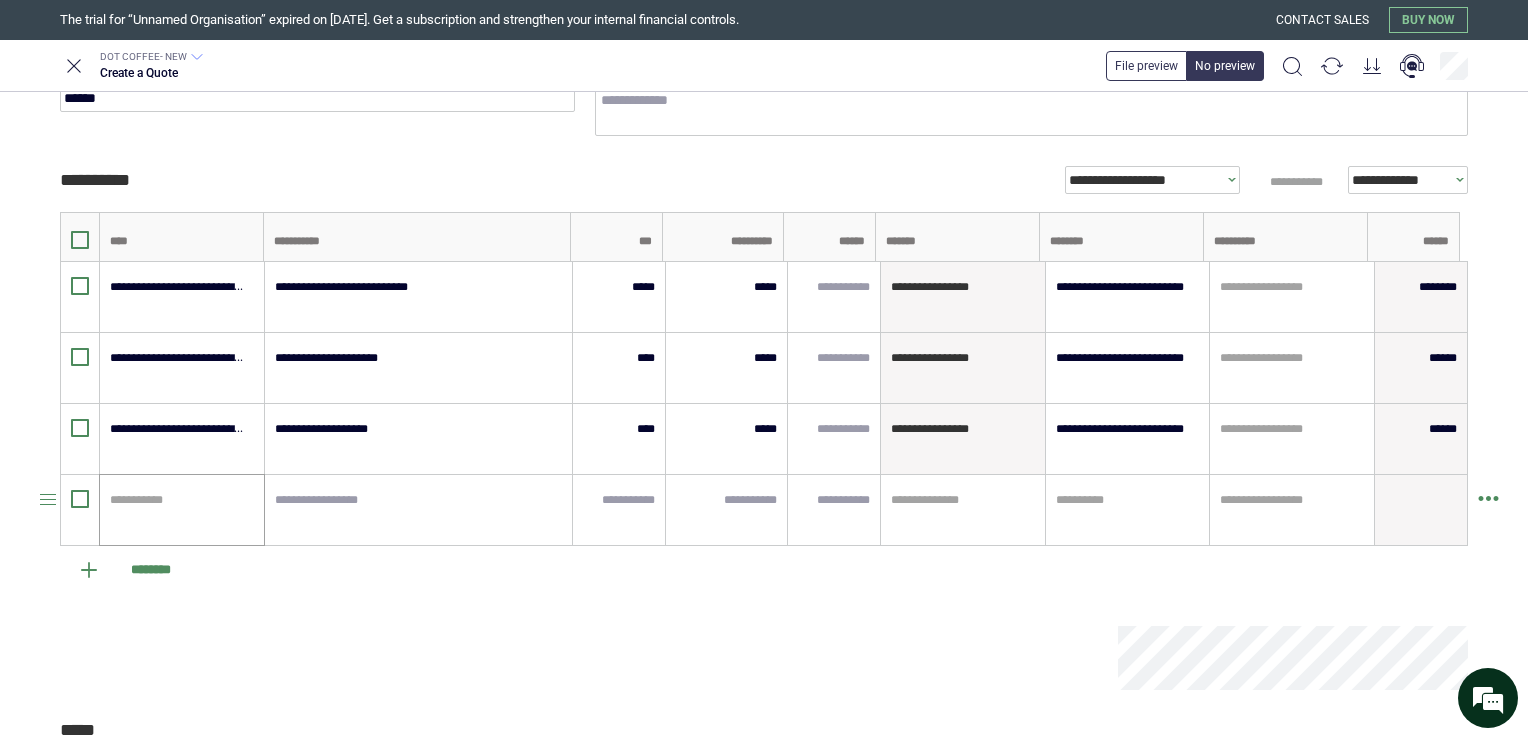click on "**********" at bounding box center (182, 510) 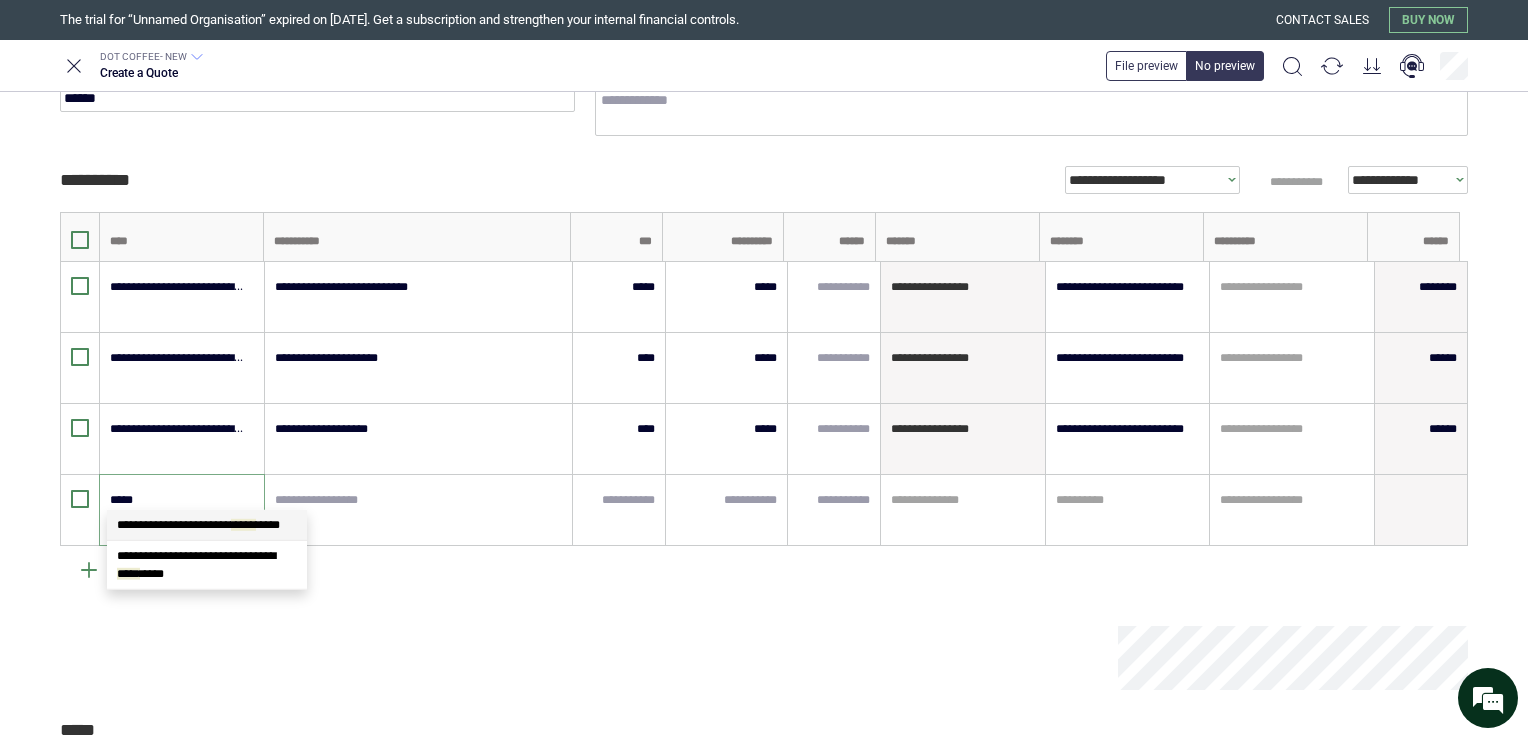 click on "**********" at bounding box center [198, 525] 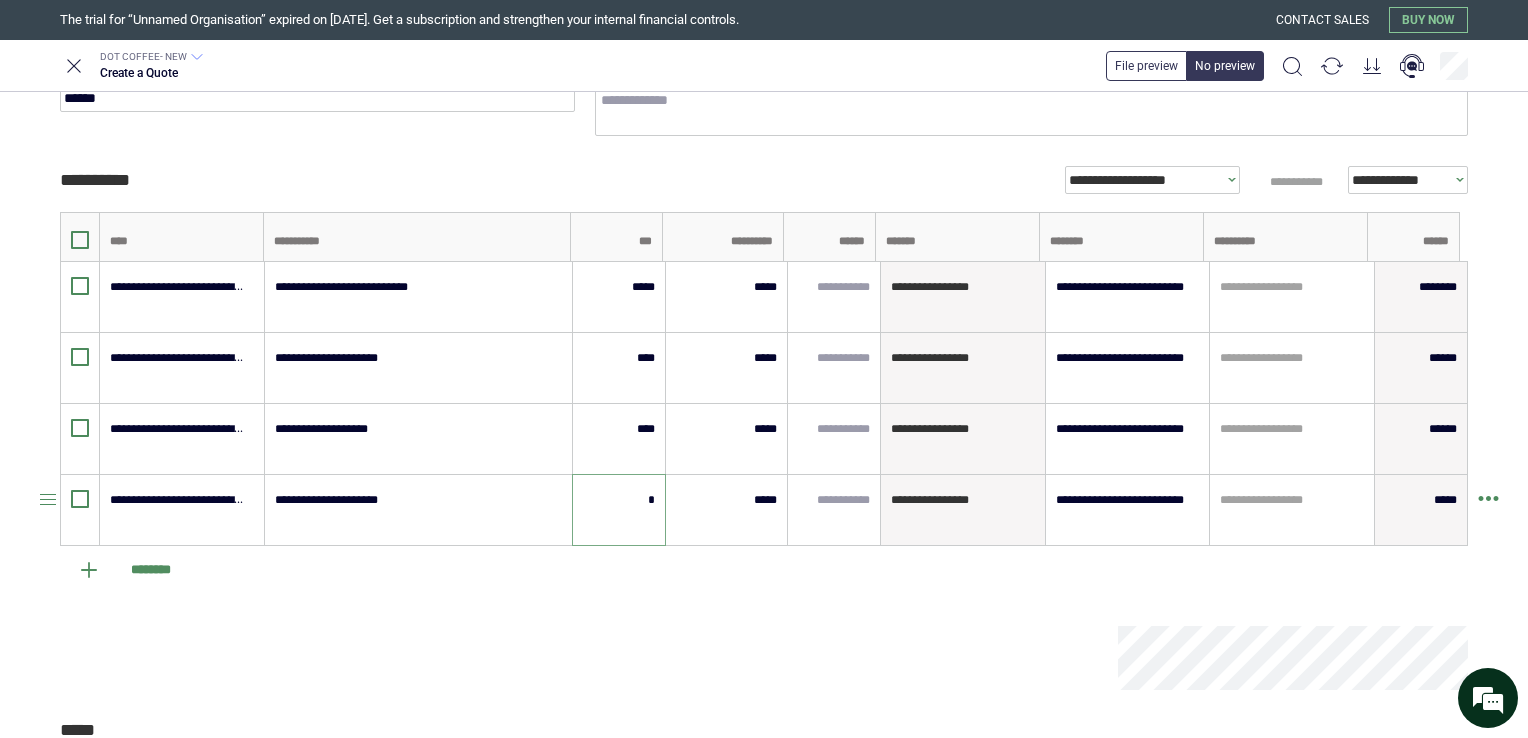 click on "*" at bounding box center [619, 500] 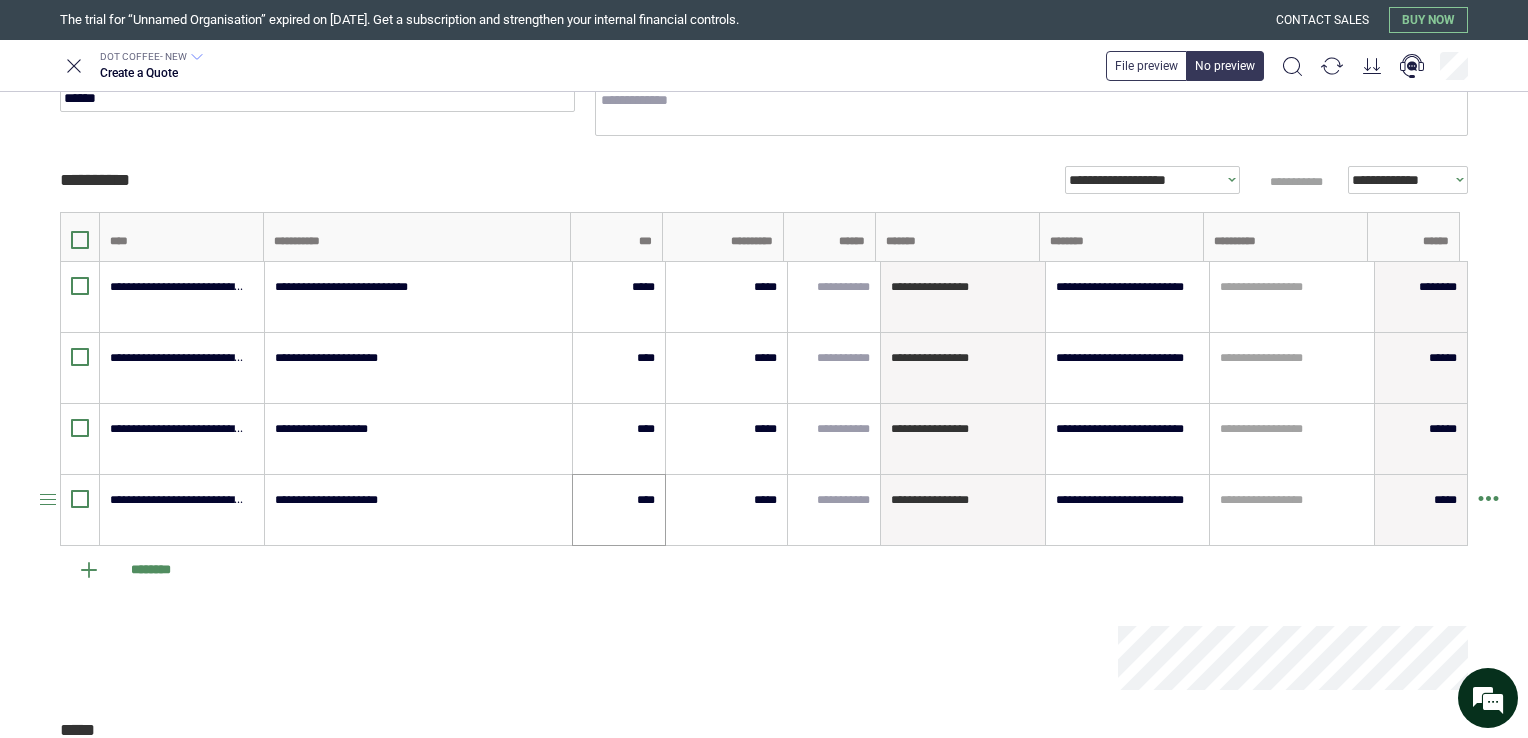 click on "****" at bounding box center (619, 510) 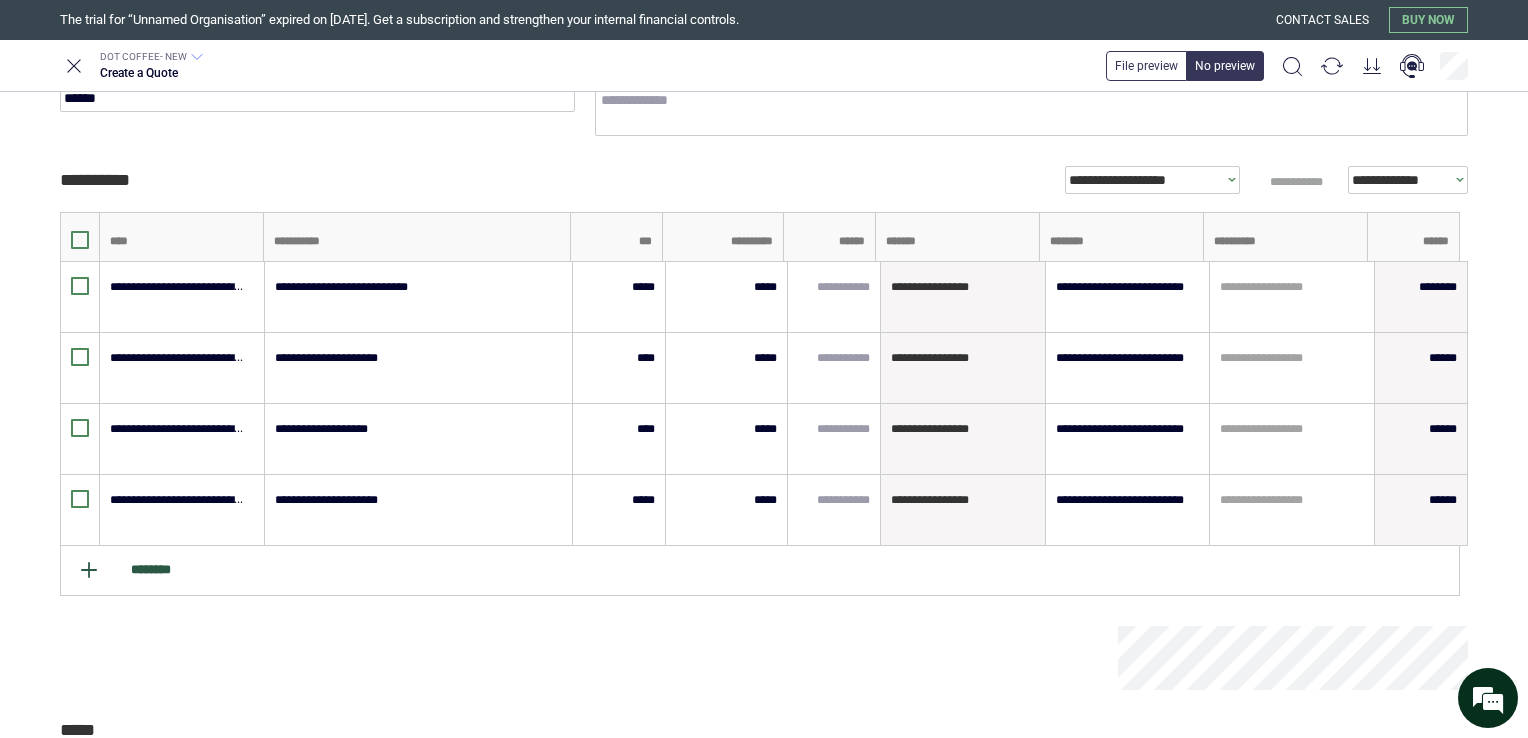 click on "********" at bounding box center [760, 571] 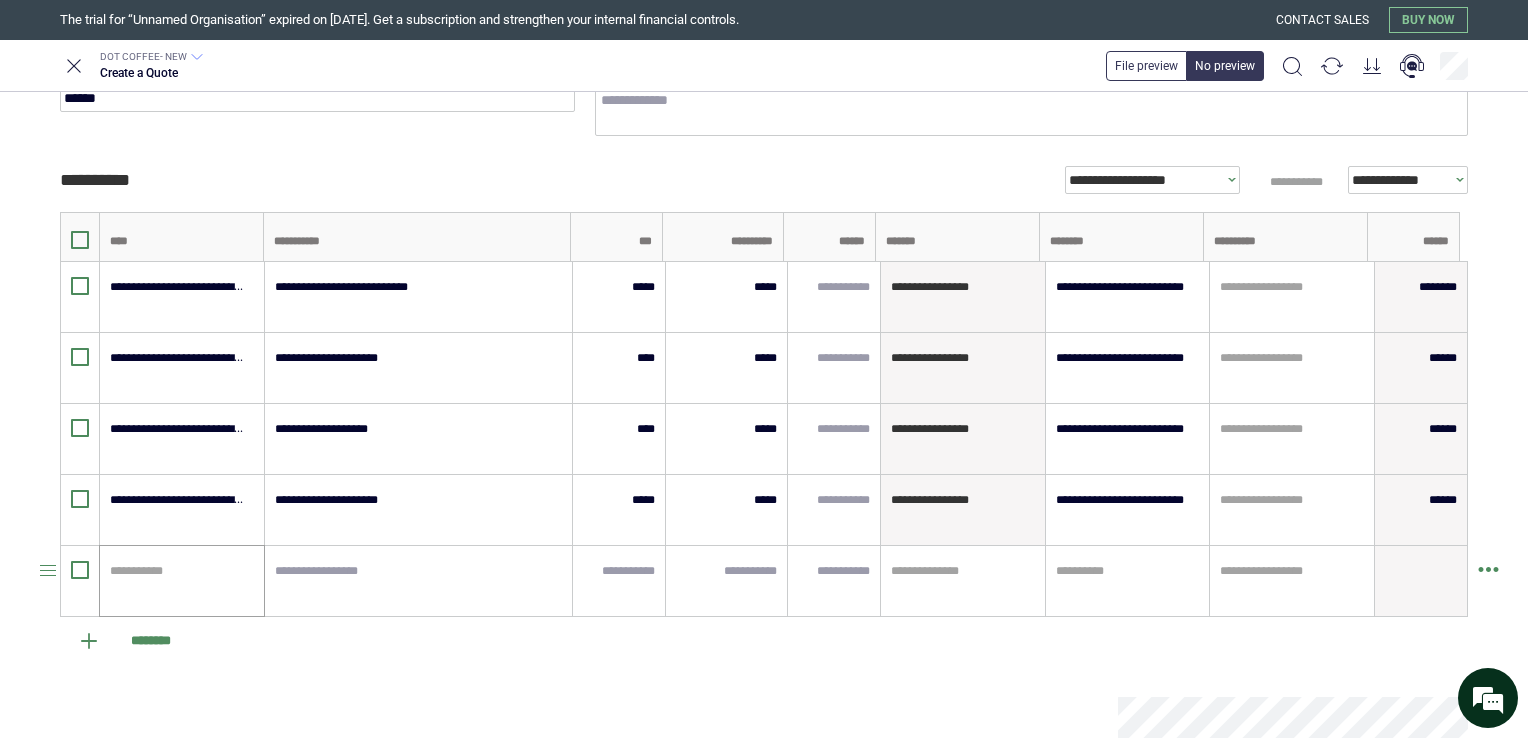click on "**********" at bounding box center (182, 581) 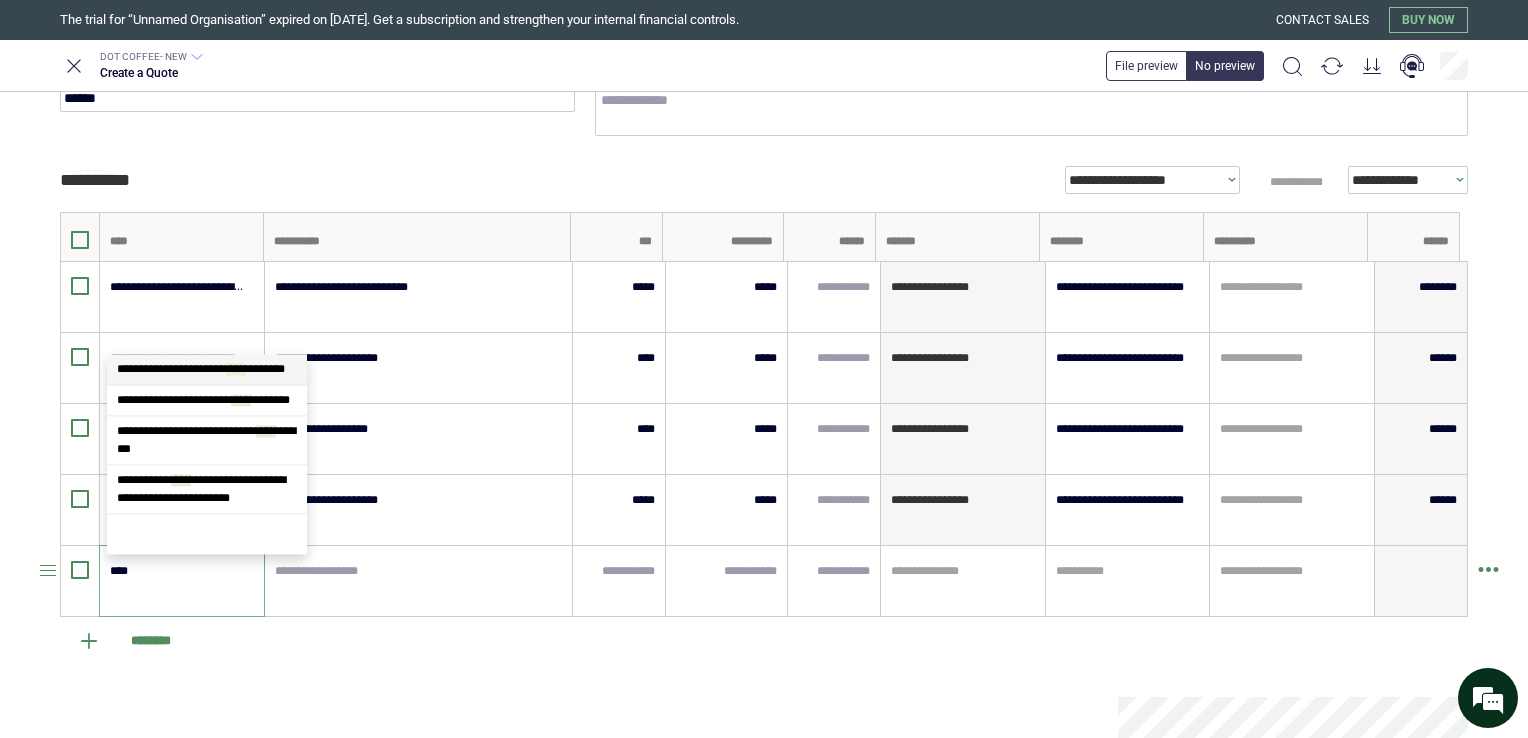 scroll, scrollTop: 0, scrollLeft: 0, axis: both 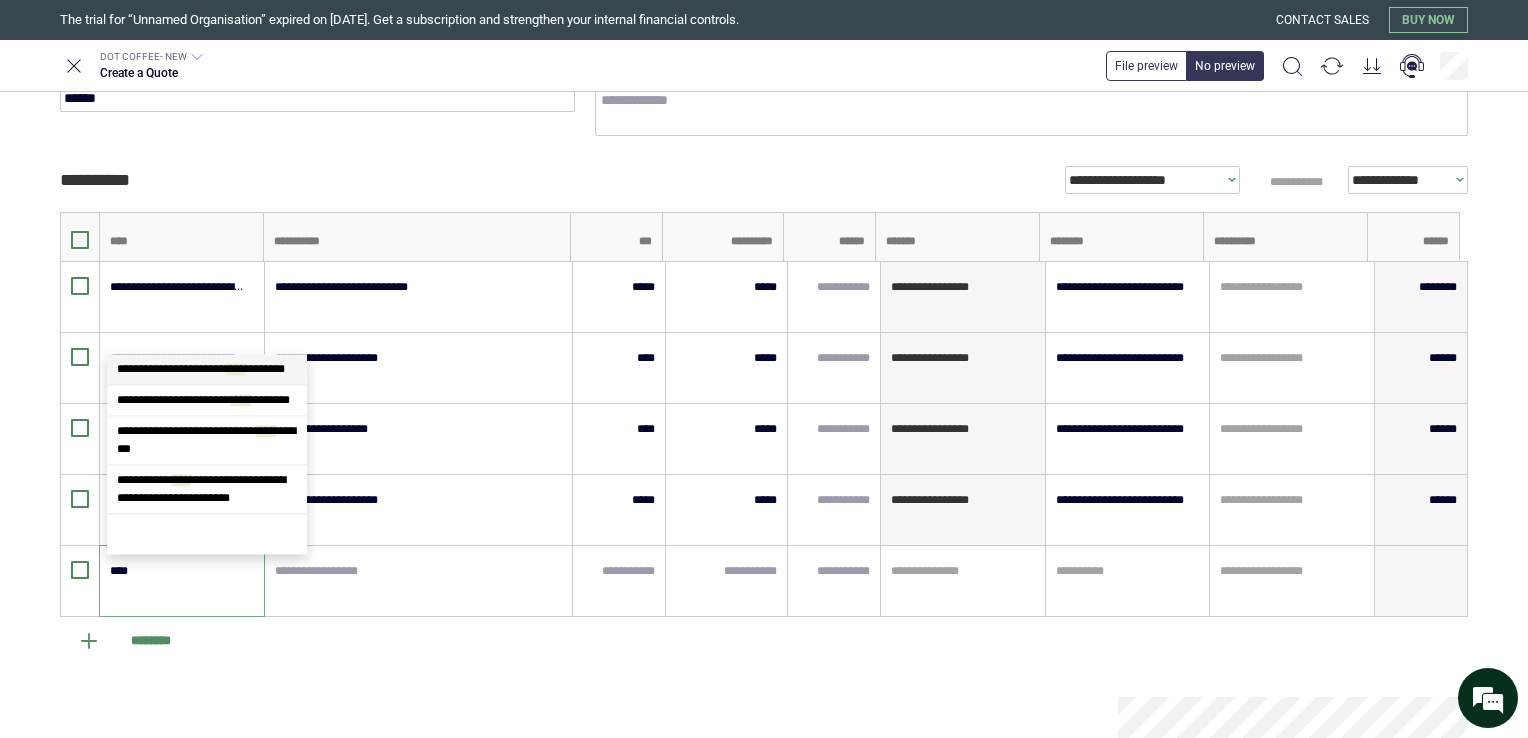 click on "**********" at bounding box center [207, 369] 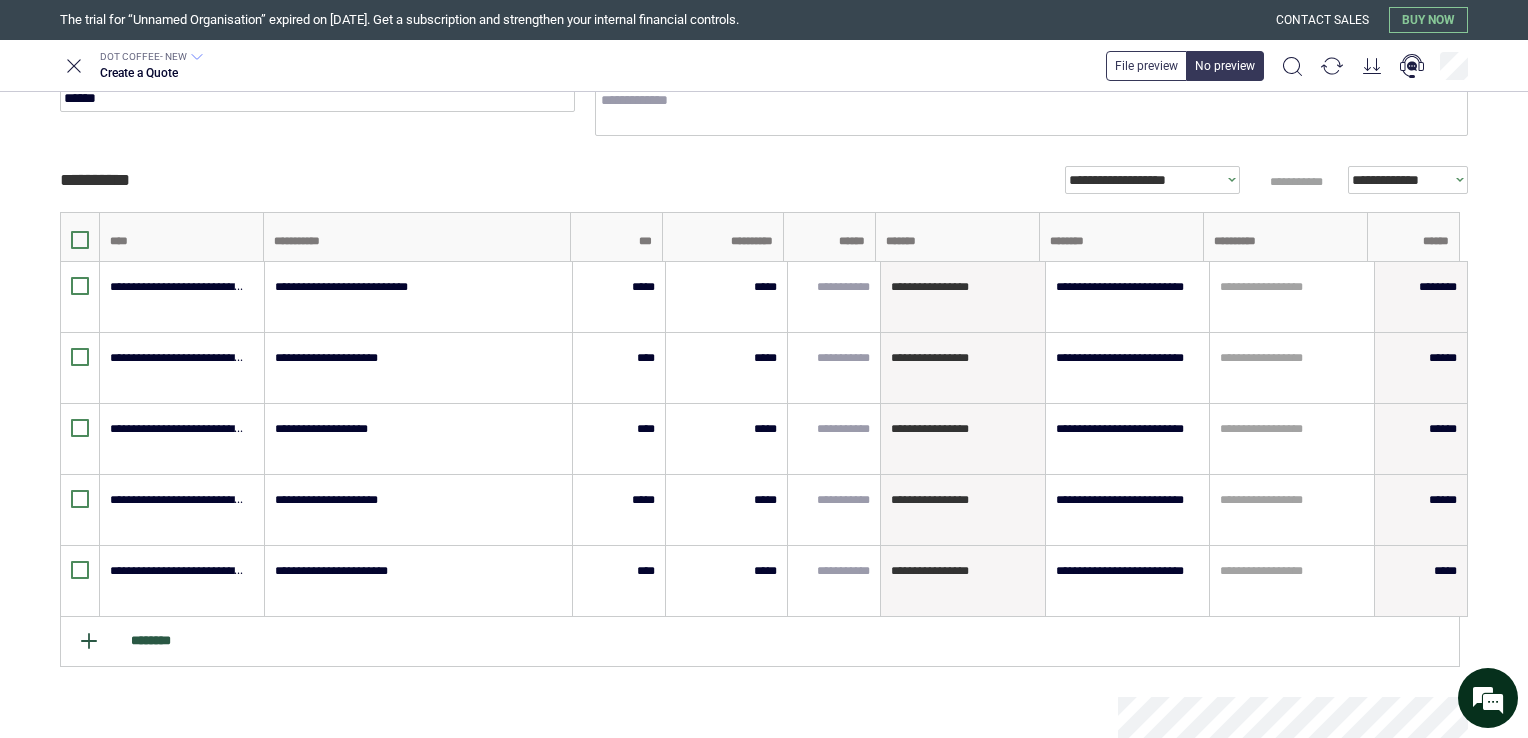 click on "********" at bounding box center (760, 642) 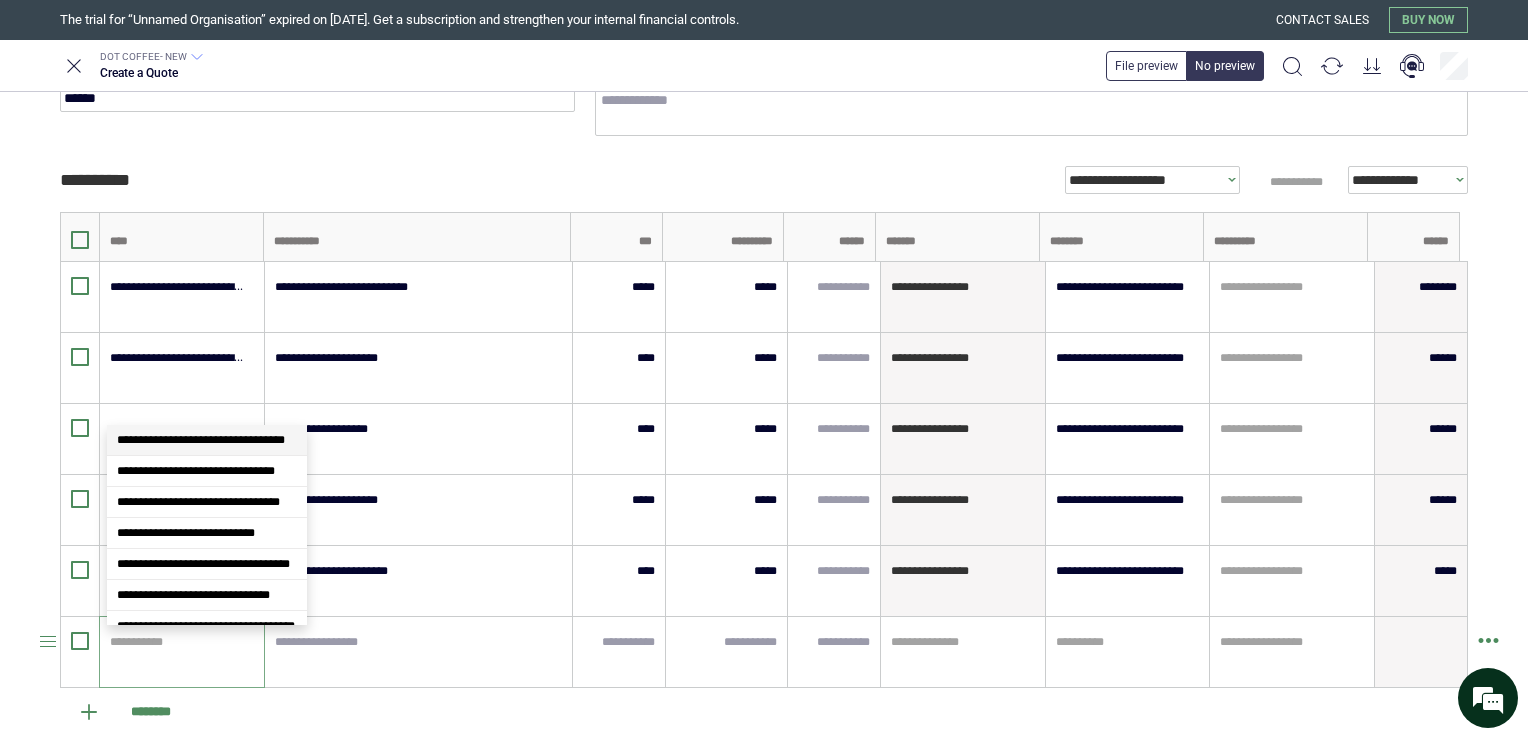 click at bounding box center (179, 642) 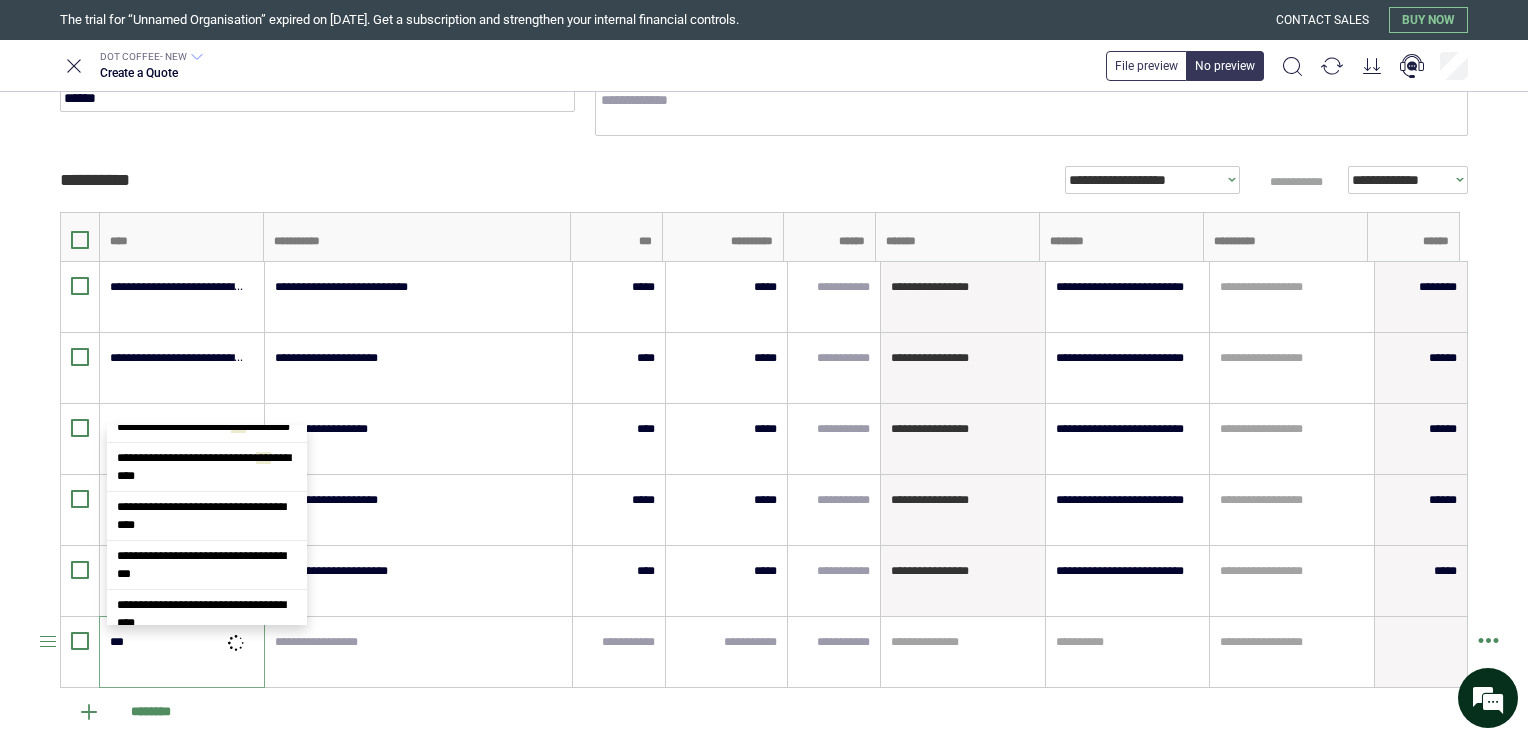 scroll, scrollTop: 0, scrollLeft: 0, axis: both 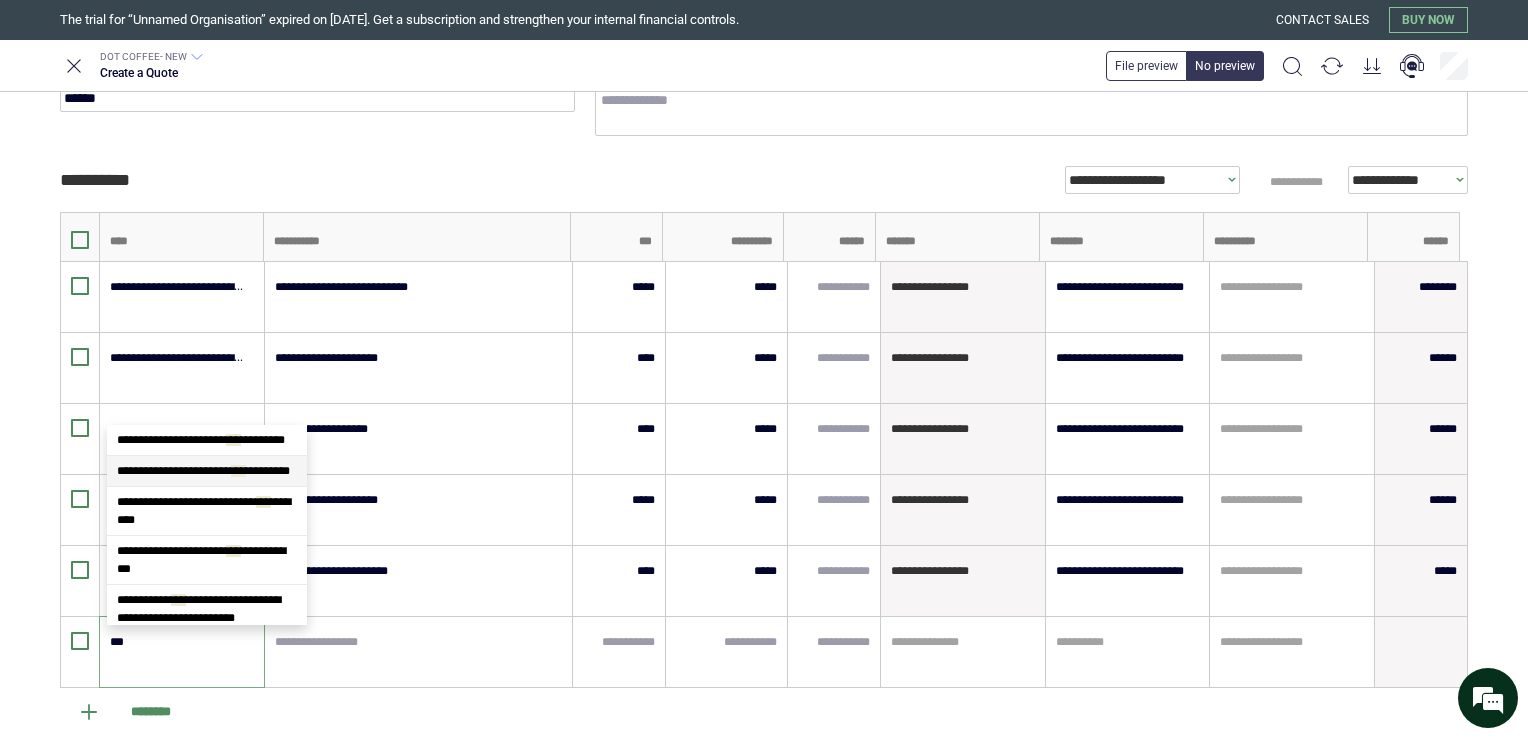 click on "**********" at bounding box center [207, 471] 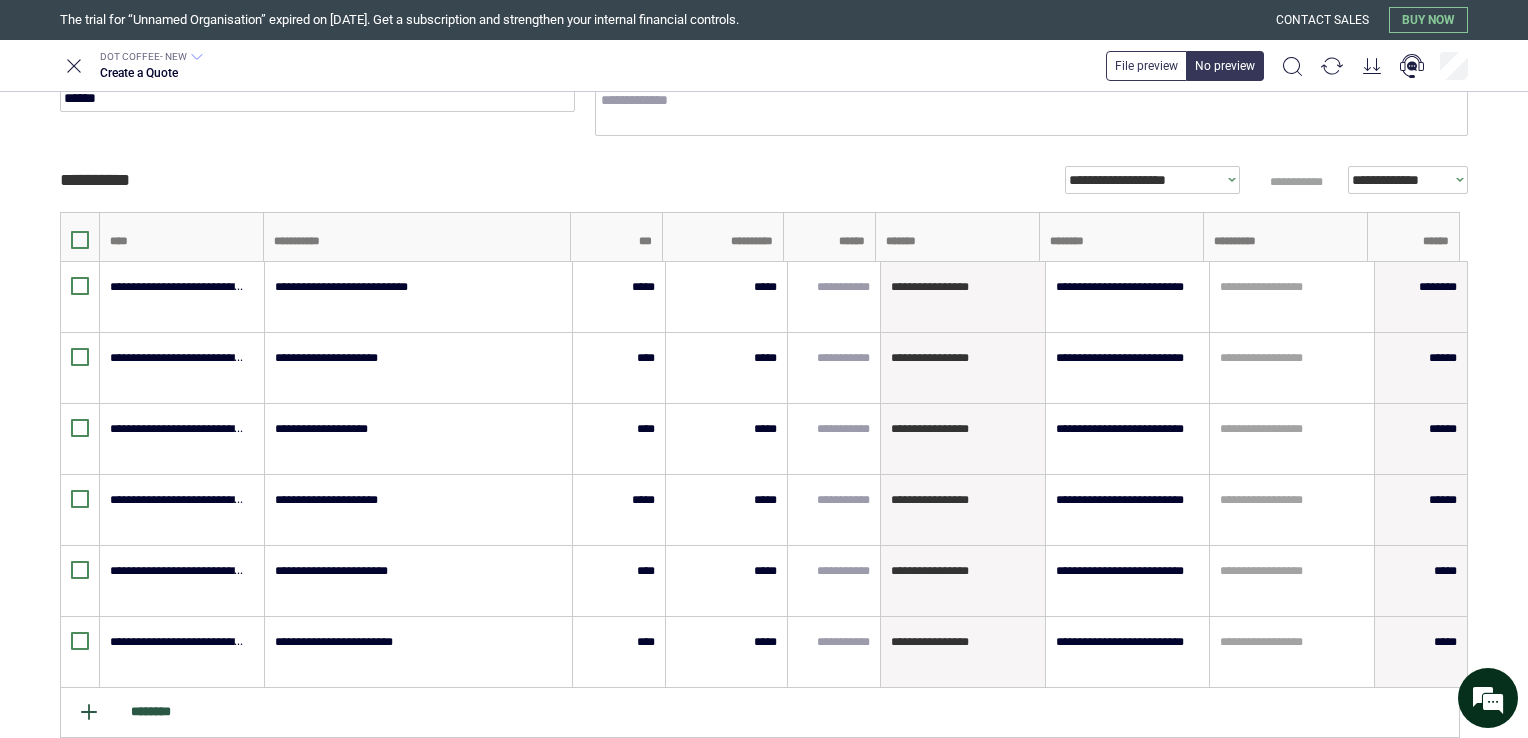 click 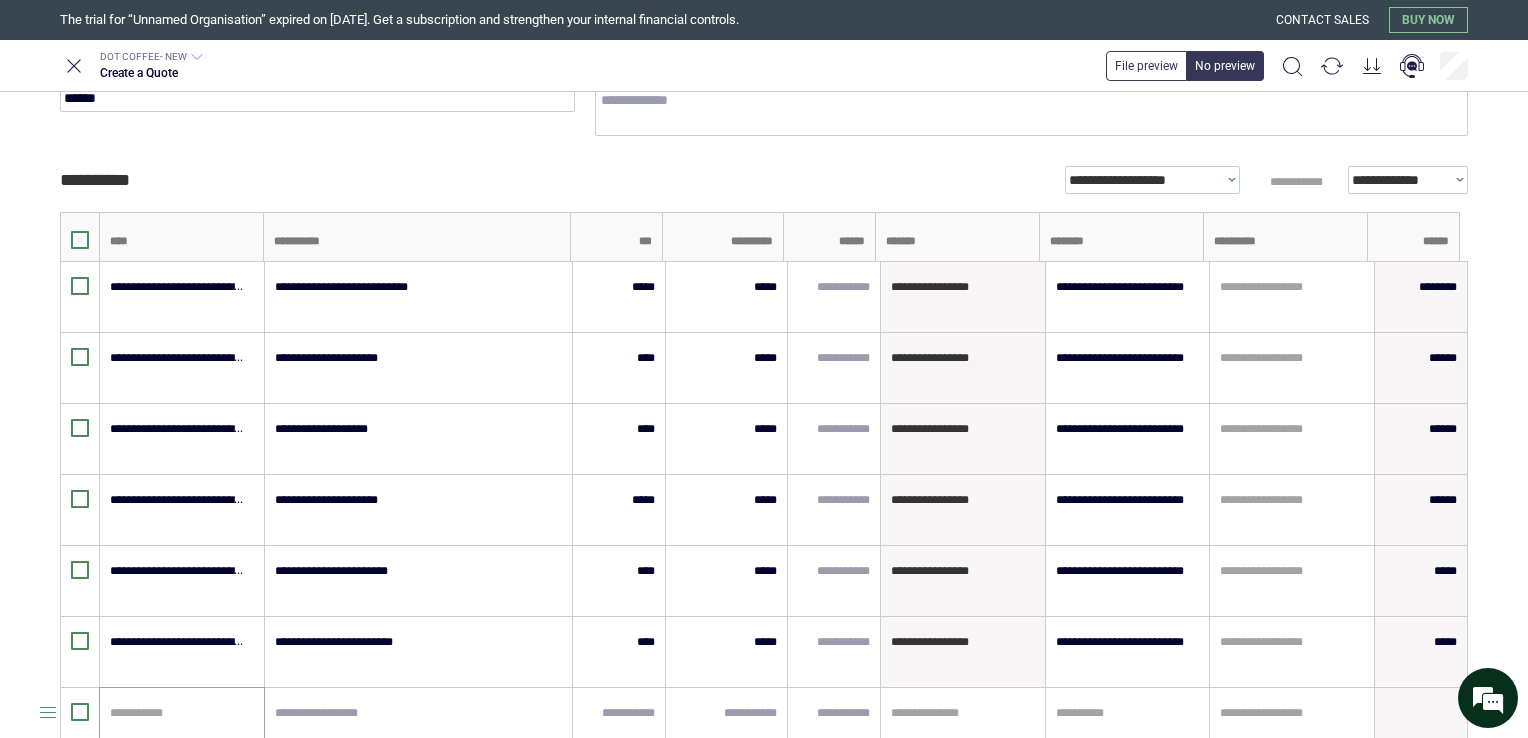 click at bounding box center [179, 713] 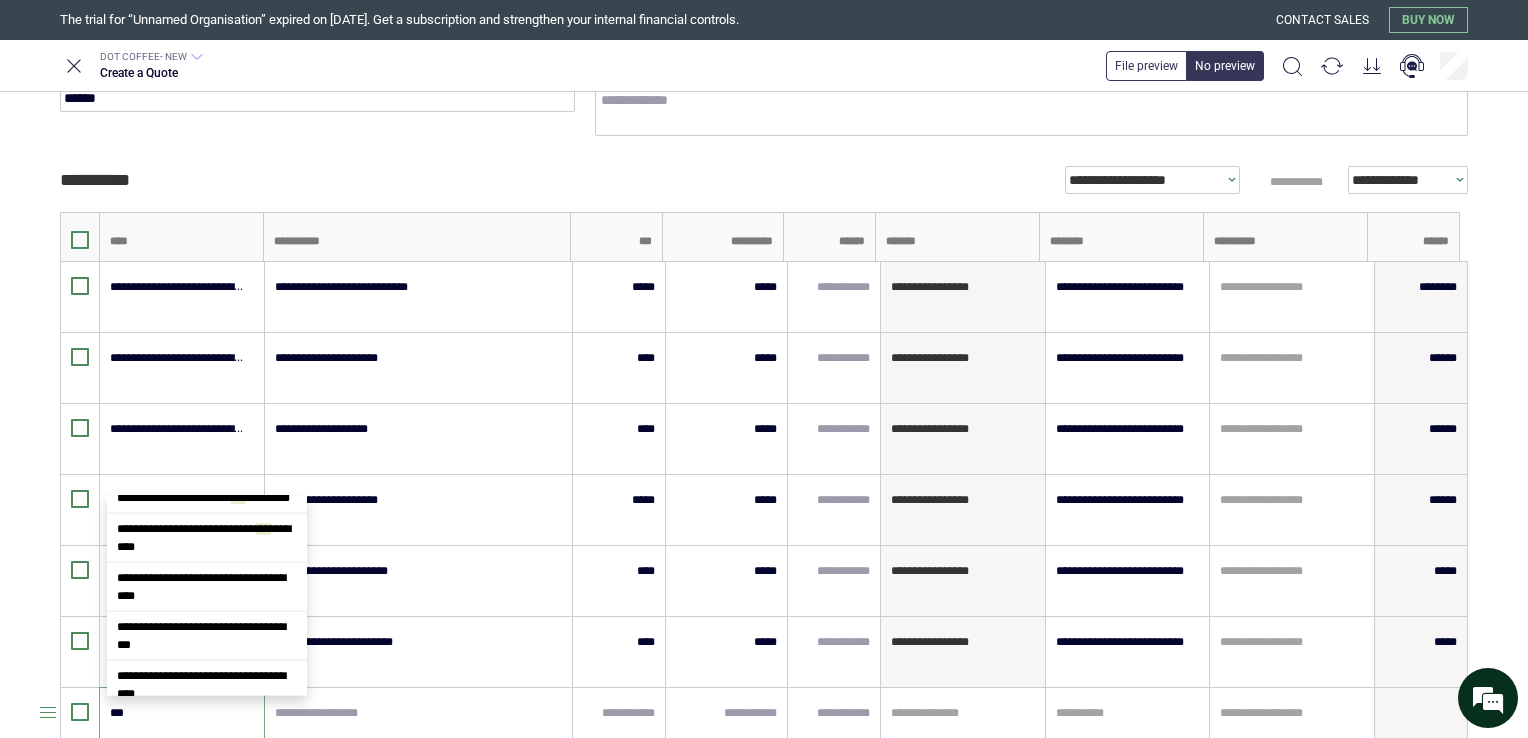 scroll, scrollTop: 0, scrollLeft: 0, axis: both 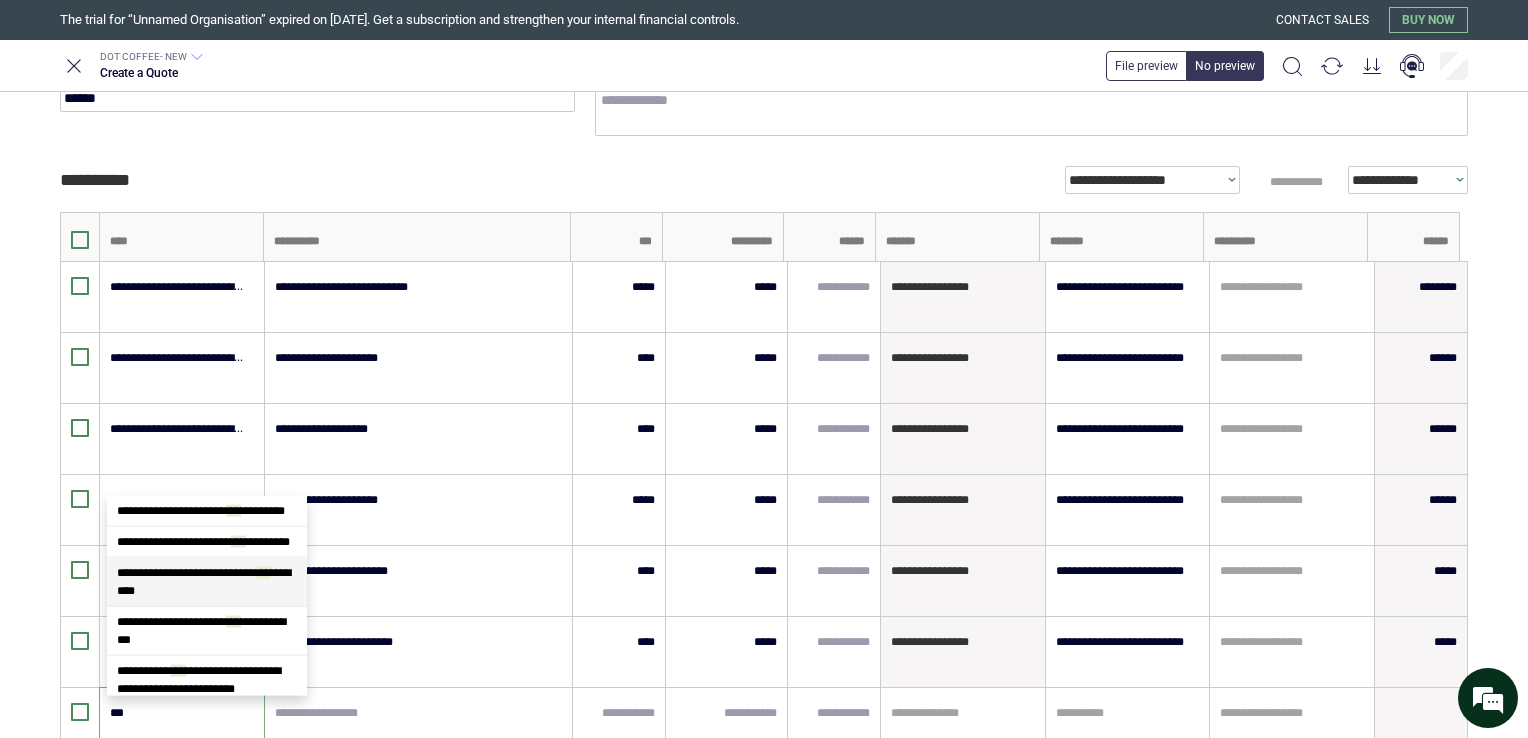 click on "**********" at bounding box center [207, 582] 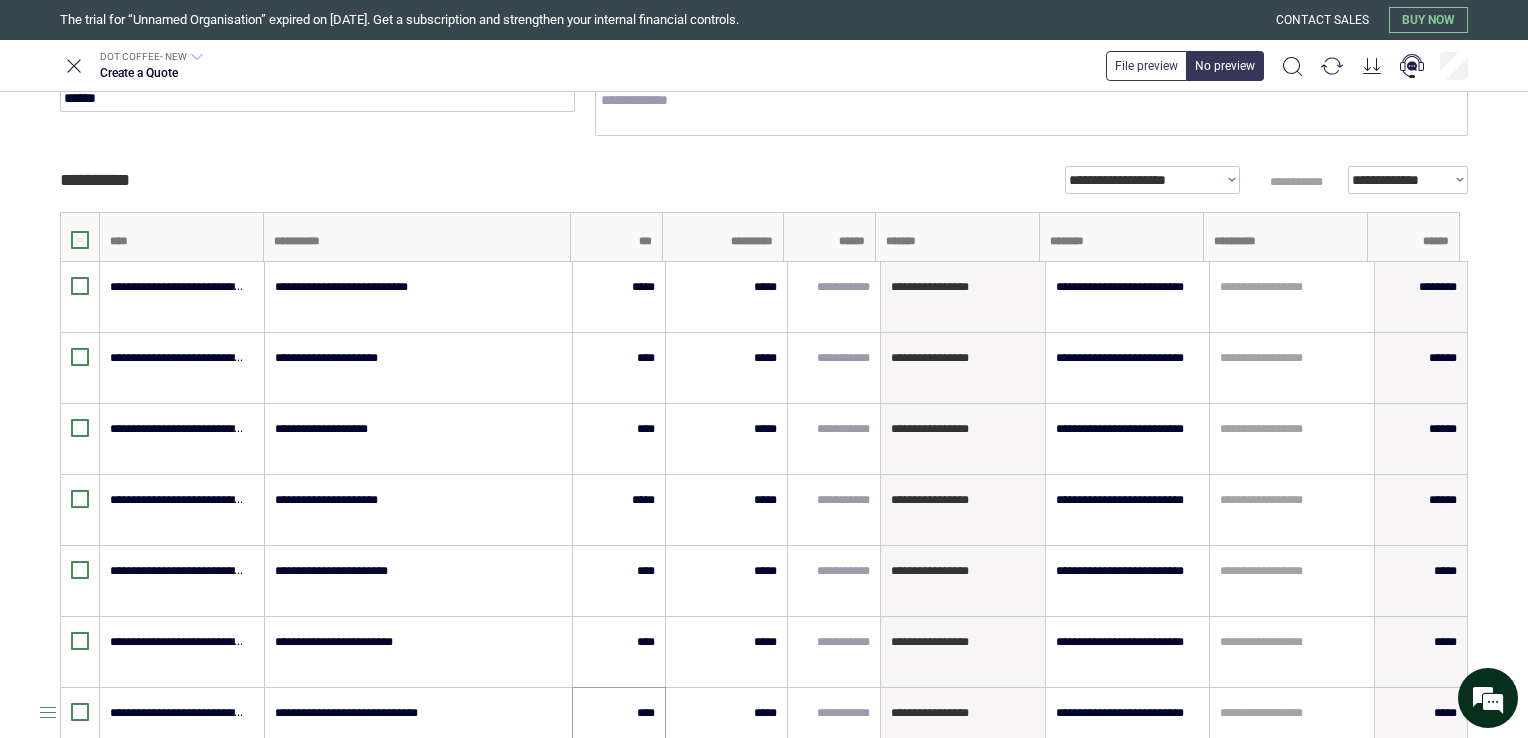 click on "****" at bounding box center (619, 723) 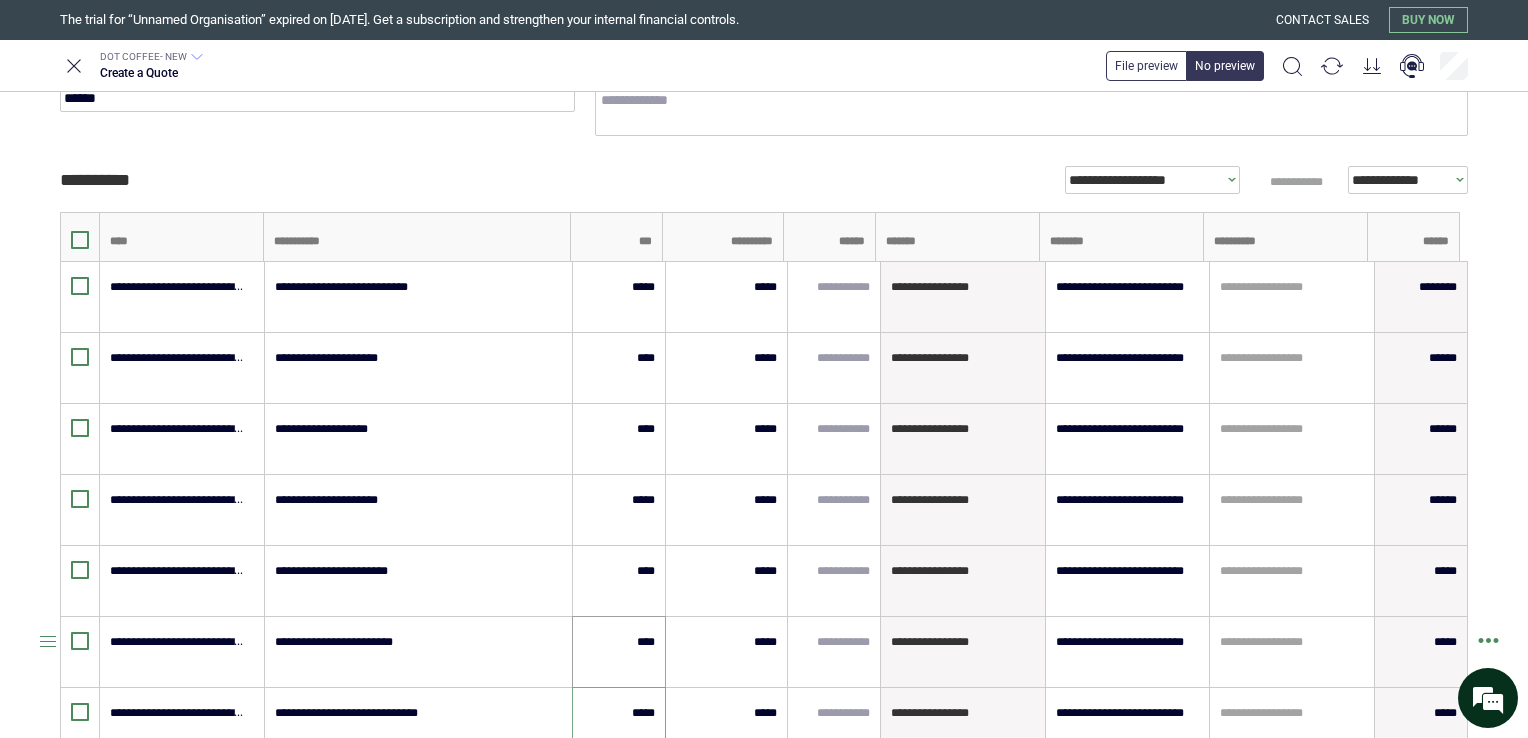 click on "****" at bounding box center [619, 652] 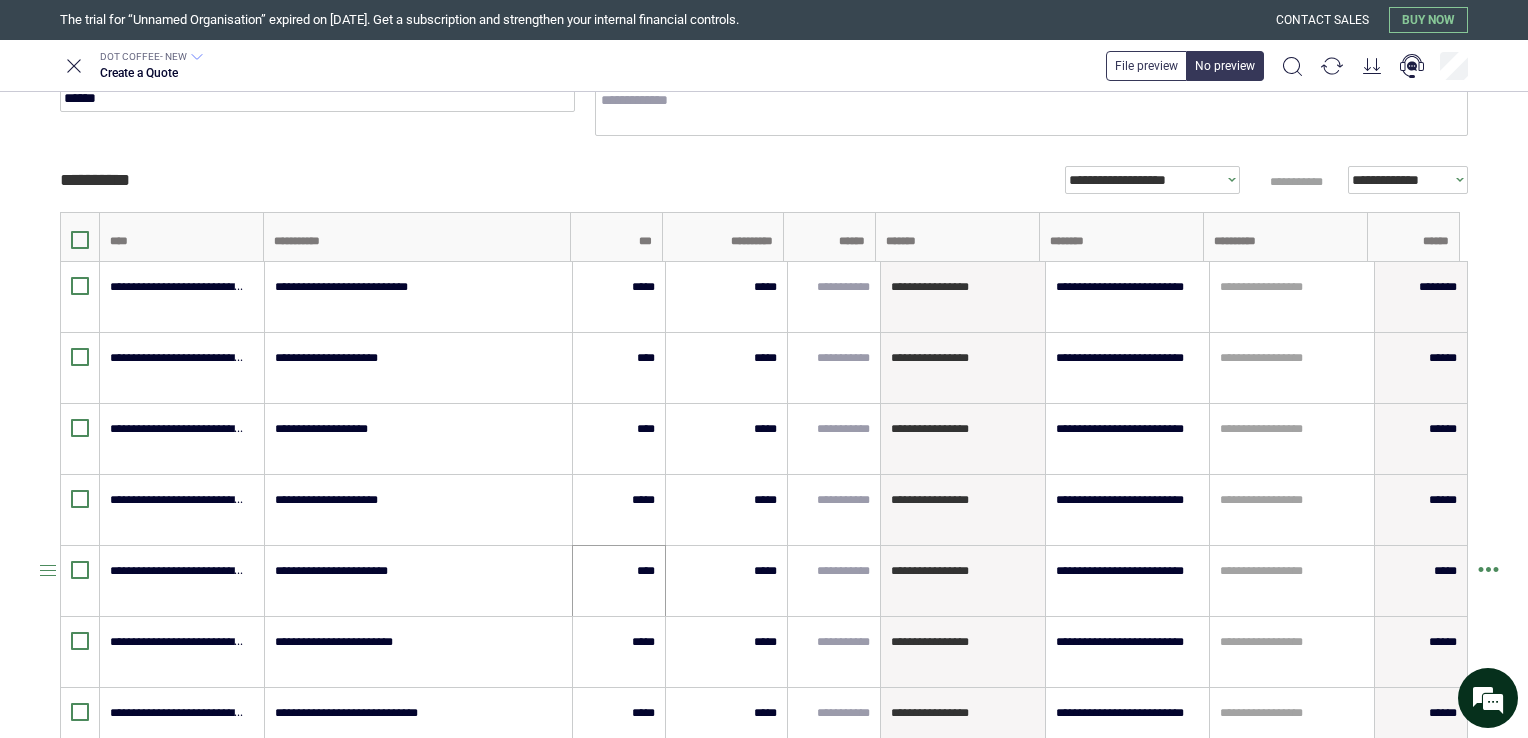 click on "****" at bounding box center (619, 581) 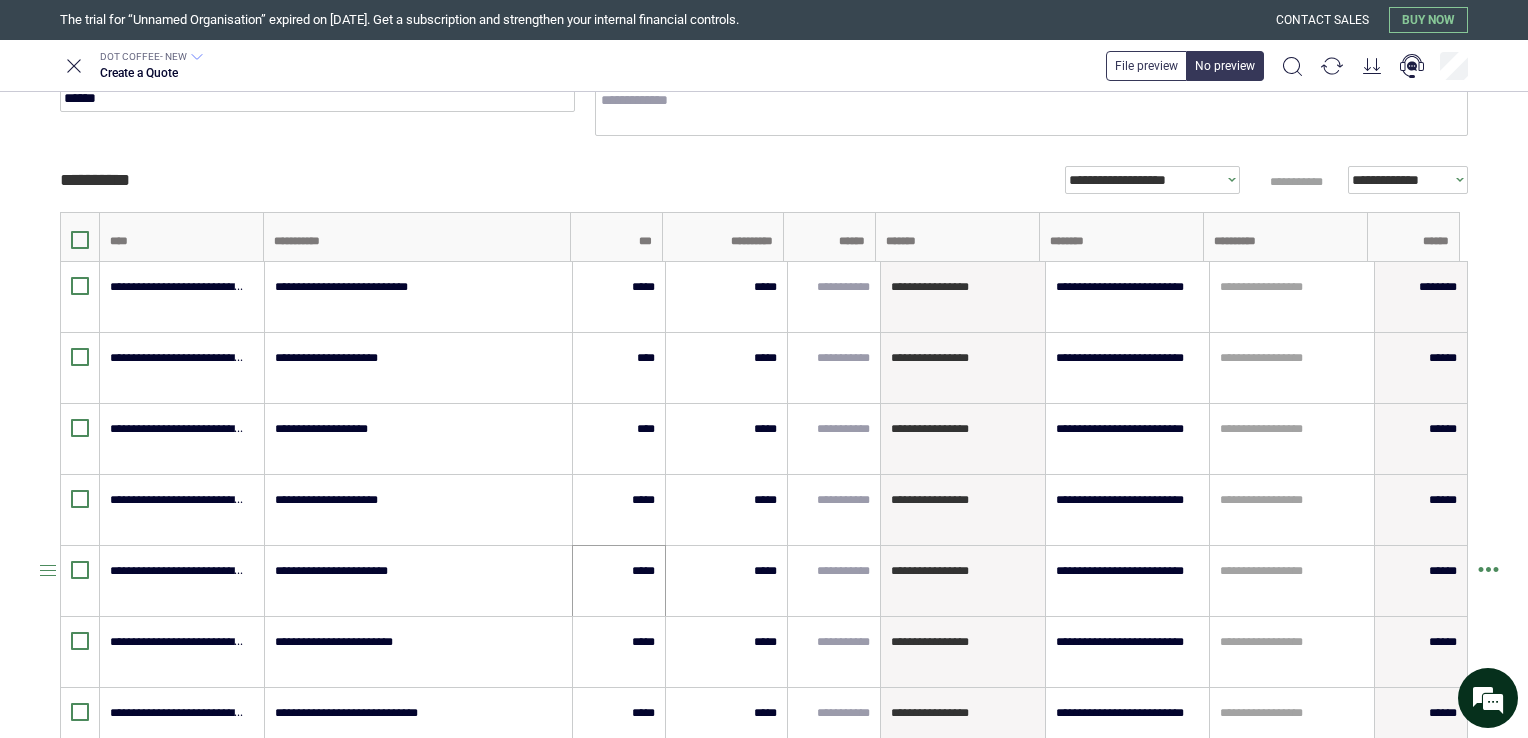 click on "*****" at bounding box center (619, 581) 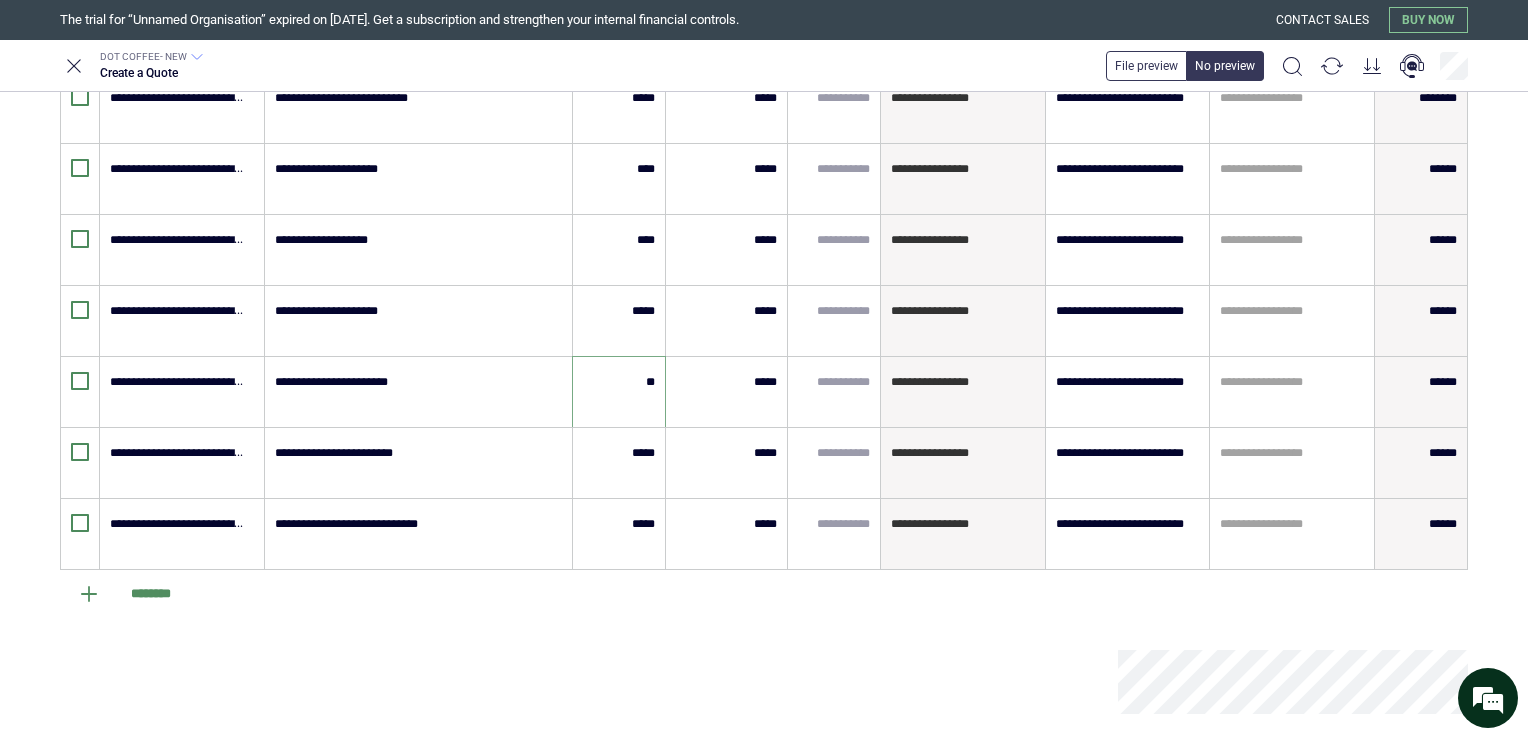 scroll, scrollTop: 434, scrollLeft: 0, axis: vertical 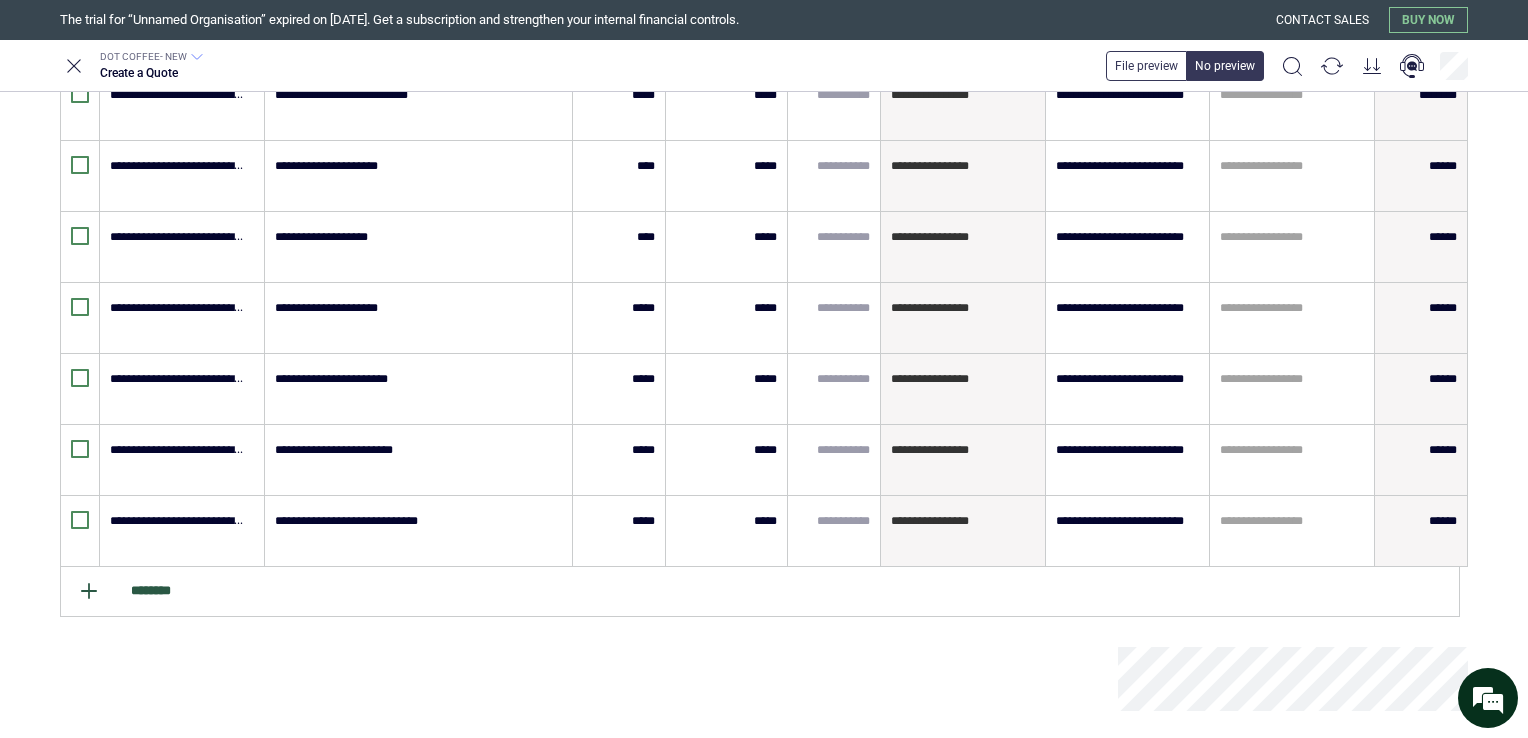 click on "********" at bounding box center [760, 592] 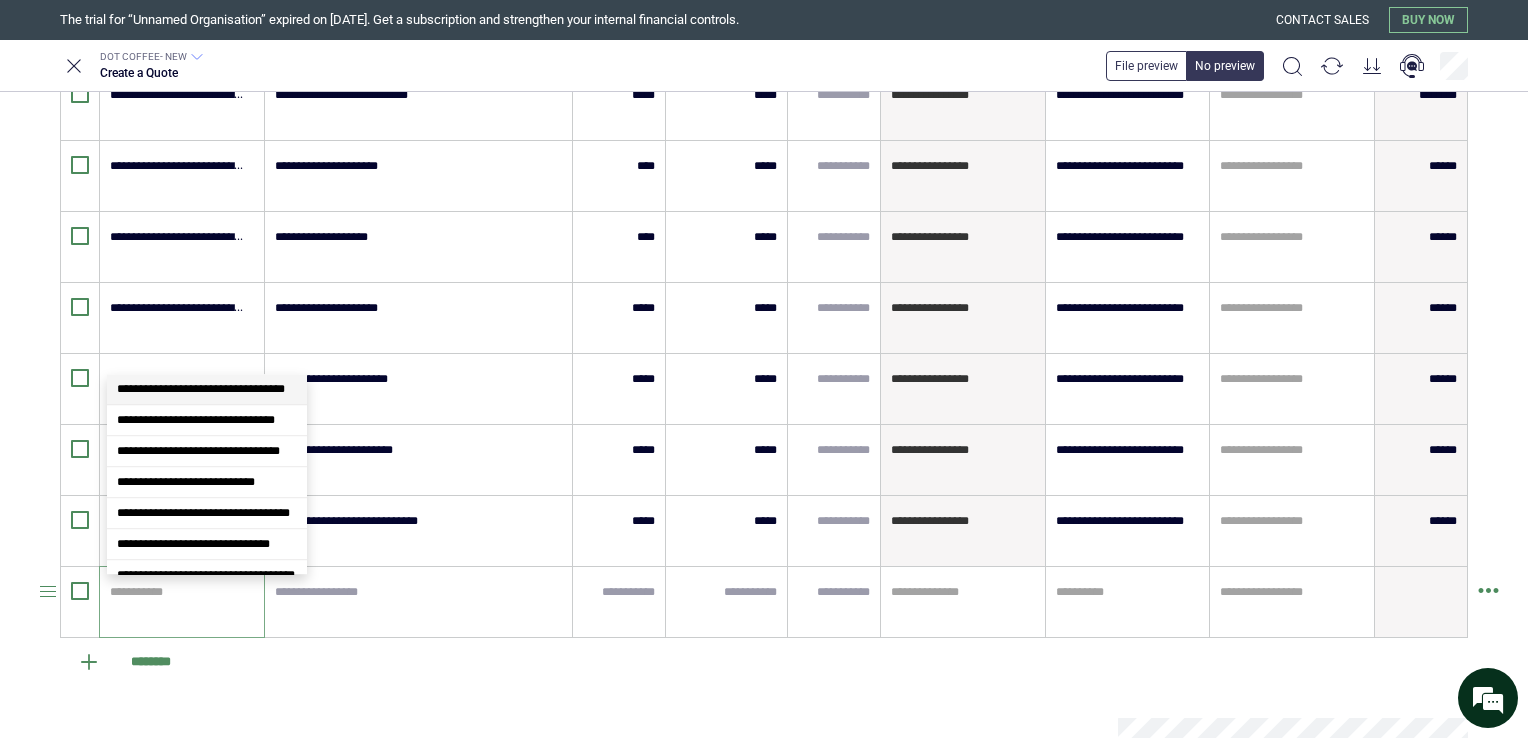 click at bounding box center (179, 592) 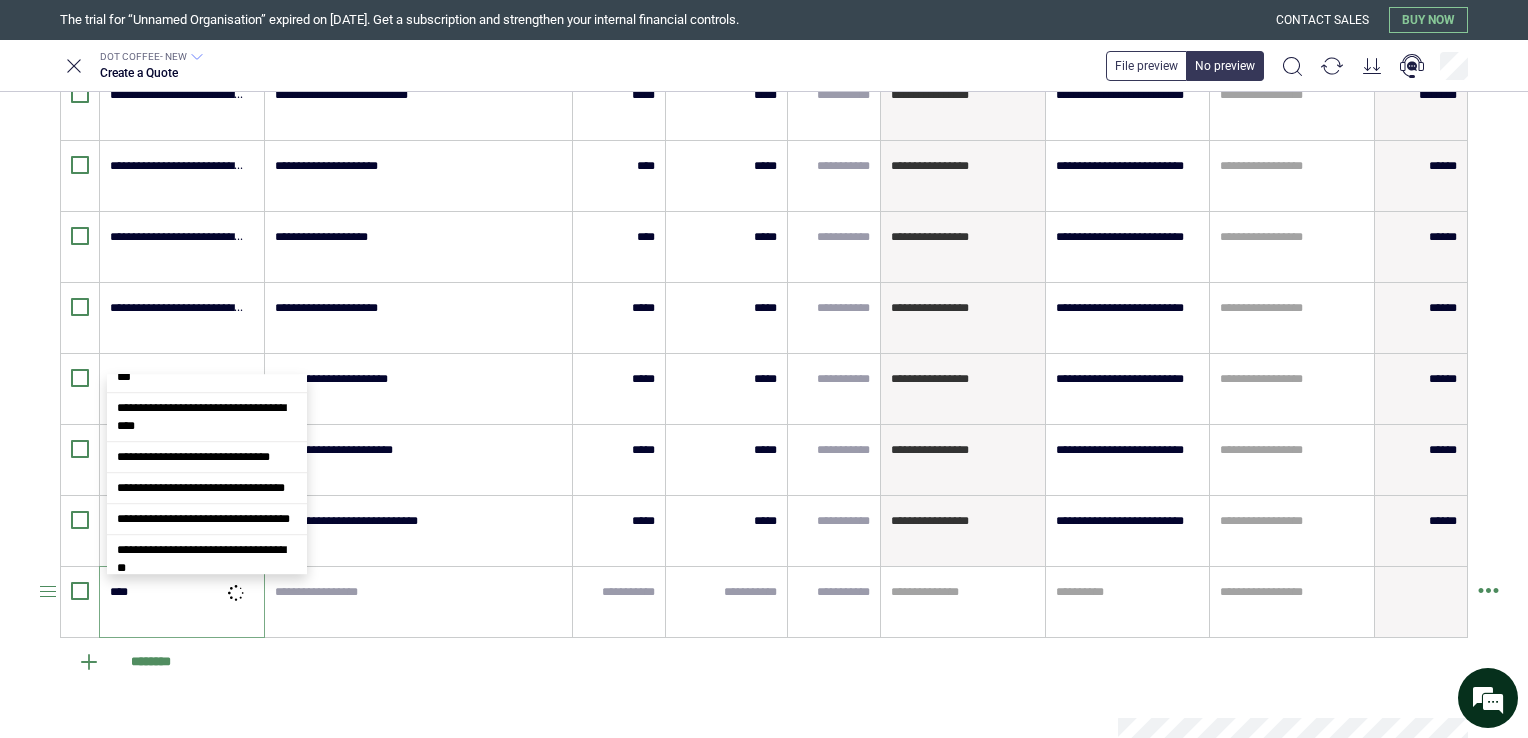 scroll, scrollTop: 0, scrollLeft: 0, axis: both 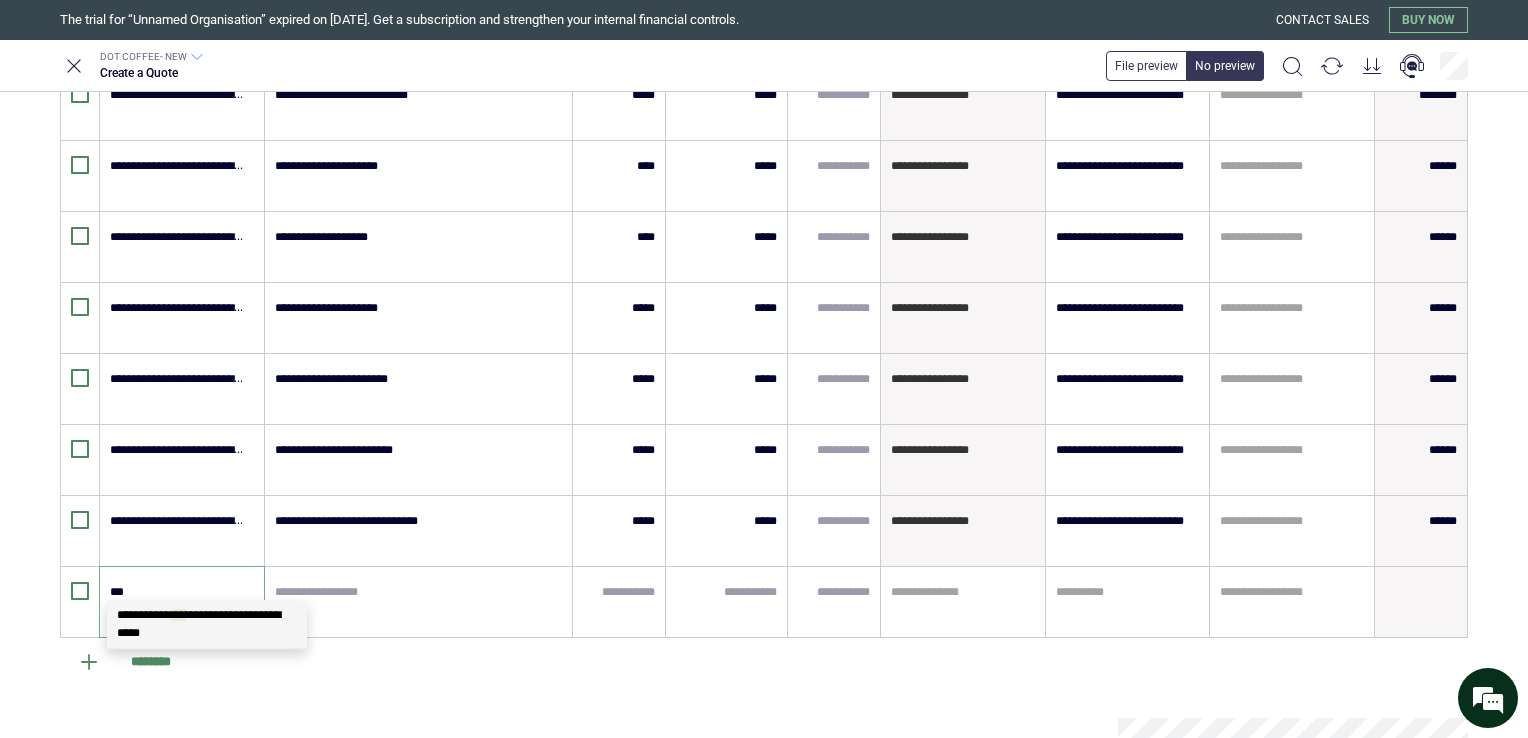 click on "**********" at bounding box center [199, 624] 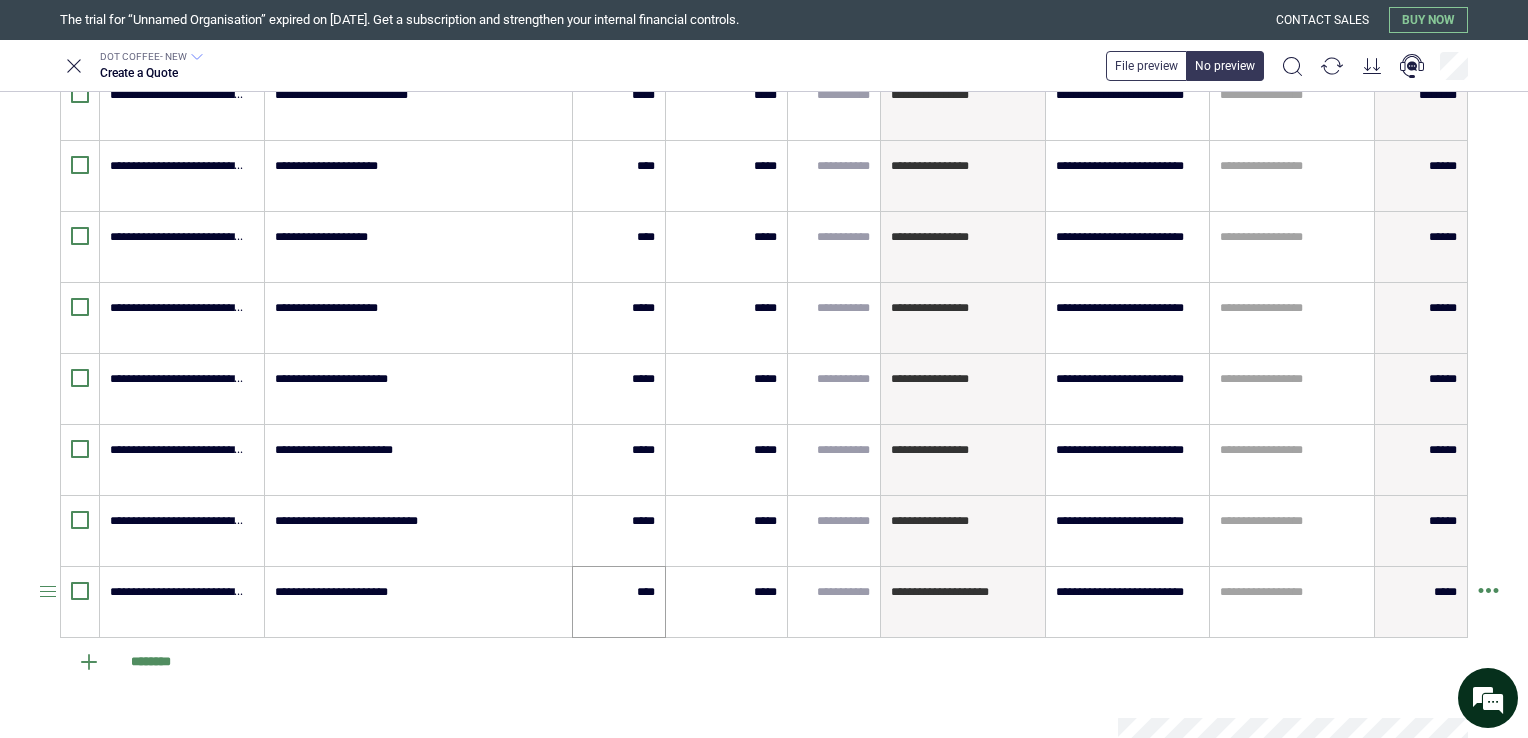 click on "****" at bounding box center [619, 602] 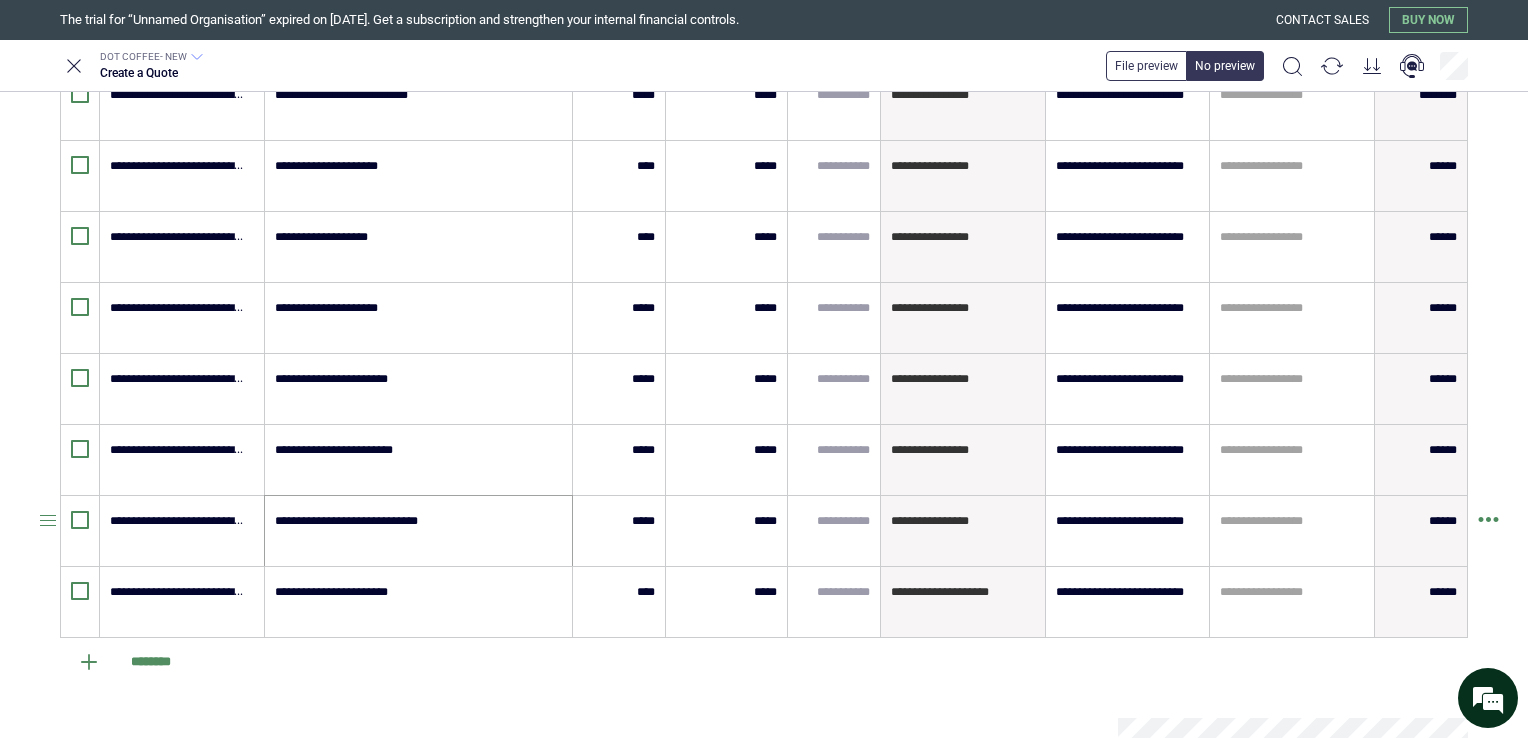click on "**********" at bounding box center (419, 531) 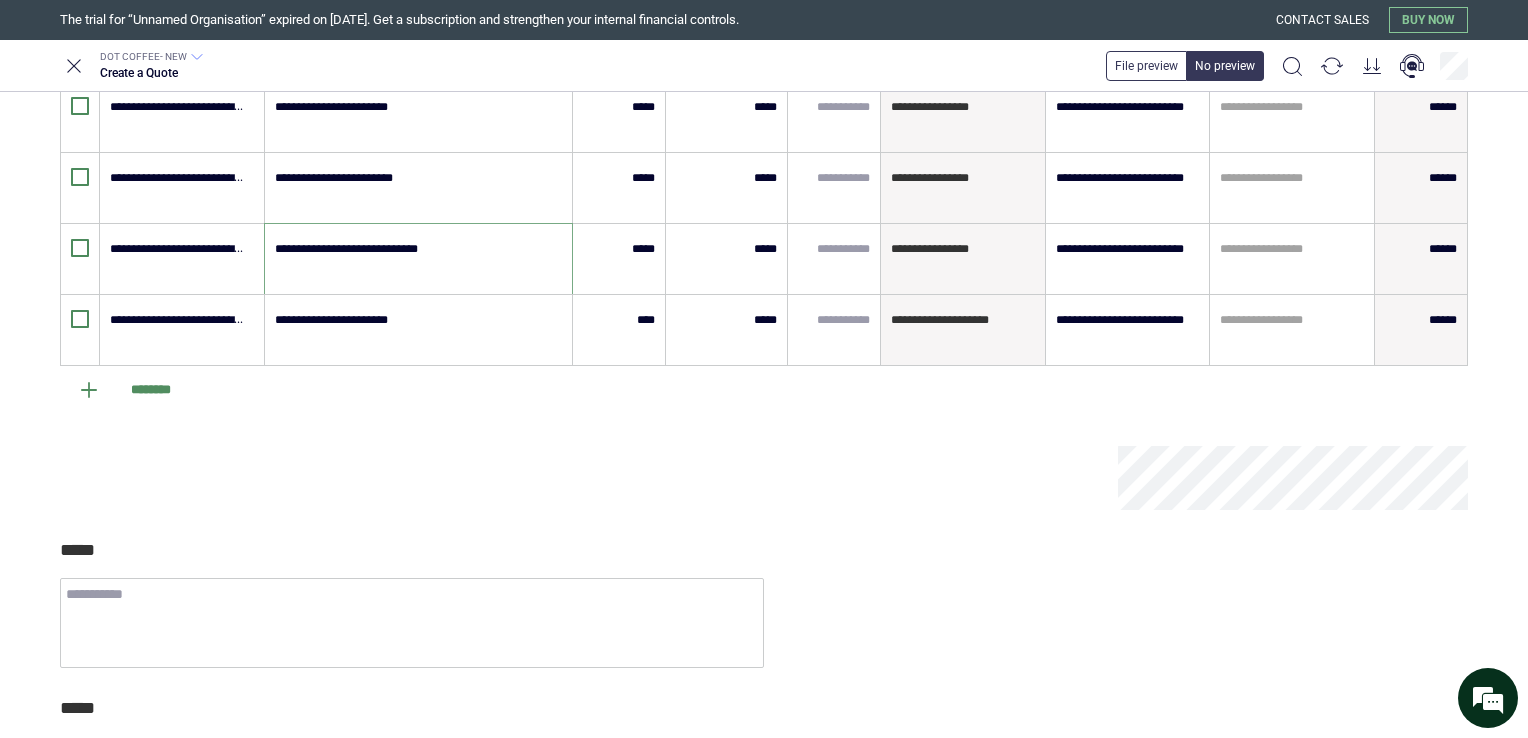 scroll, scrollTop: 723, scrollLeft: 0, axis: vertical 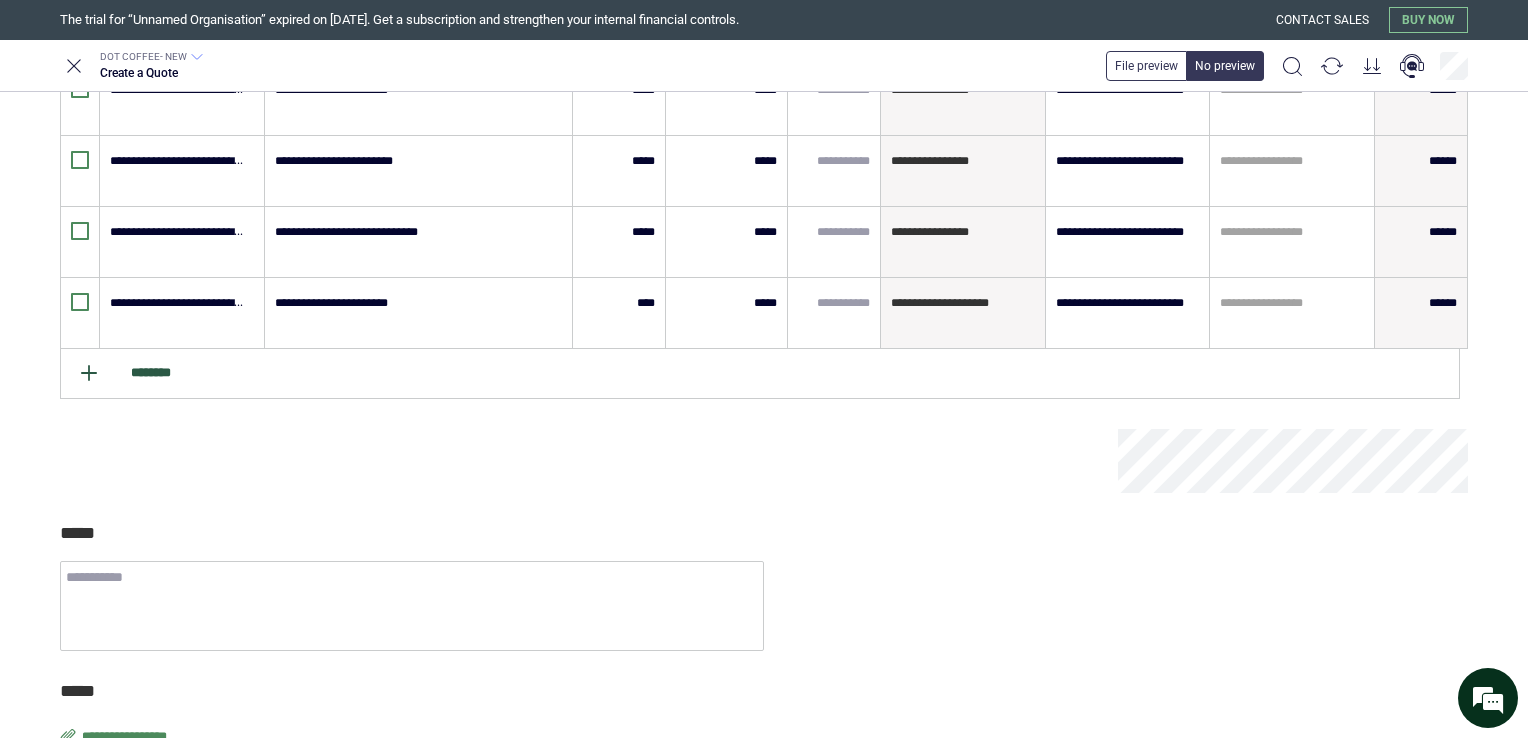 click 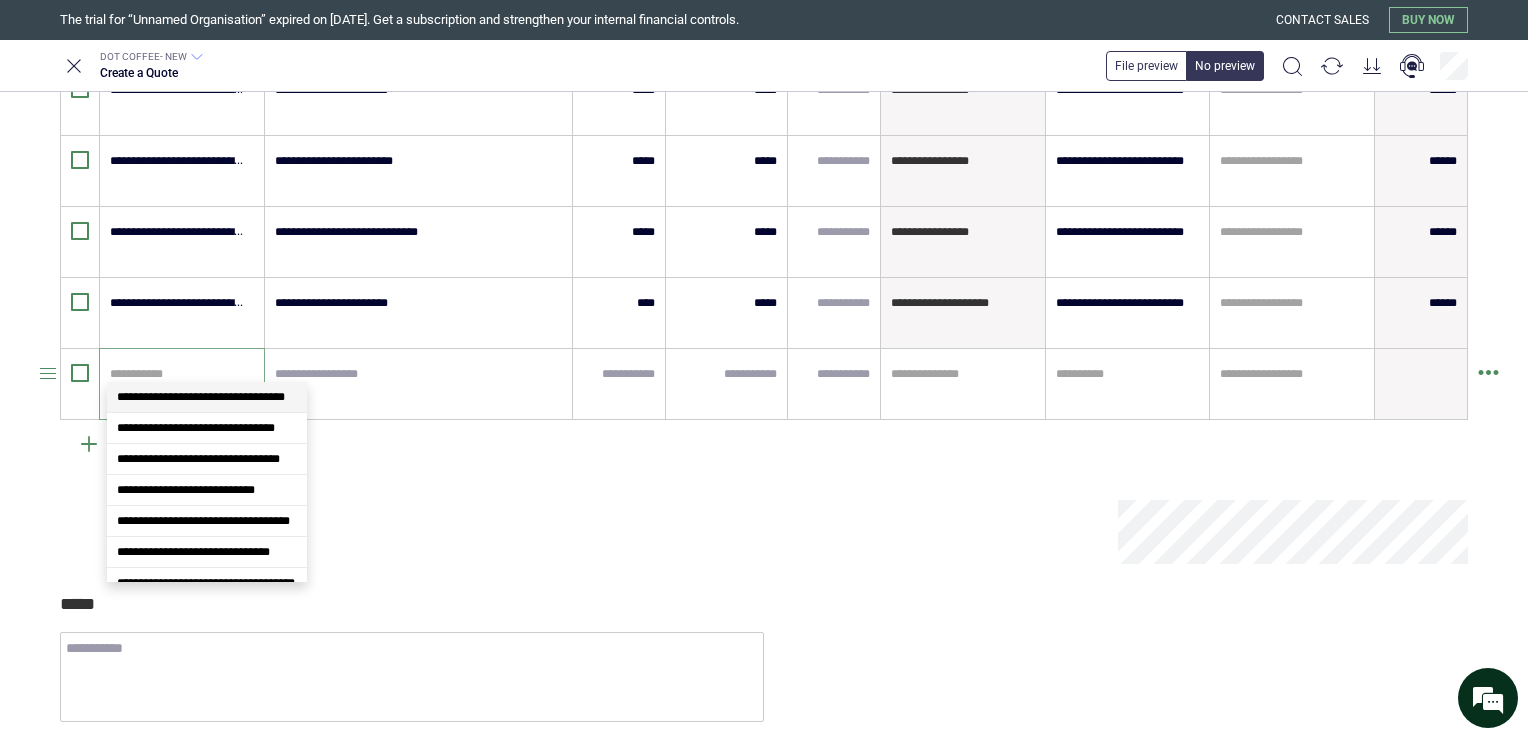 click at bounding box center (179, 374) 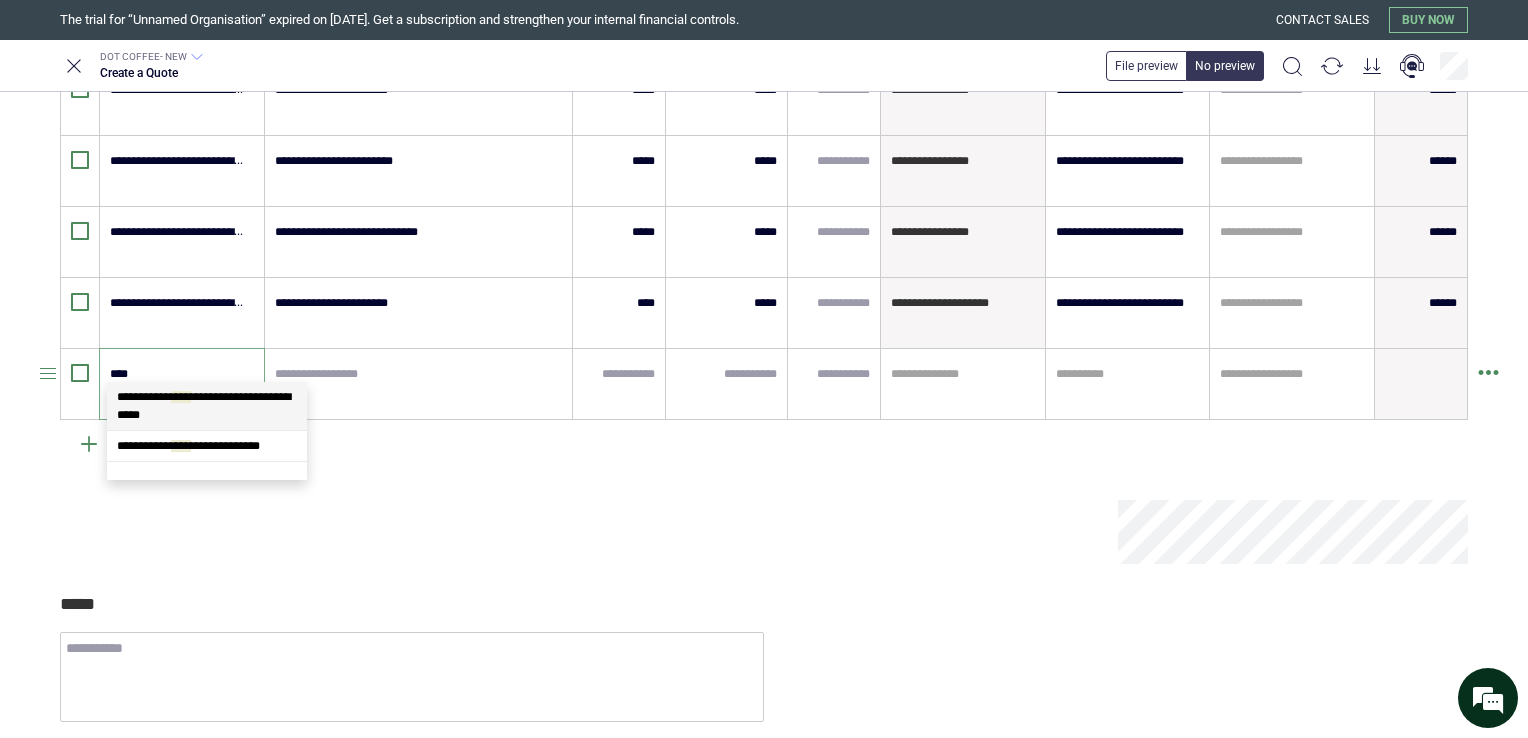 scroll, scrollTop: 0, scrollLeft: 0, axis: both 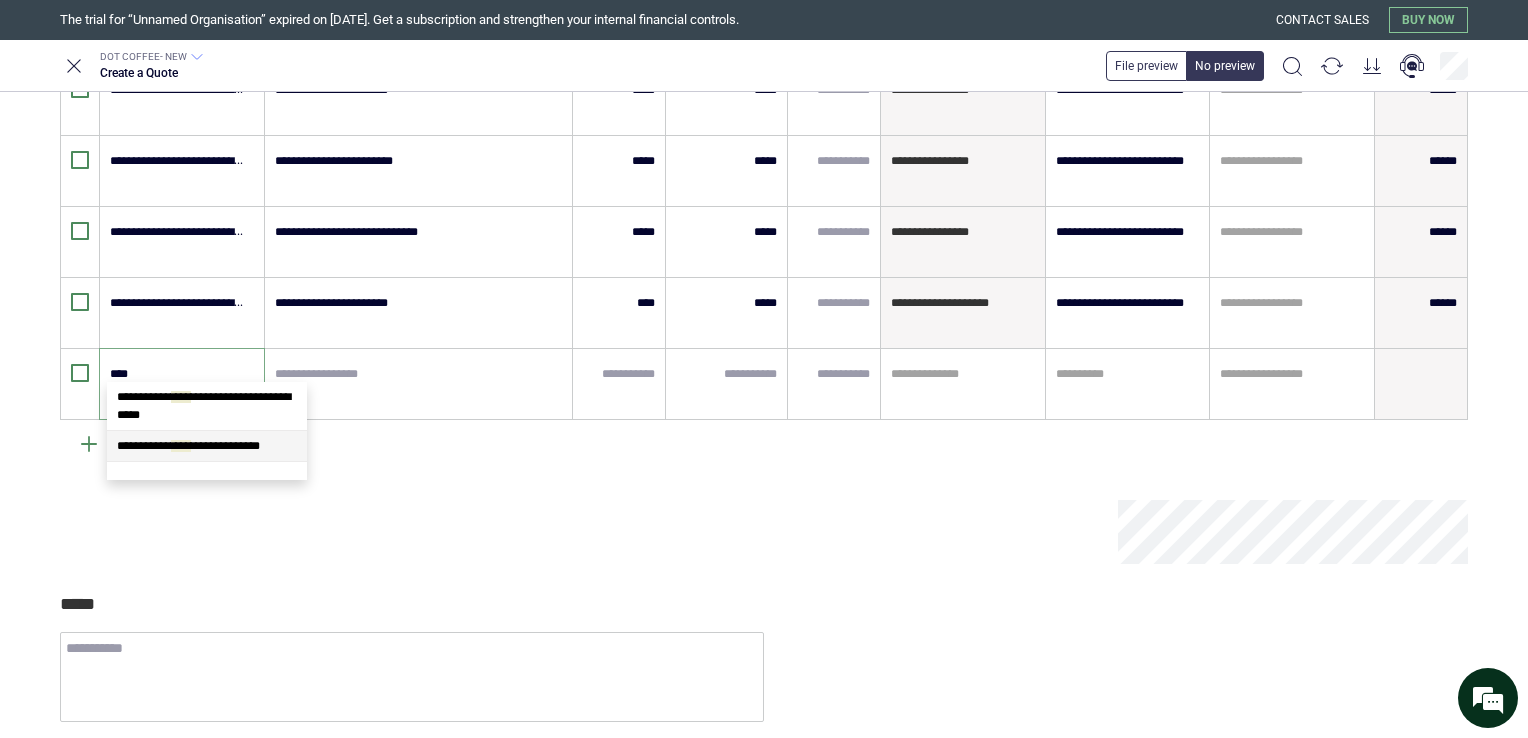 click on "**********" at bounding box center (188, 446) 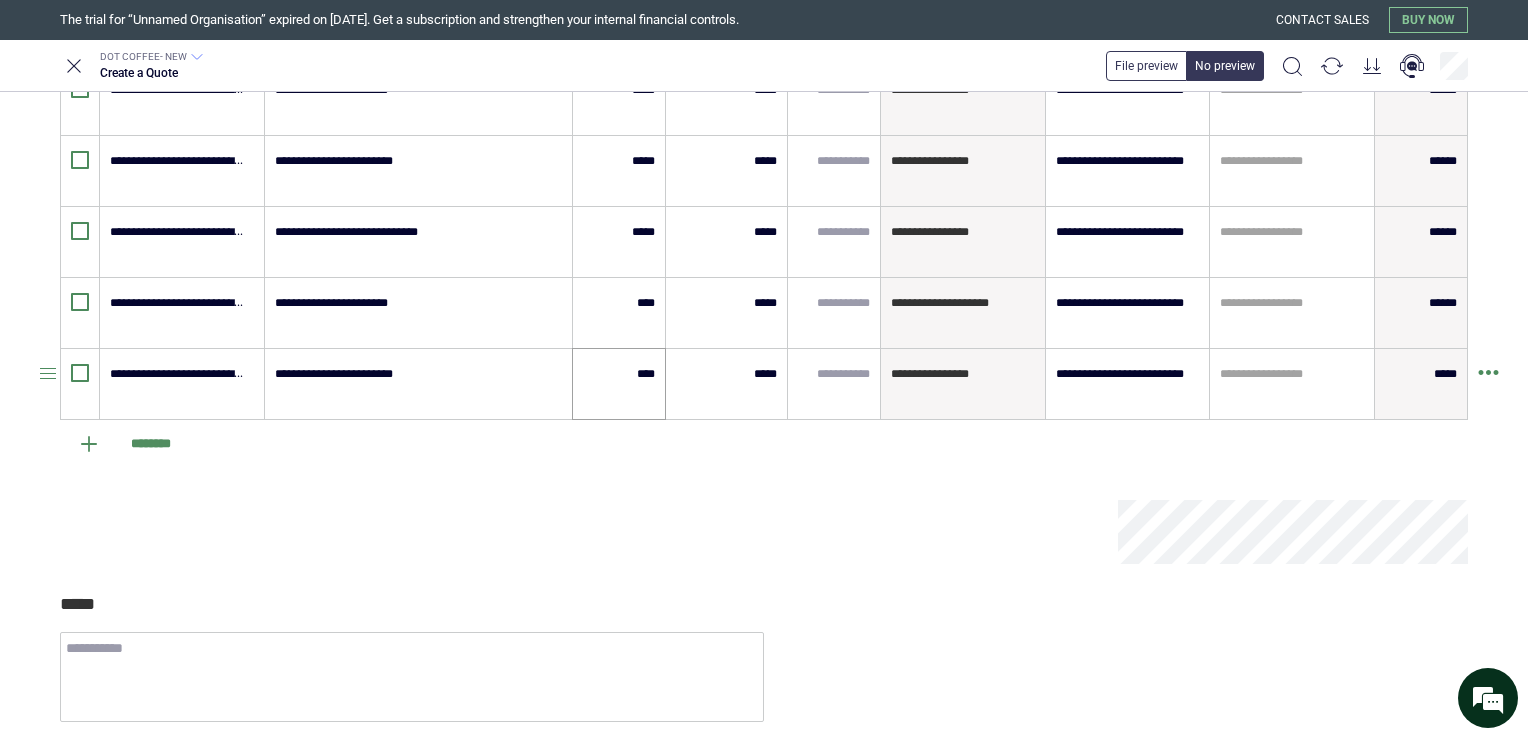 click on "****" at bounding box center (619, 384) 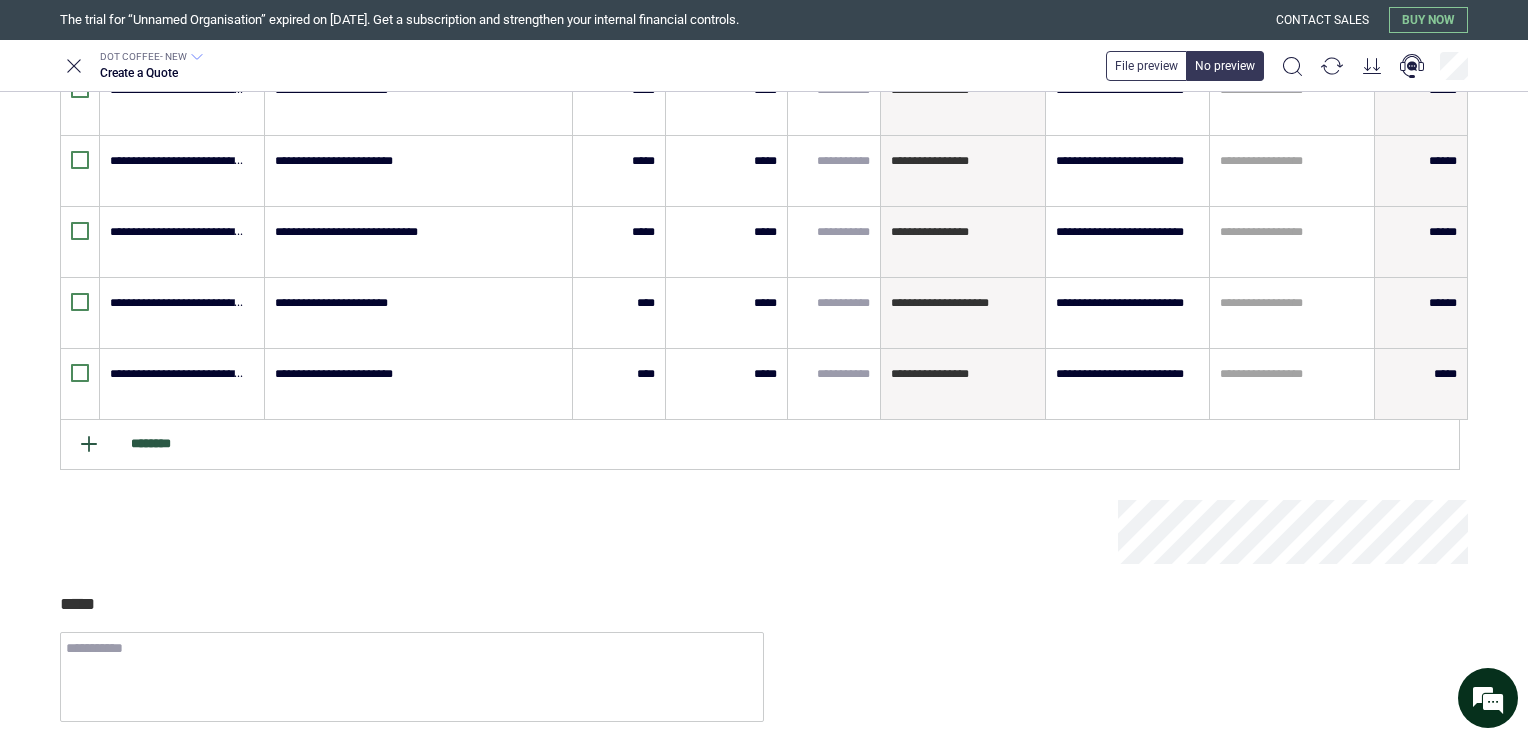 click on "********" at bounding box center (760, 445) 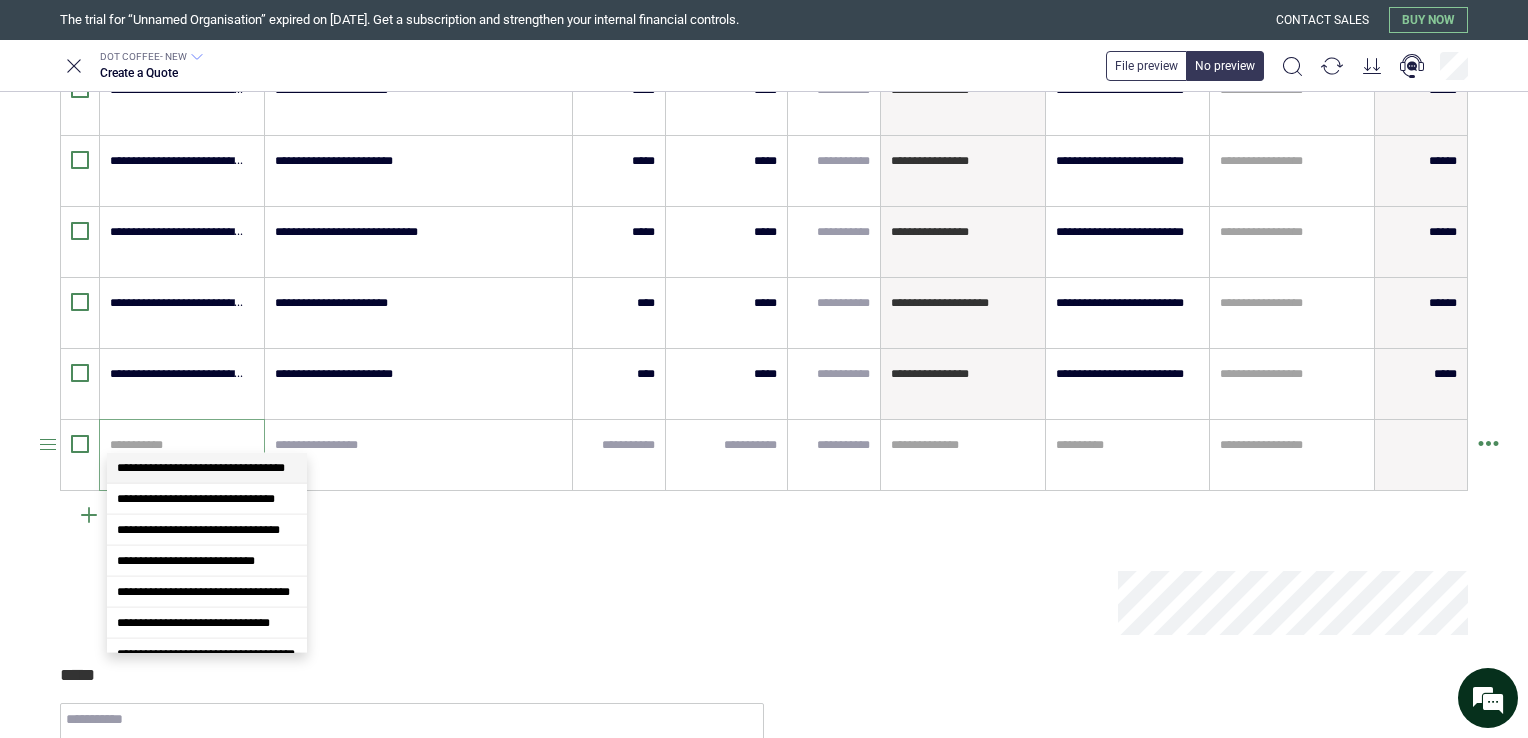 click on "**********" at bounding box center (764, 369) 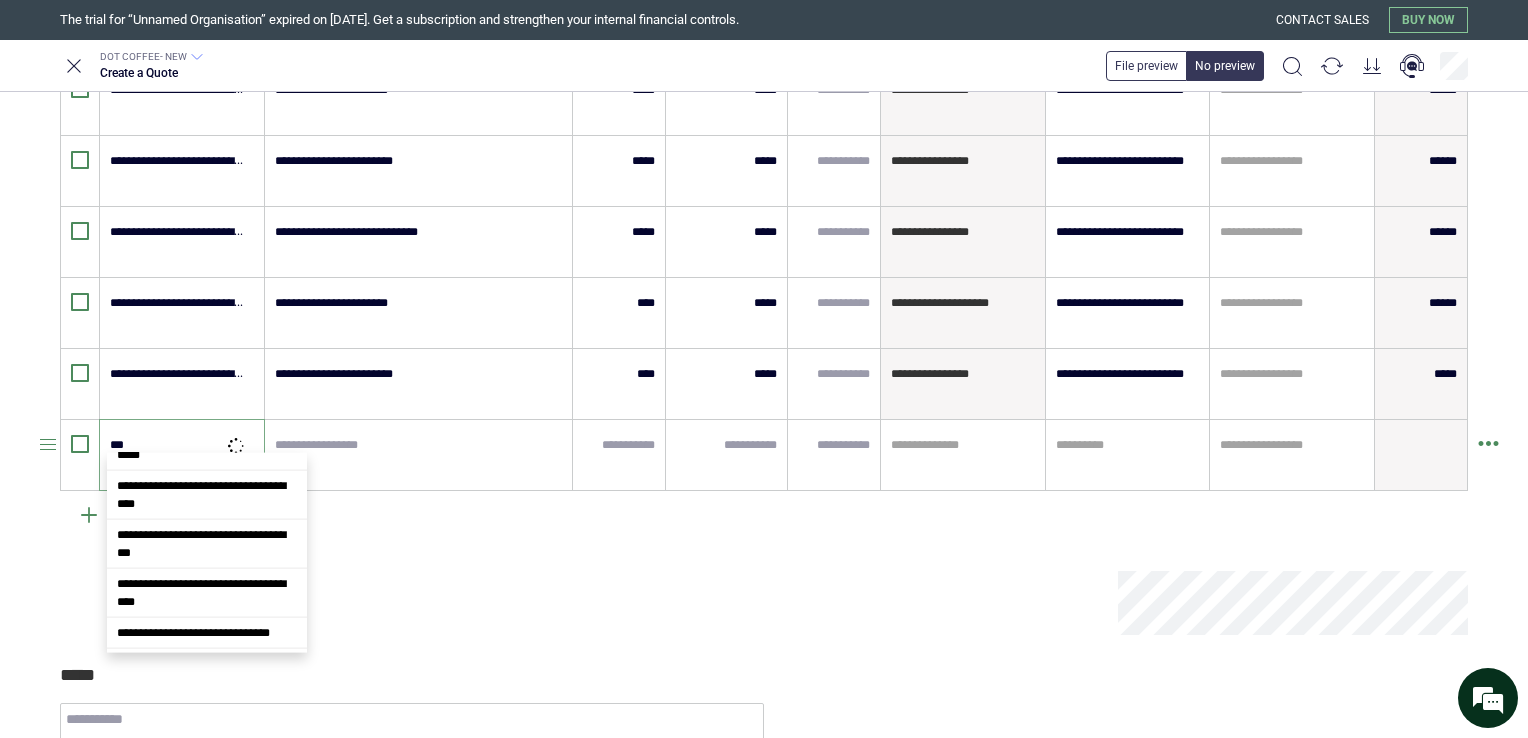 scroll, scrollTop: 0, scrollLeft: 0, axis: both 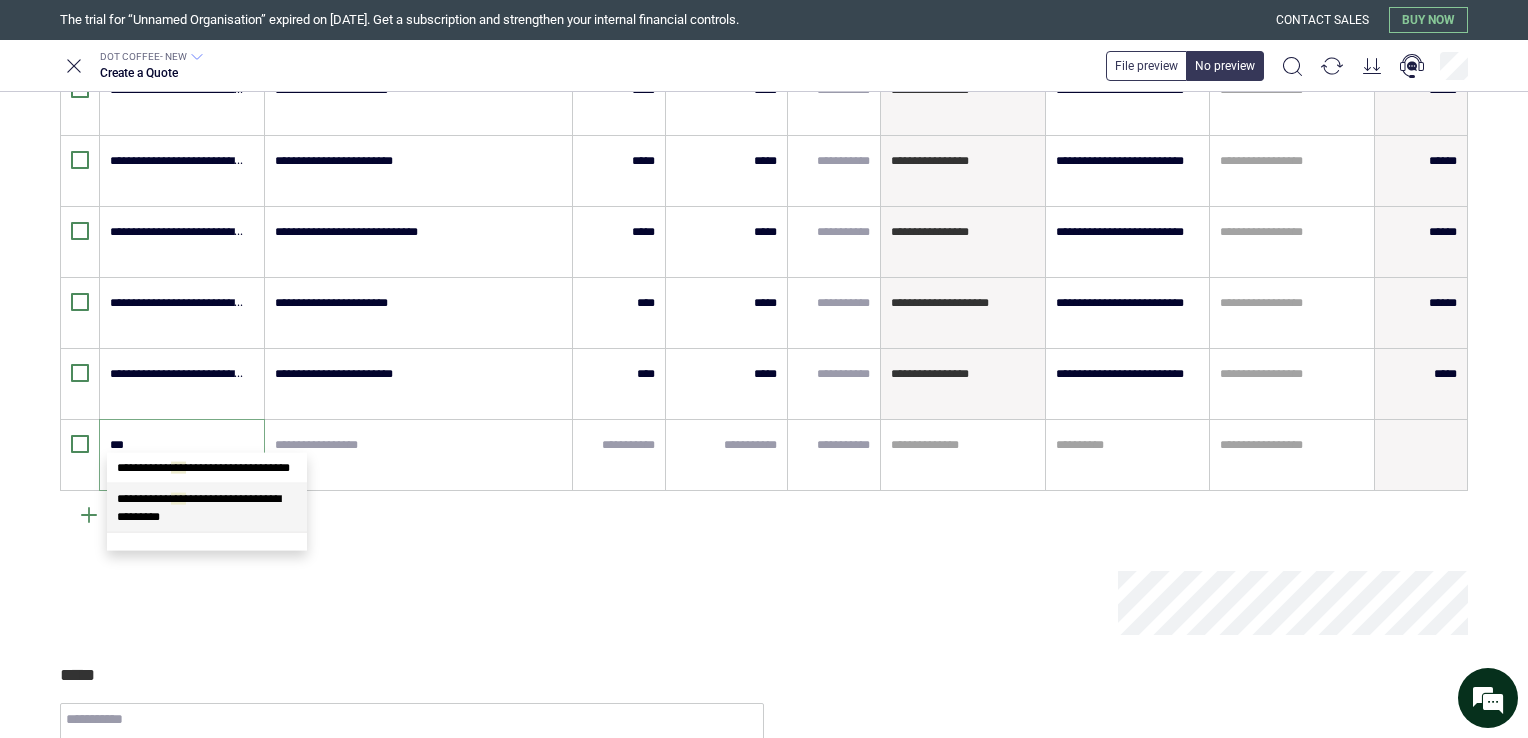 click on "**********" at bounding box center (199, 508) 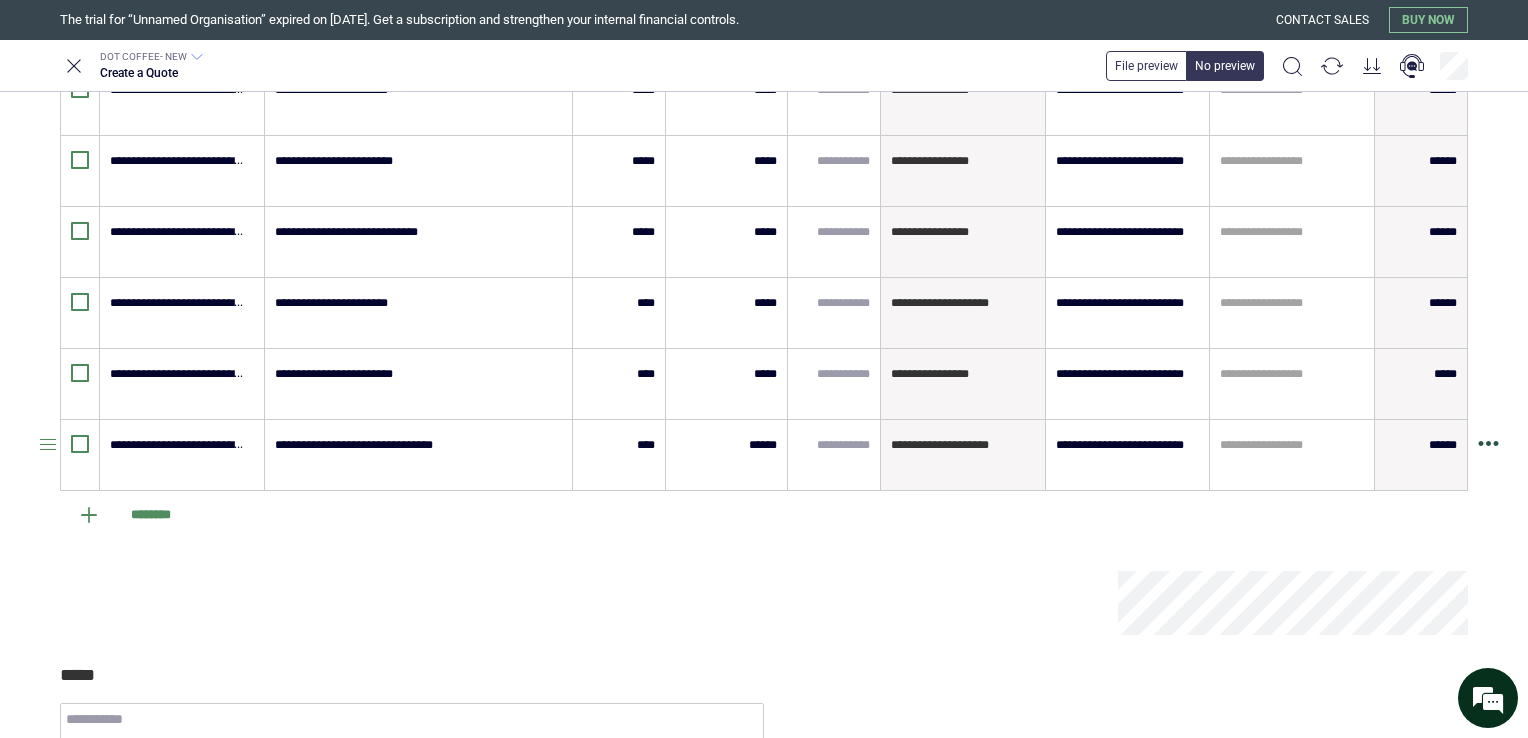 click 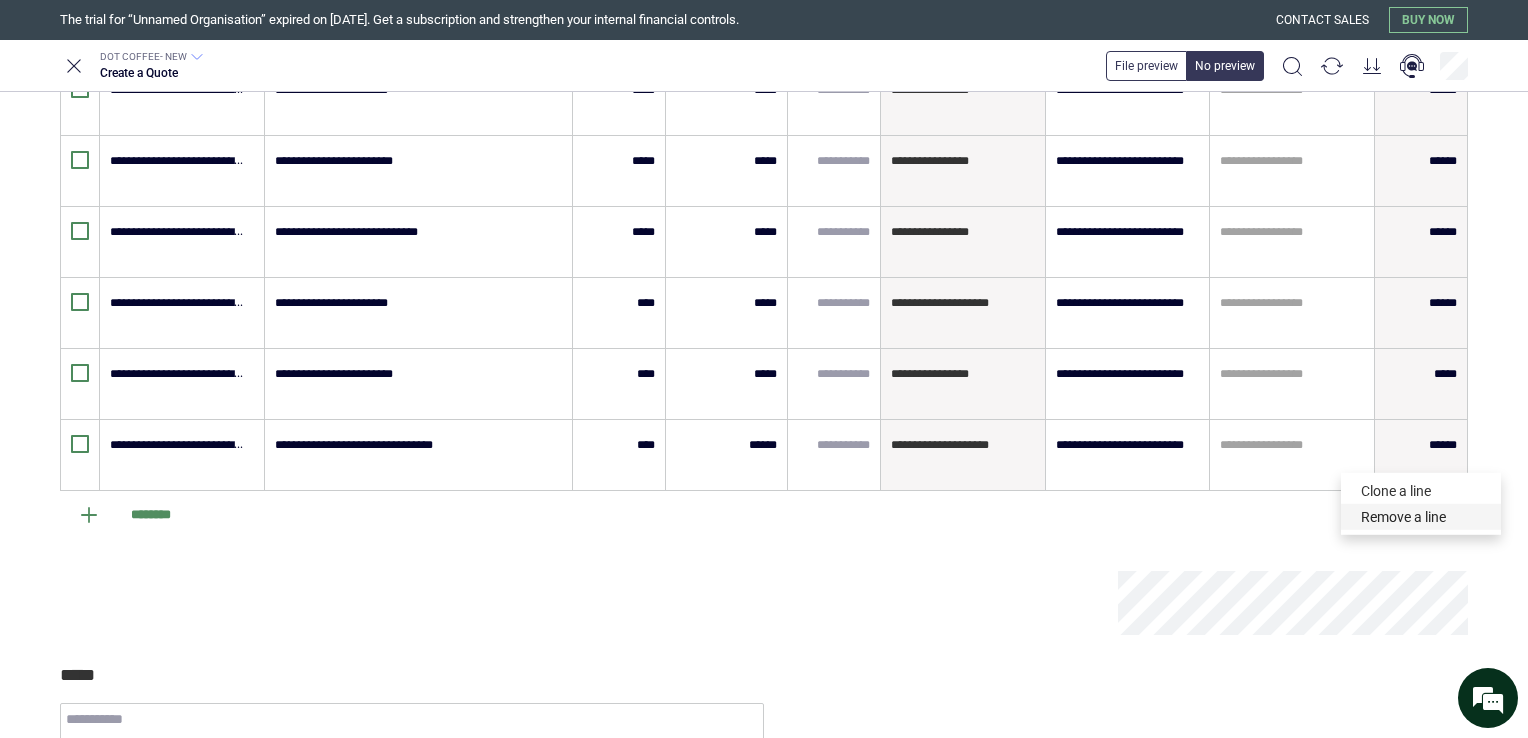 click on "Remove a line" at bounding box center (1421, 517) 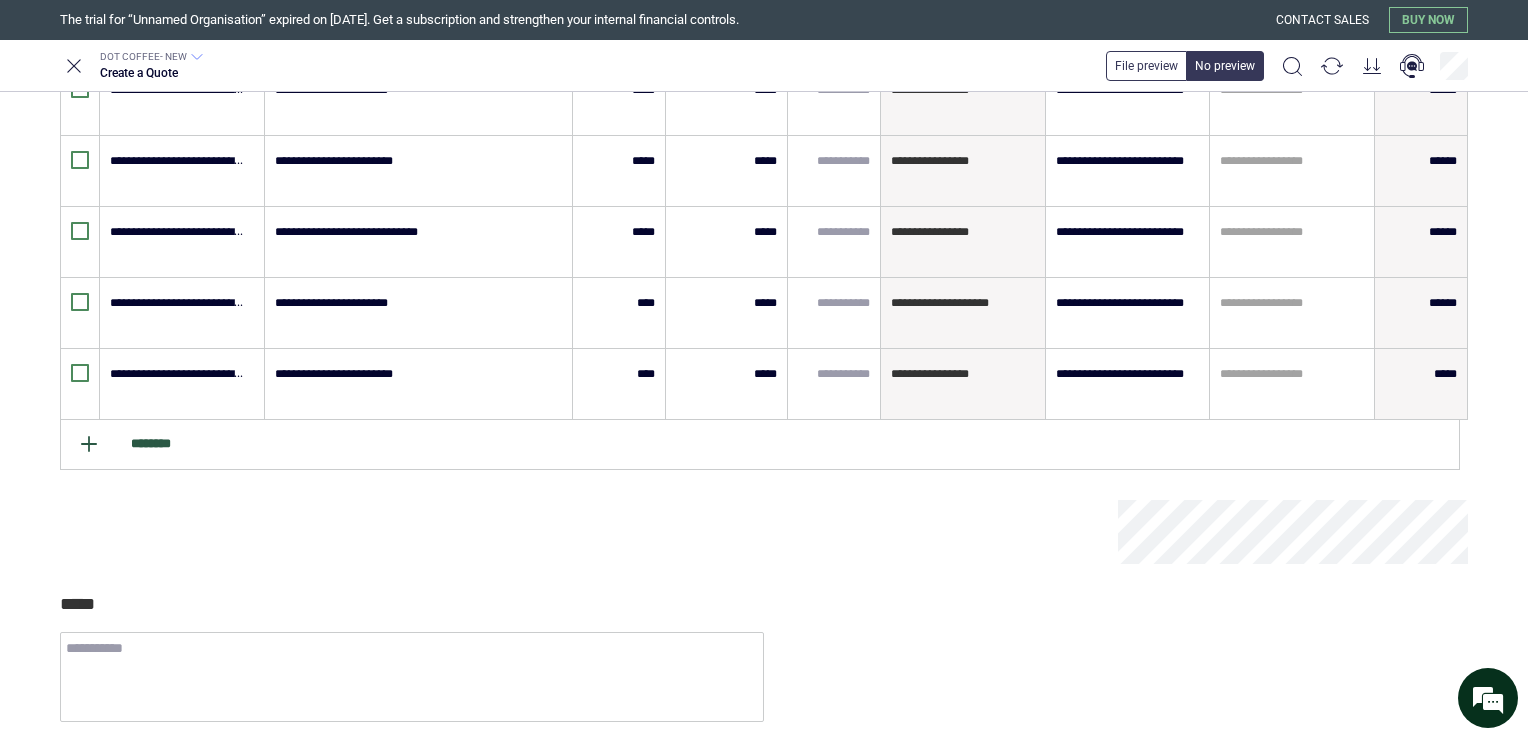 click 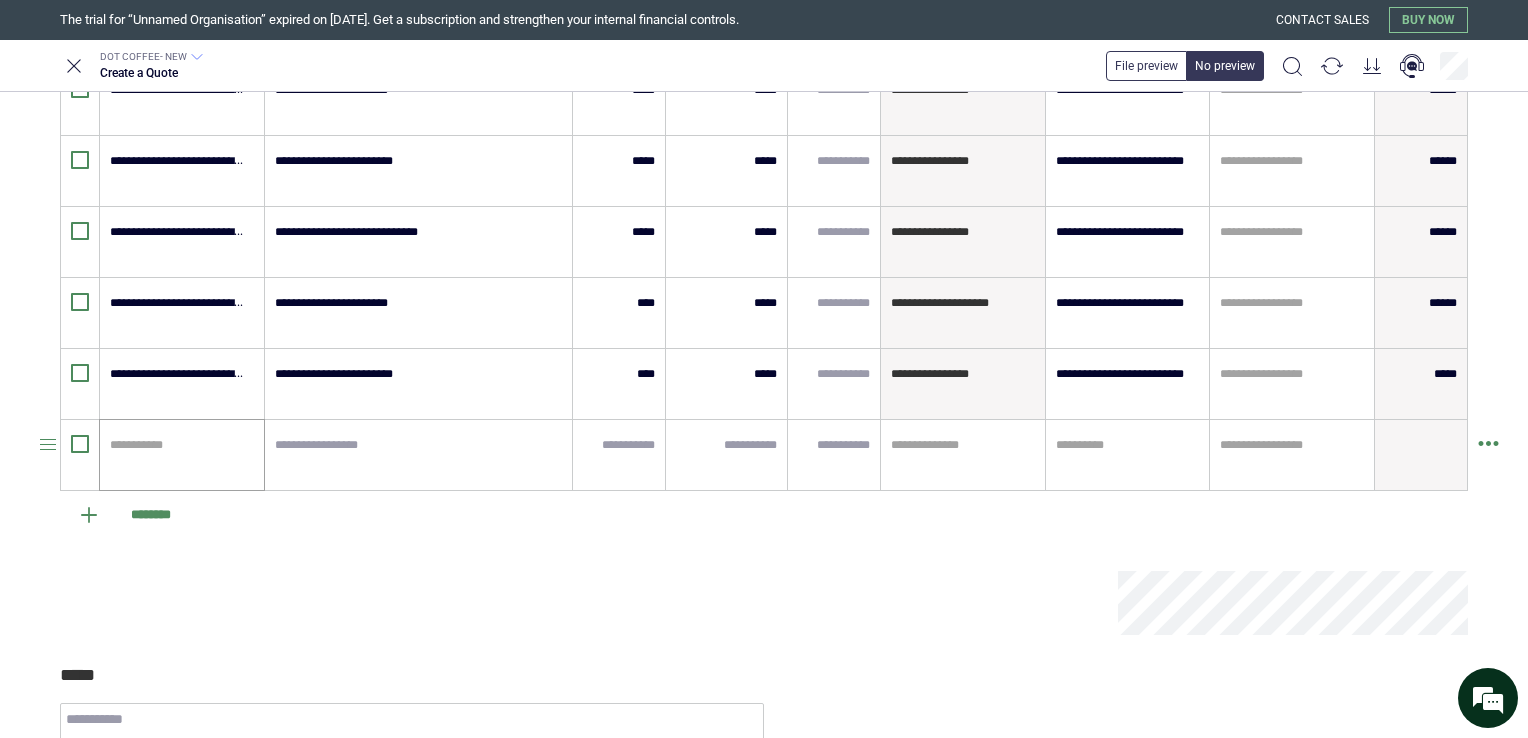 click on "**********" at bounding box center [182, 455] 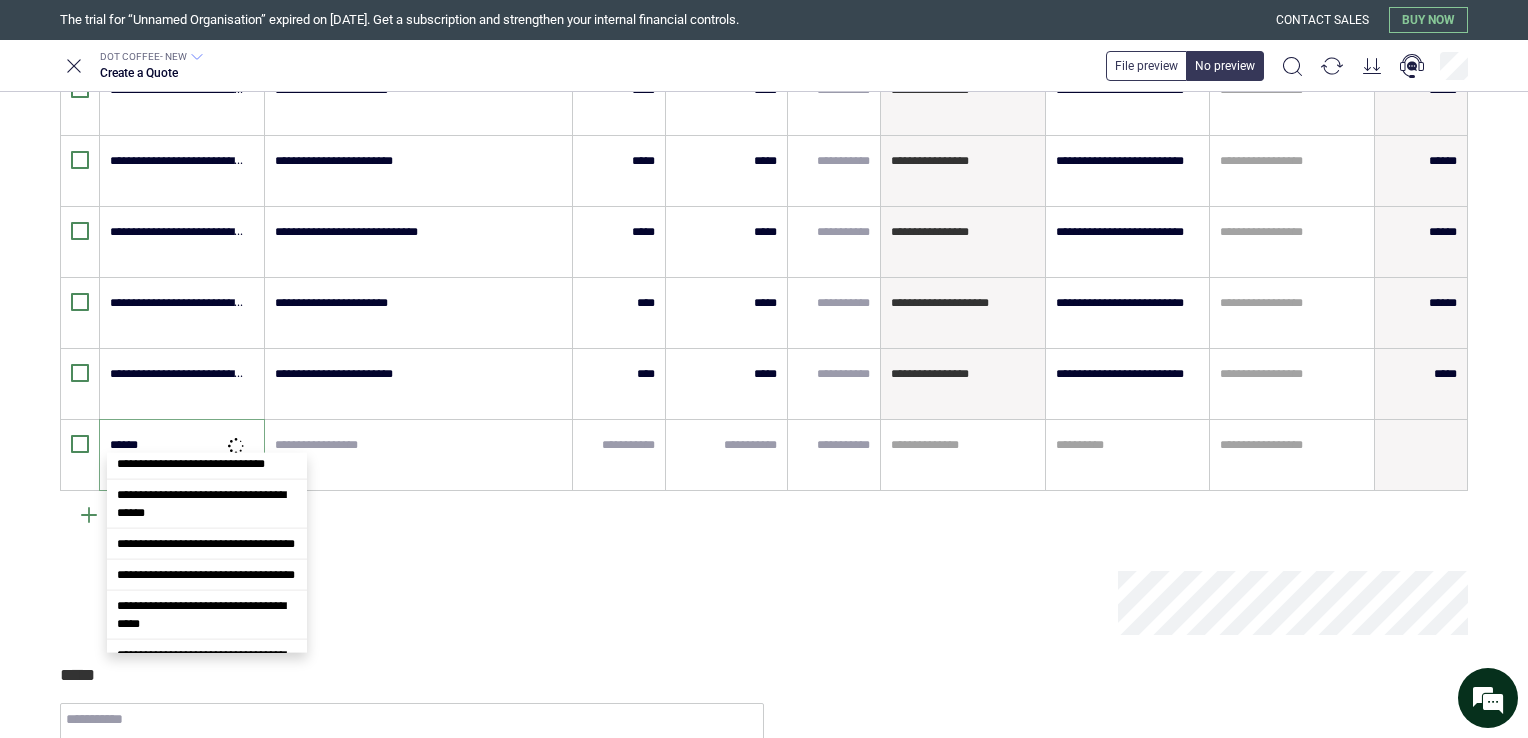 scroll, scrollTop: 0, scrollLeft: 0, axis: both 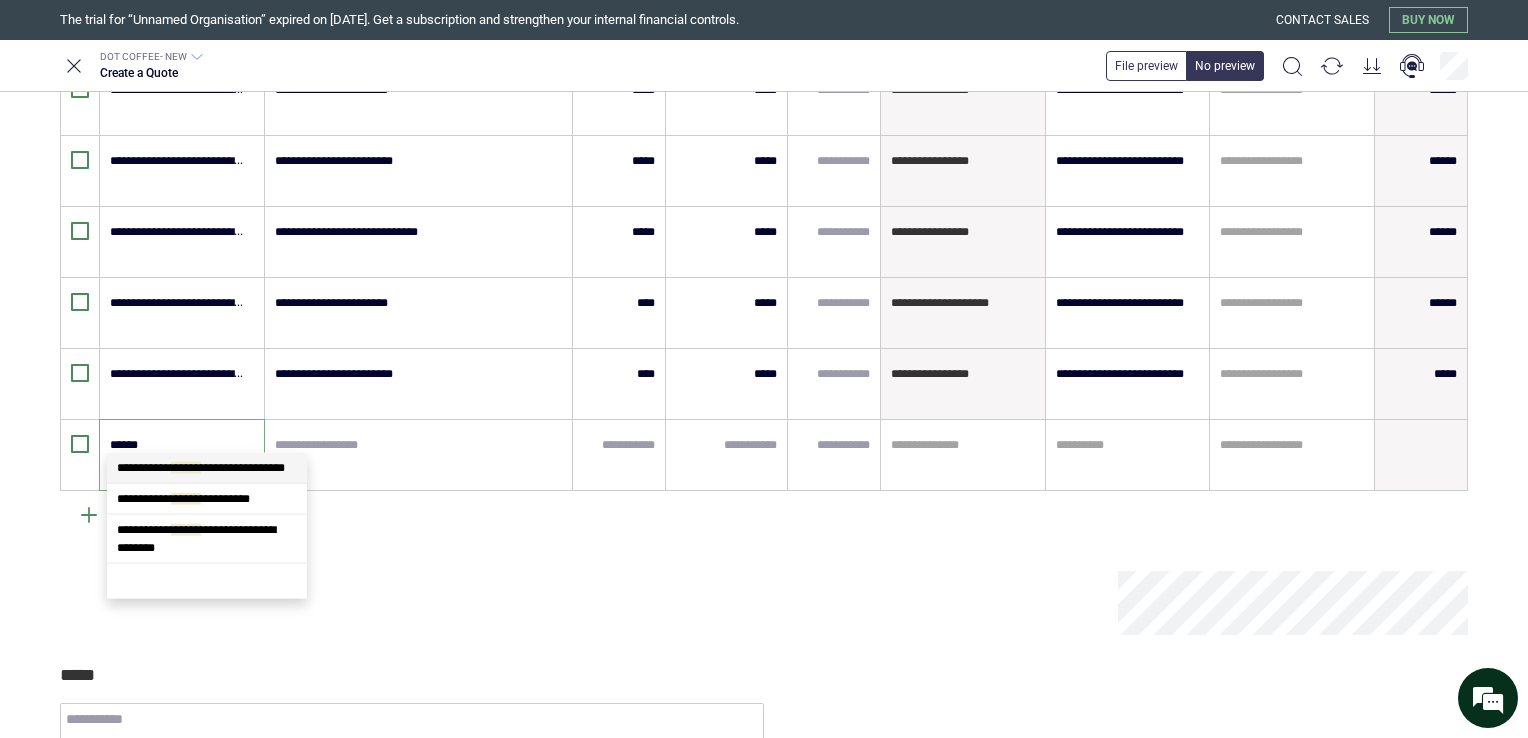 click on "**********" at bounding box center (201, 468) 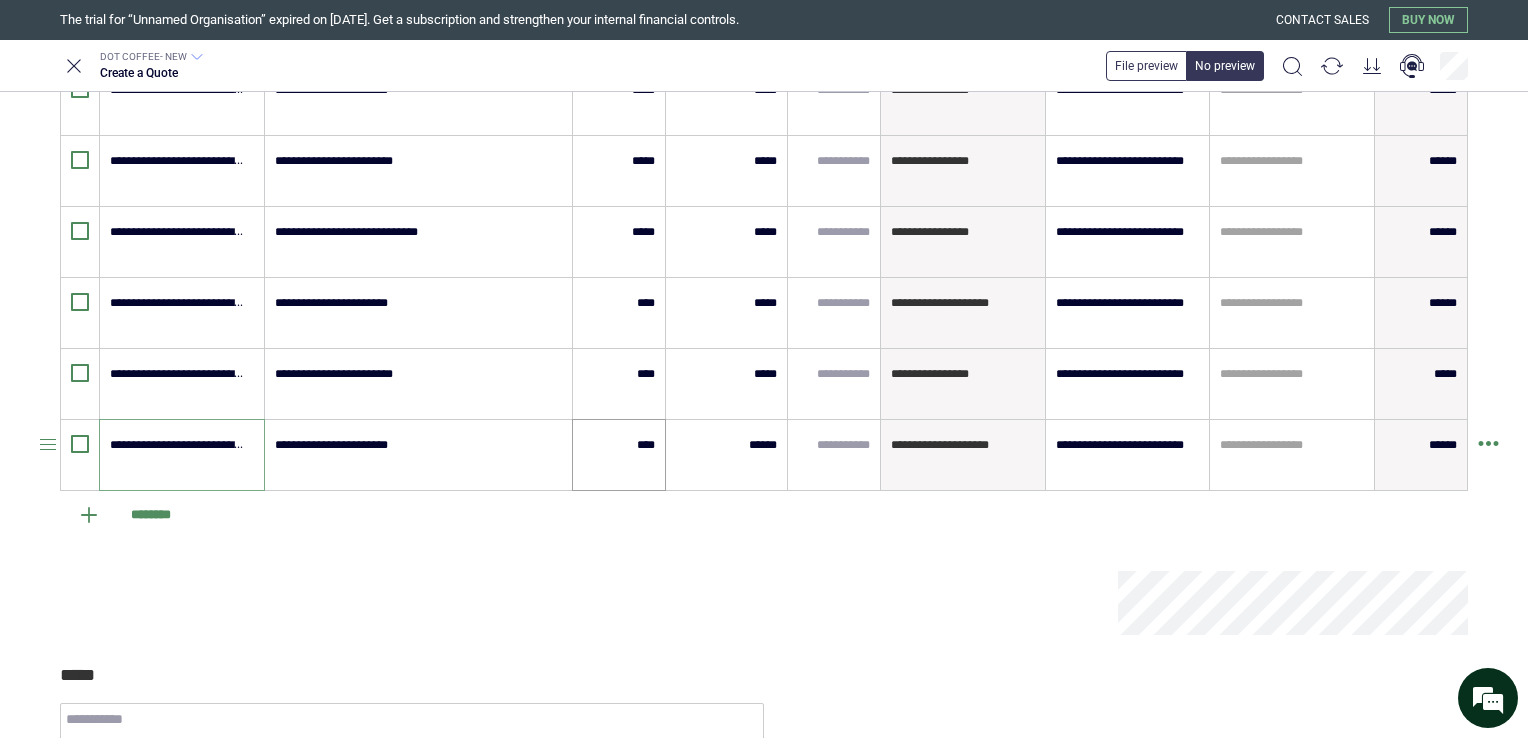 click on "****" at bounding box center [619, 455] 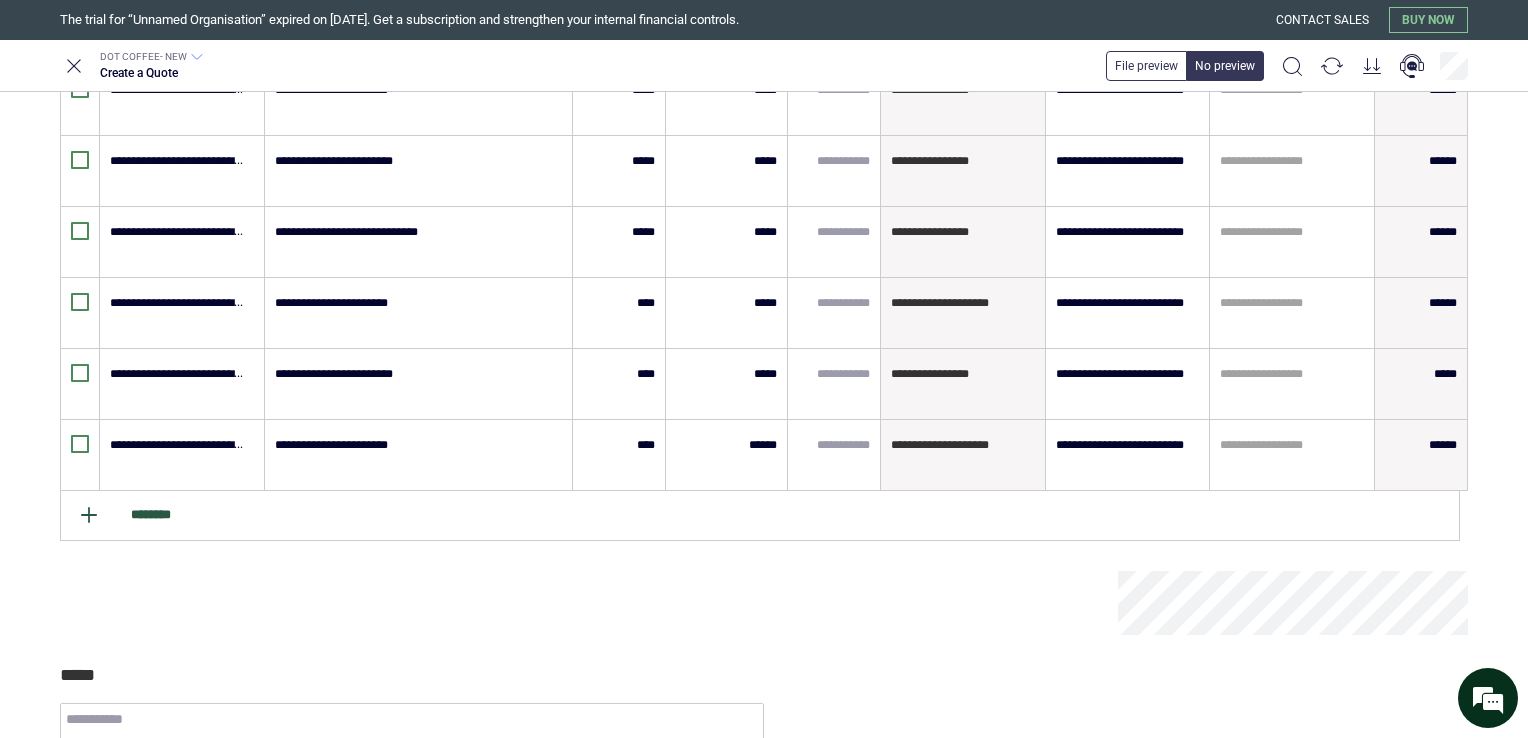click on "********" at bounding box center (760, 516) 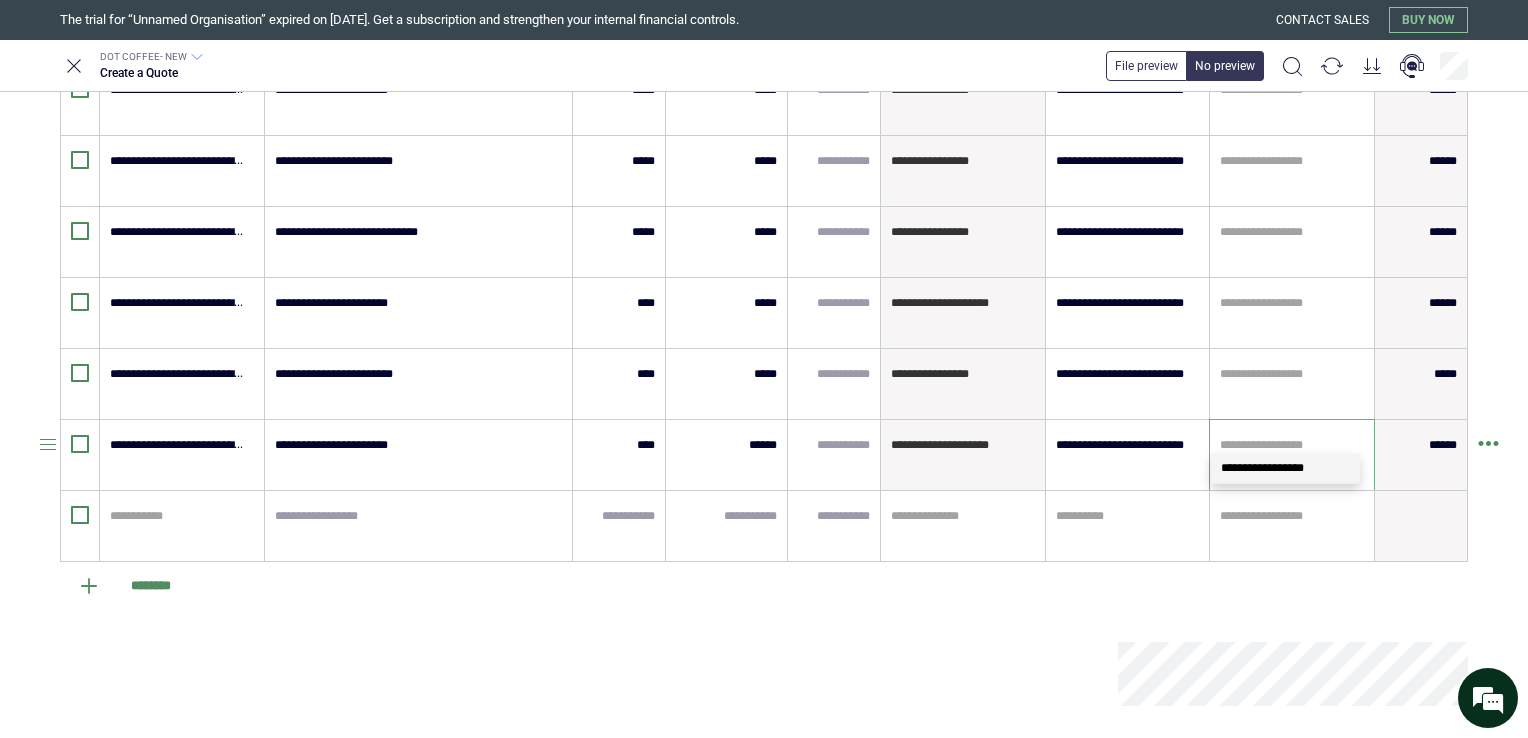 click at bounding box center [1292, 445] 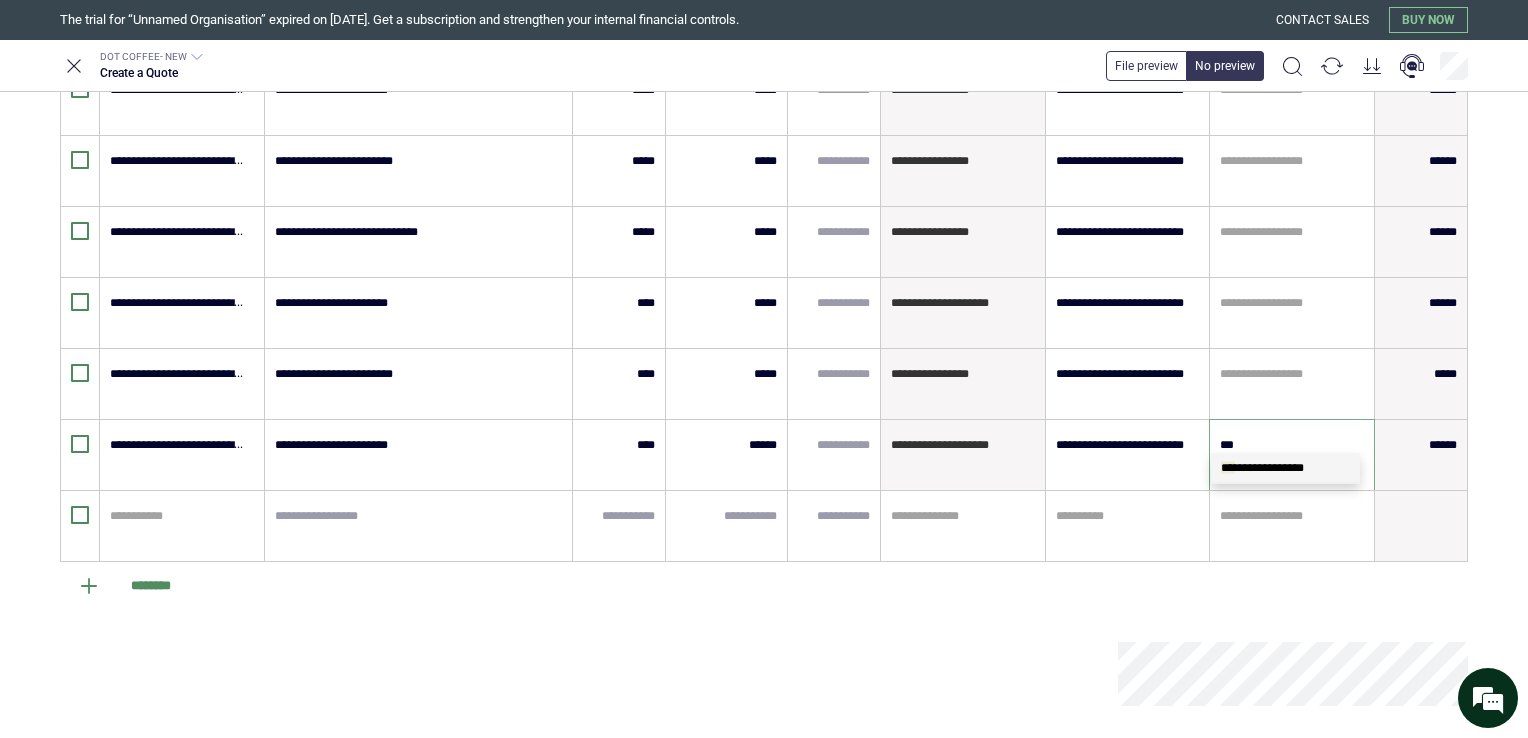 click on "**********" at bounding box center (1285, 468) 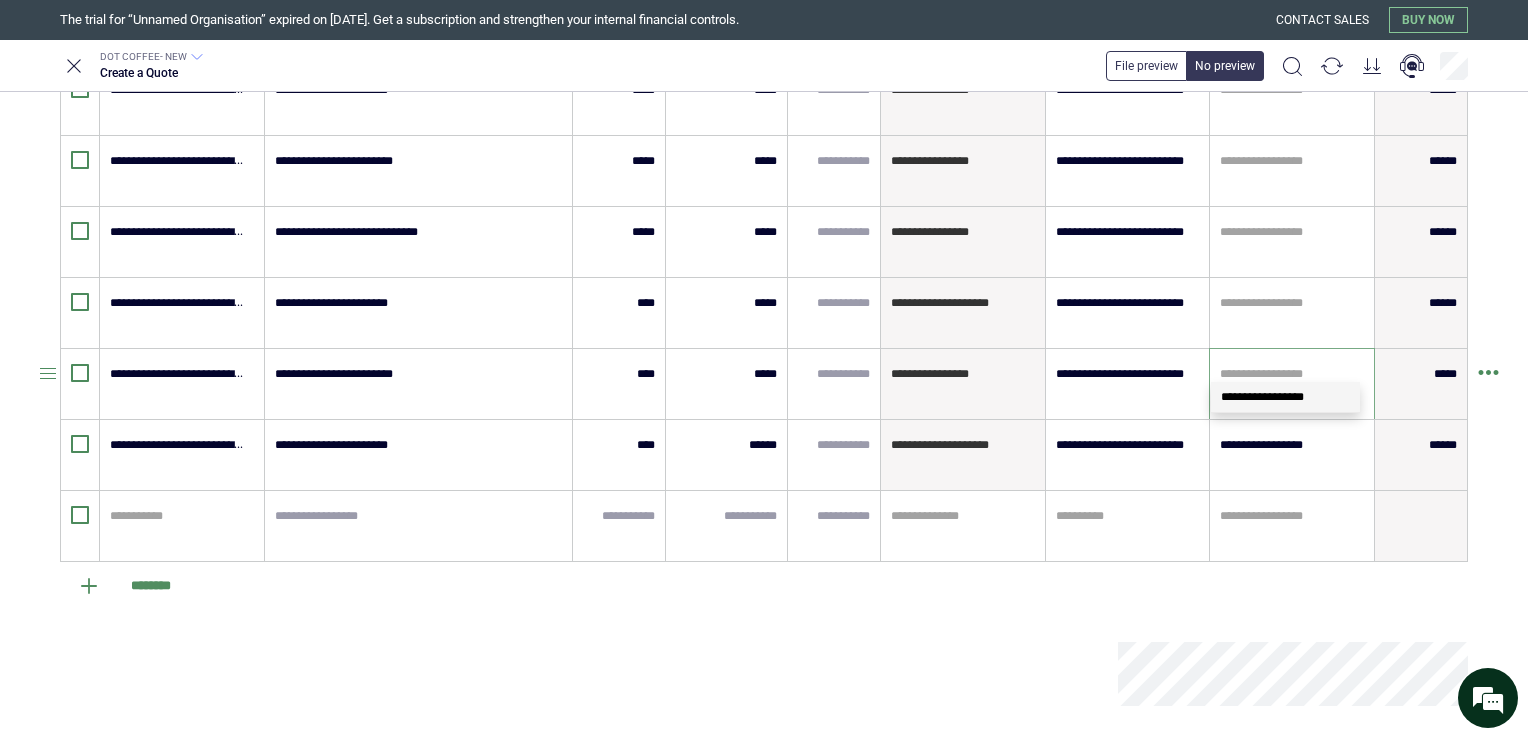 click at bounding box center [1292, 374] 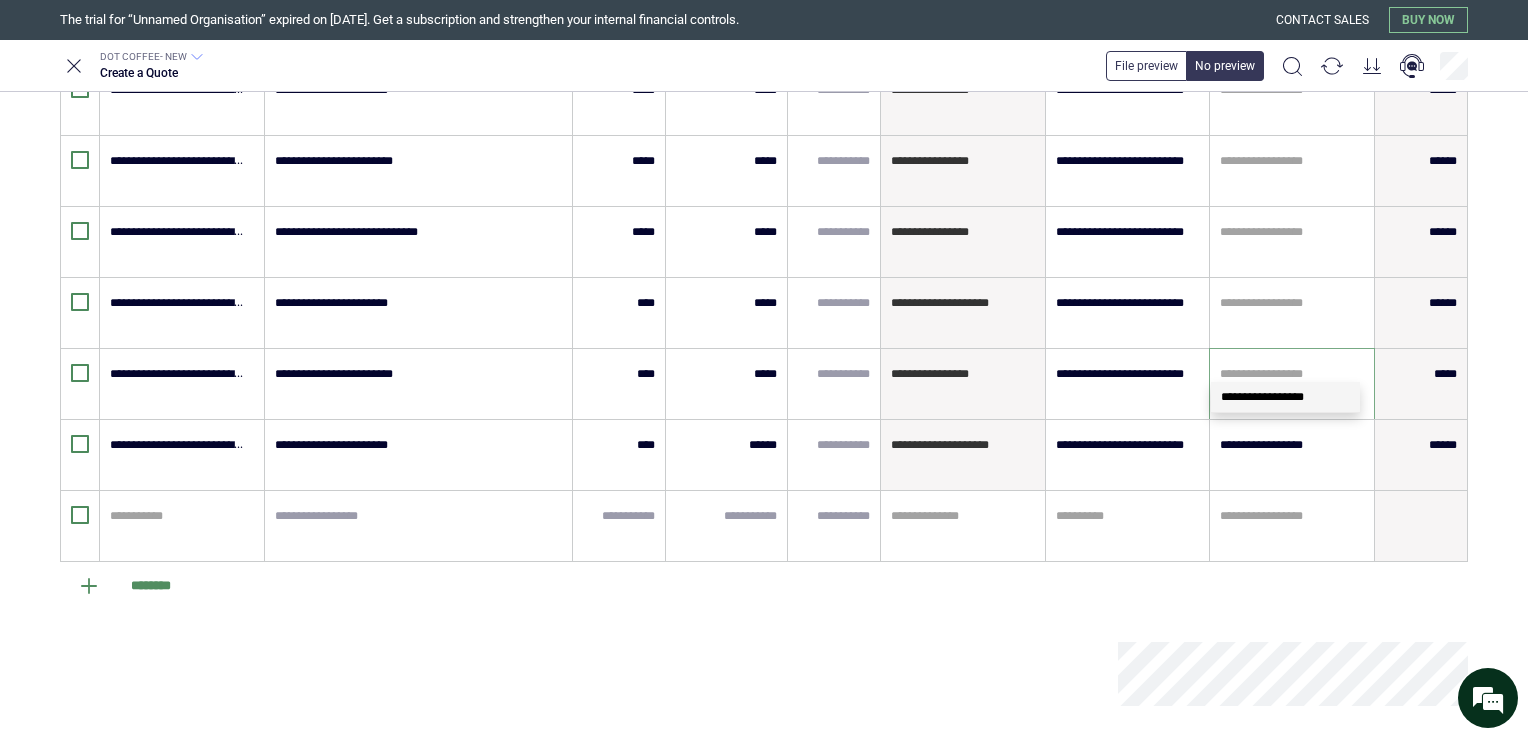 click on "**********" at bounding box center [1285, 397] 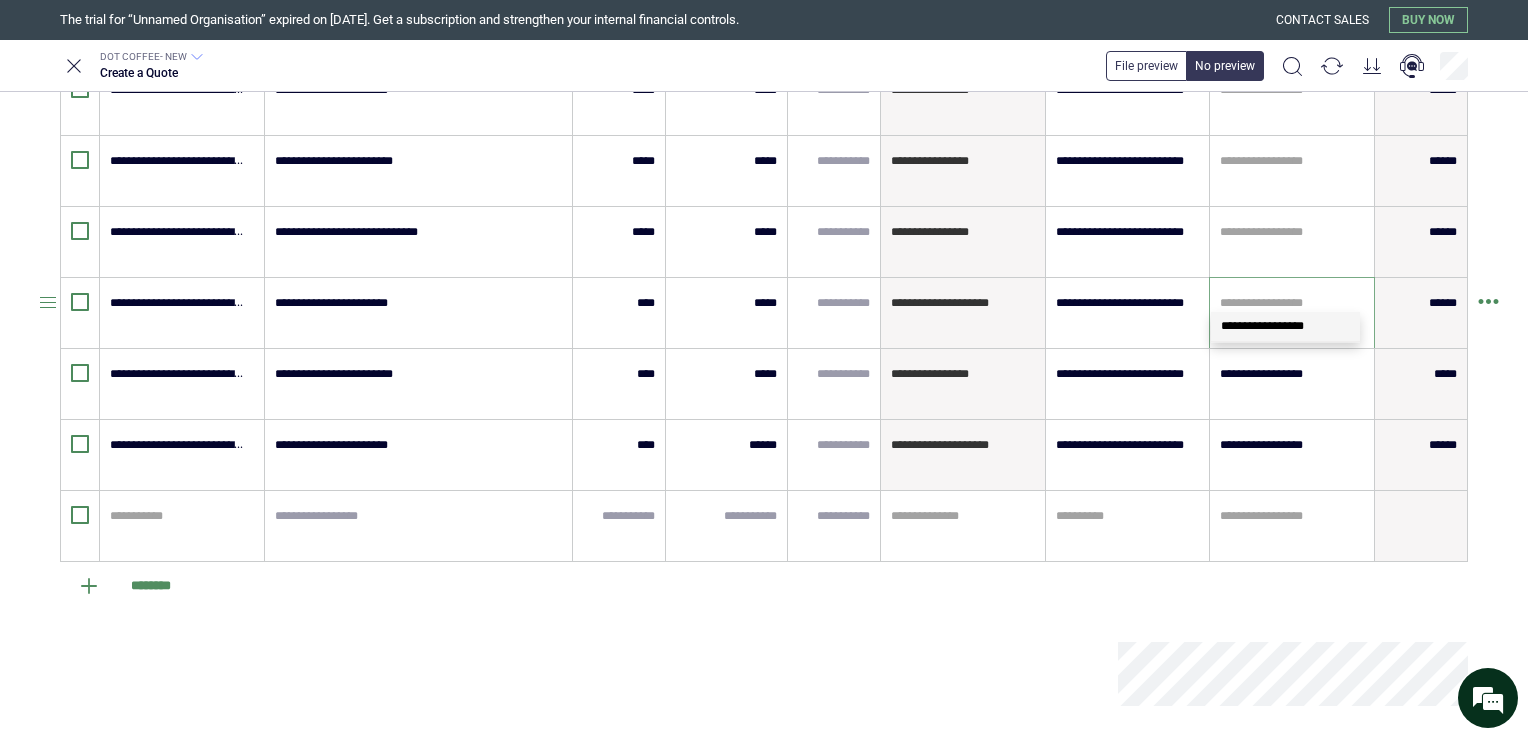 click at bounding box center (1292, 303) 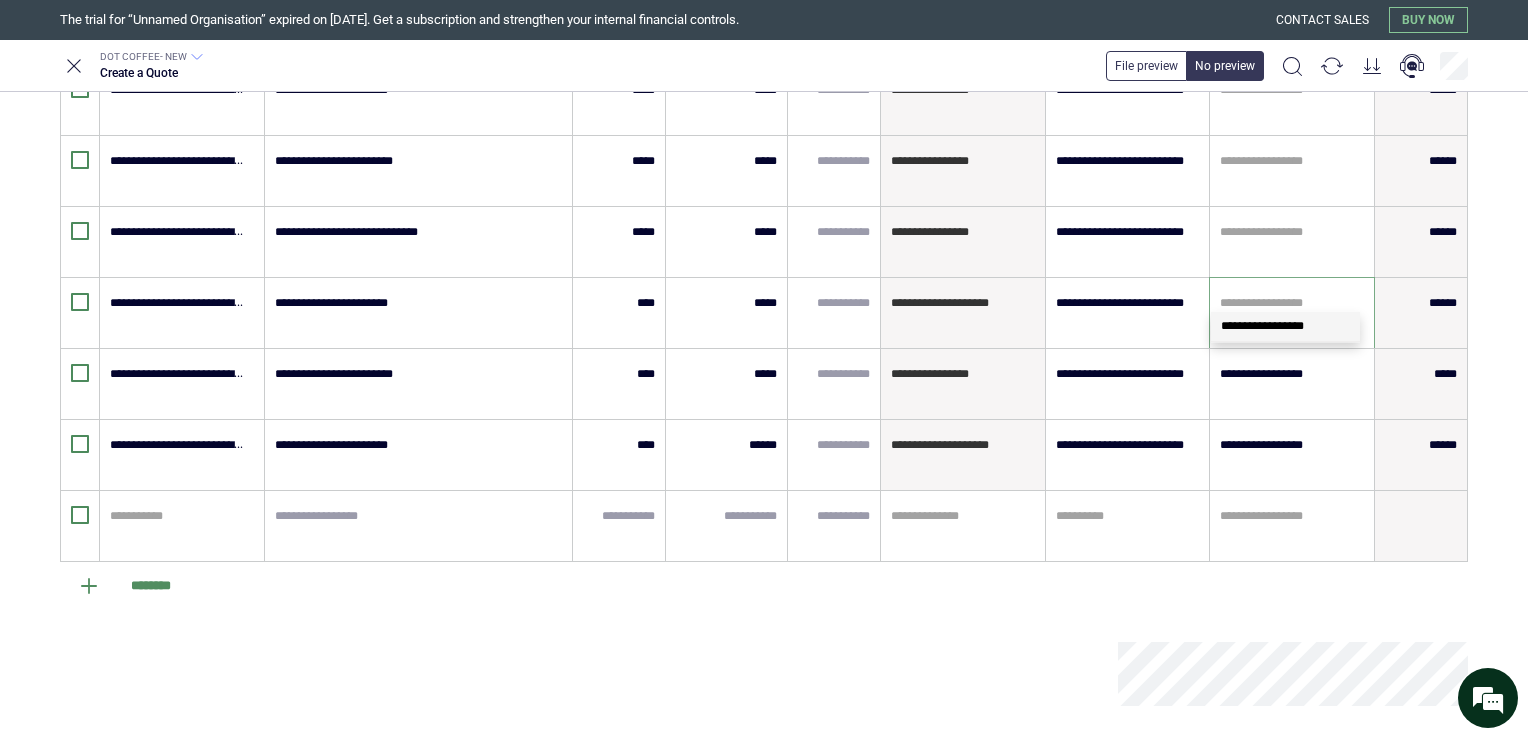 click on "**********" at bounding box center [1262, 326] 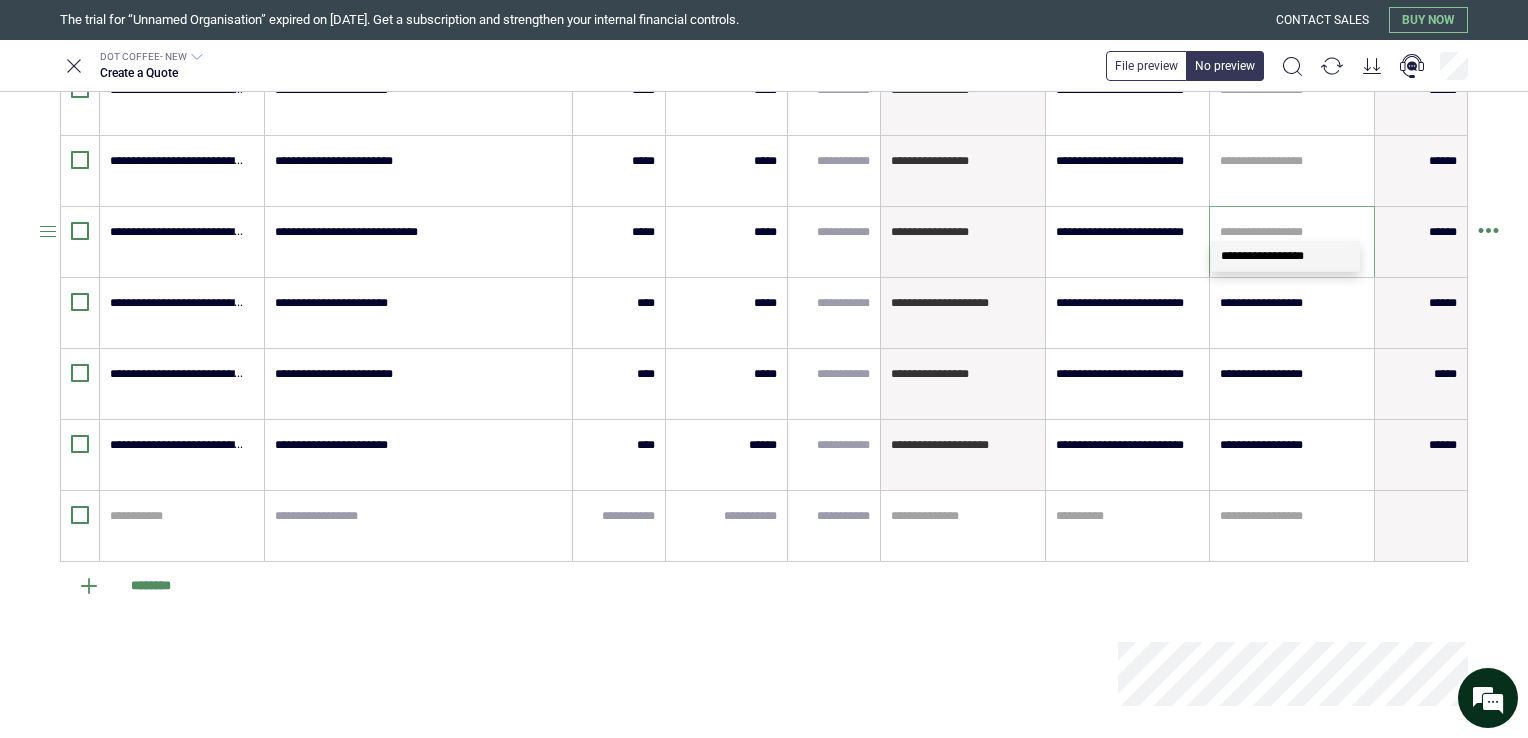 click at bounding box center (1292, 232) 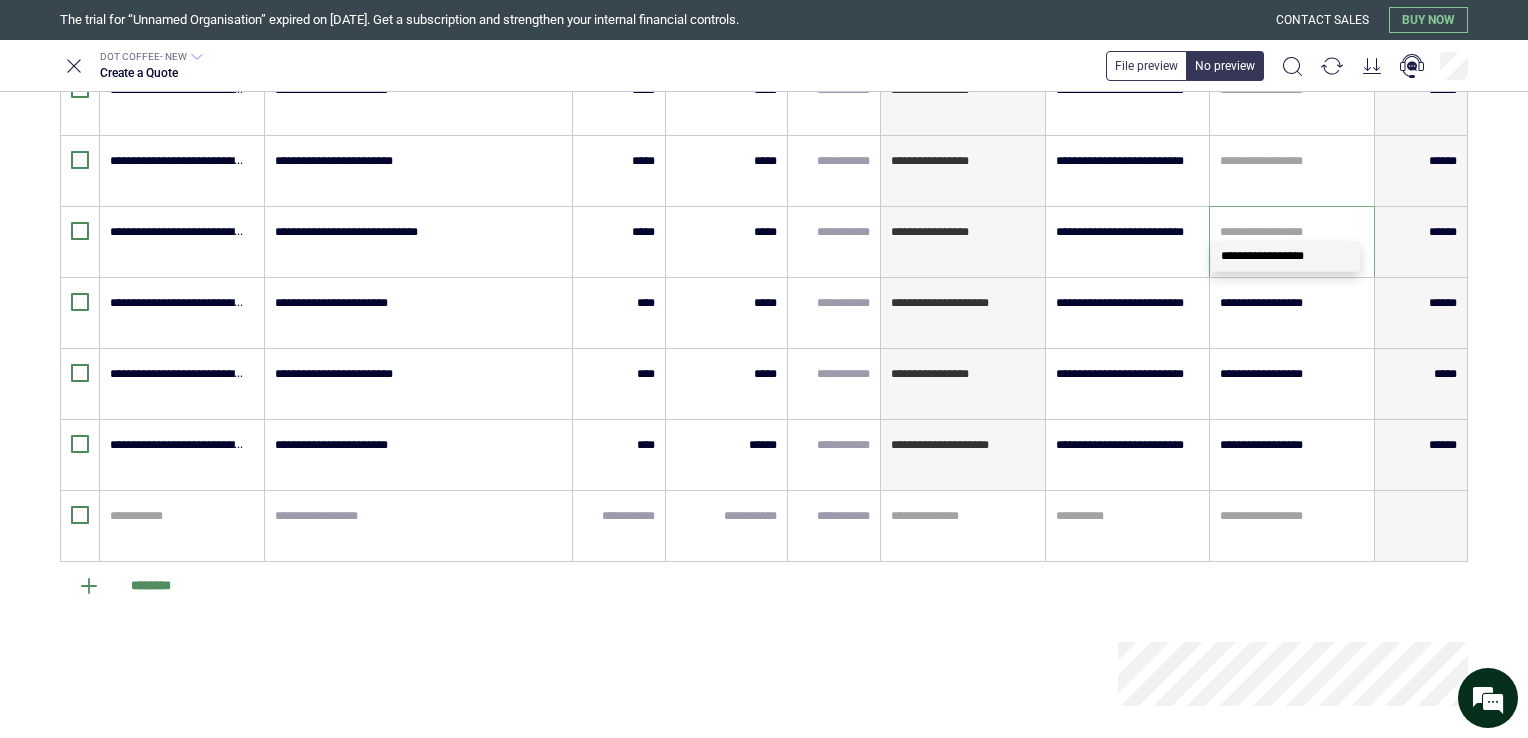 click on "**********" at bounding box center (1285, 256) 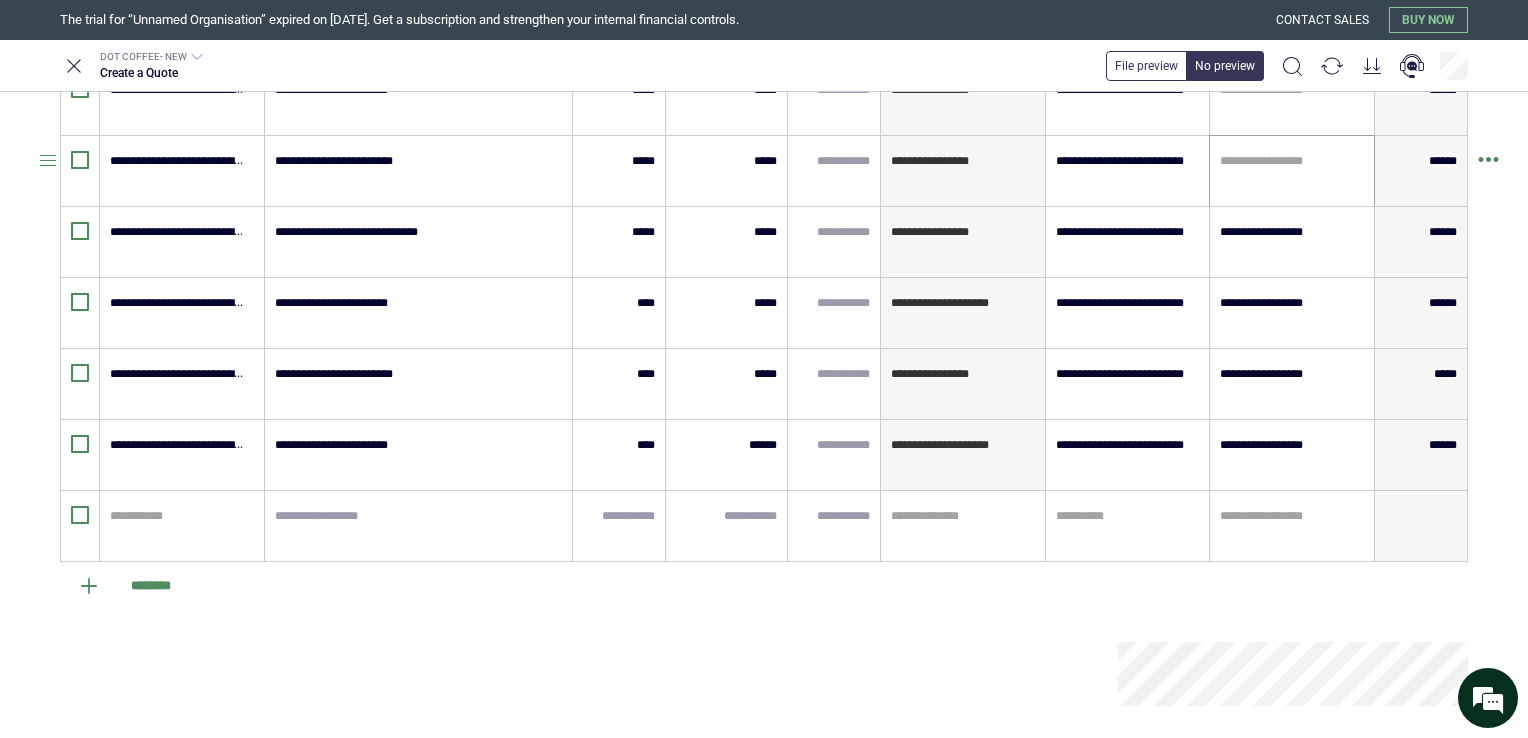 click on "**********" at bounding box center (1292, 171) 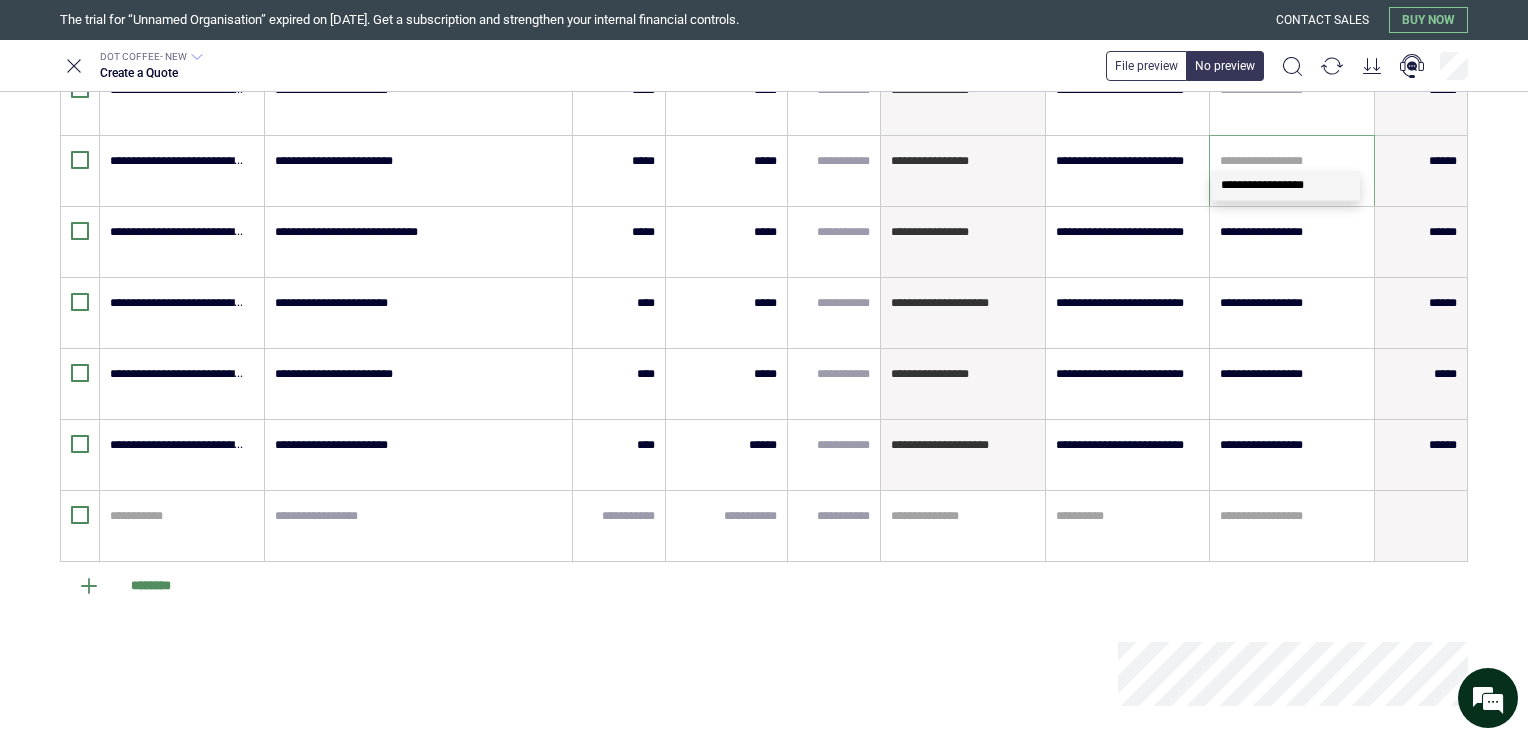 click on "**********" at bounding box center (1285, 185) 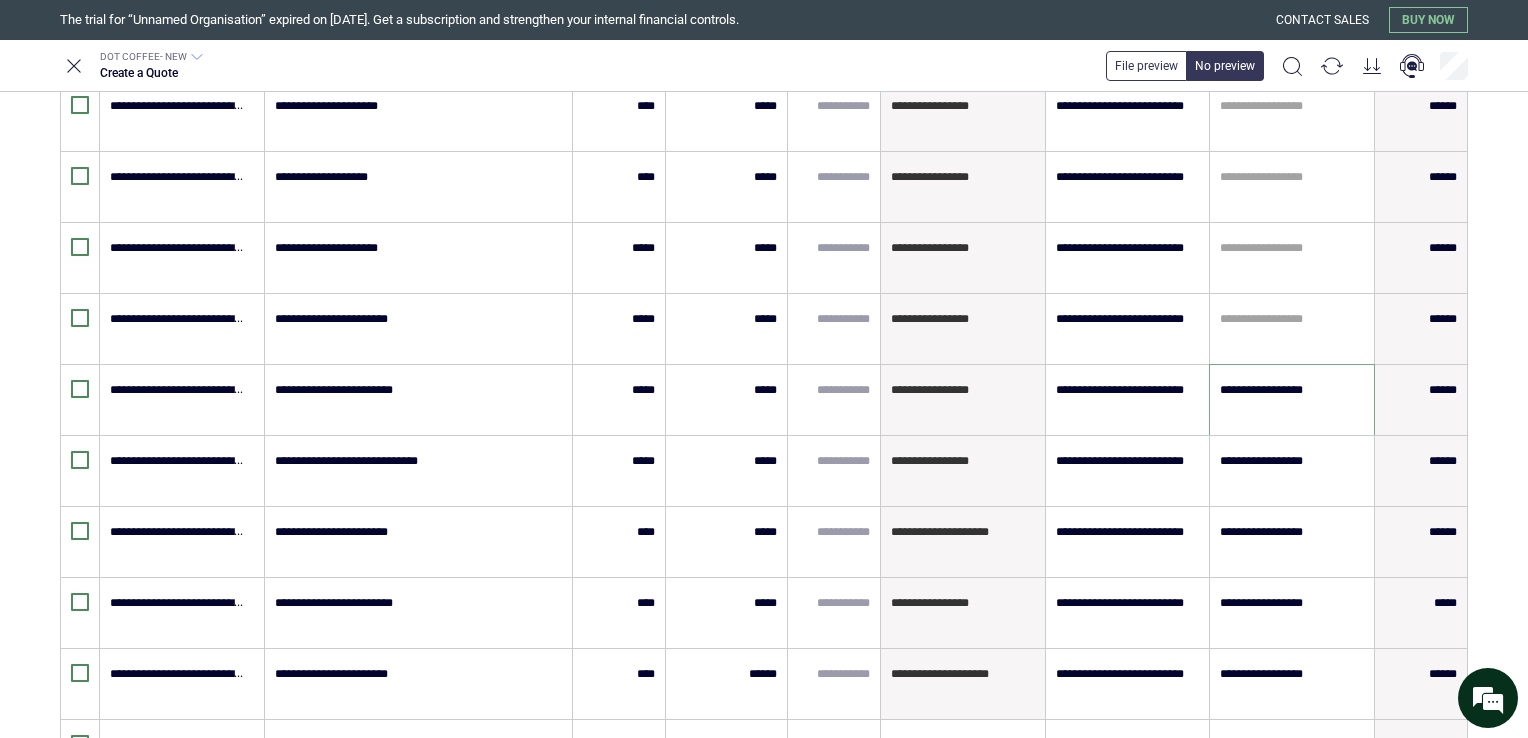 scroll, scrollTop: 492, scrollLeft: 0, axis: vertical 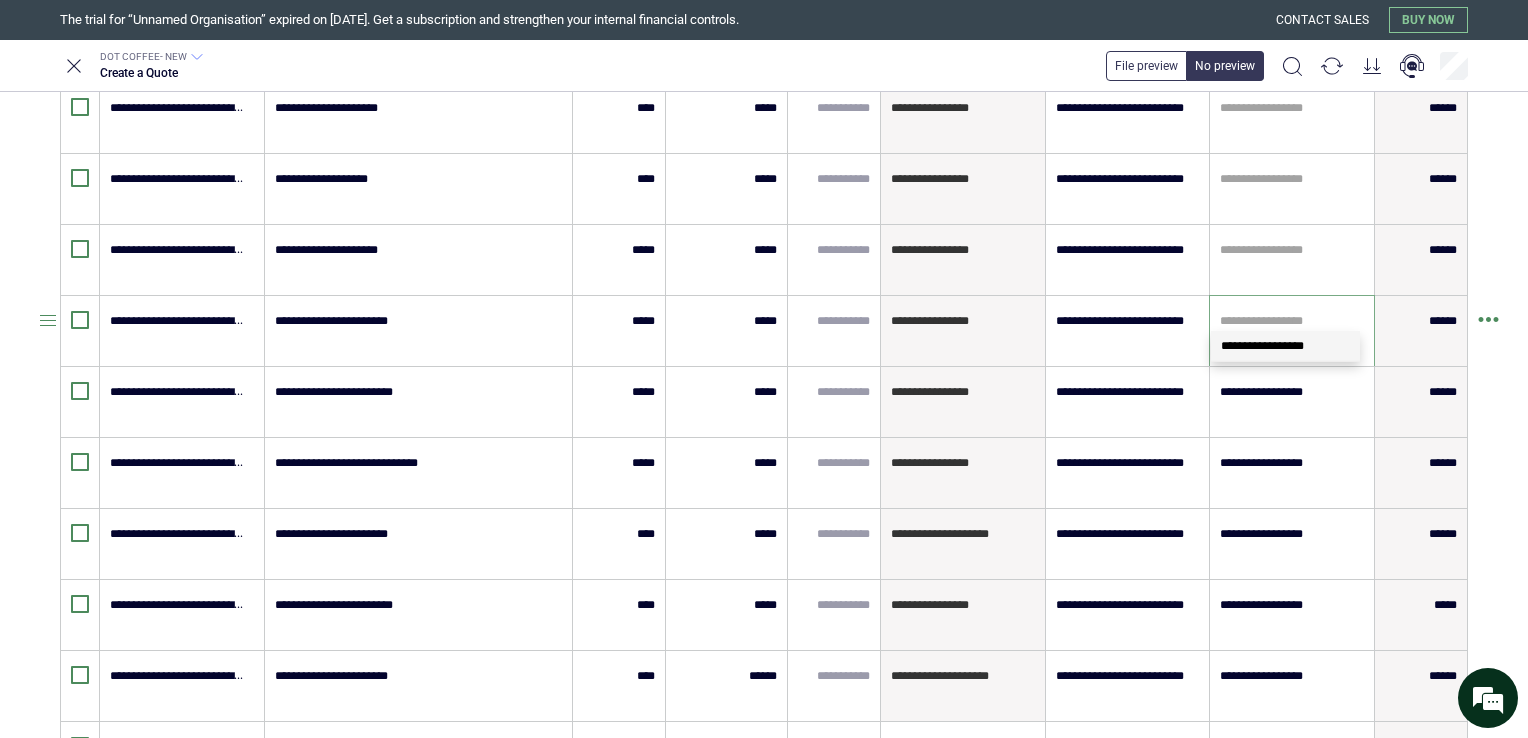 click at bounding box center (1292, 321) 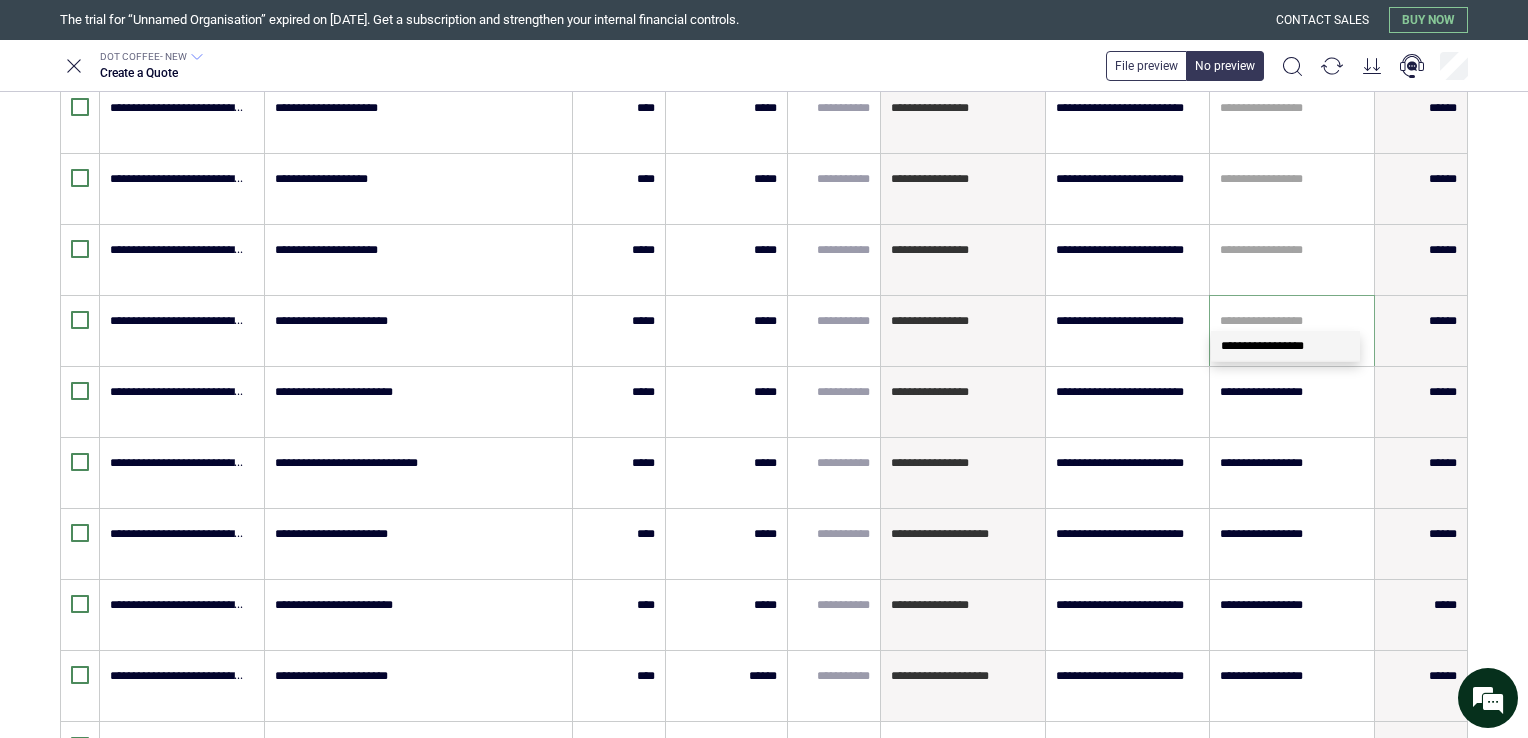 click on "**********" at bounding box center [1262, 346] 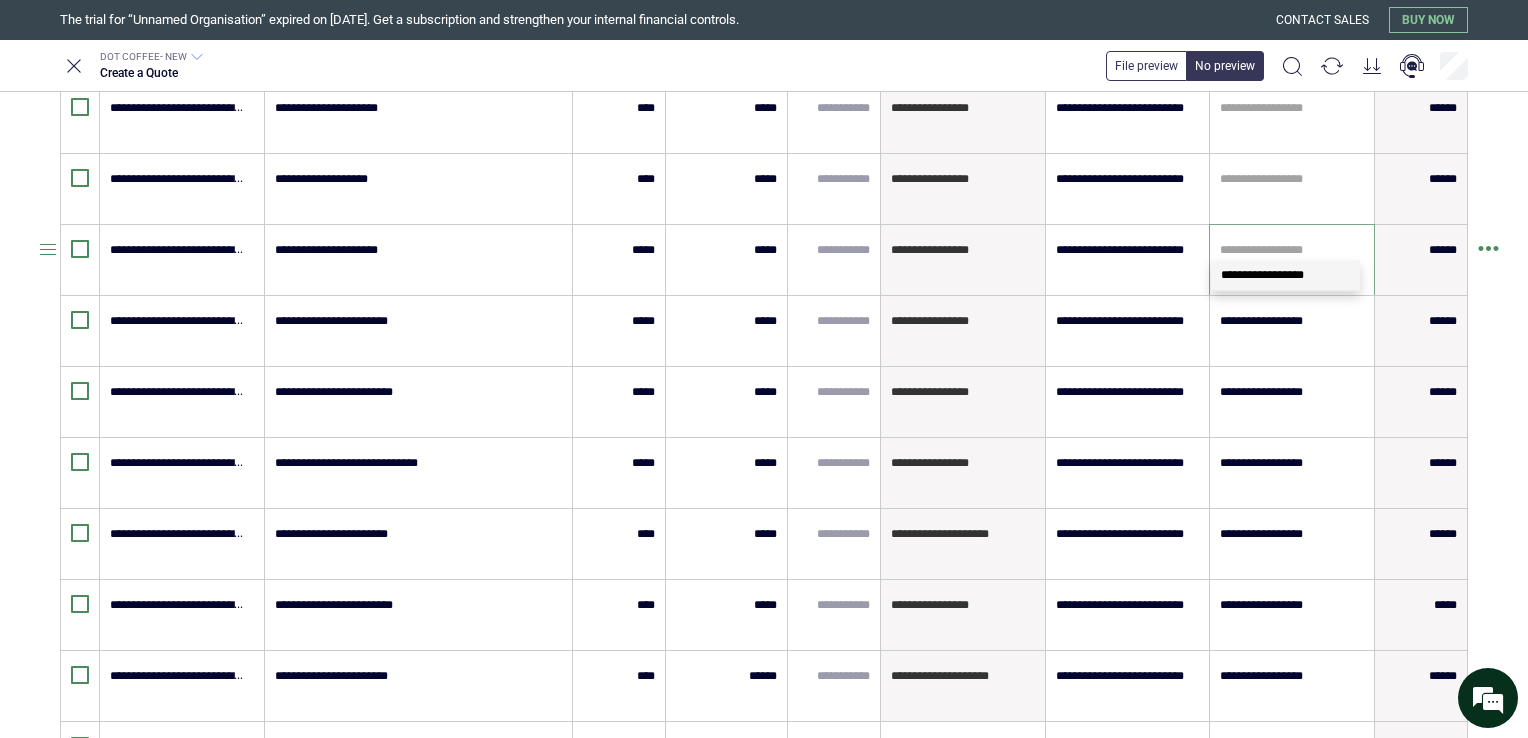 click at bounding box center [1292, 250] 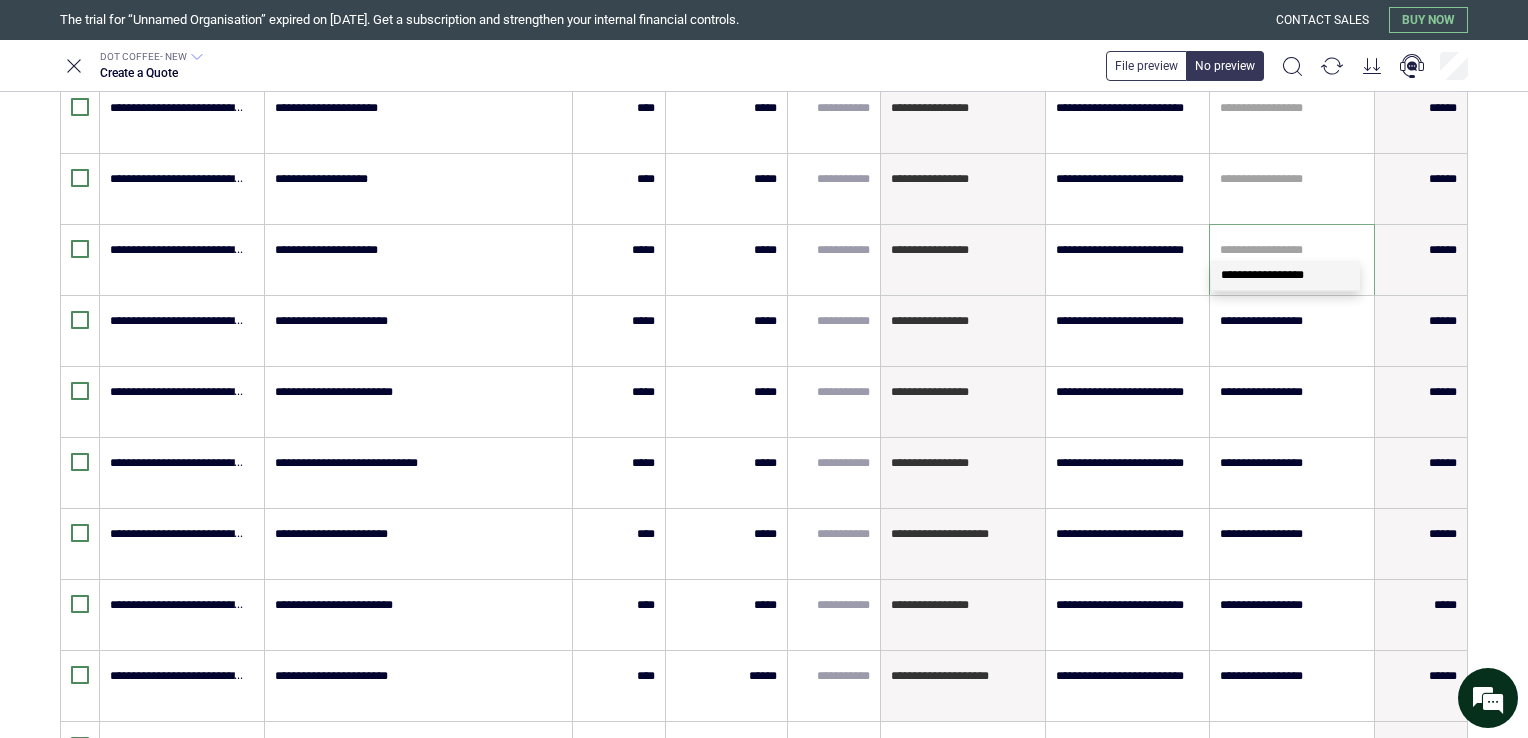 click on "**********" at bounding box center (1262, 275) 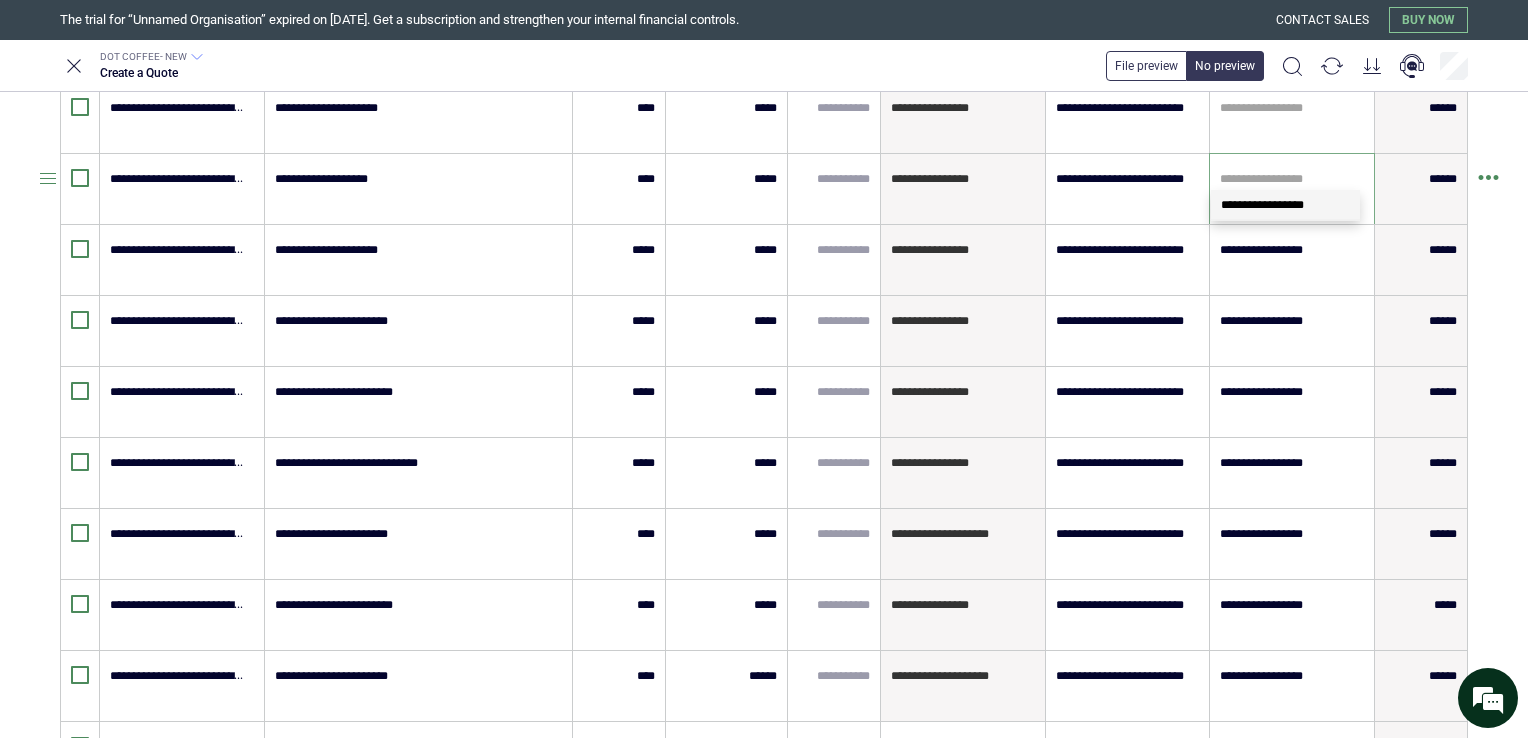 click at bounding box center (1292, 179) 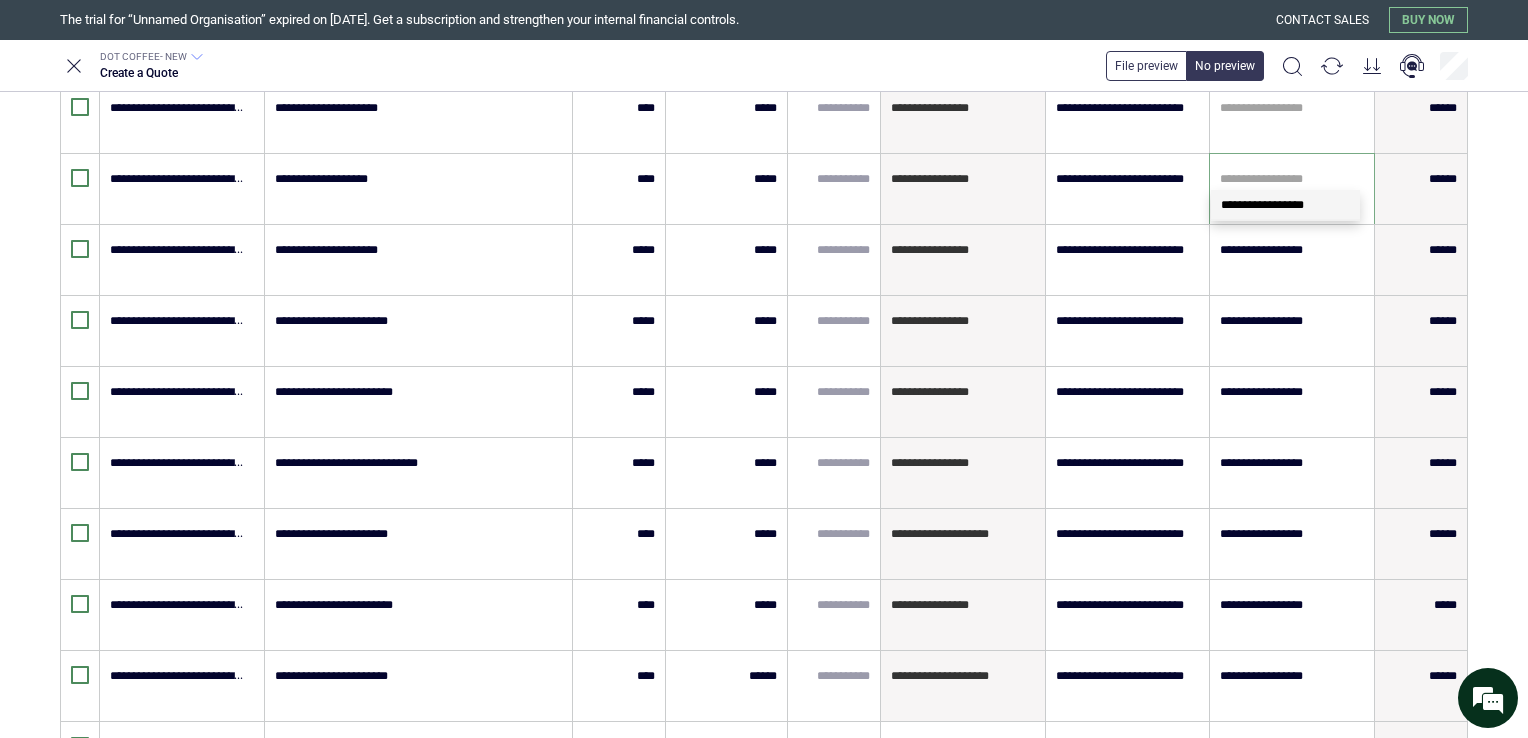 click on "**********" at bounding box center (1262, 205) 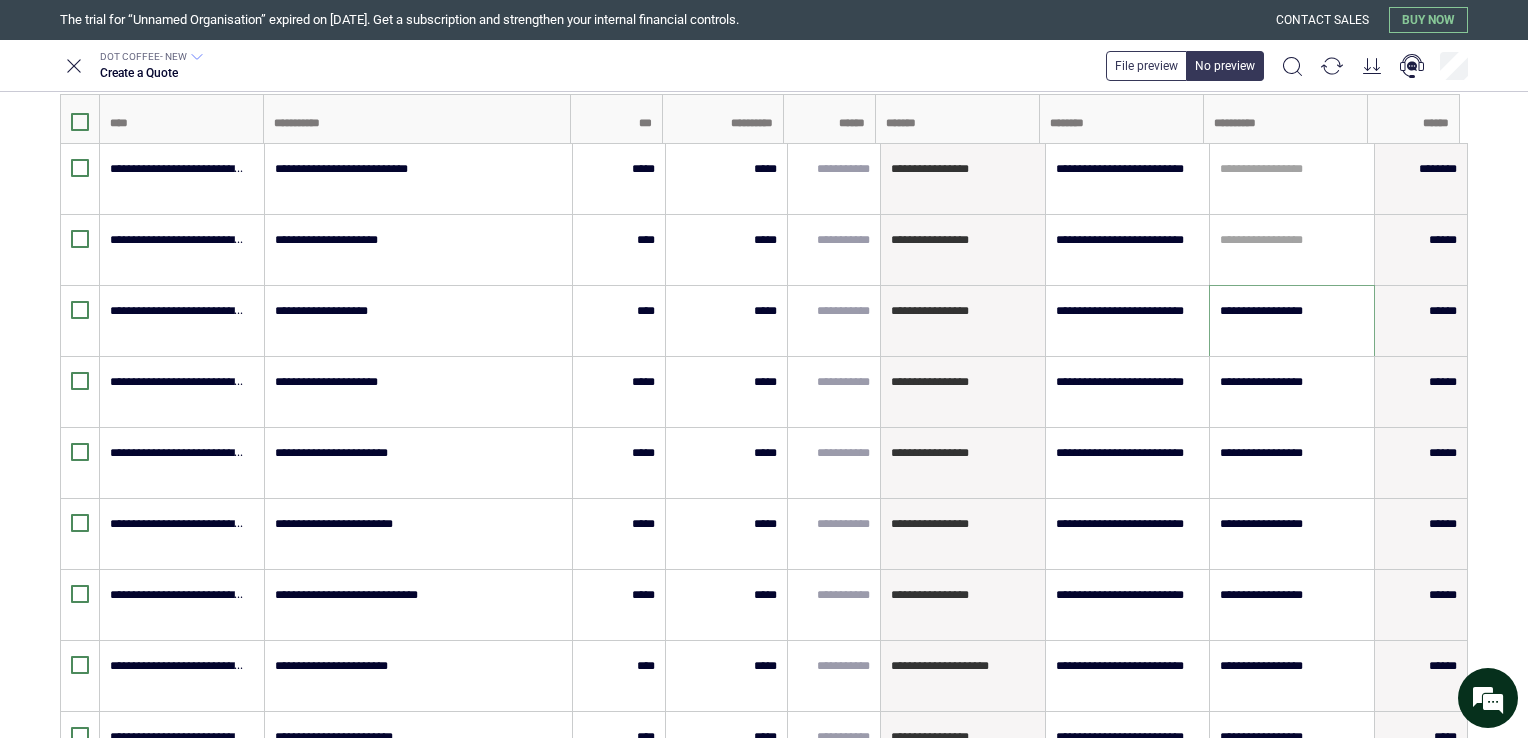 scroll, scrollTop: 303, scrollLeft: 0, axis: vertical 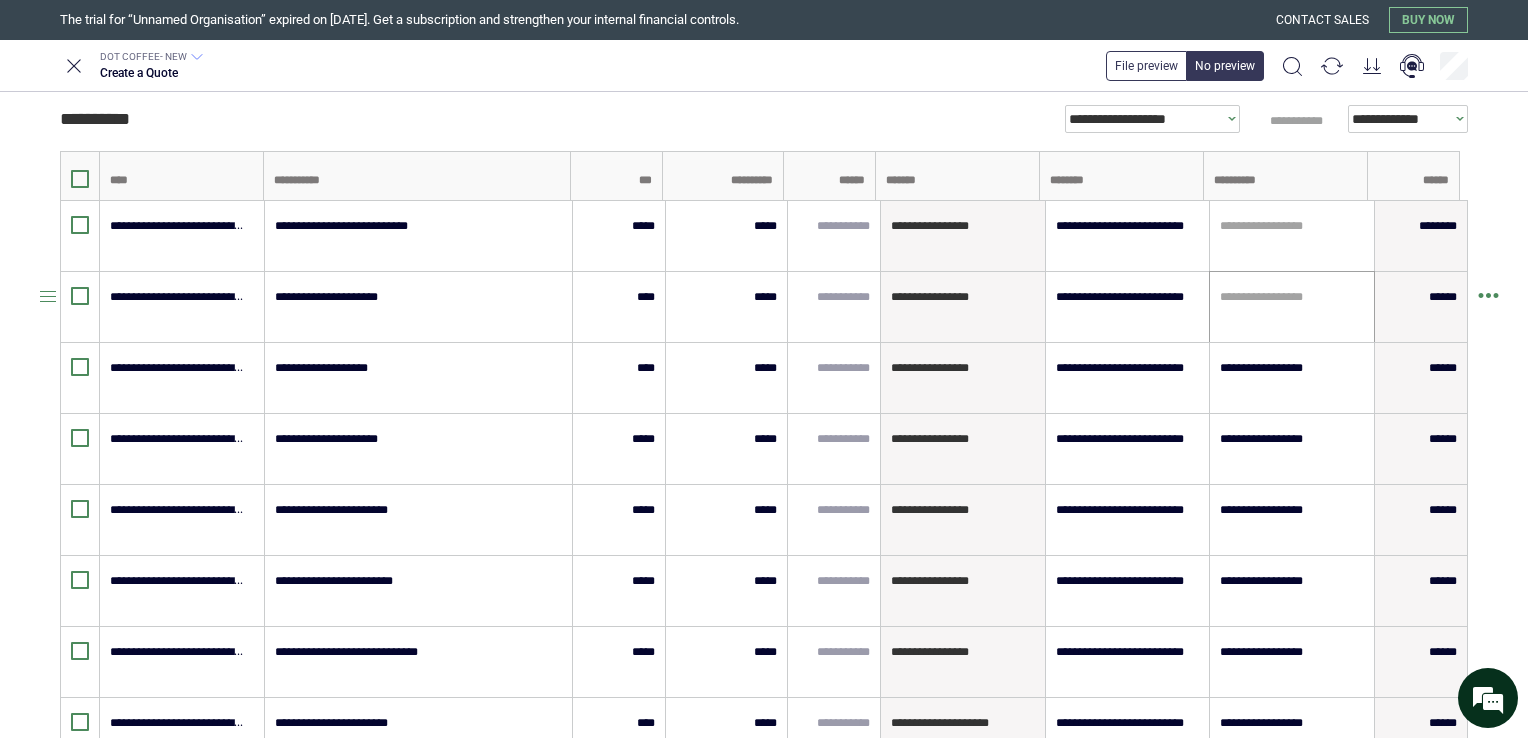 click on "**********" at bounding box center (1292, 307) 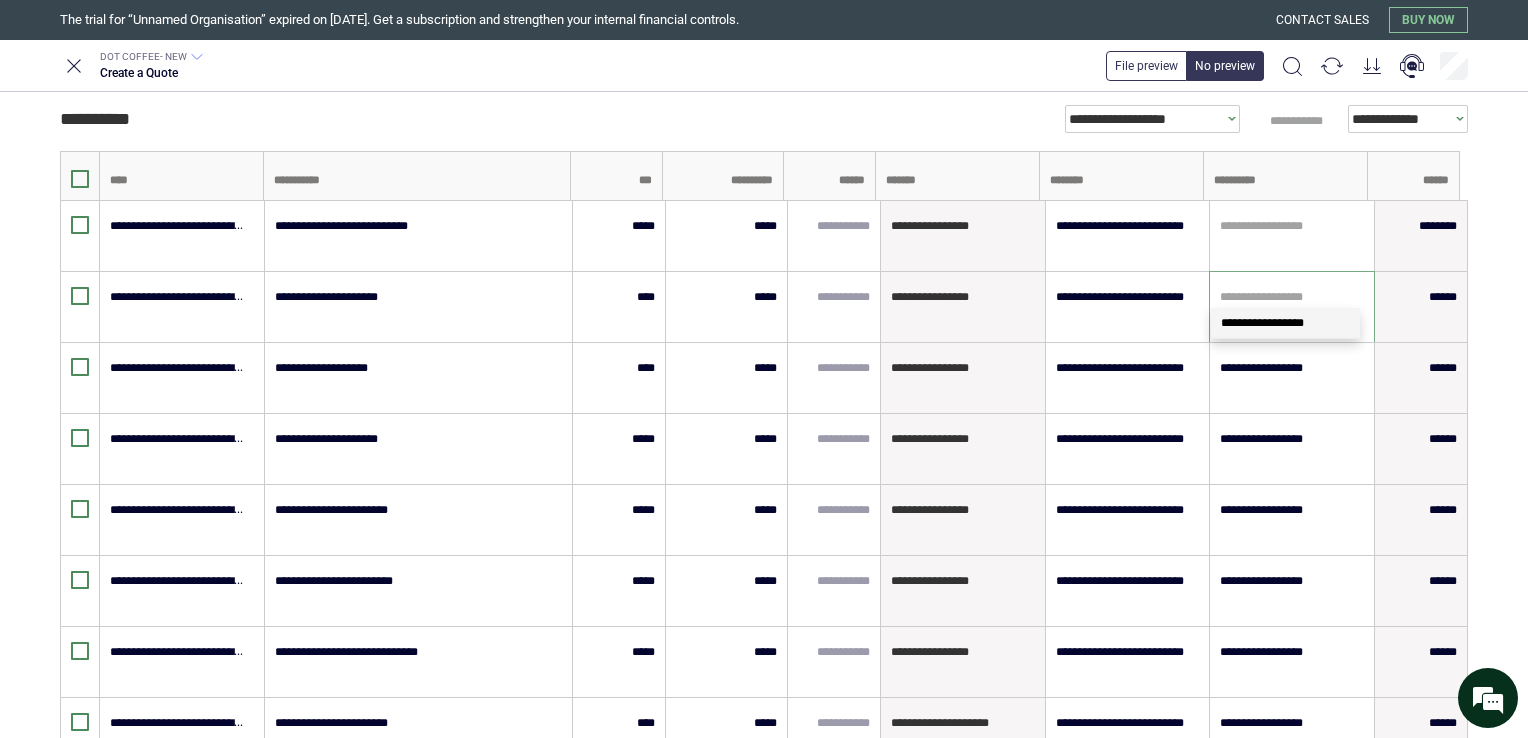 click on "**********" at bounding box center (1262, 323) 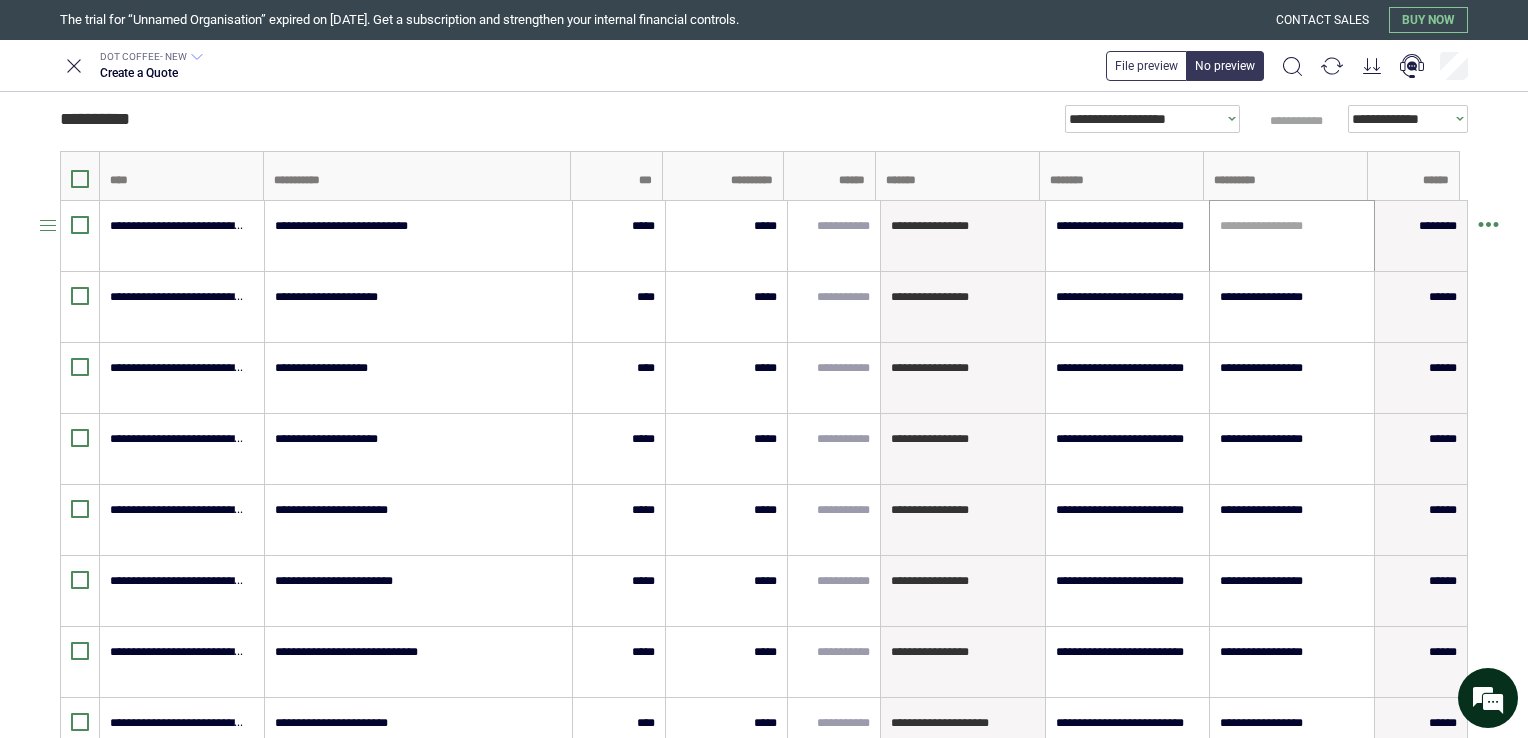 click on "**********" at bounding box center (1292, 236) 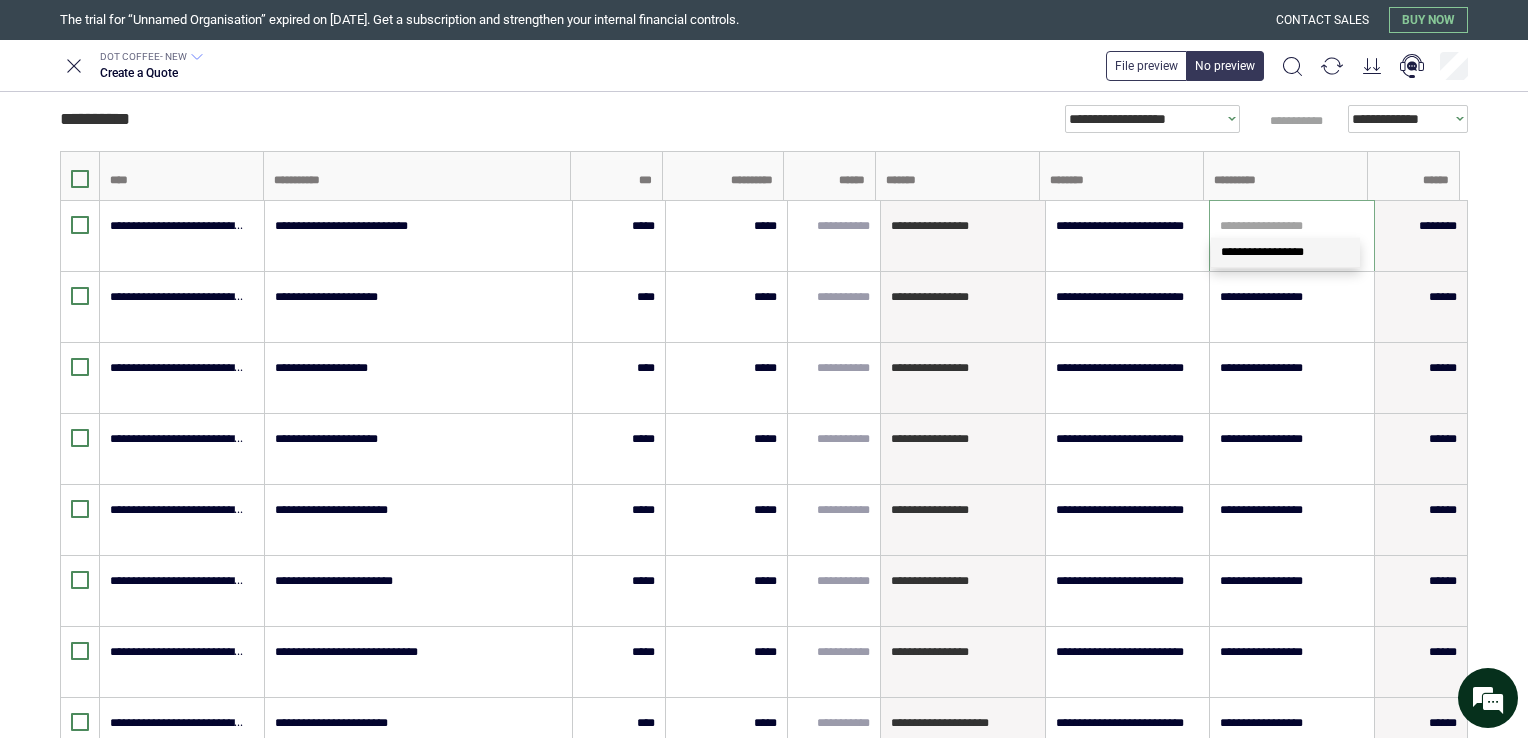 click on "**********" at bounding box center (1262, 252) 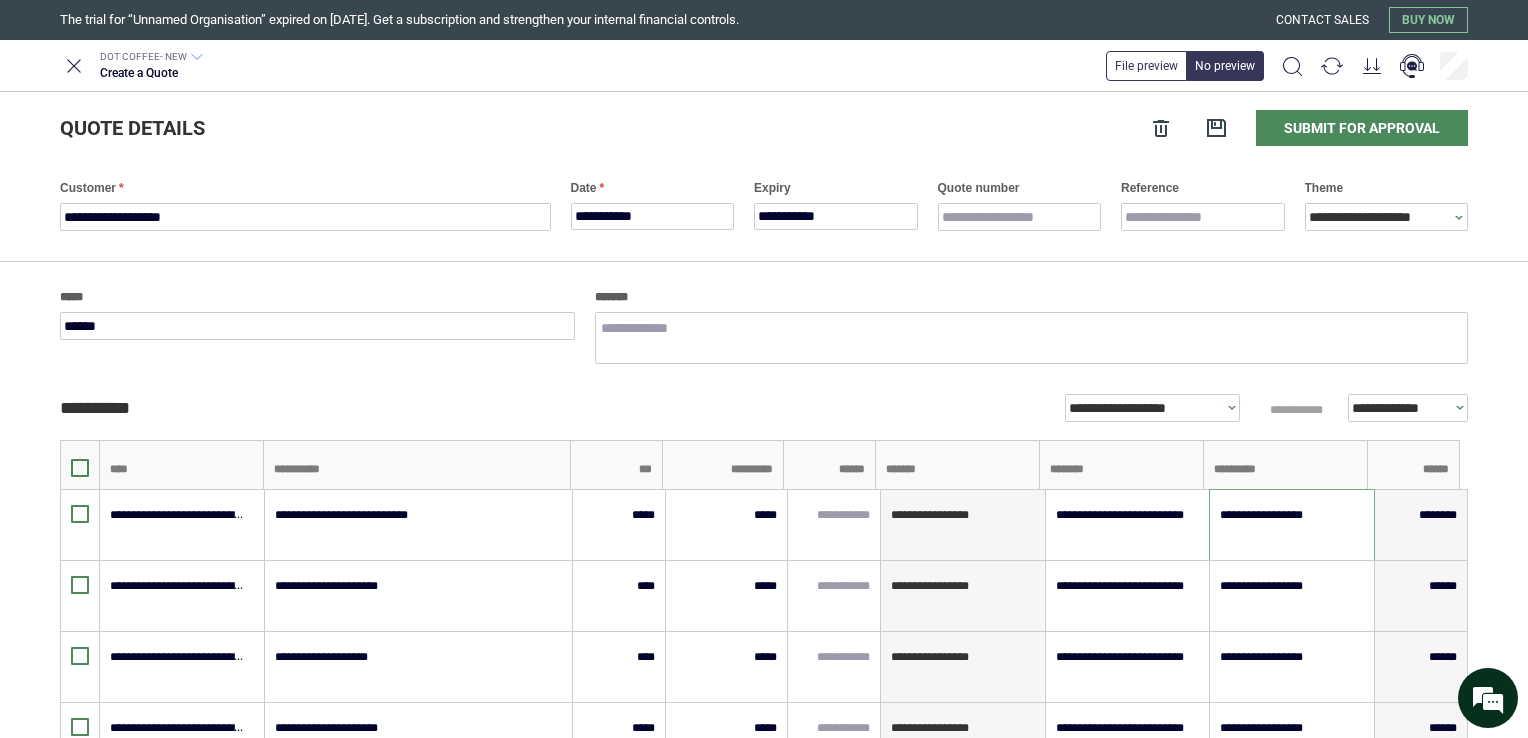 scroll, scrollTop: 0, scrollLeft: 0, axis: both 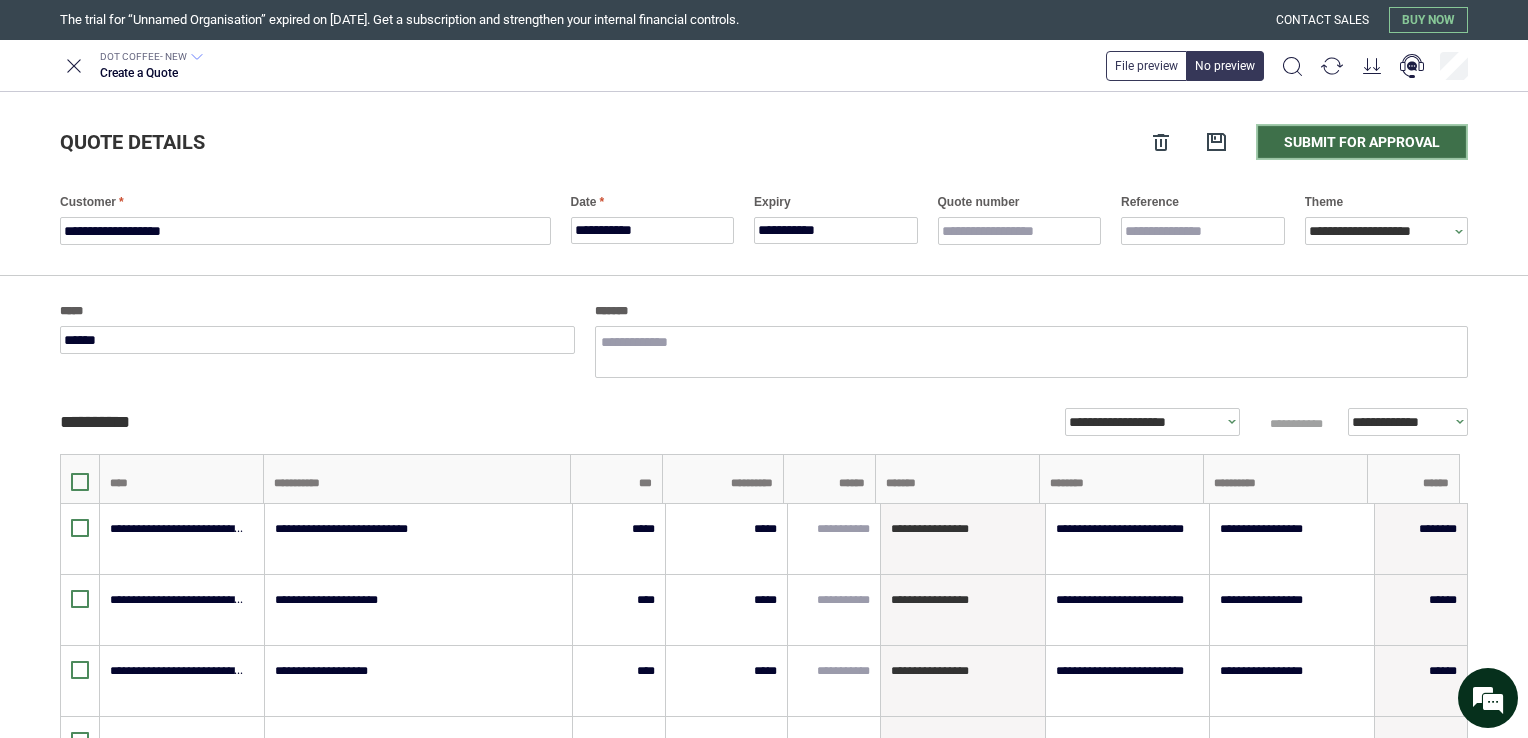 click on "Submit for approval" at bounding box center (1362, 142) 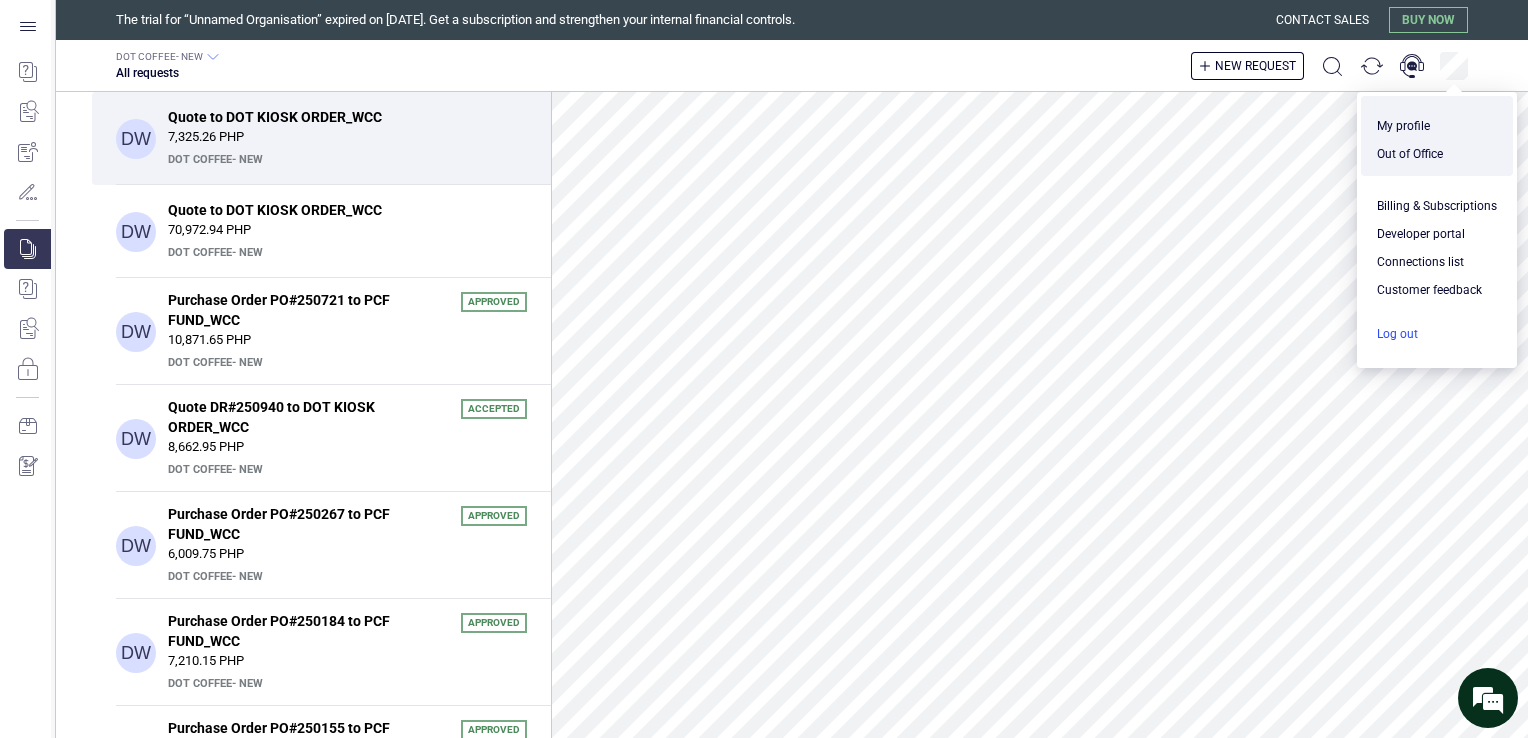 click at bounding box center [1437, 334] 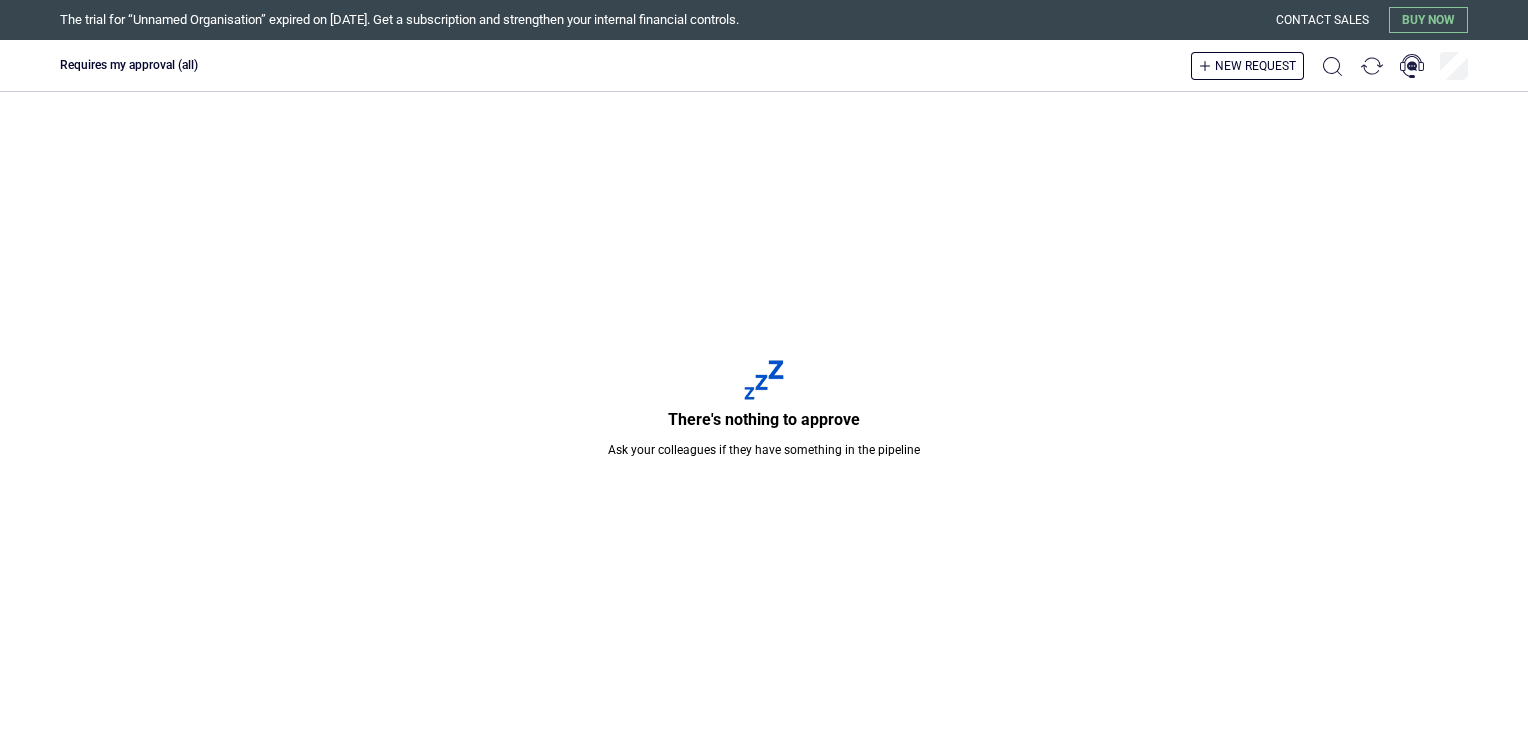 scroll, scrollTop: 0, scrollLeft: 0, axis: both 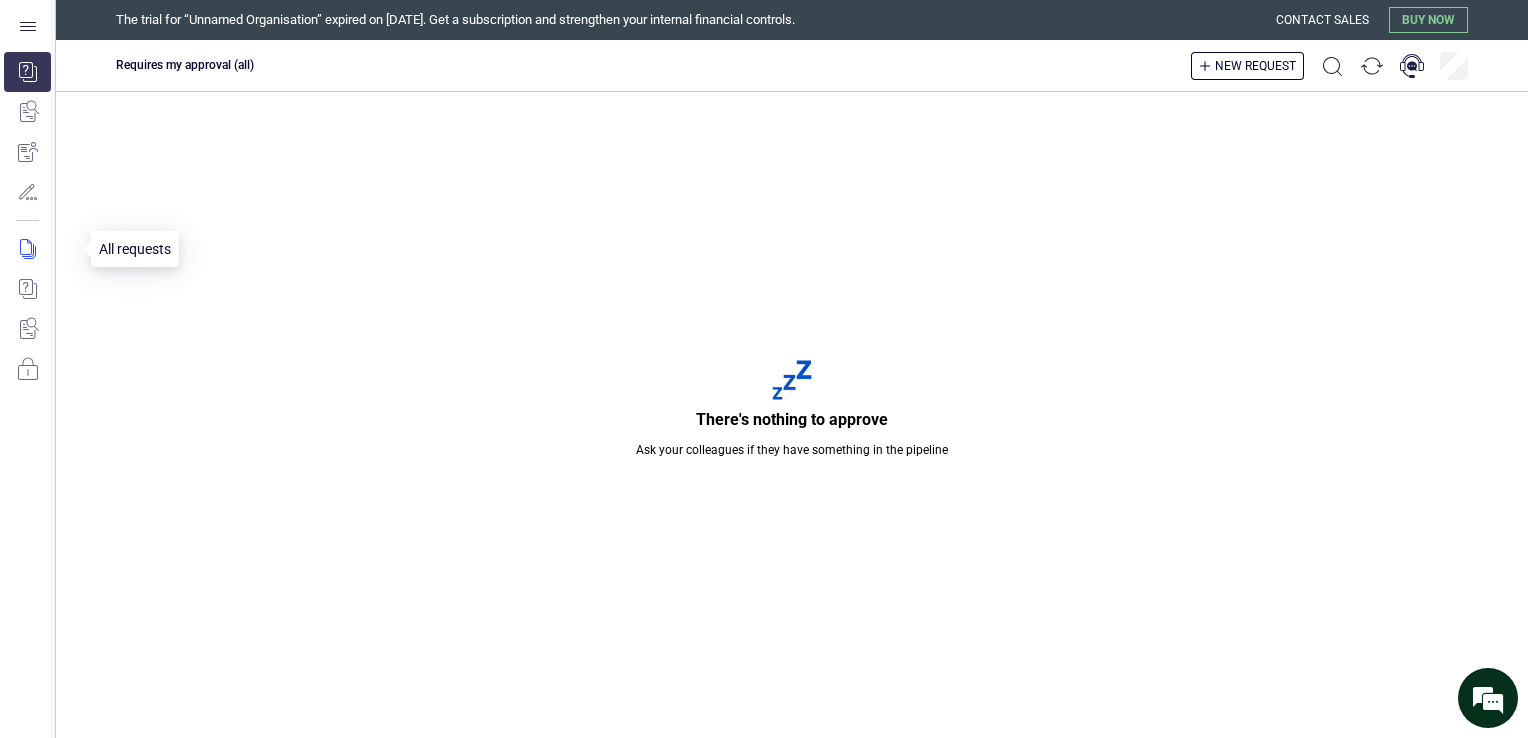 click at bounding box center [41, 249] 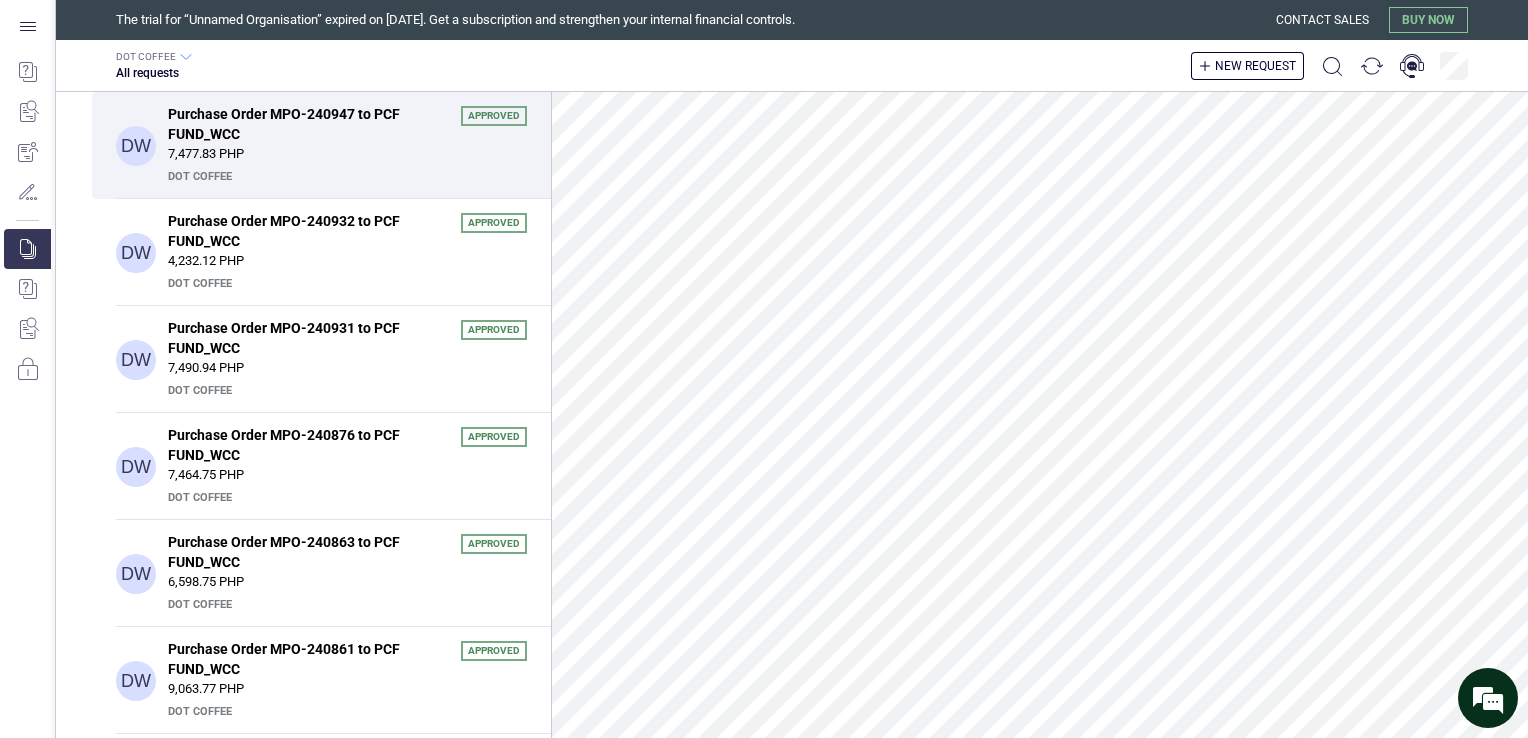 scroll, scrollTop: 0, scrollLeft: 0, axis: both 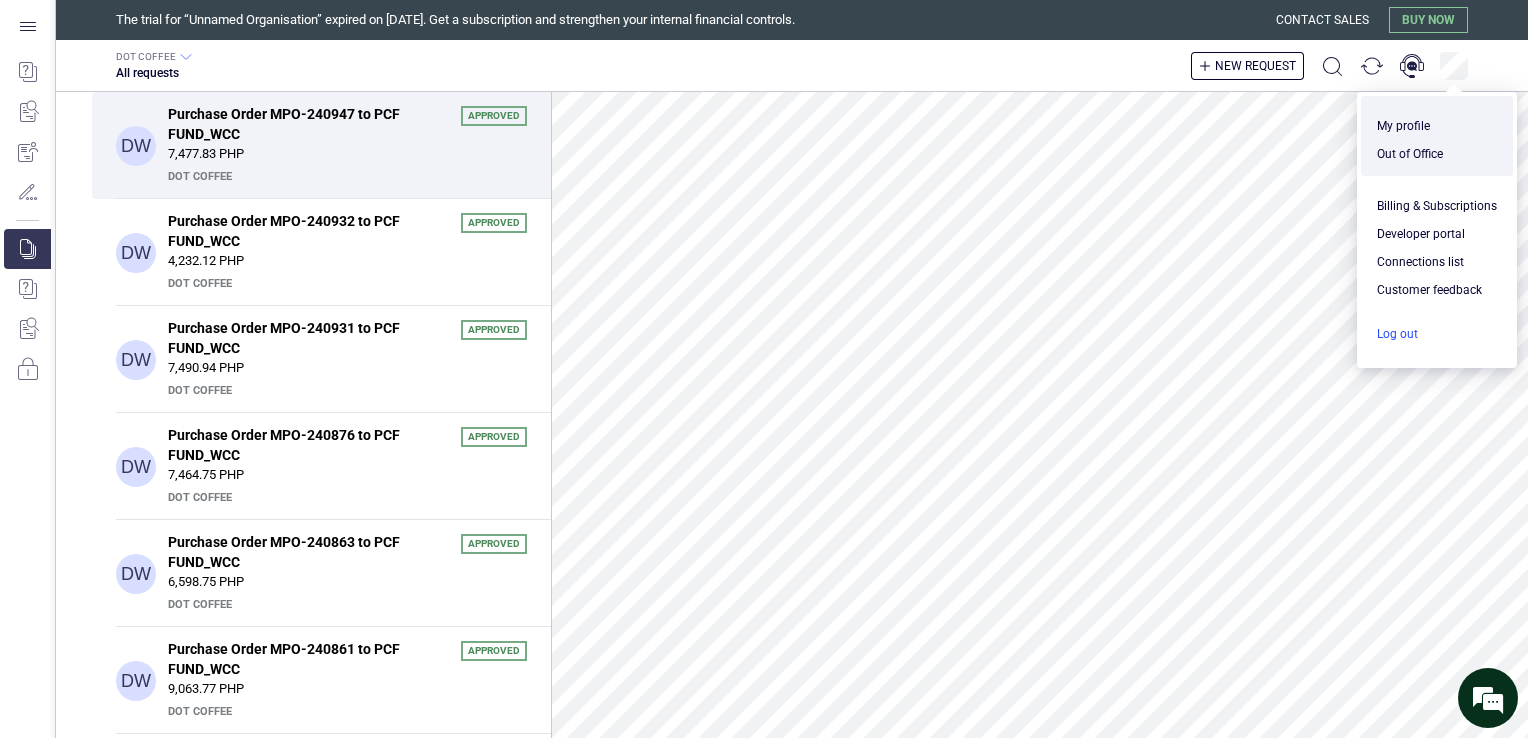 click at bounding box center (1437, 334) 